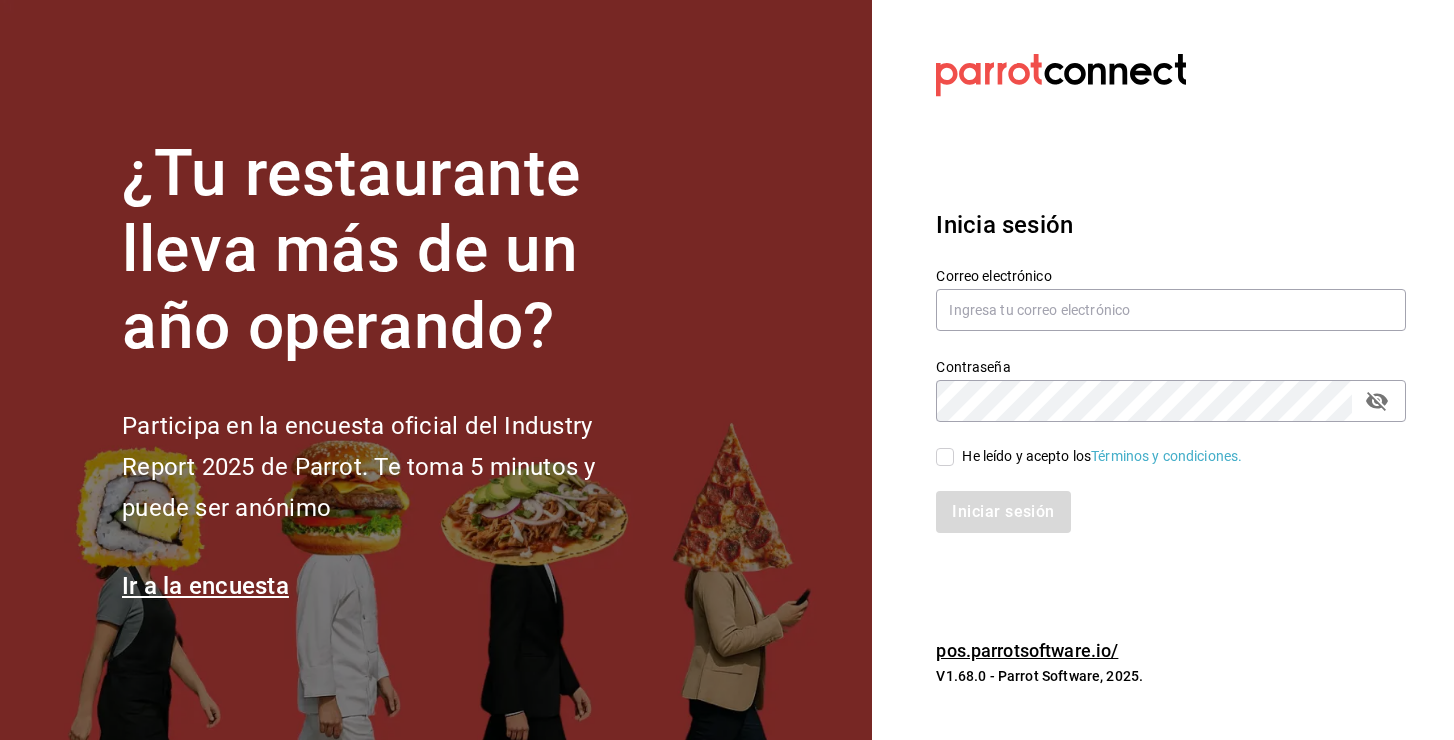 scroll, scrollTop: 0, scrollLeft: 0, axis: both 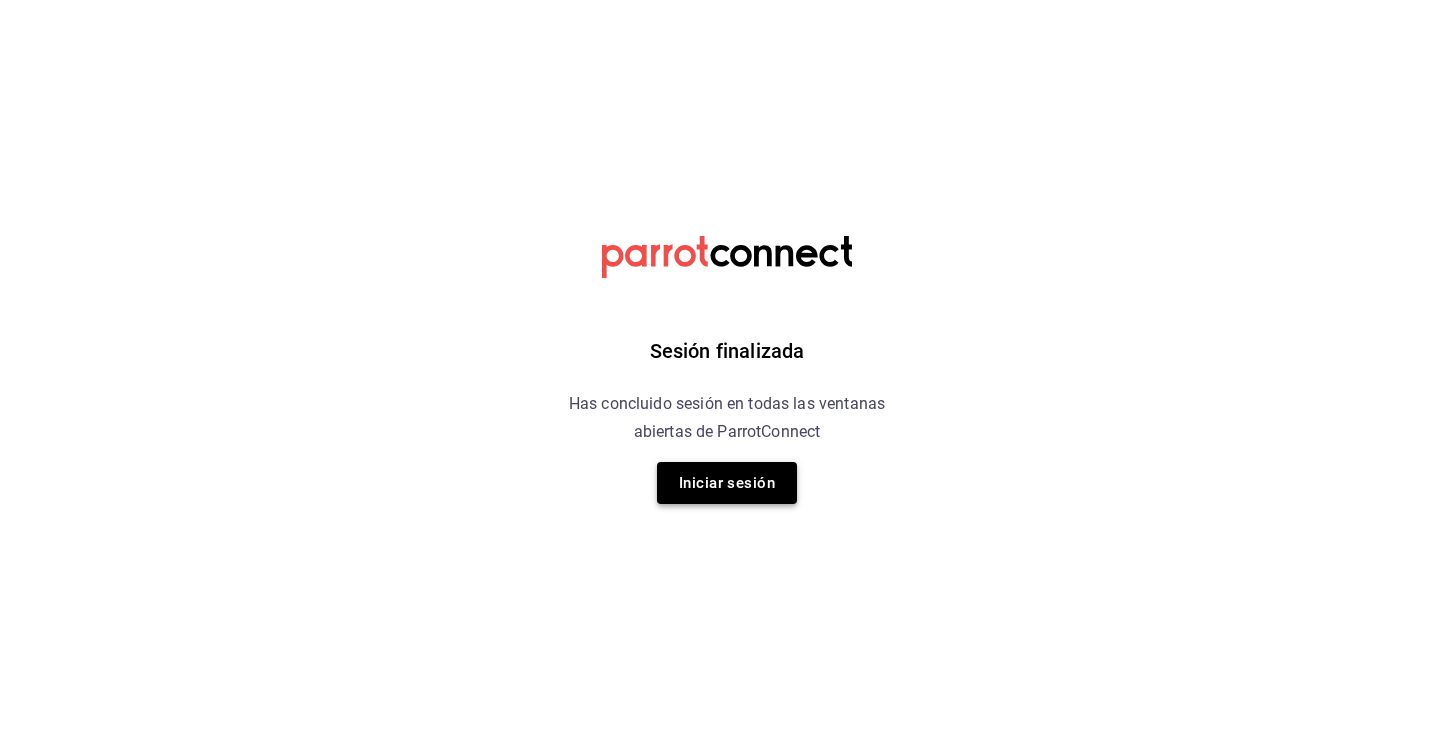 click on "Iniciar sesión" at bounding box center [727, 483] 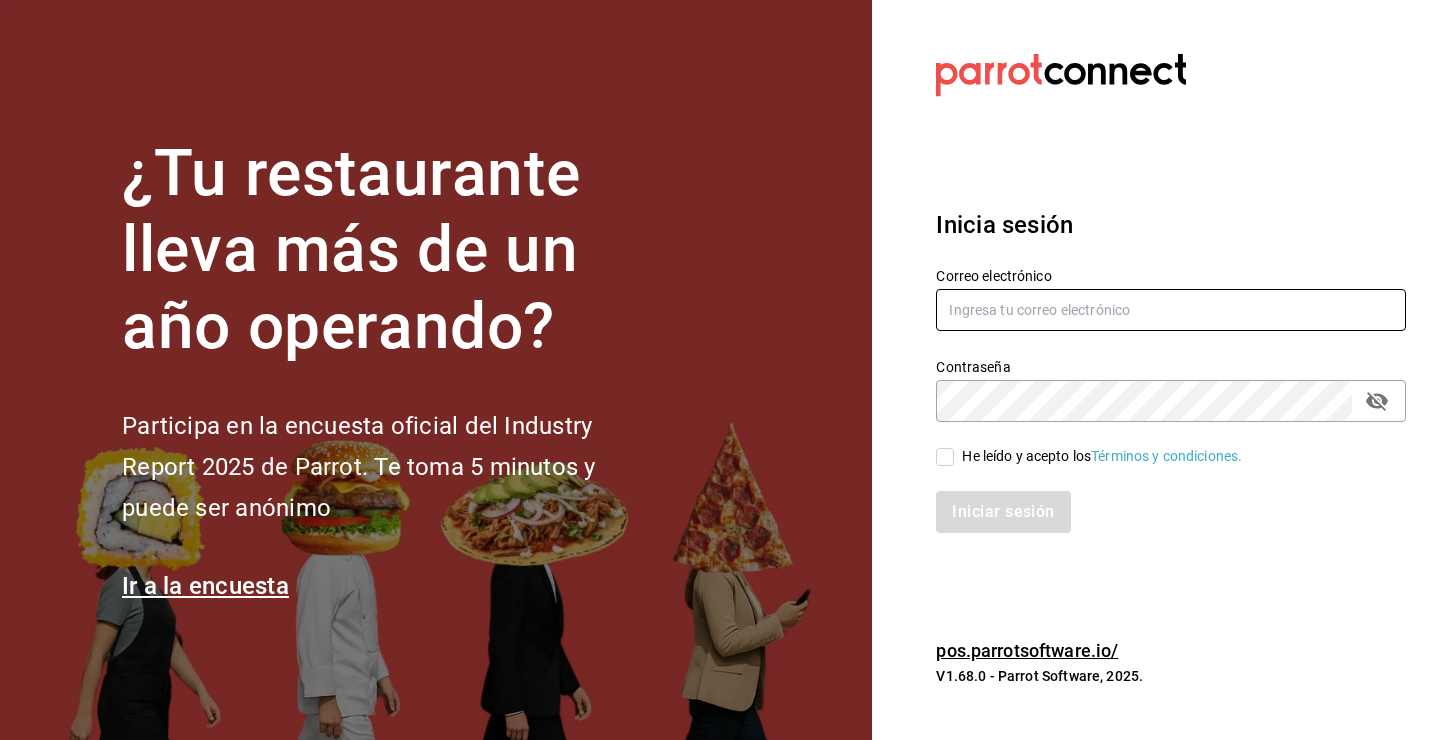 click at bounding box center [1171, 310] 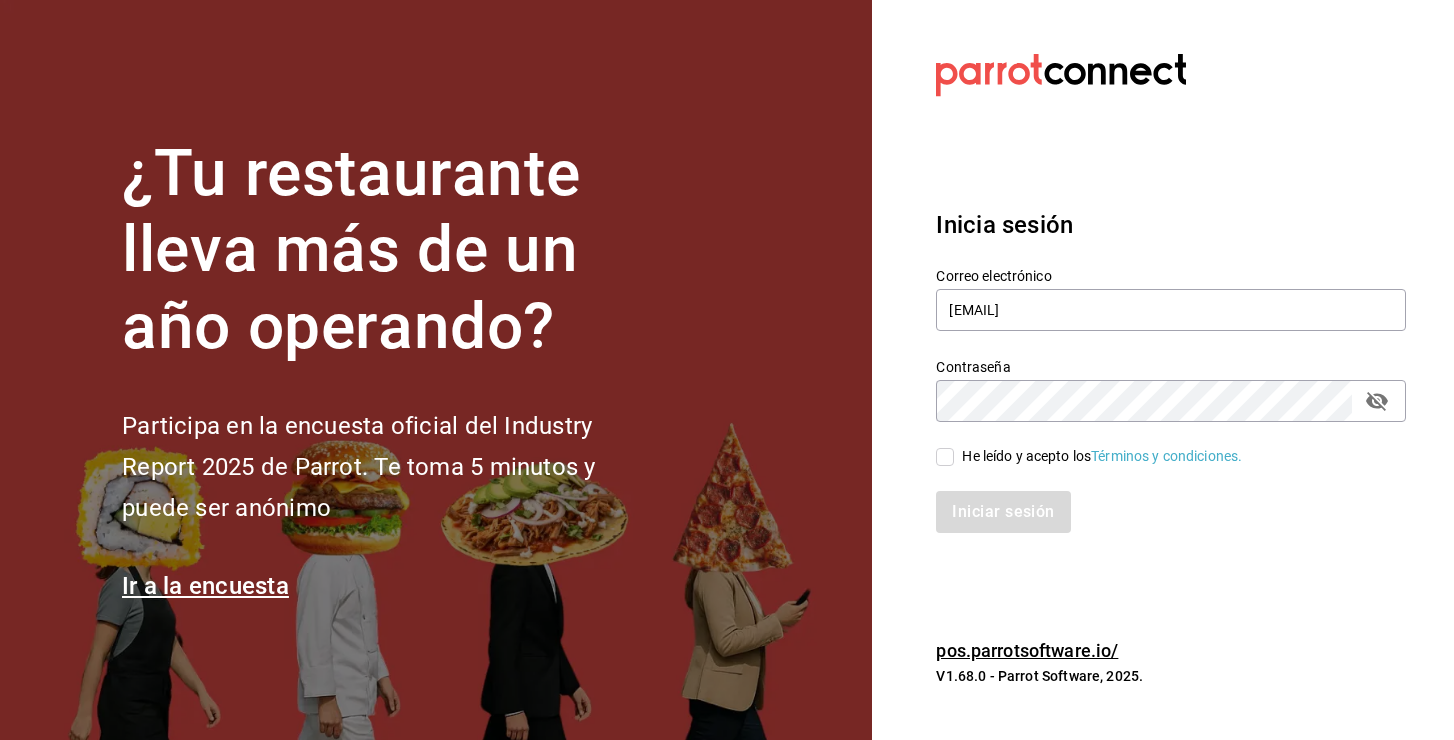 click on "He leído y acepto los  Términos y condiciones." at bounding box center [945, 457] 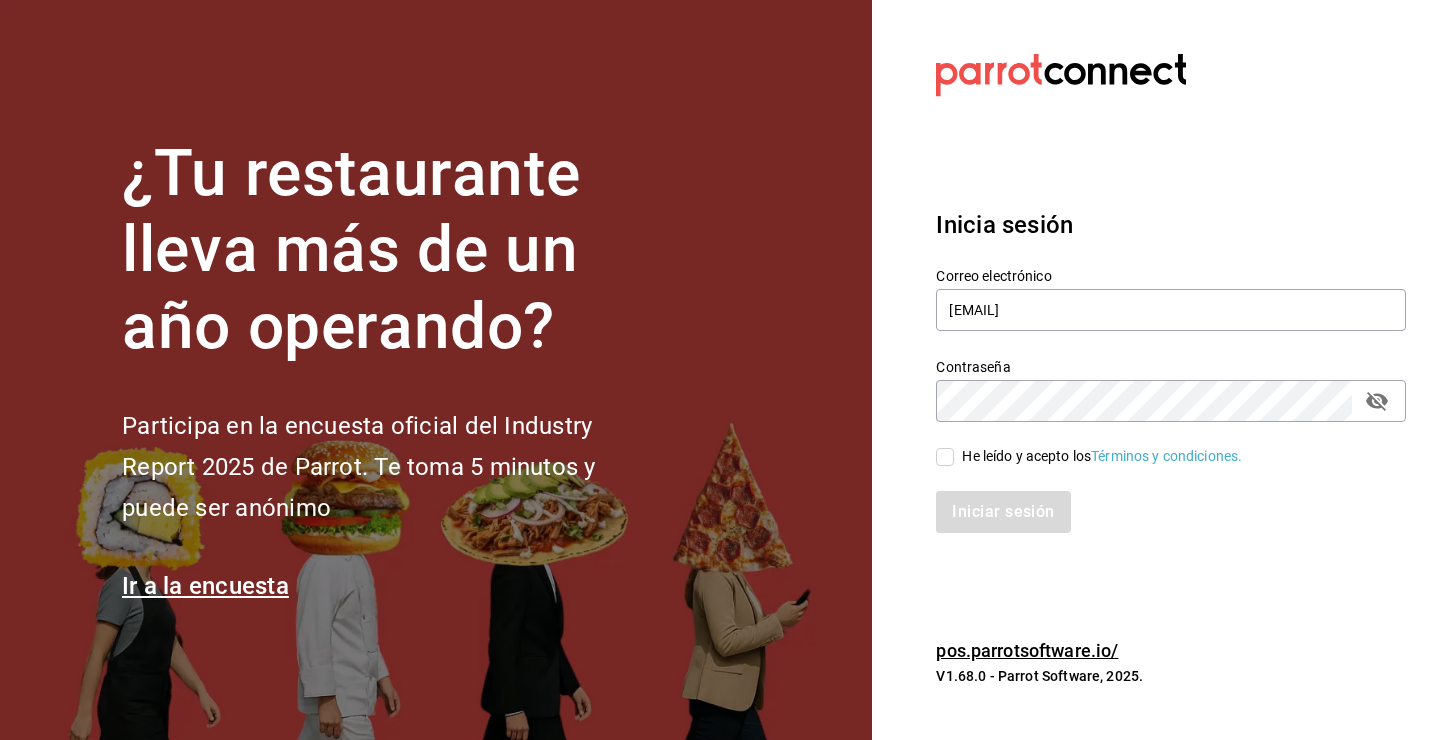 checkbox on "true" 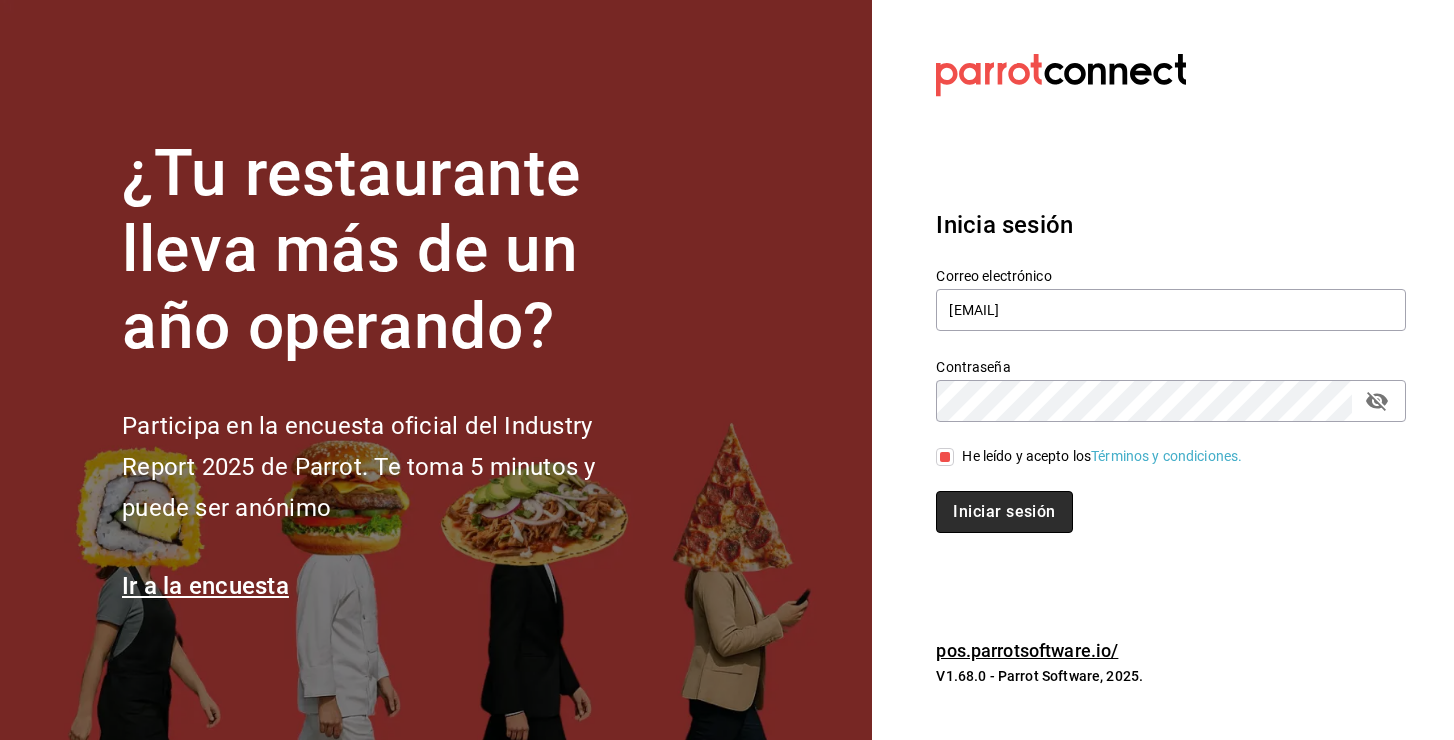 click on "Iniciar sesión" at bounding box center (1004, 512) 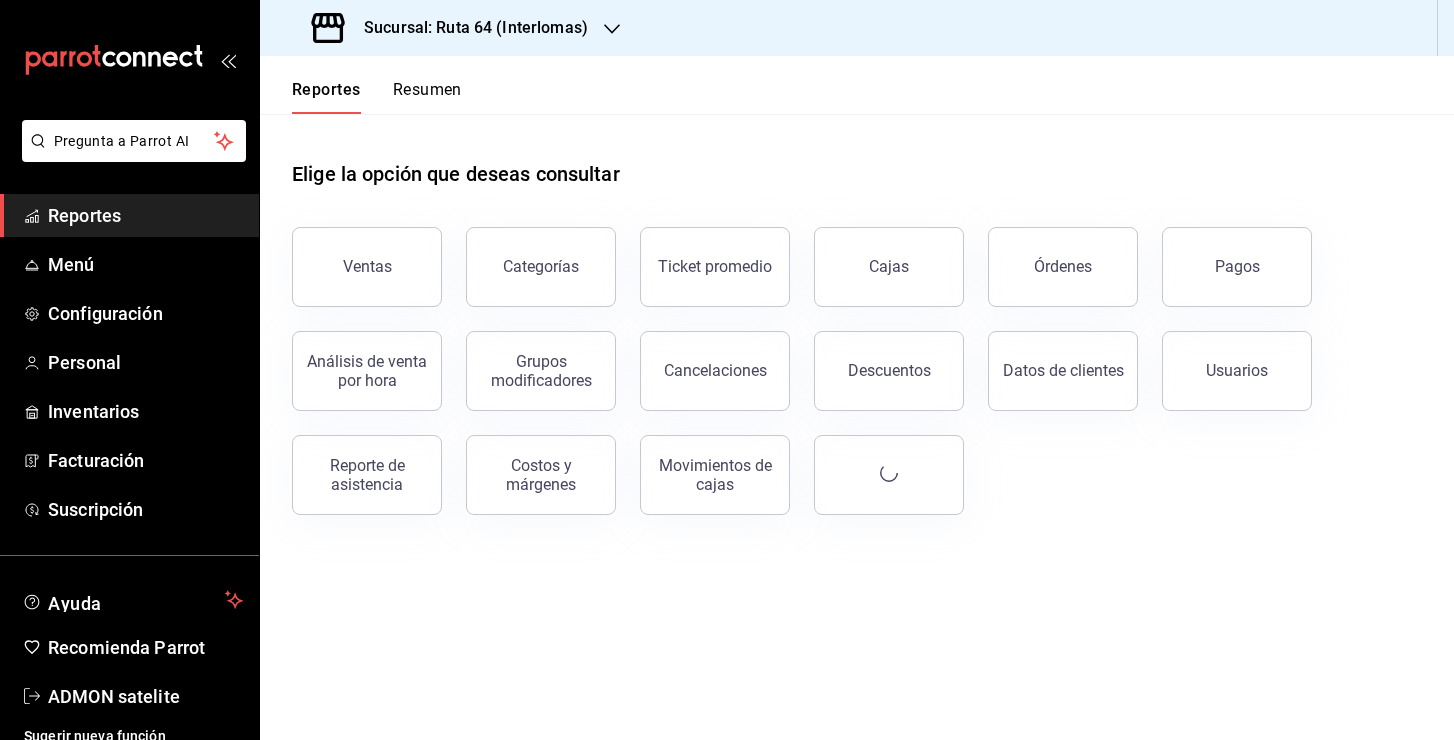 scroll, scrollTop: 0, scrollLeft: 0, axis: both 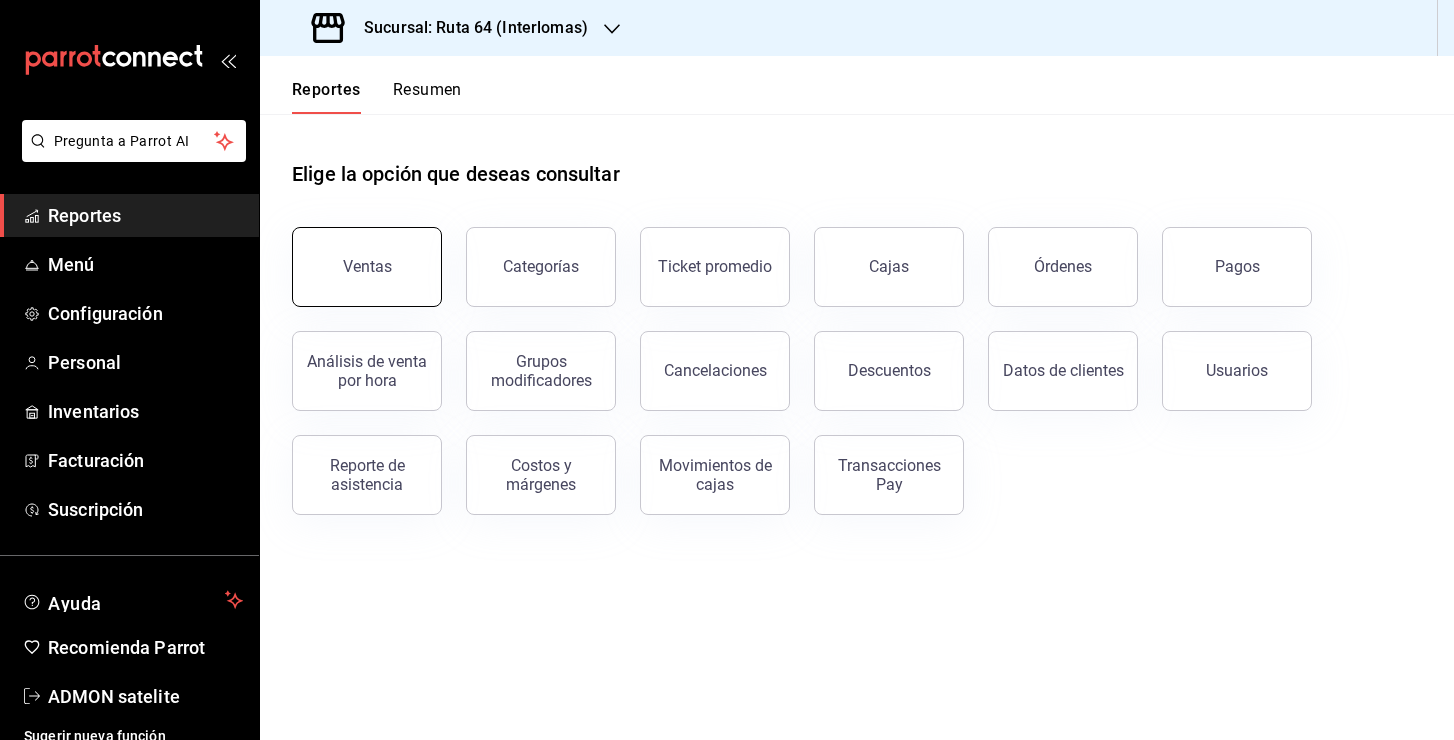 click on "Ventas" at bounding box center [367, 267] 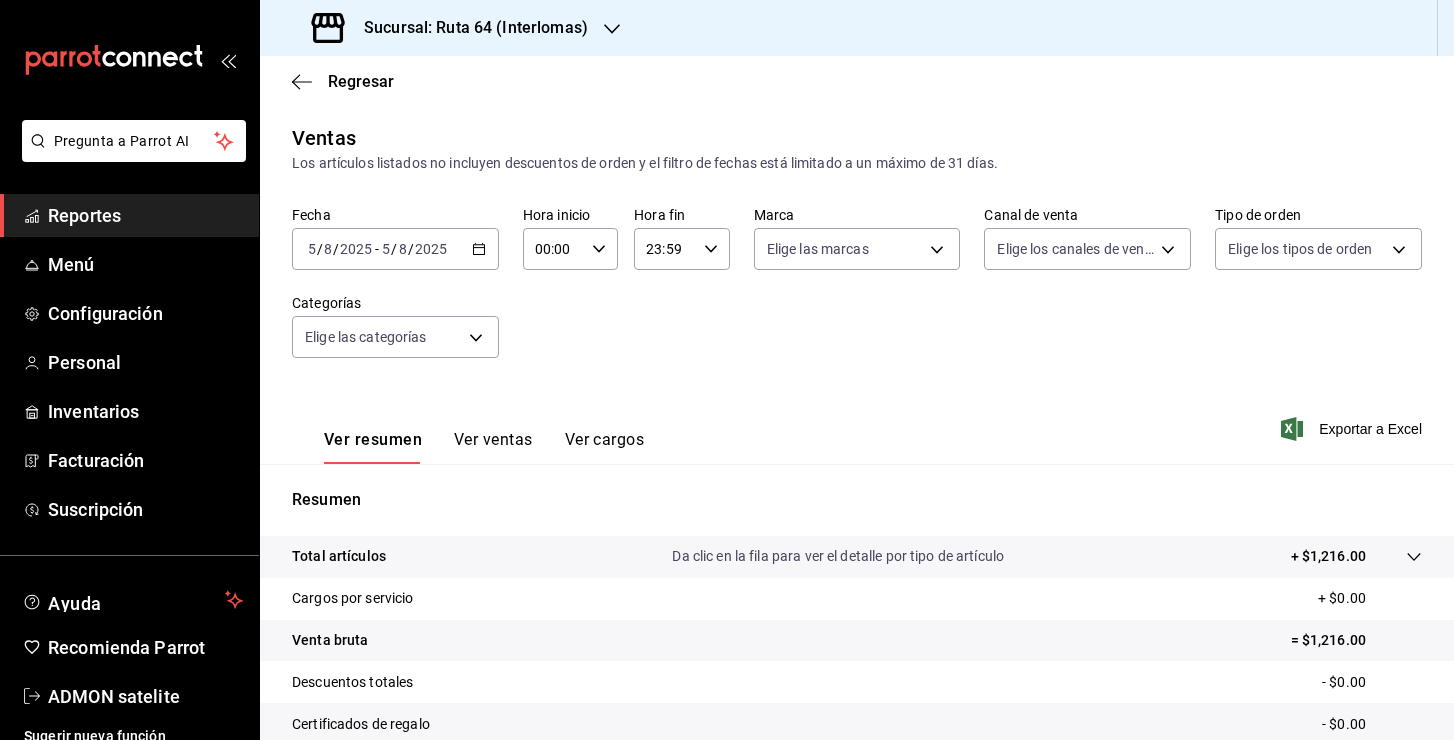 click 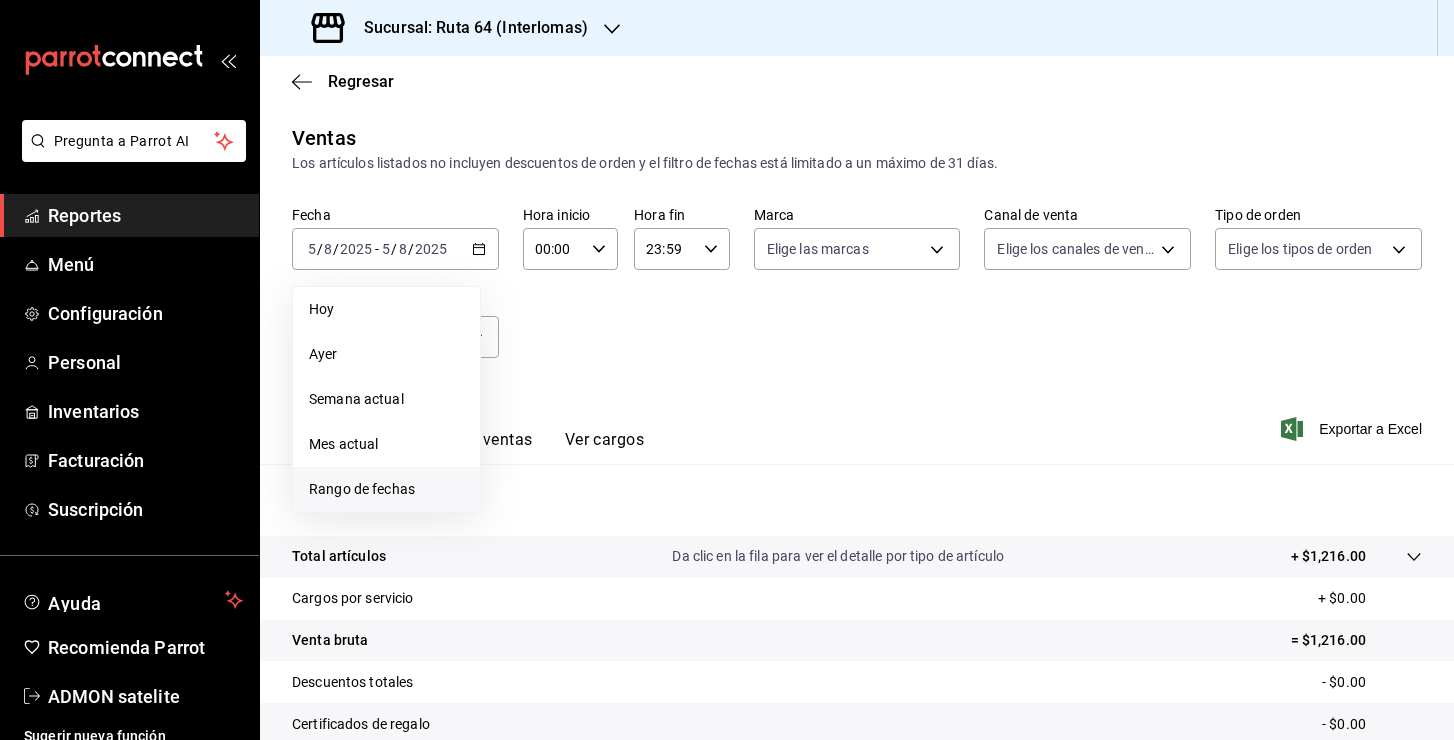 click on "Rango de fechas" at bounding box center [386, 489] 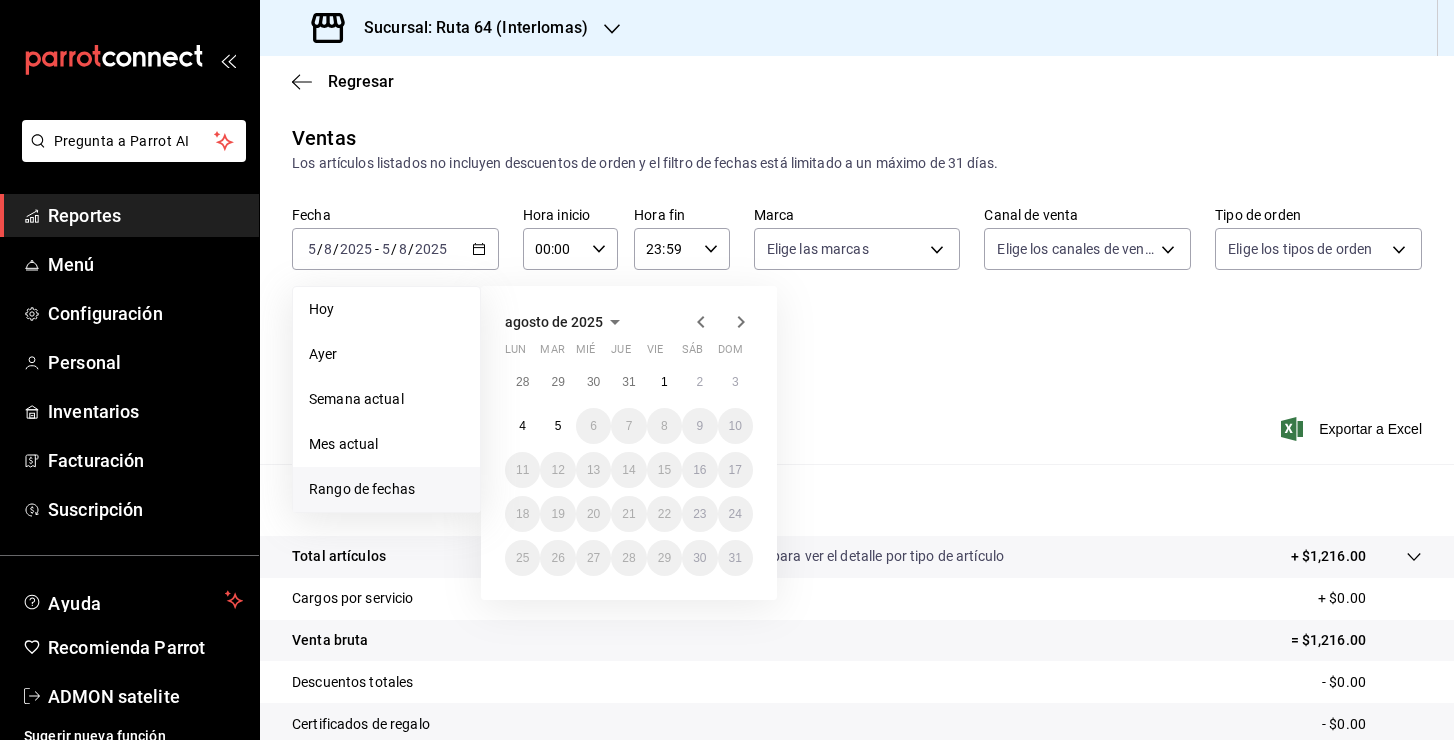 click 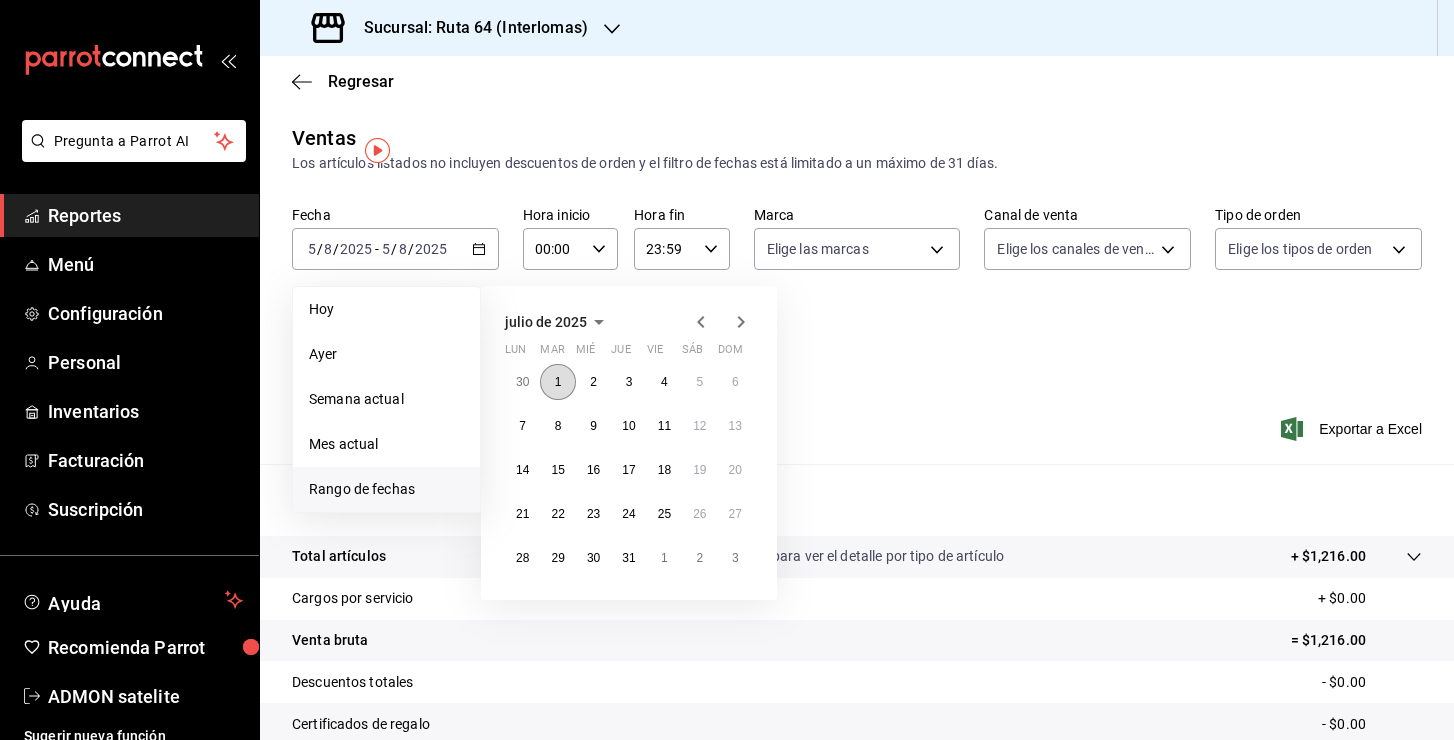 click on "1" at bounding box center (557, 382) 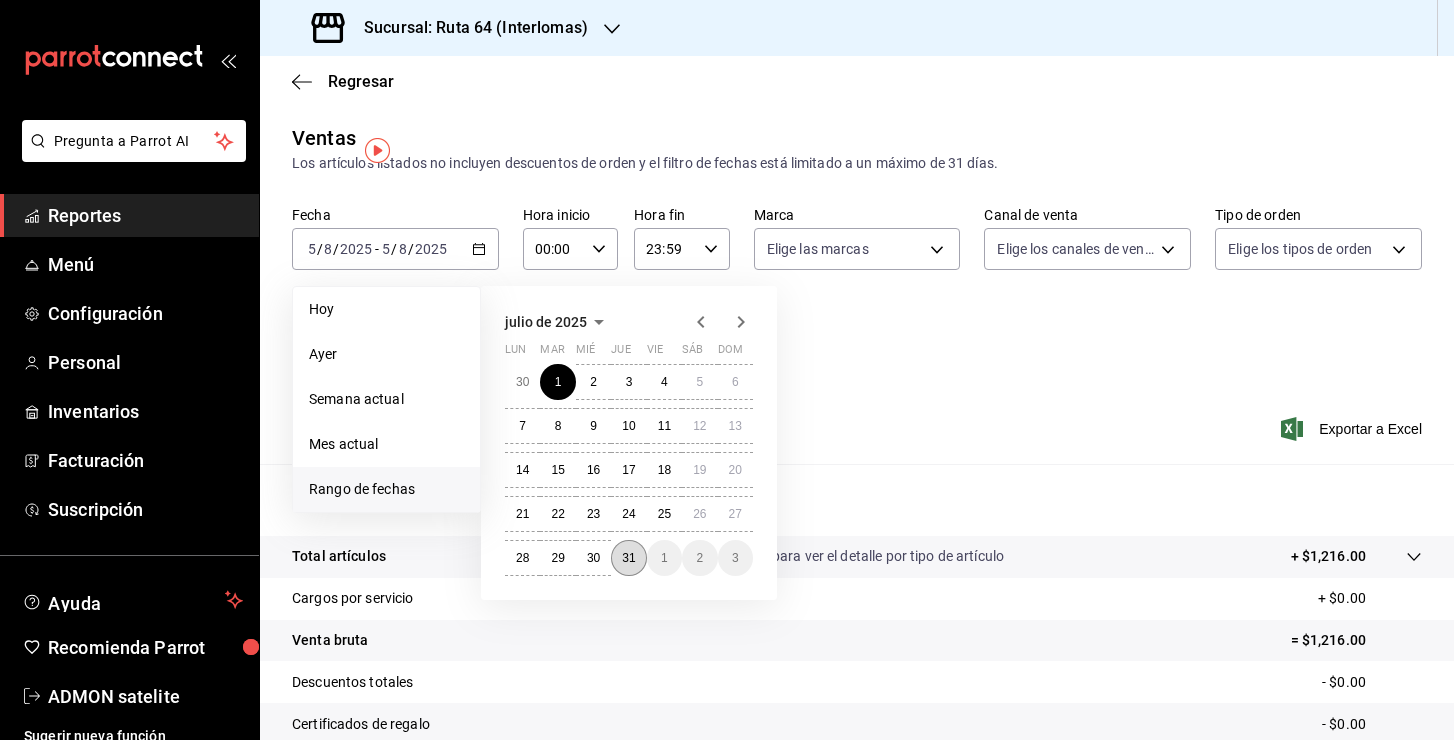 click on "31" at bounding box center [628, 558] 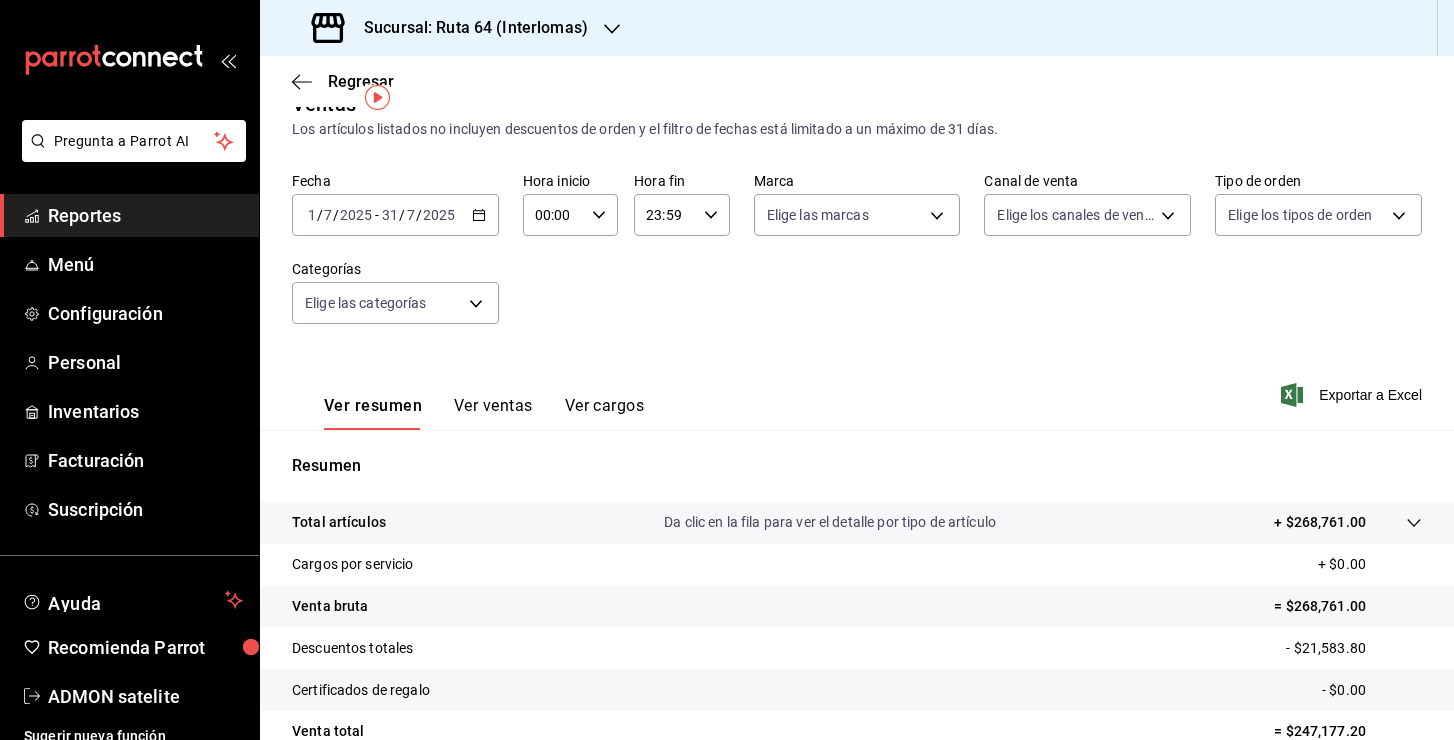scroll, scrollTop: 0, scrollLeft: 0, axis: both 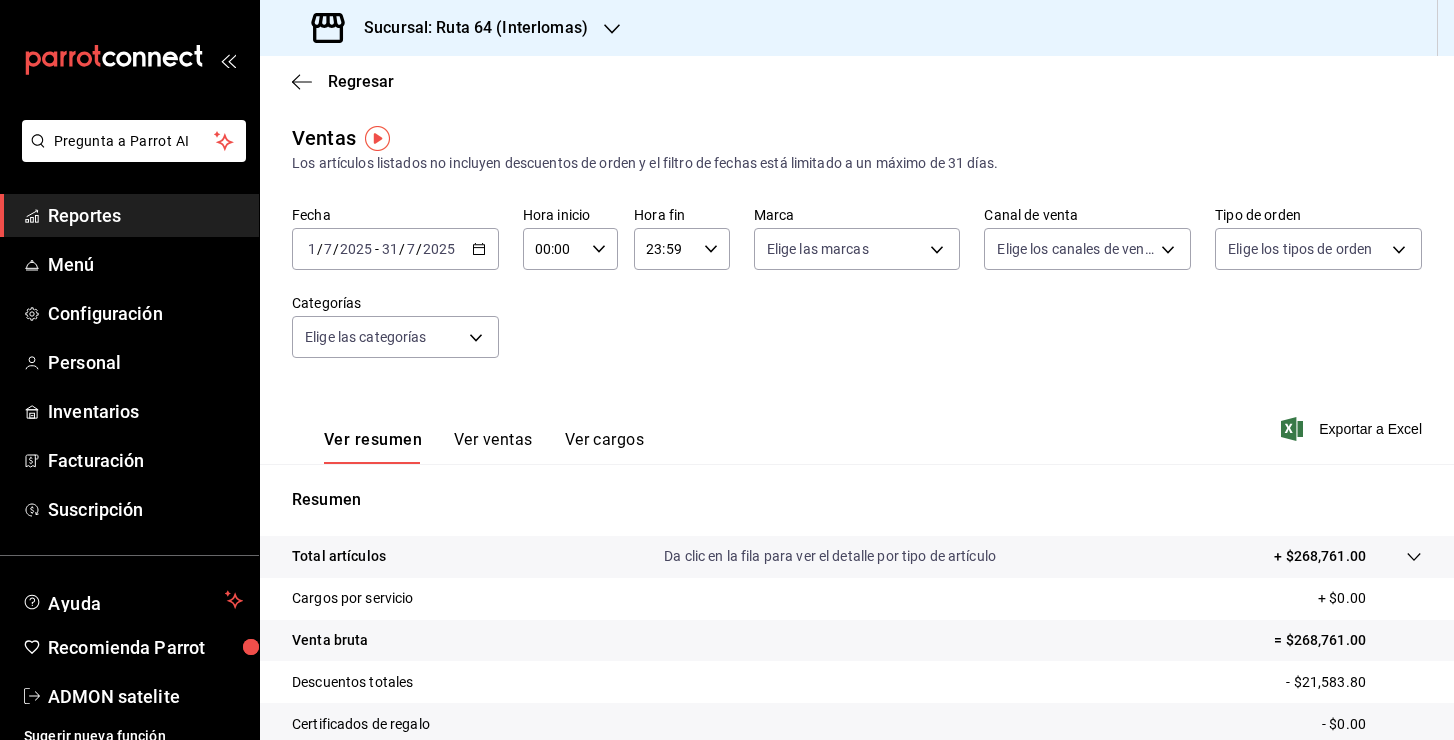 click 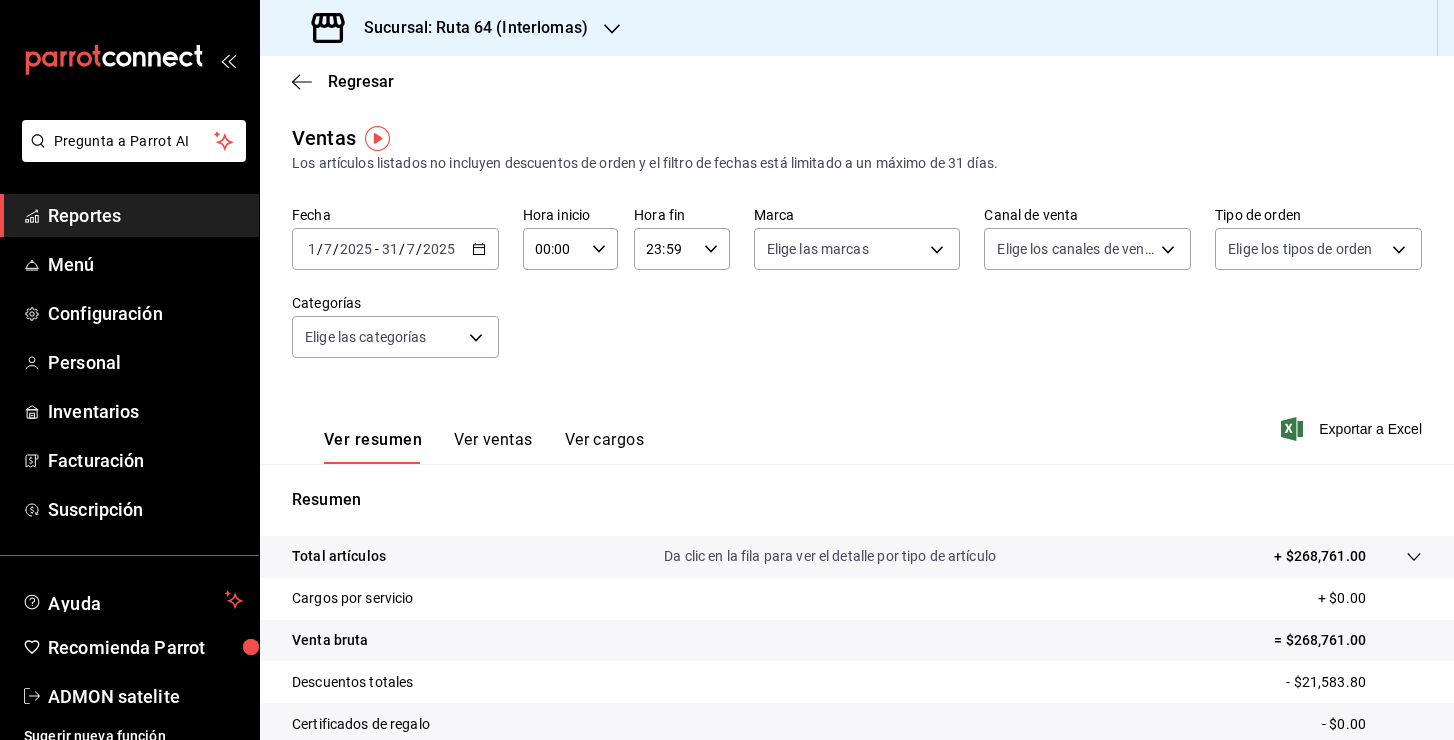 click on "Regresar" at bounding box center (857, 81) 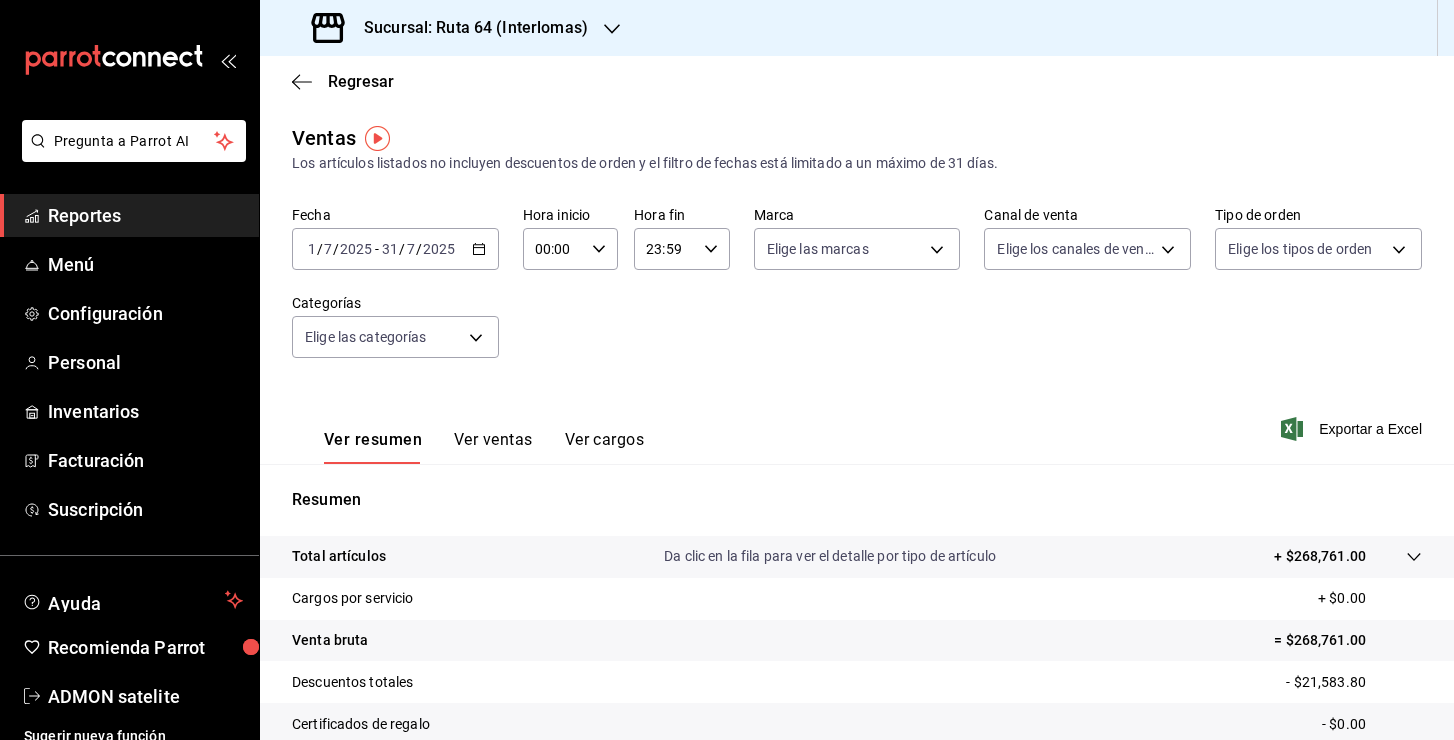 click 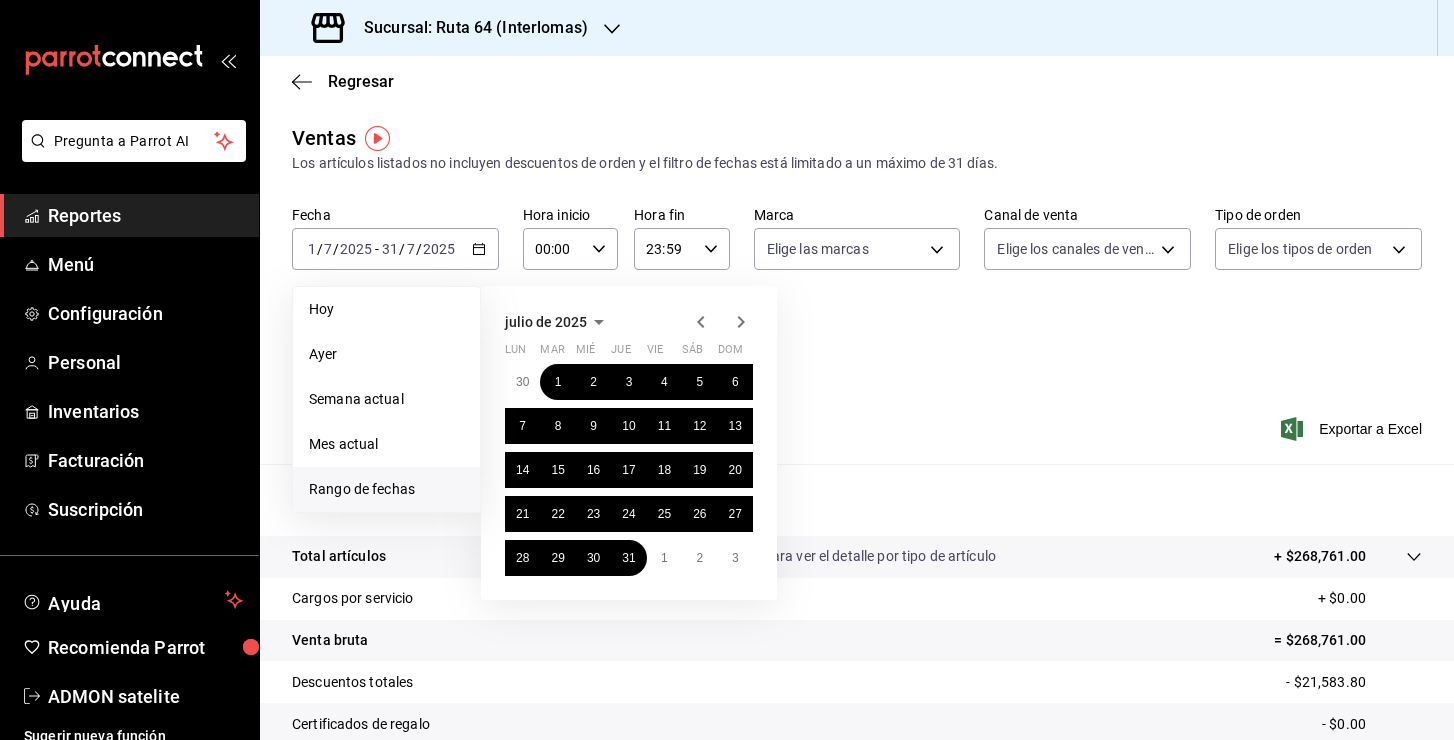 click 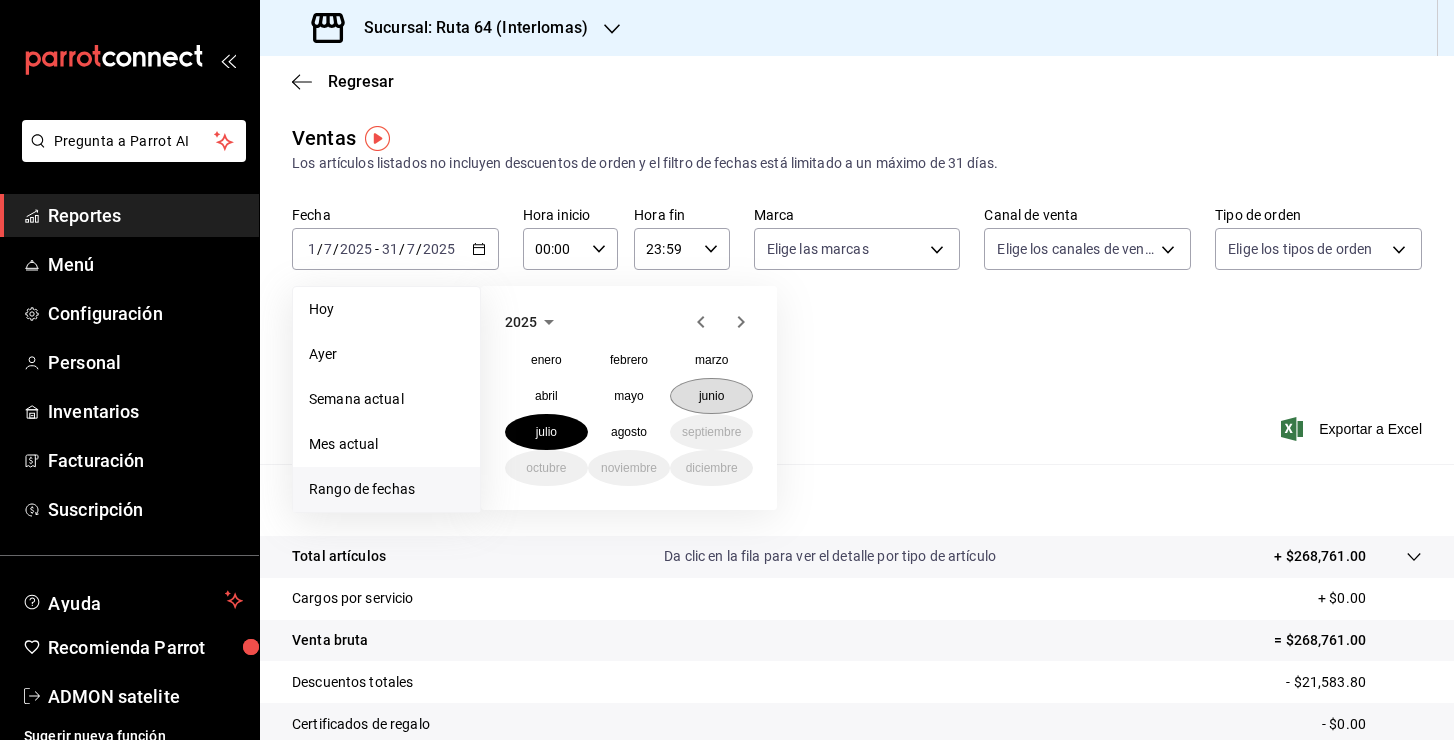click on "junio" at bounding box center (711, 396) 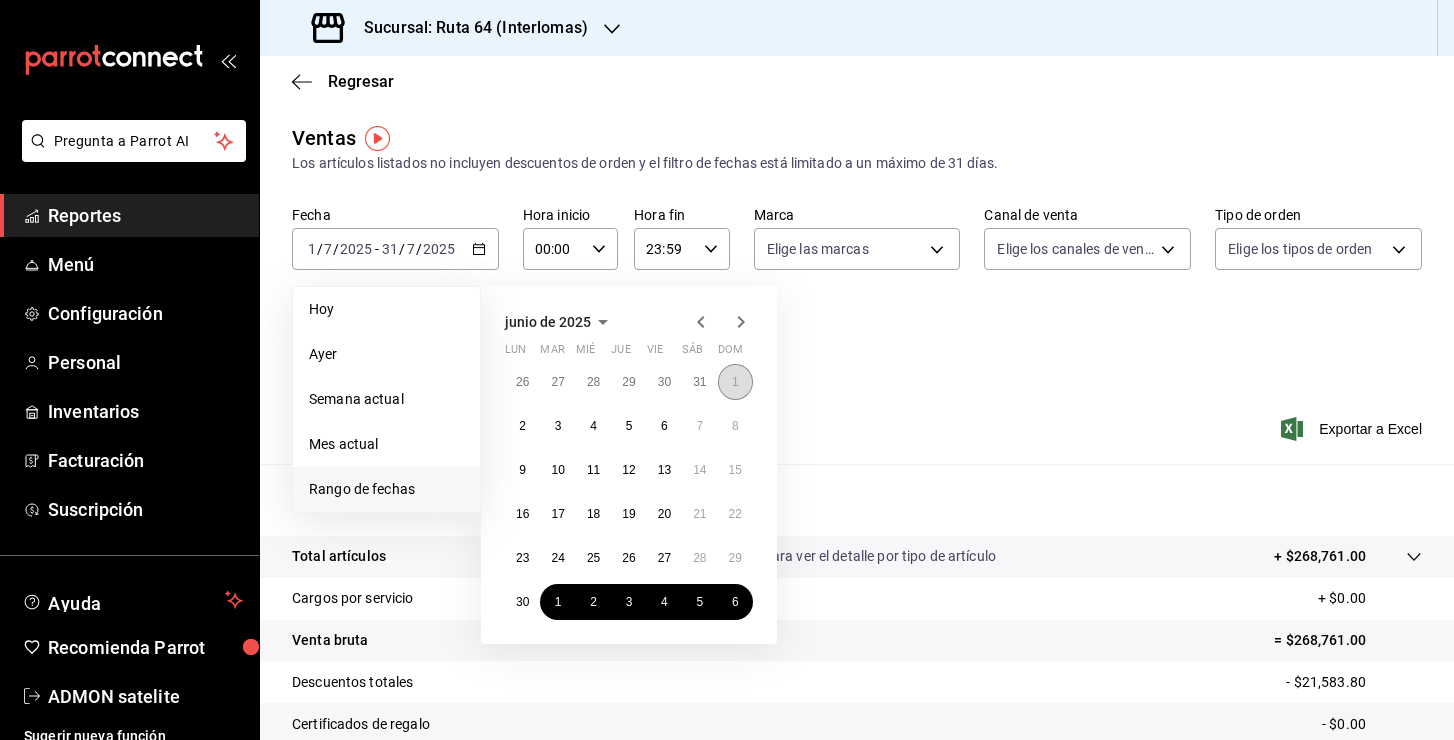 click on "1" at bounding box center [735, 382] 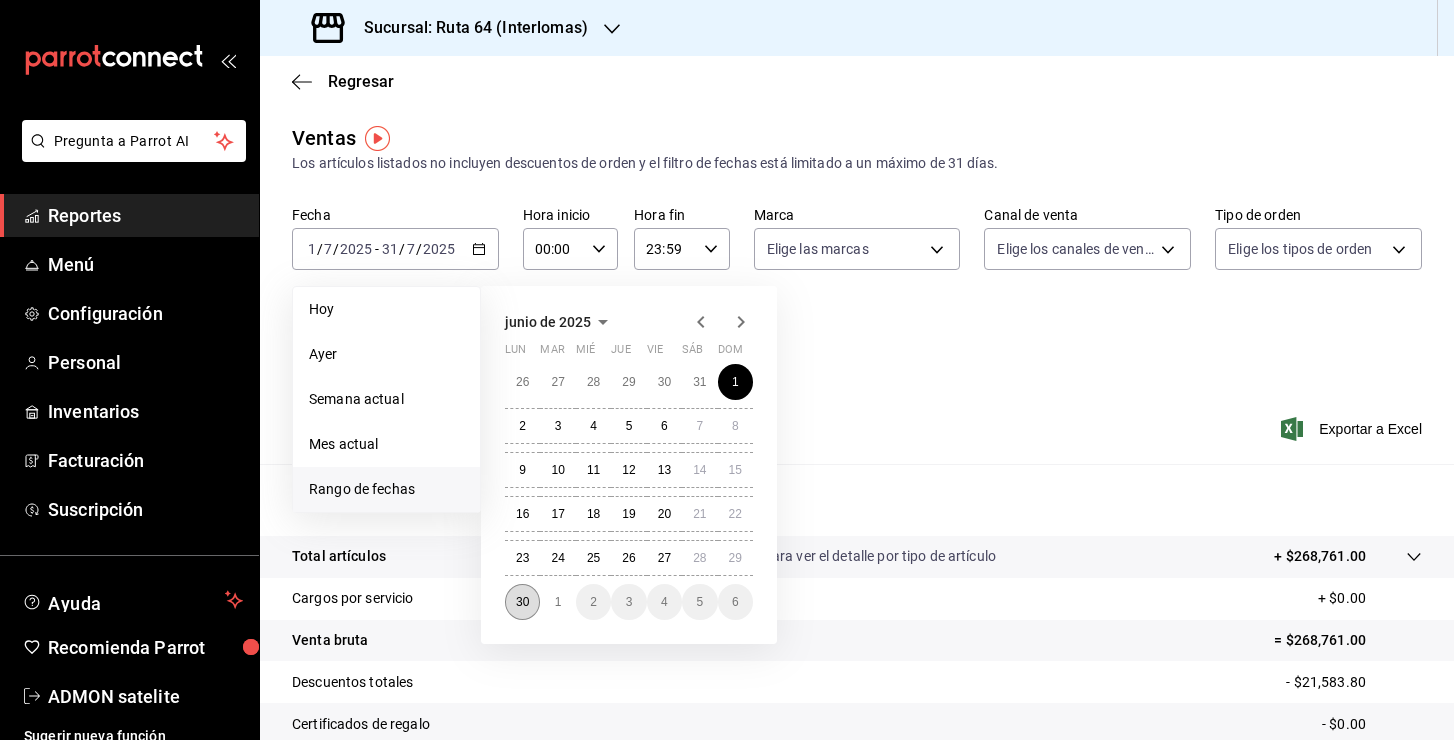 click on "30" at bounding box center [522, 602] 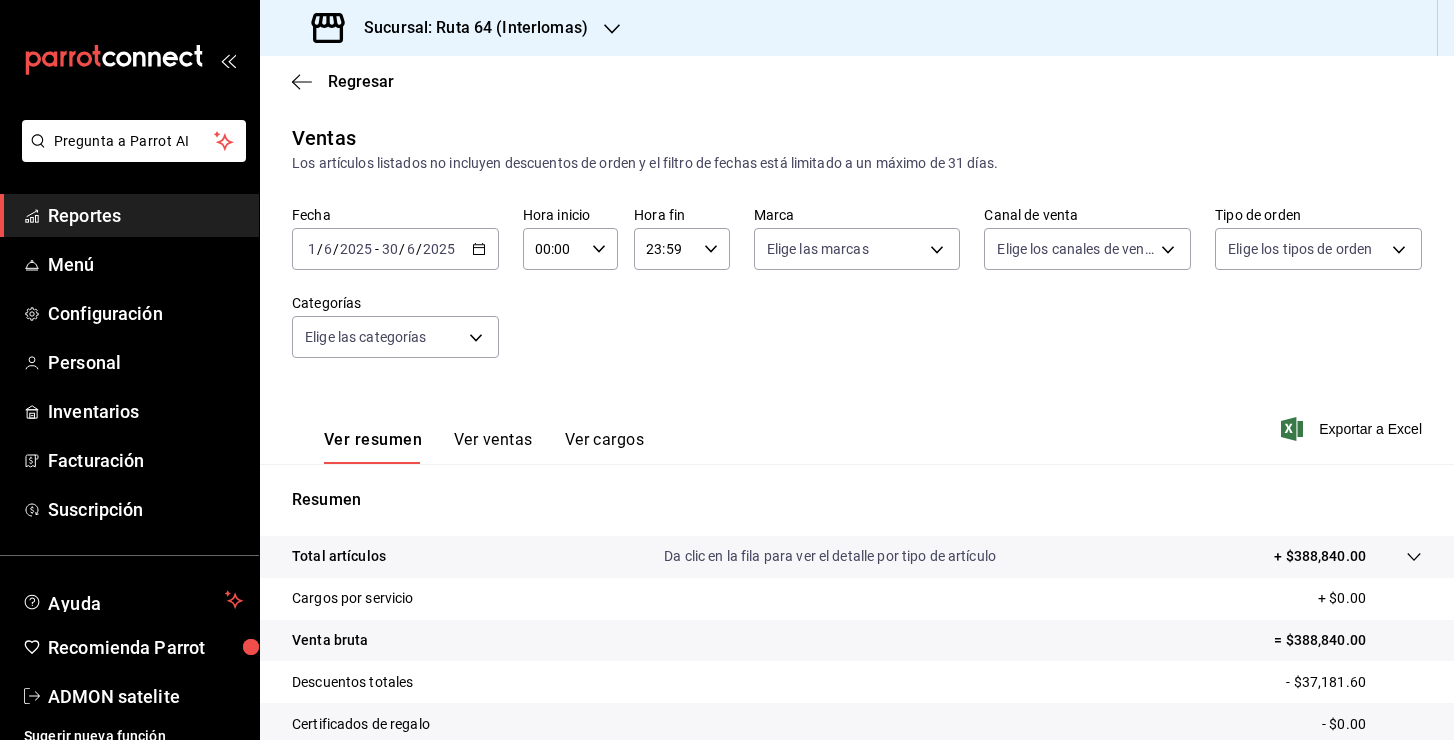 scroll, scrollTop: 218, scrollLeft: 0, axis: vertical 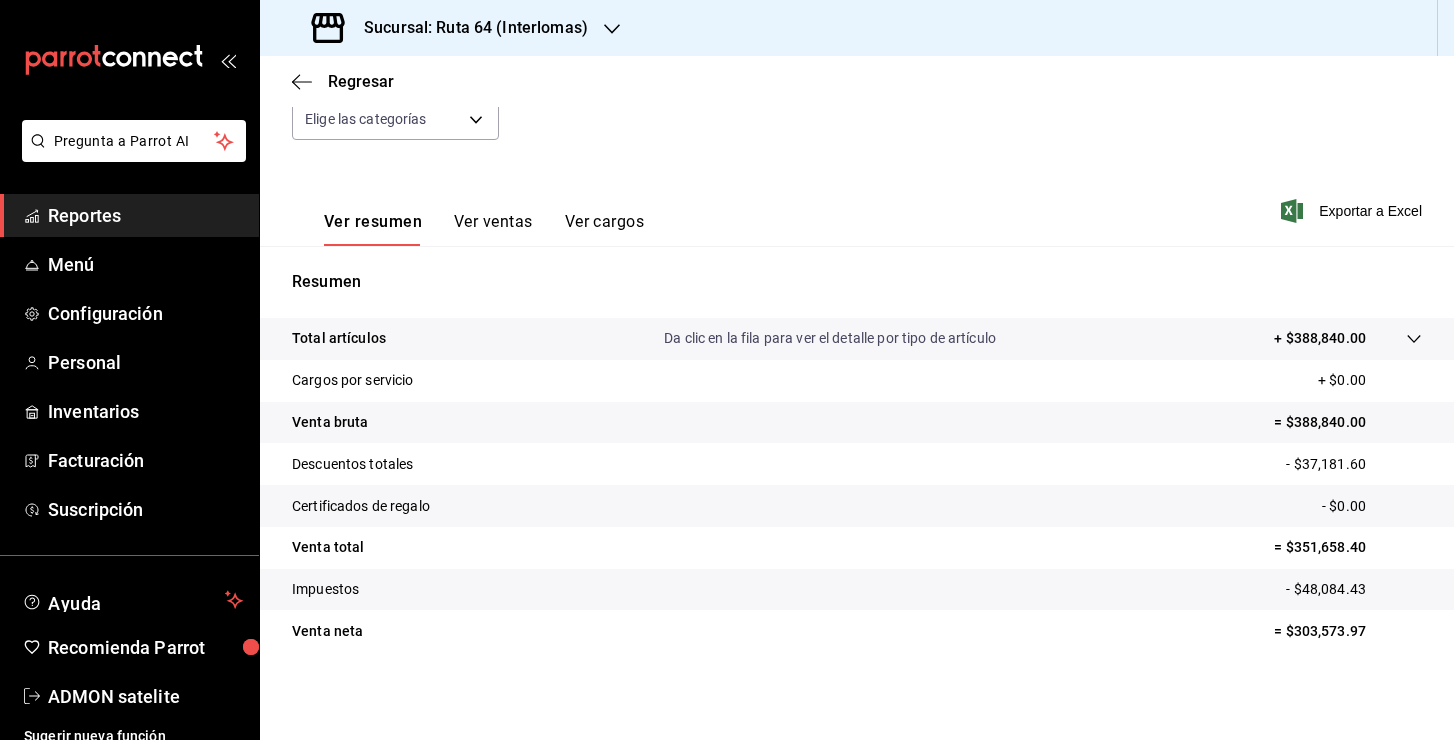 click on "Sucursal: Ruta 64 (Interlomas)" at bounding box center (452, 28) 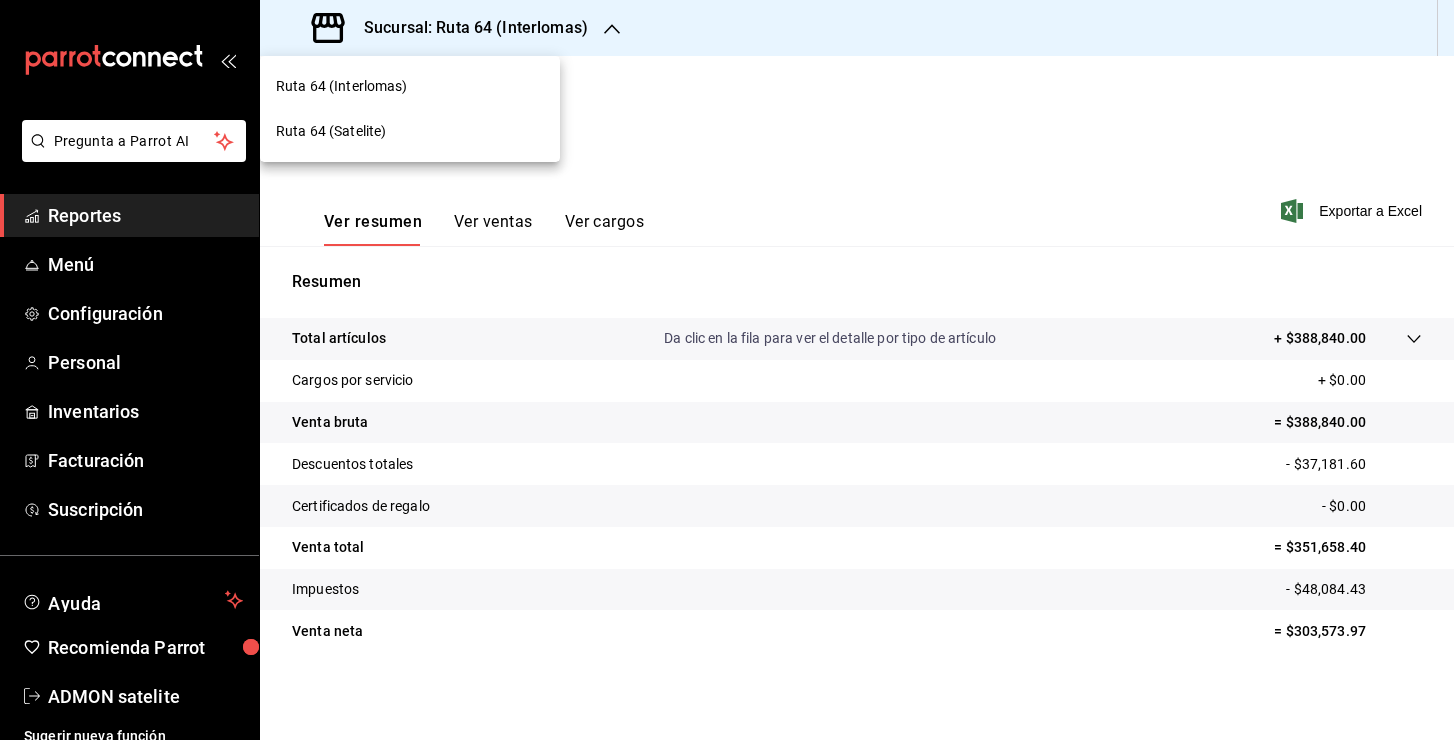 click at bounding box center [727, 370] 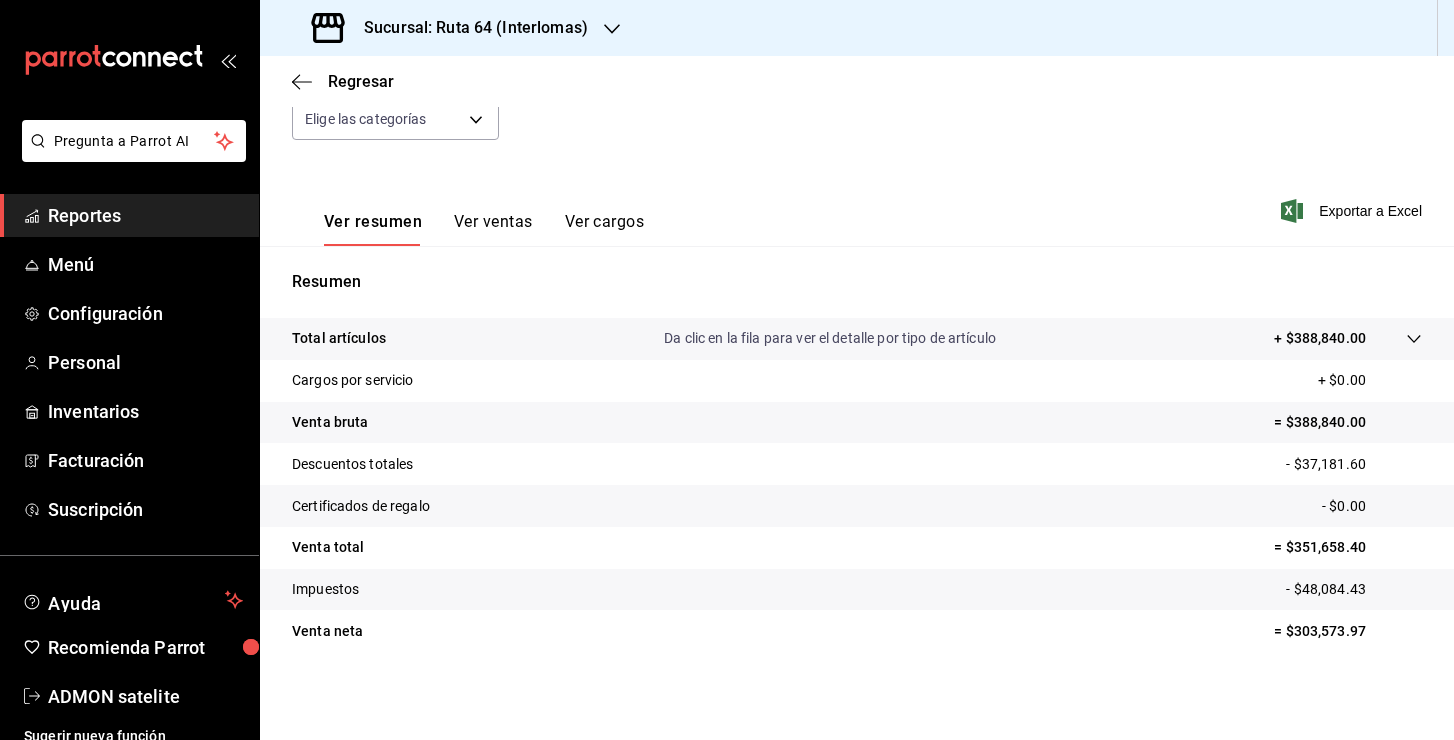 scroll, scrollTop: 0, scrollLeft: 0, axis: both 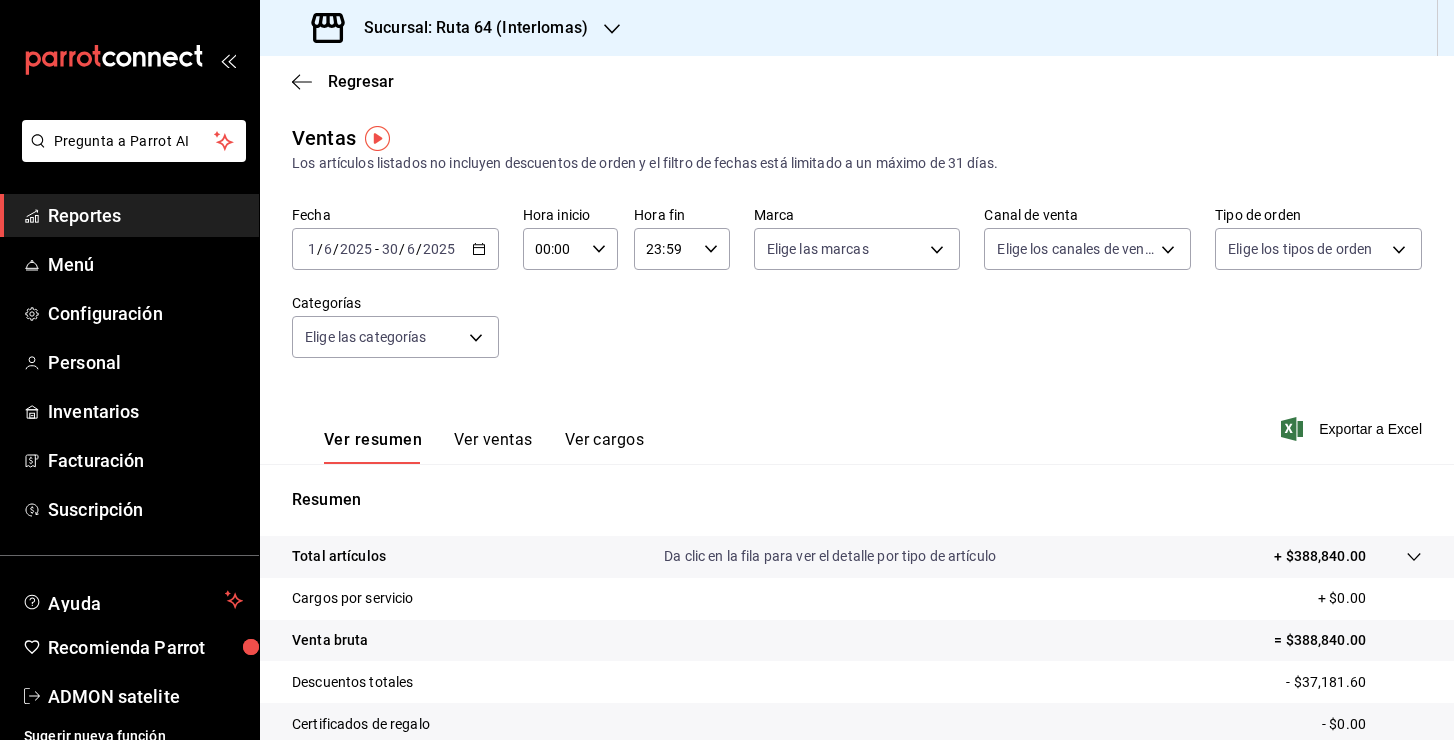 click 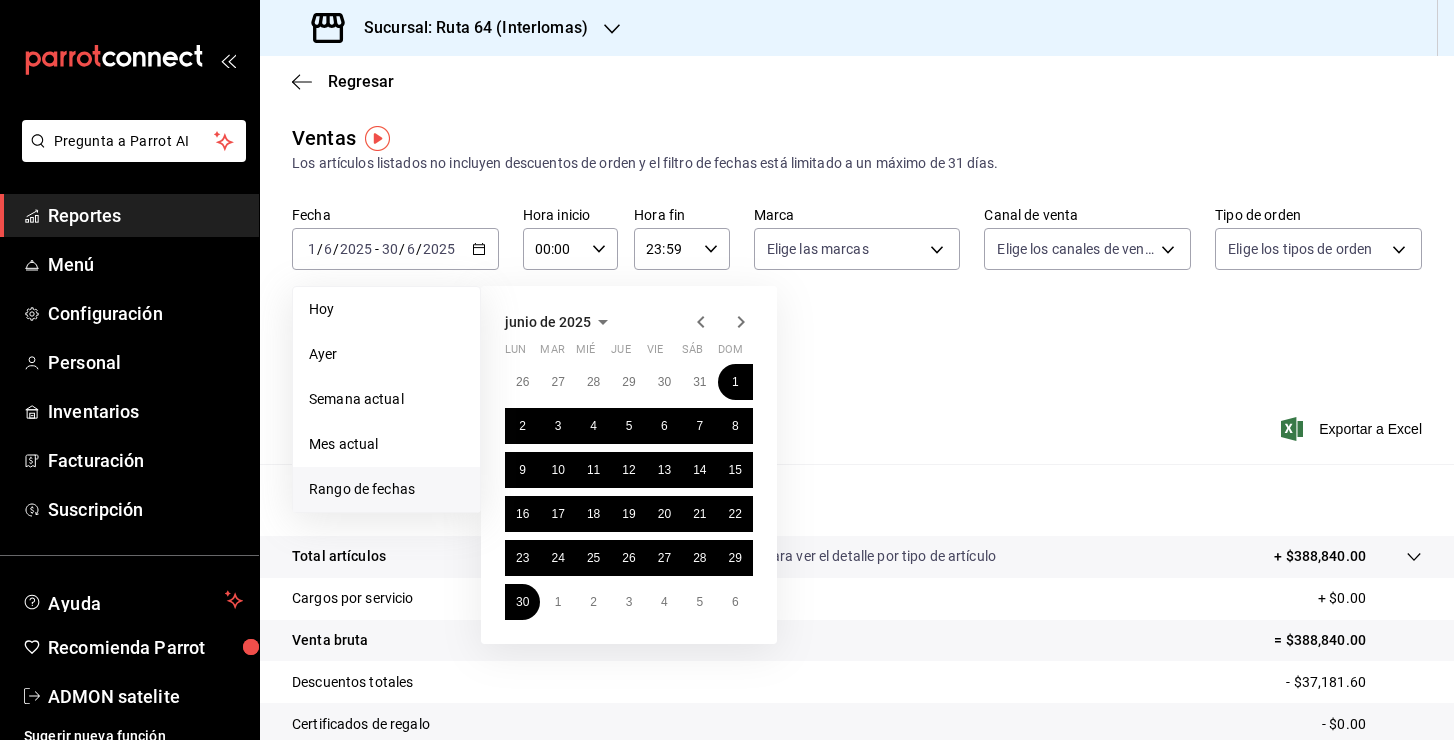 click 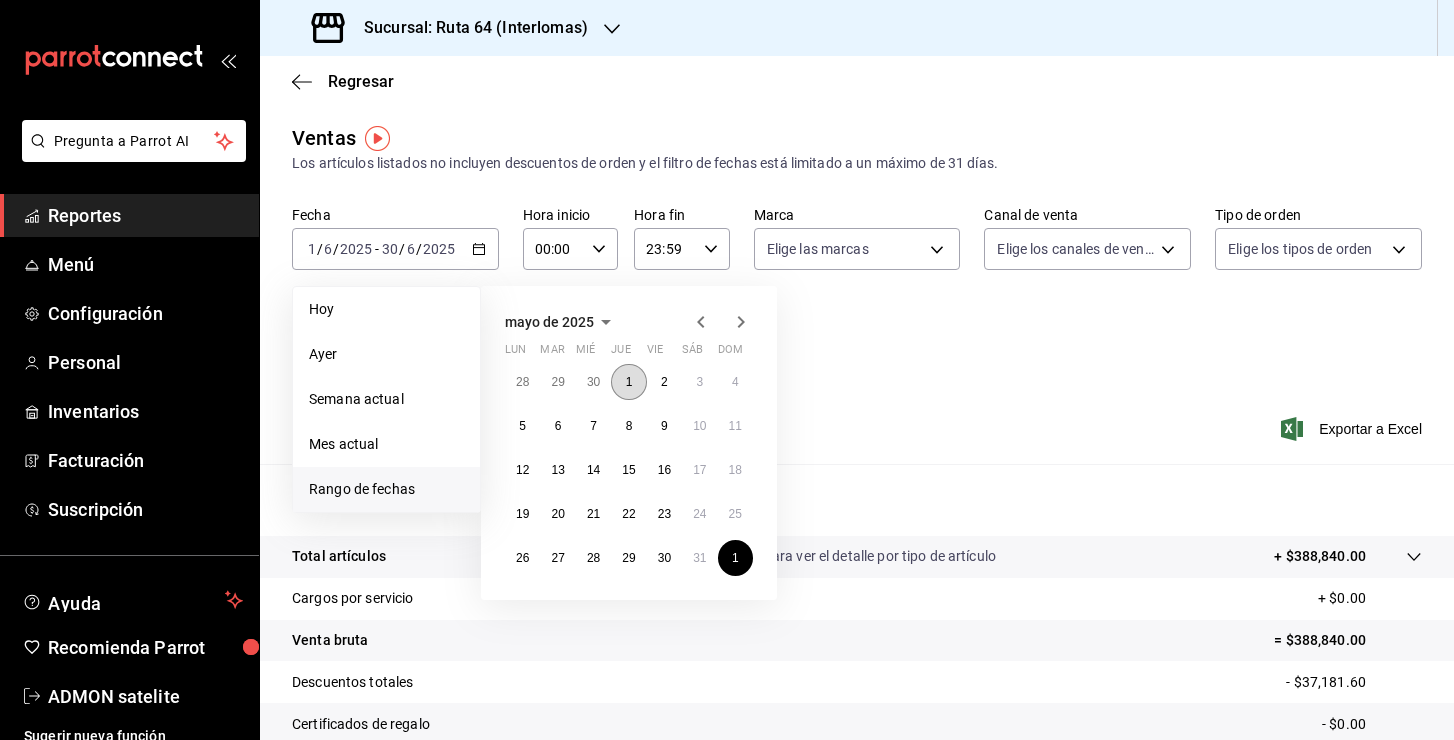 click on "1" at bounding box center [628, 382] 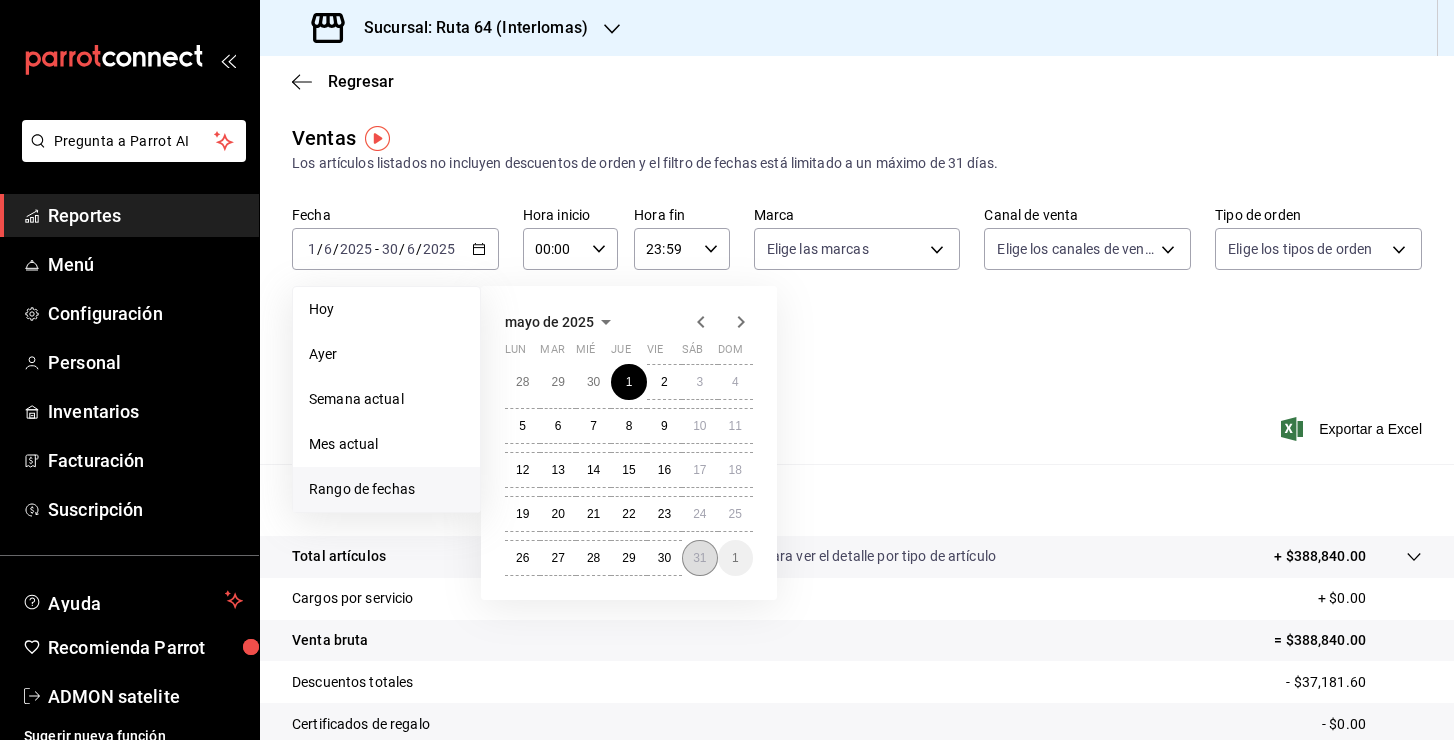 click on "31" at bounding box center (699, 558) 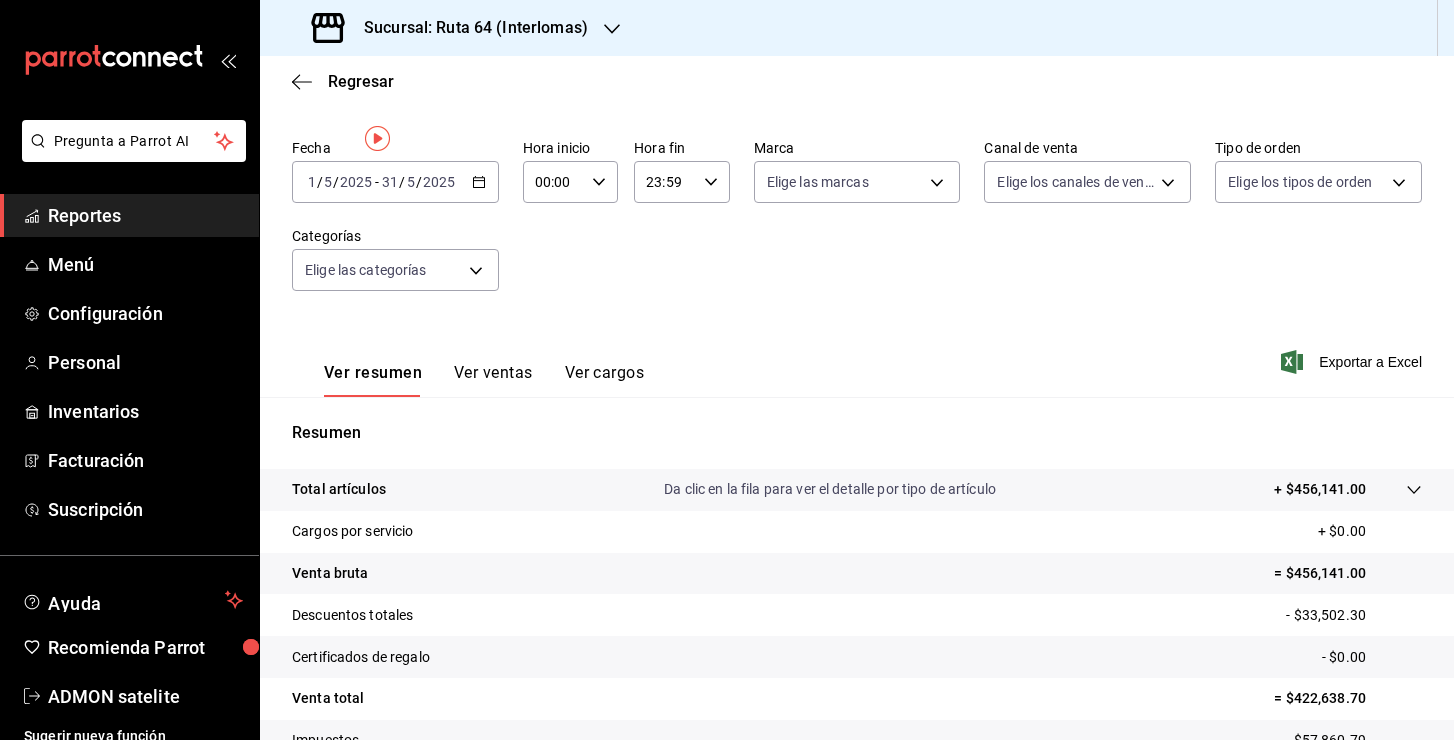 scroll, scrollTop: 0, scrollLeft: 0, axis: both 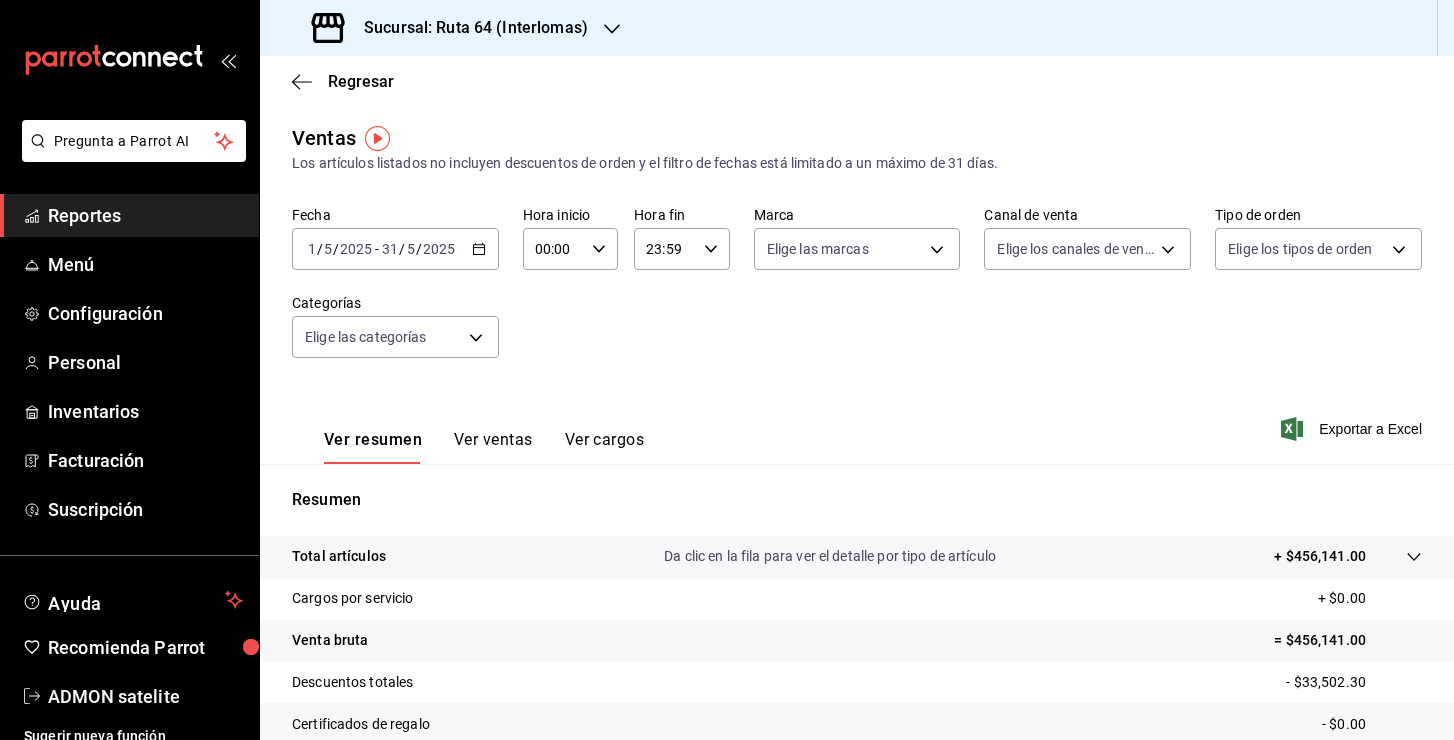 click on "Sucursal: Ruta 64 (Interlomas)" at bounding box center (468, 28) 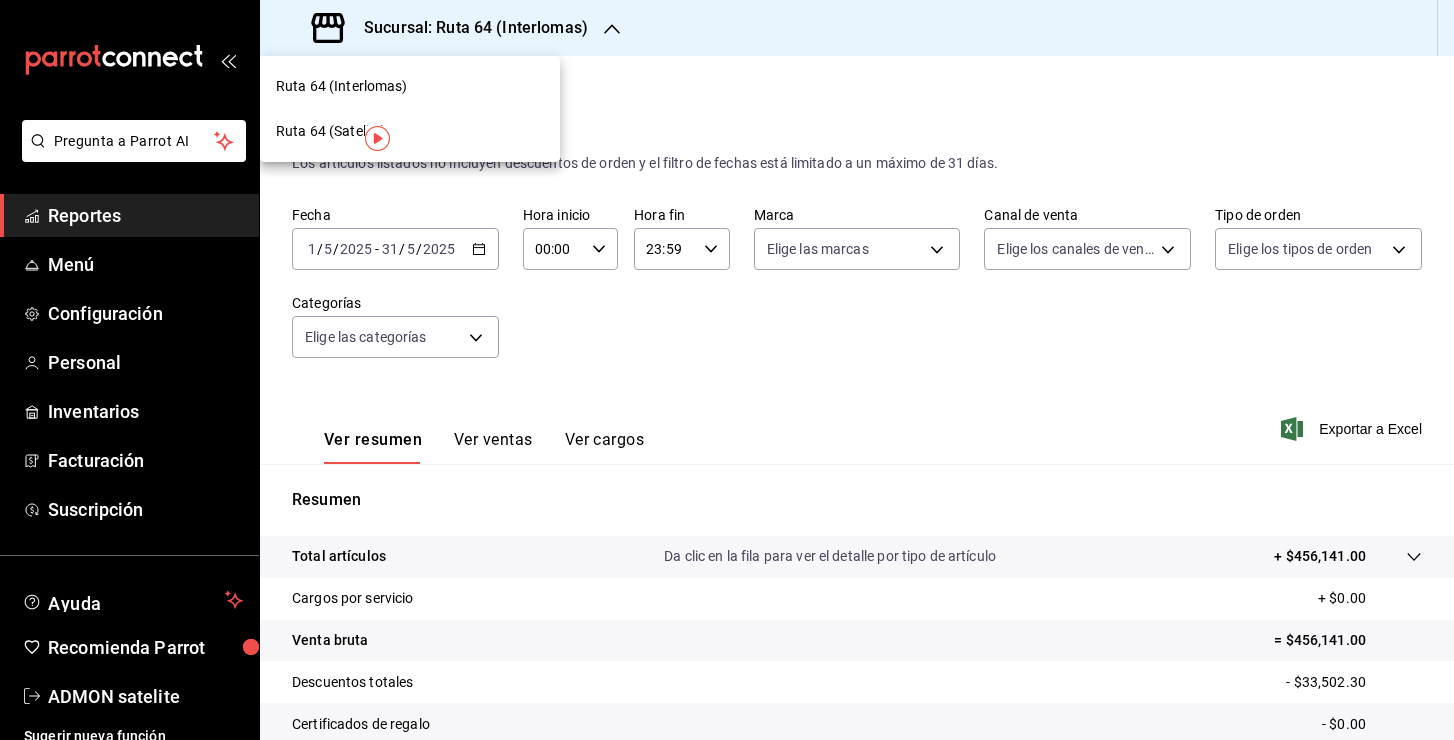click on "Ruta 64 (Satelite)" at bounding box center (331, 131) 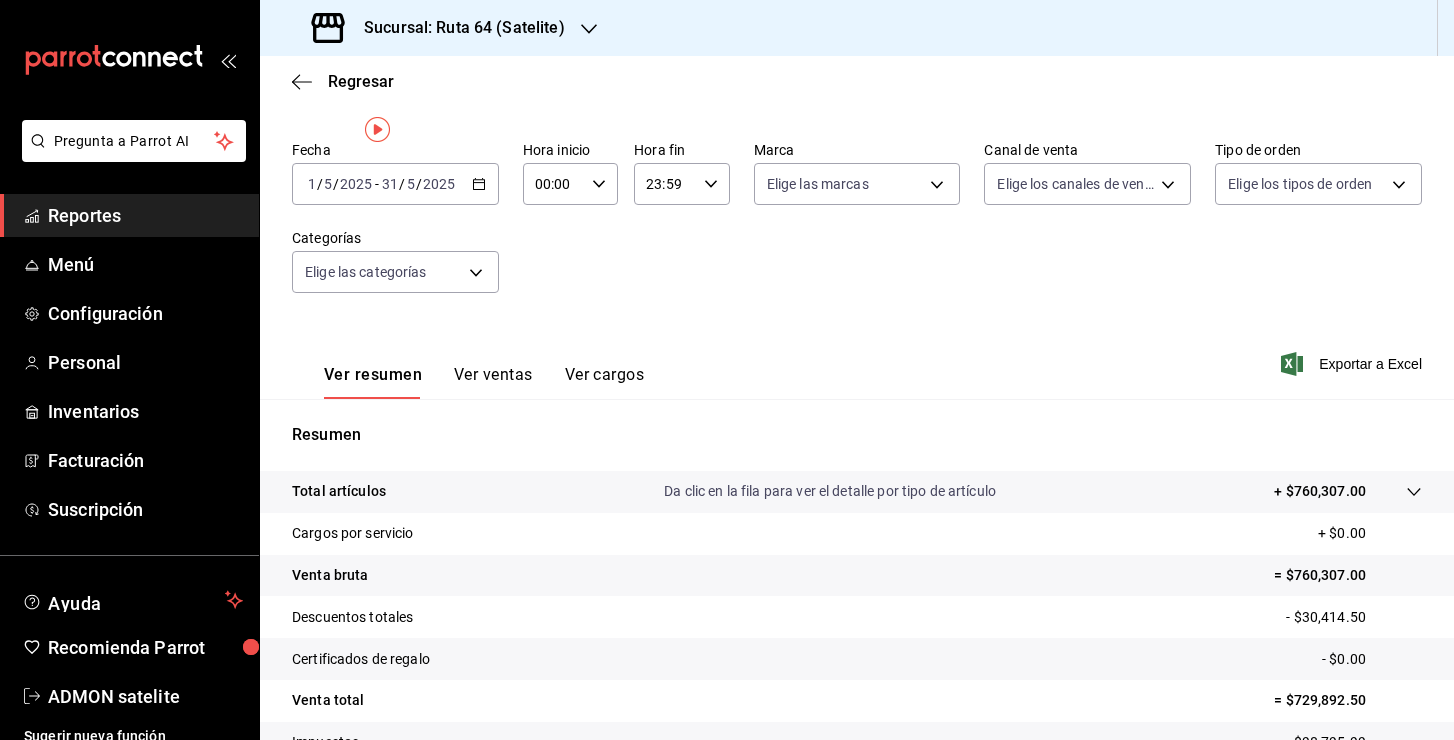 scroll, scrollTop: 0, scrollLeft: 0, axis: both 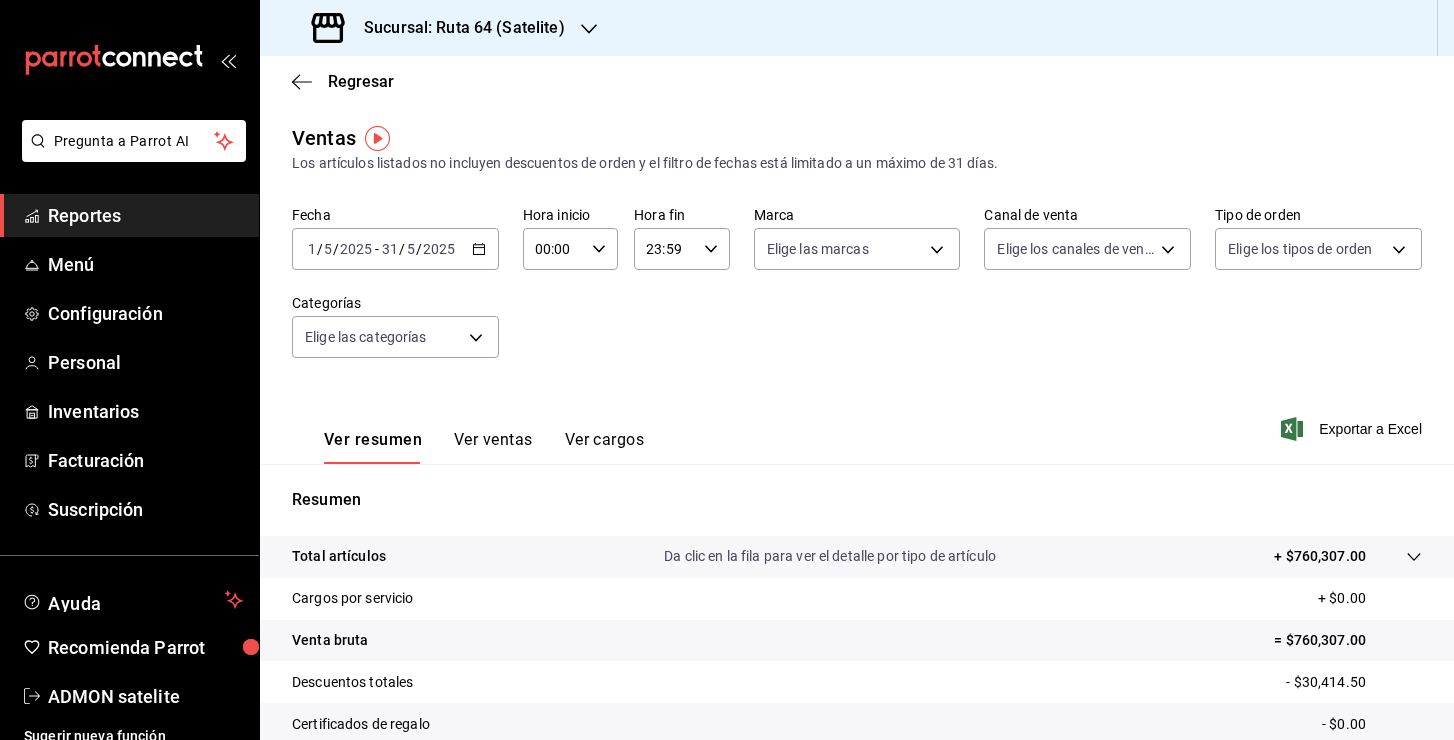 click on "Sucursal: Ruta 64 (Satelite)" at bounding box center [440, 28] 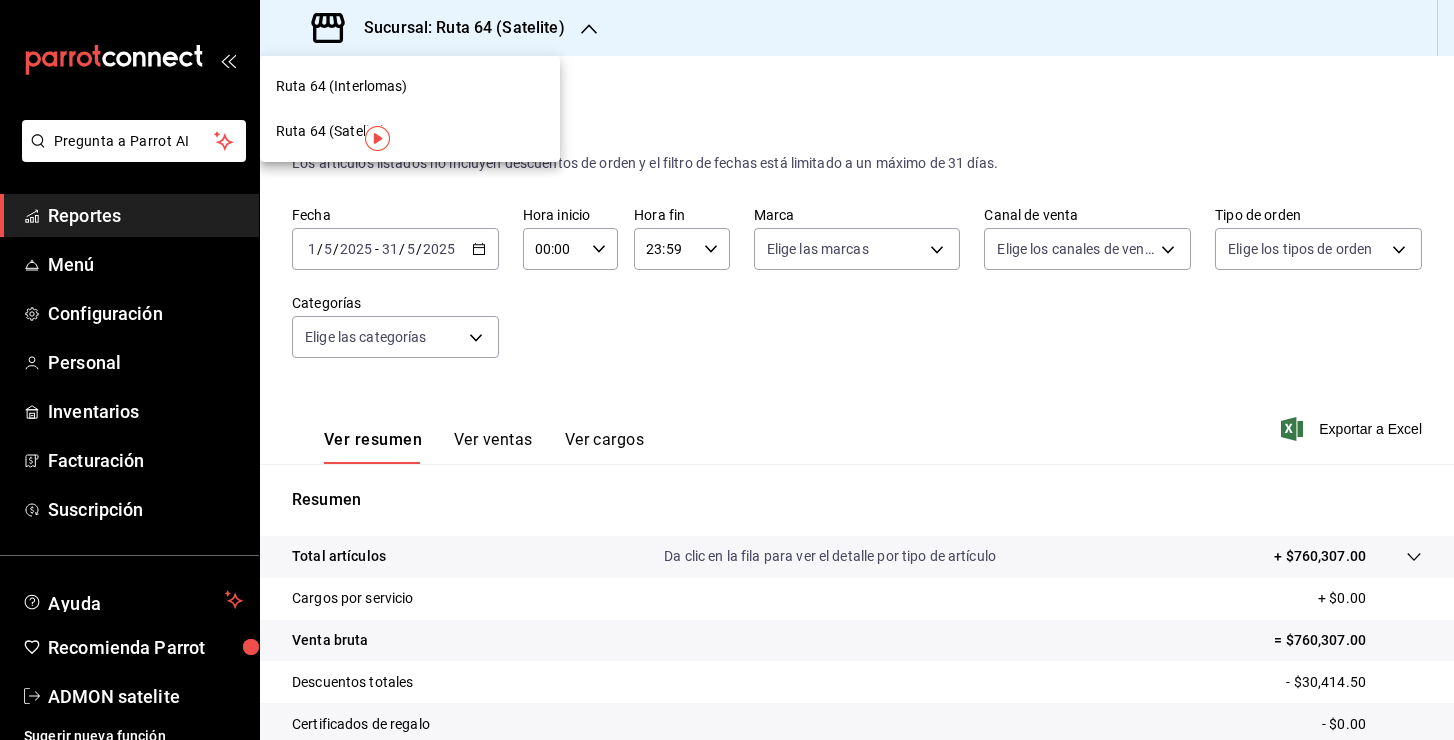 click at bounding box center (727, 370) 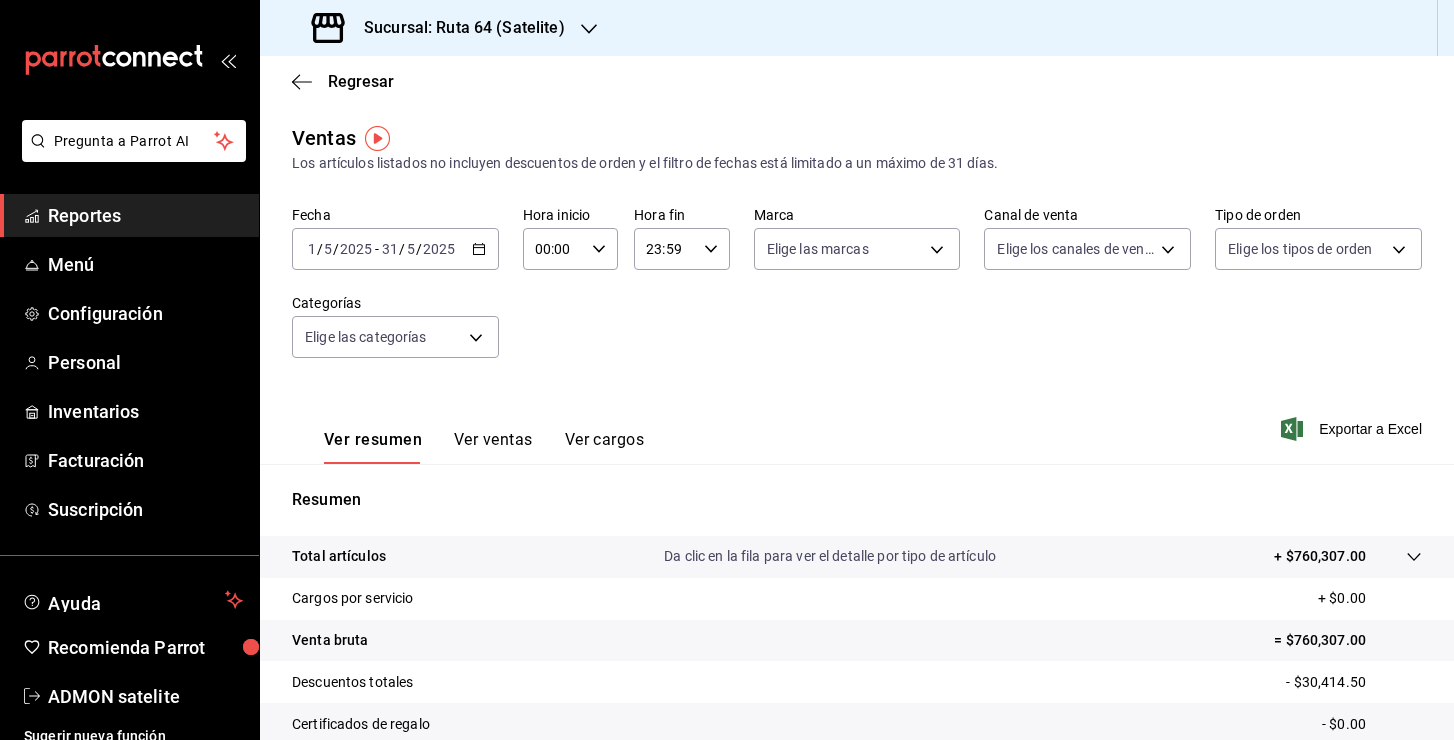 click 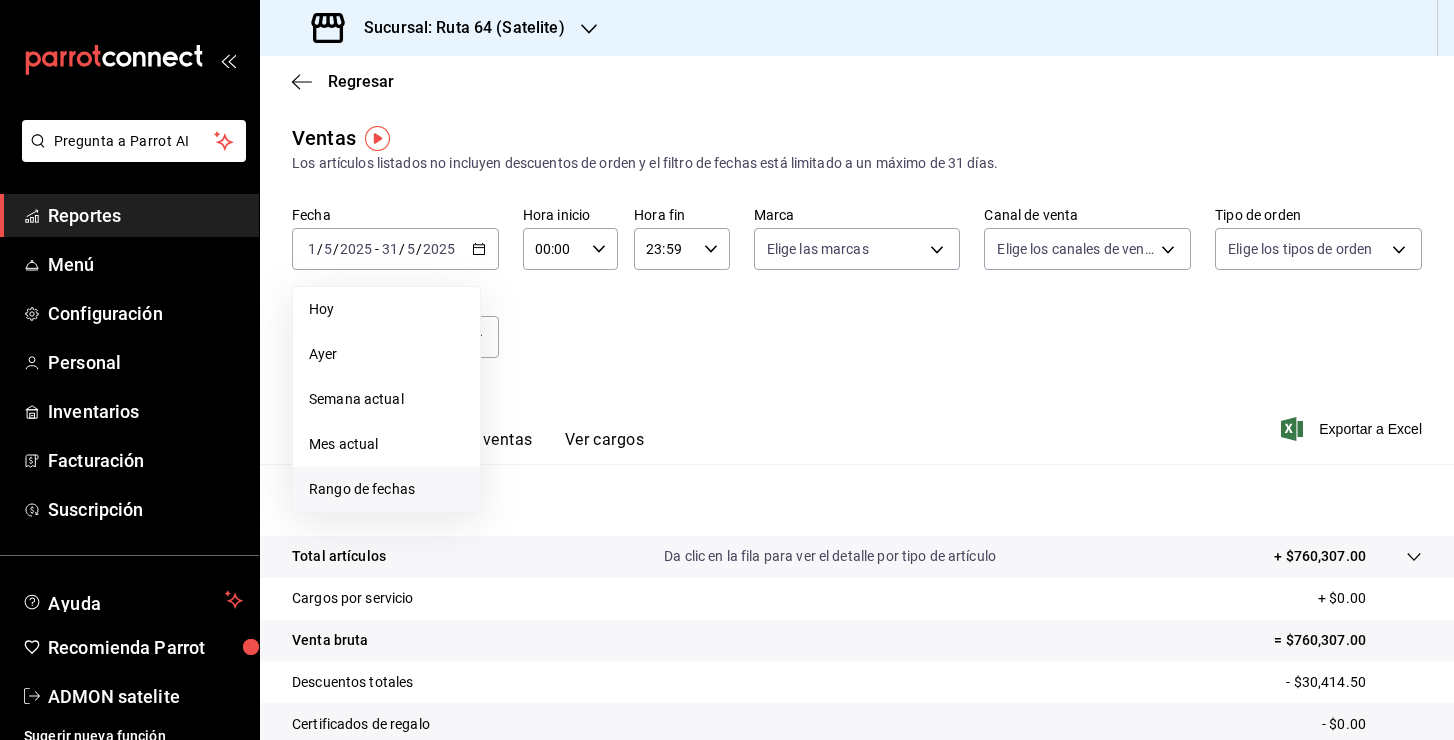 click on "Rango de fechas" at bounding box center (386, 489) 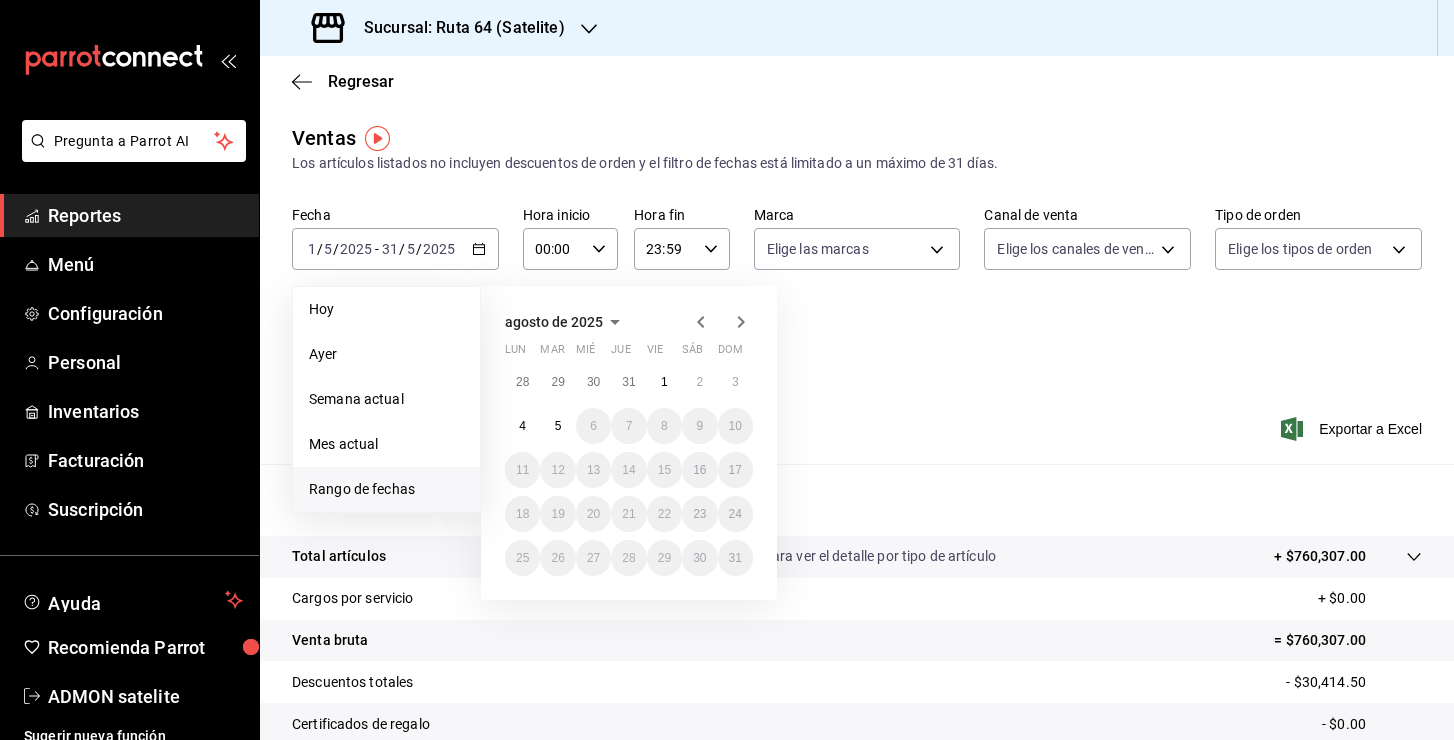 click 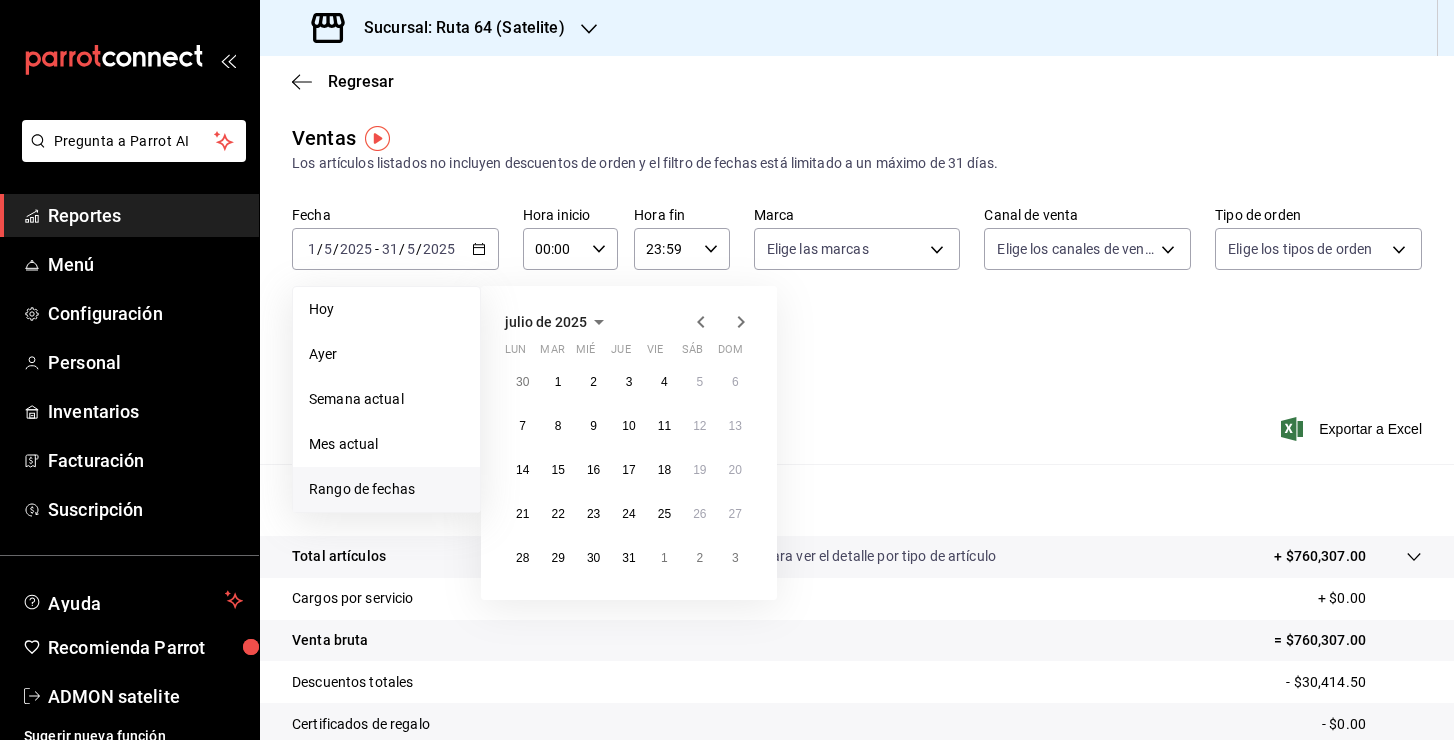 click 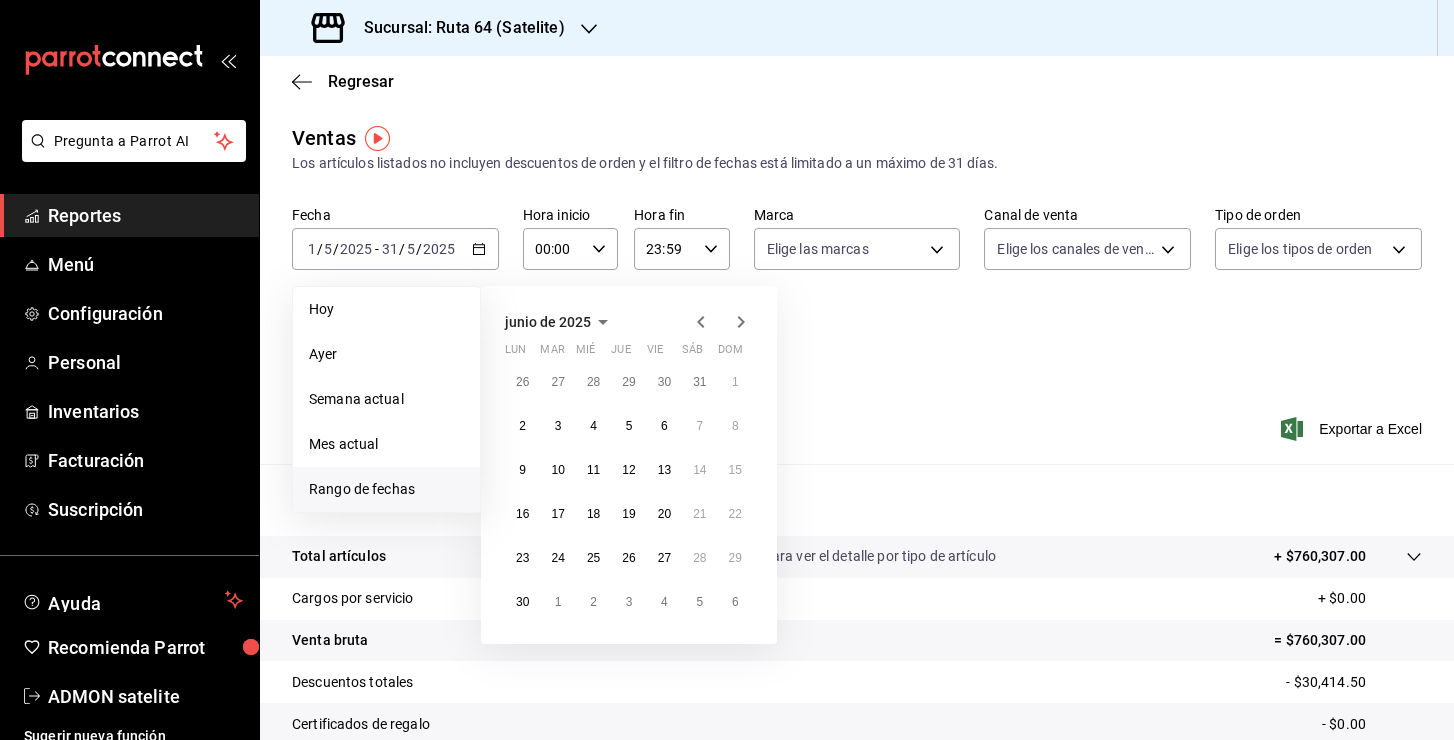 click 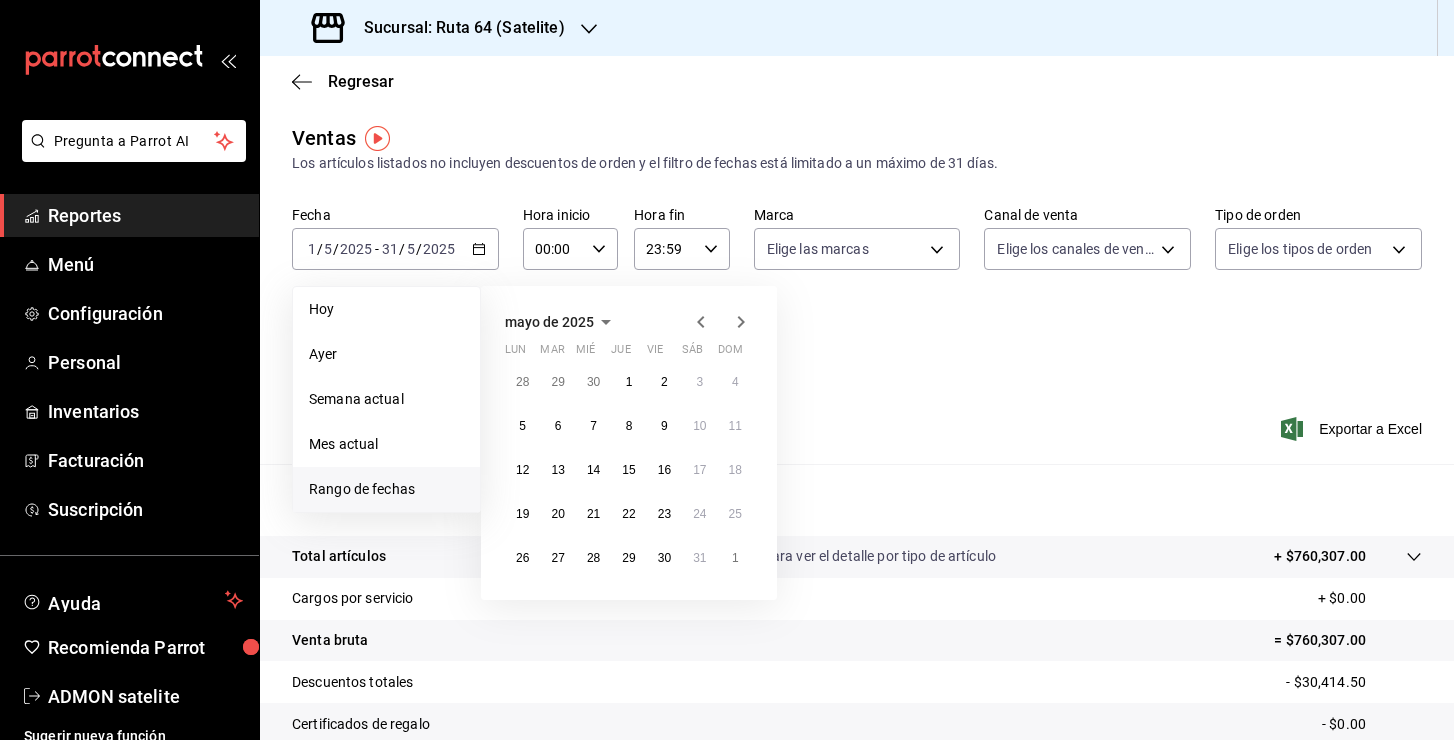 click 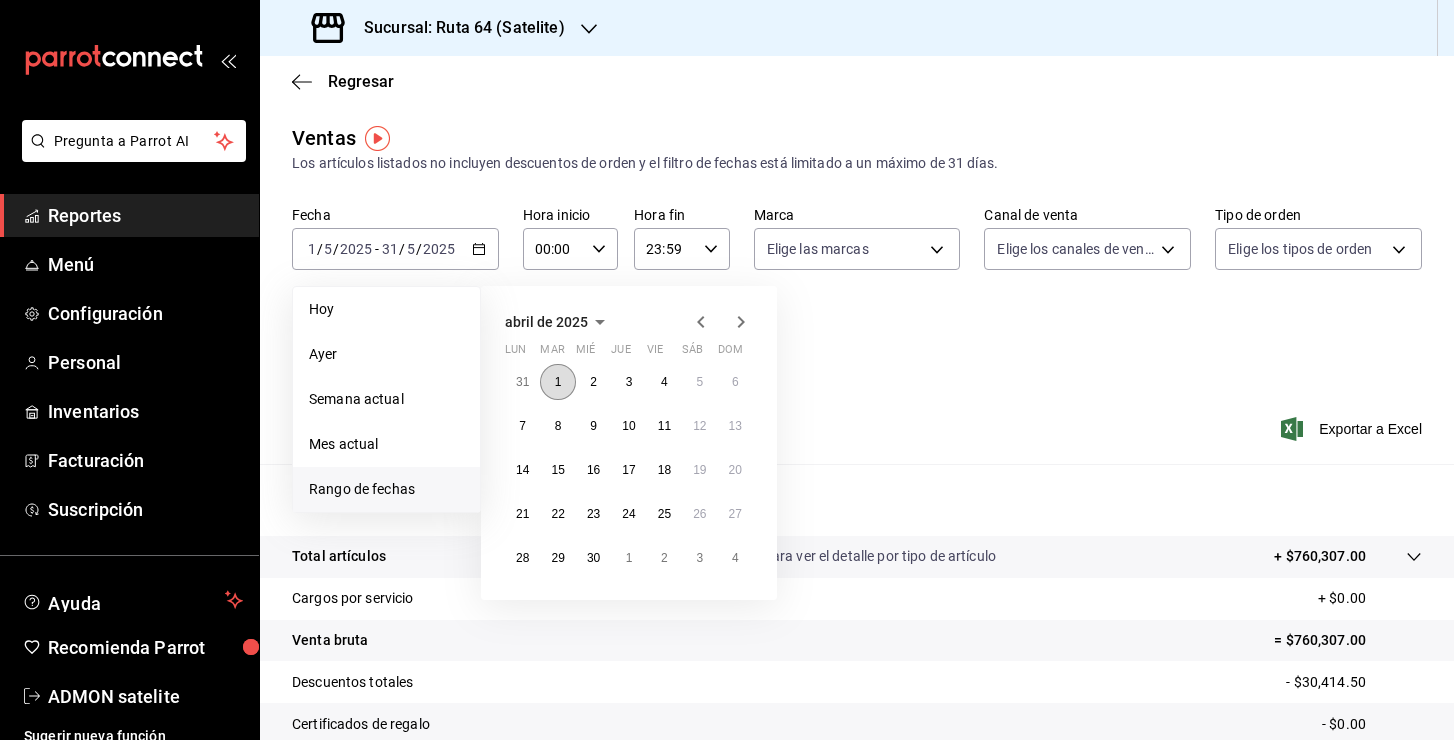 click on "1" at bounding box center [557, 382] 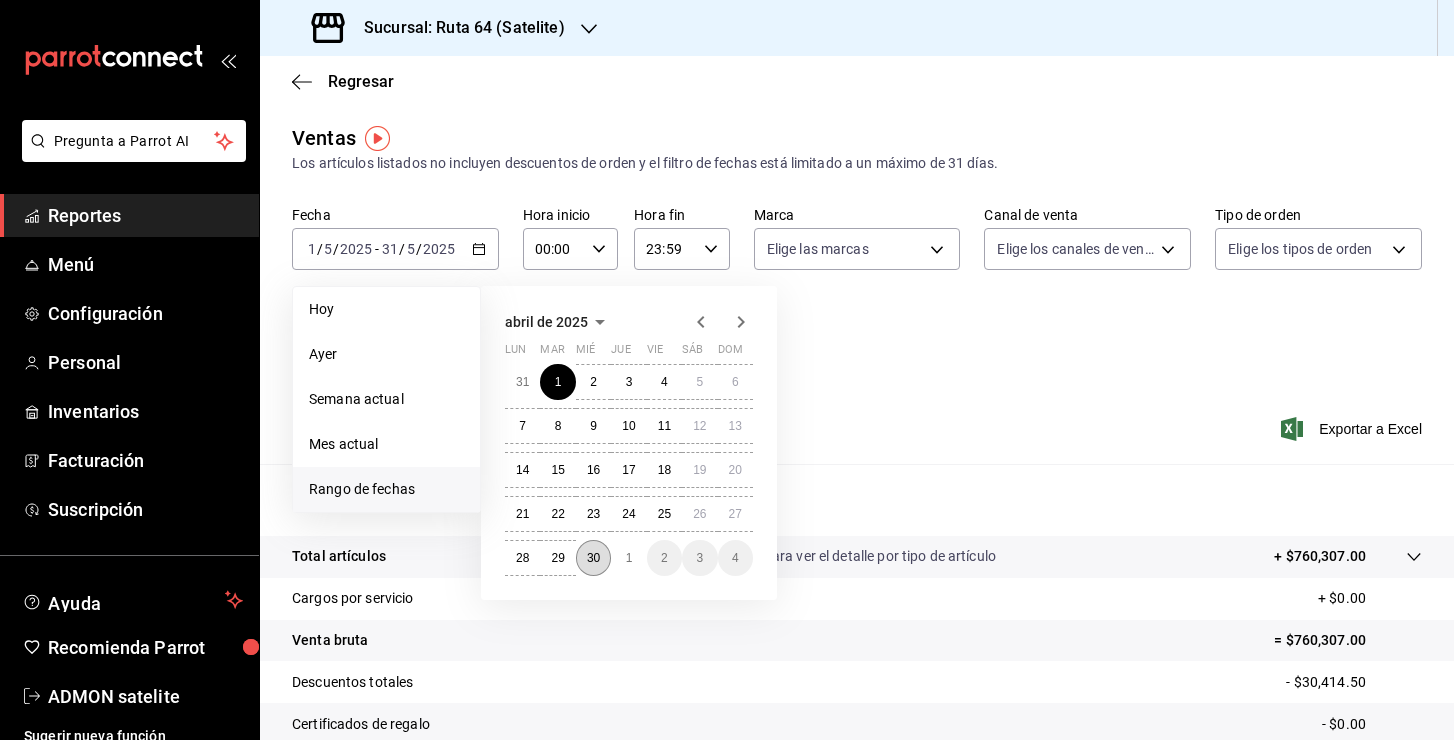 click on "30" at bounding box center [593, 558] 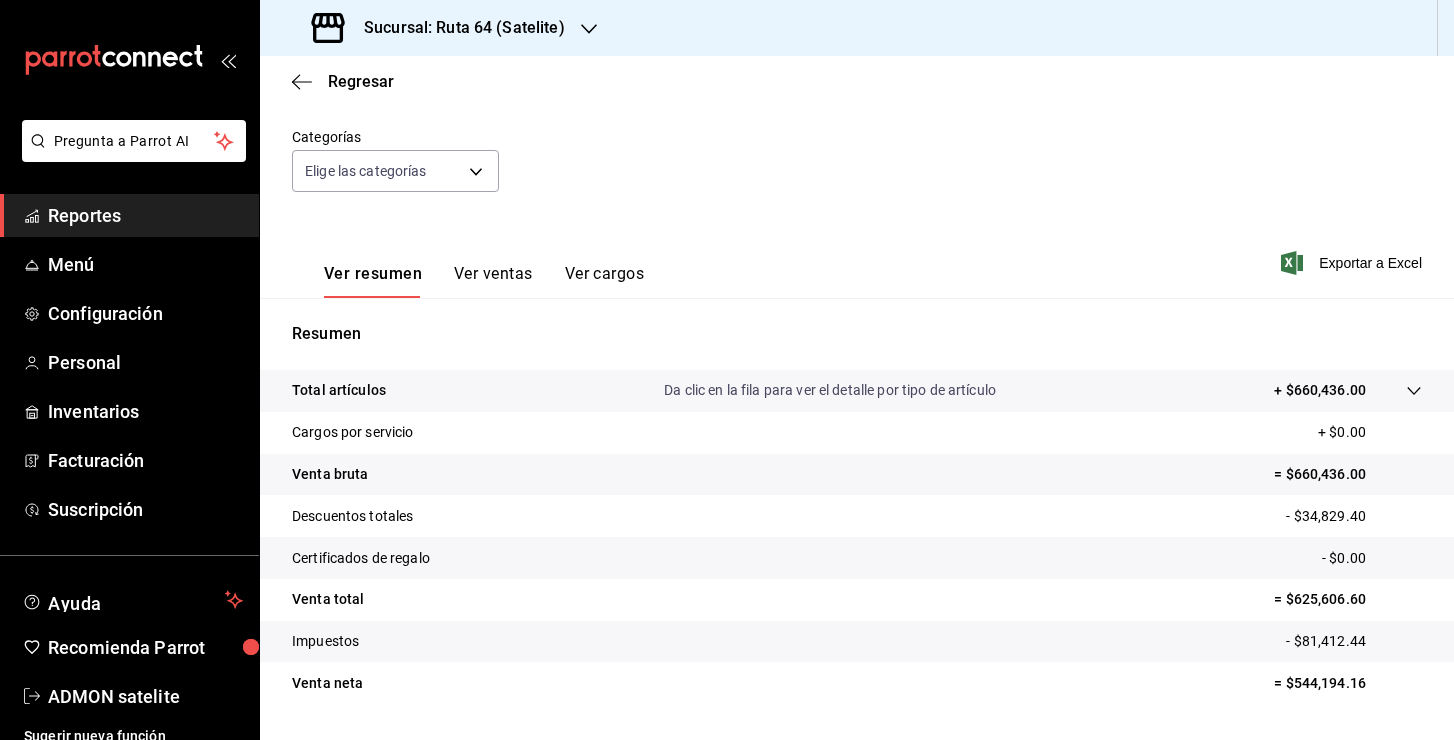 scroll, scrollTop: 195, scrollLeft: 0, axis: vertical 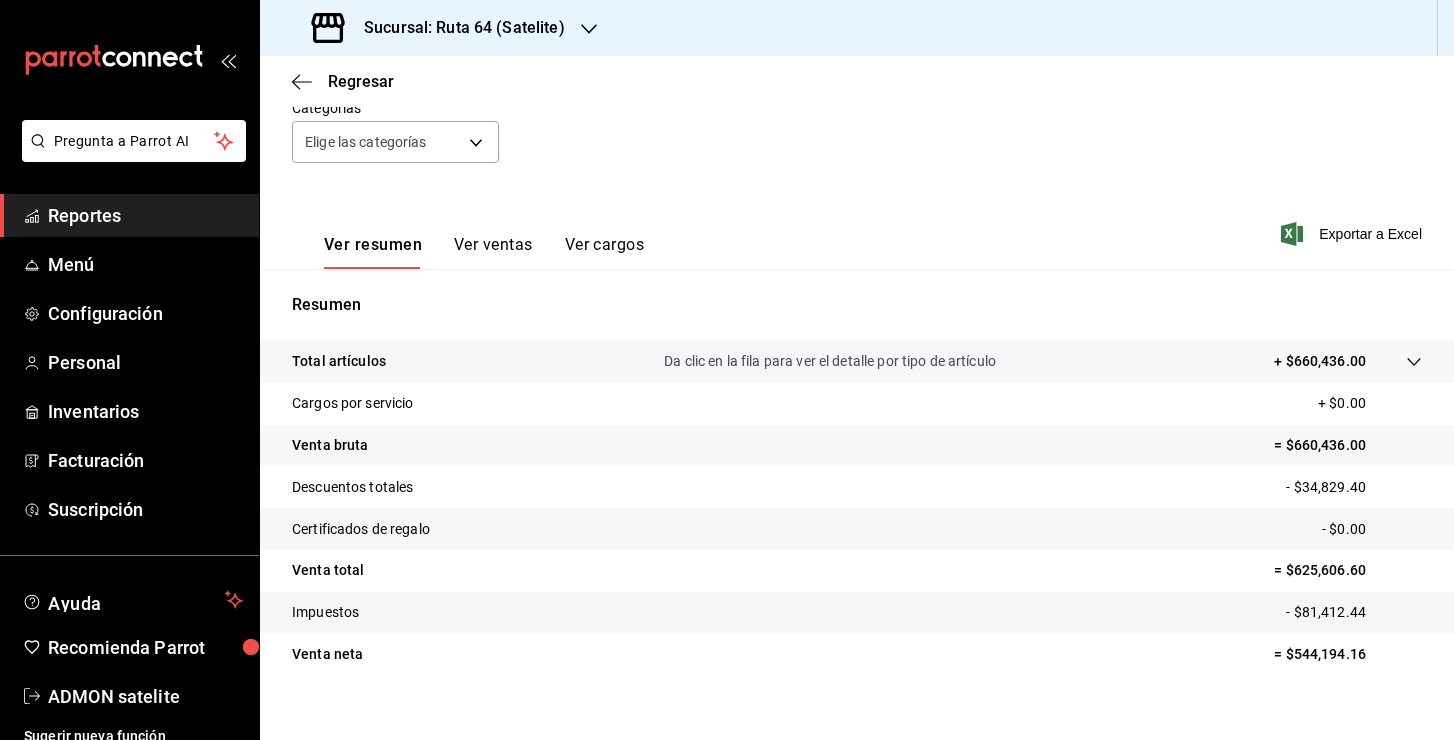 click on "Sucursal: Ruta 64 (Satelite)" at bounding box center (456, 28) 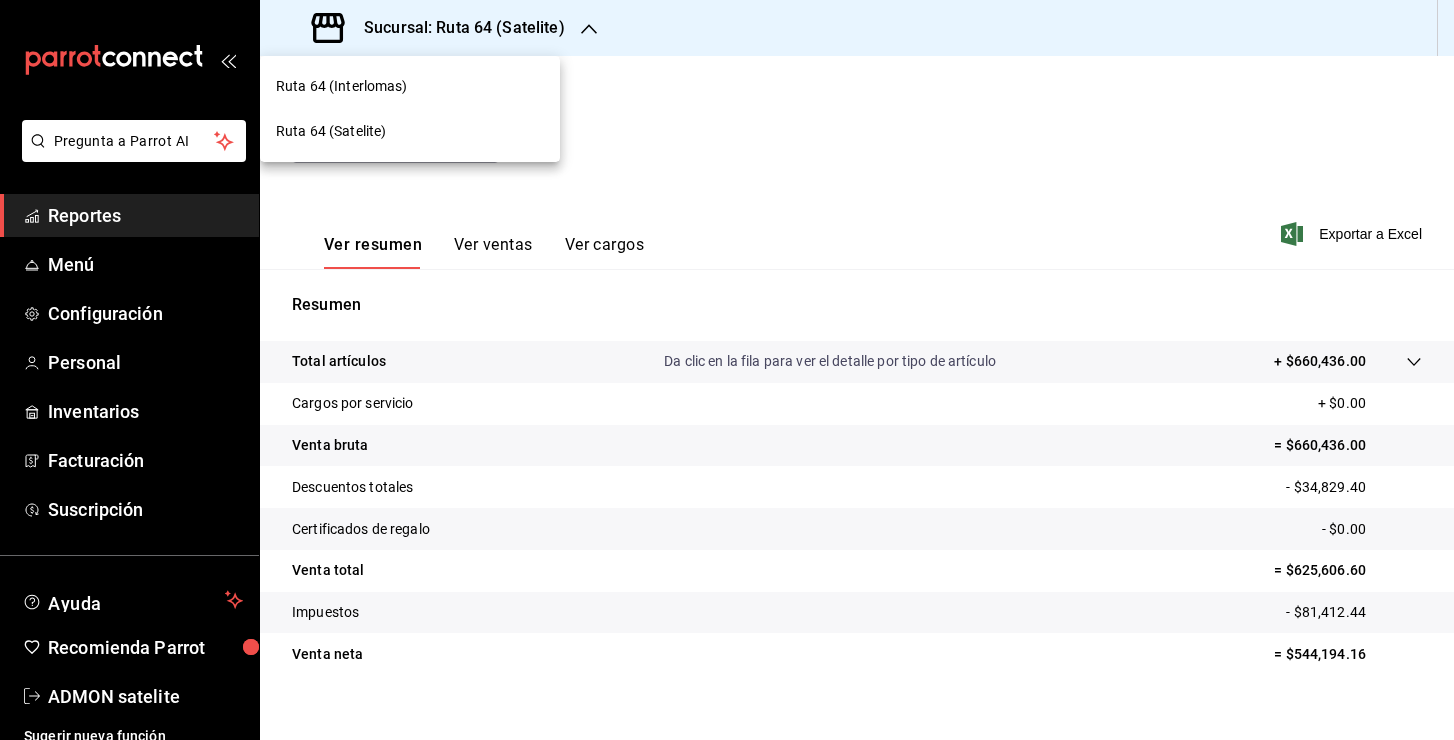 click at bounding box center [727, 370] 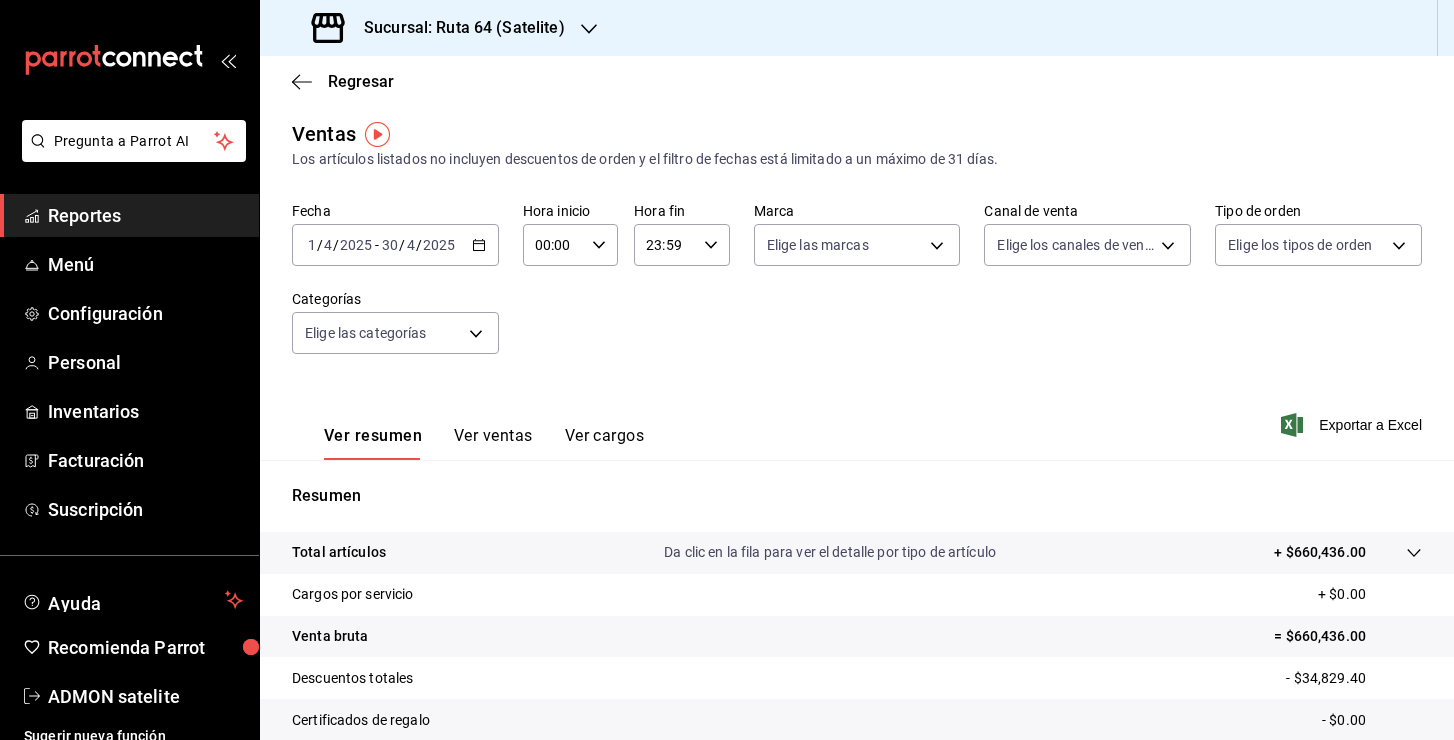 scroll, scrollTop: 0, scrollLeft: 0, axis: both 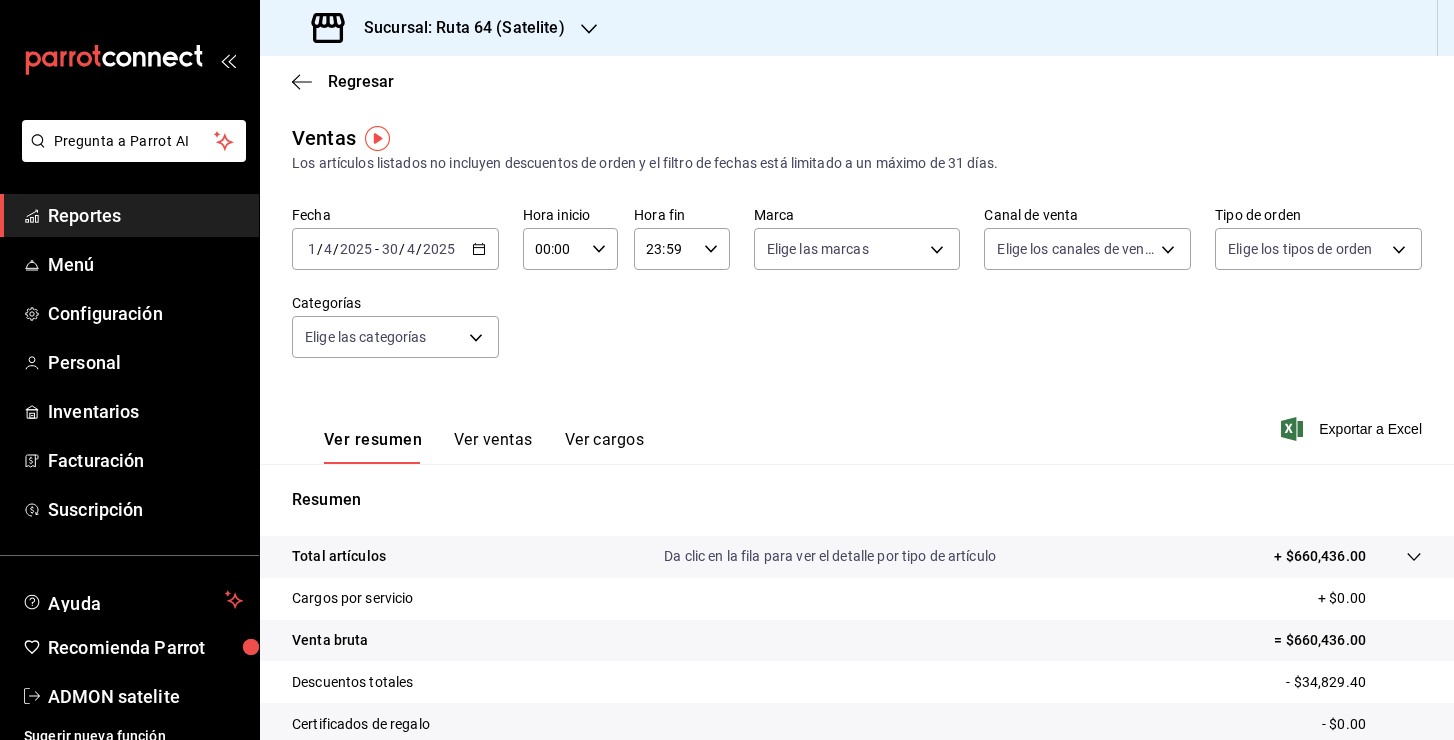 click on "2025-04-01 1 / 4 / 2025 - 2025-04-30 30 / 4 / 2025" at bounding box center [395, 249] 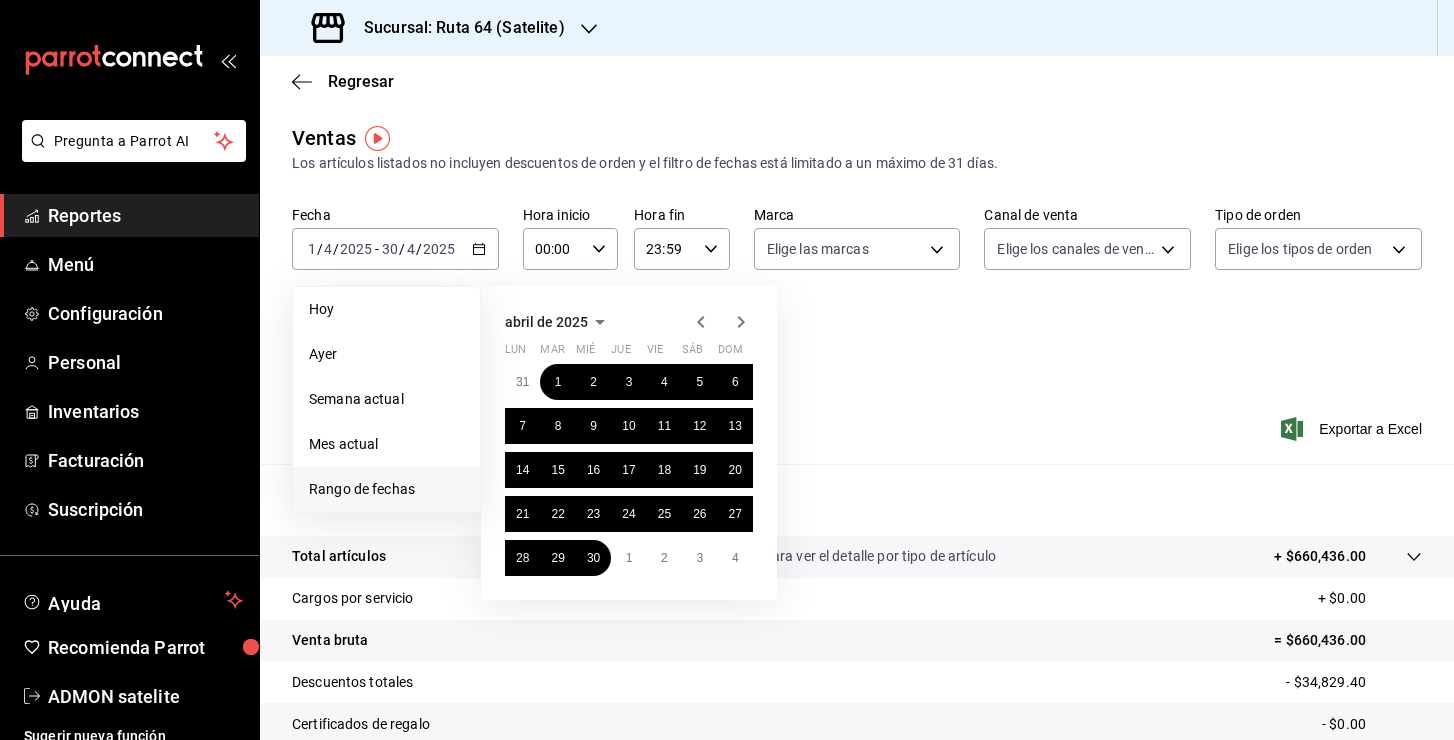 click 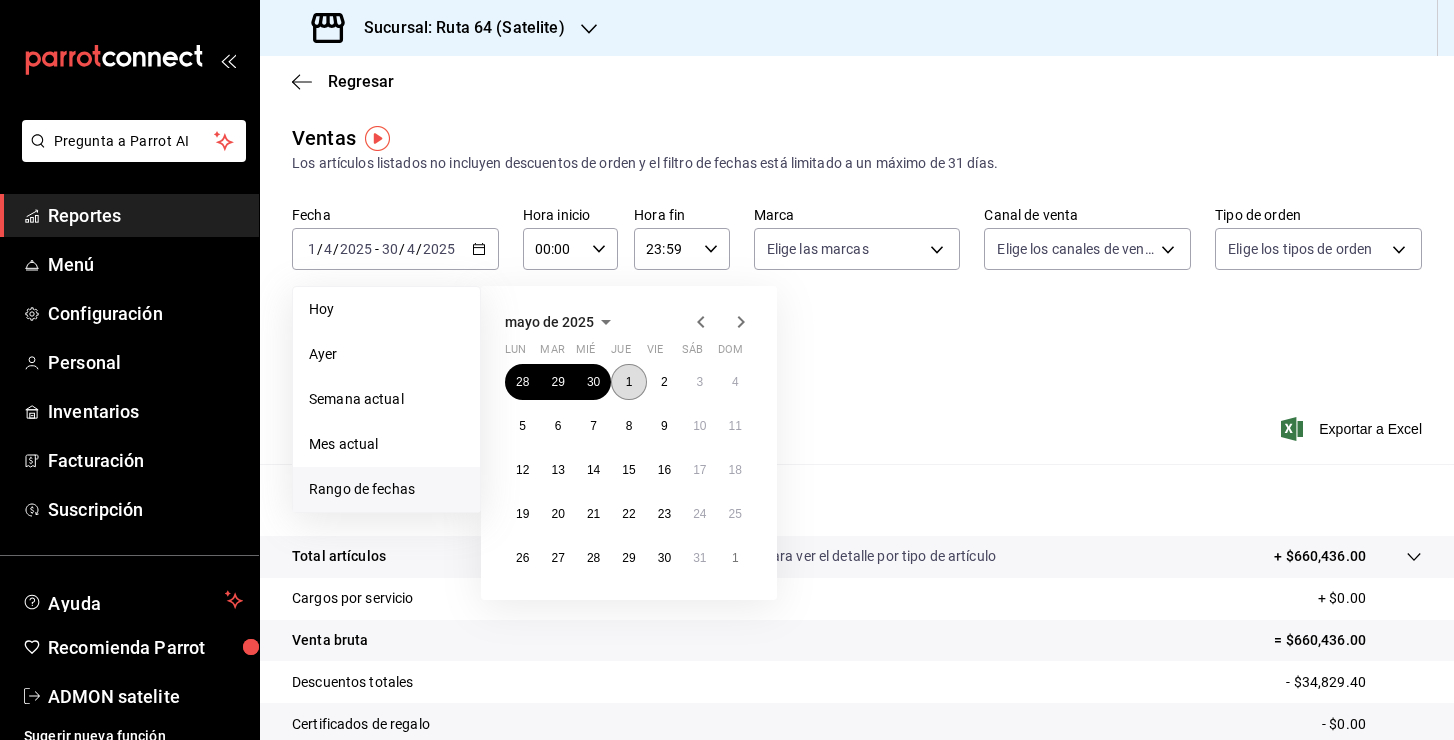 click on "1" at bounding box center (628, 382) 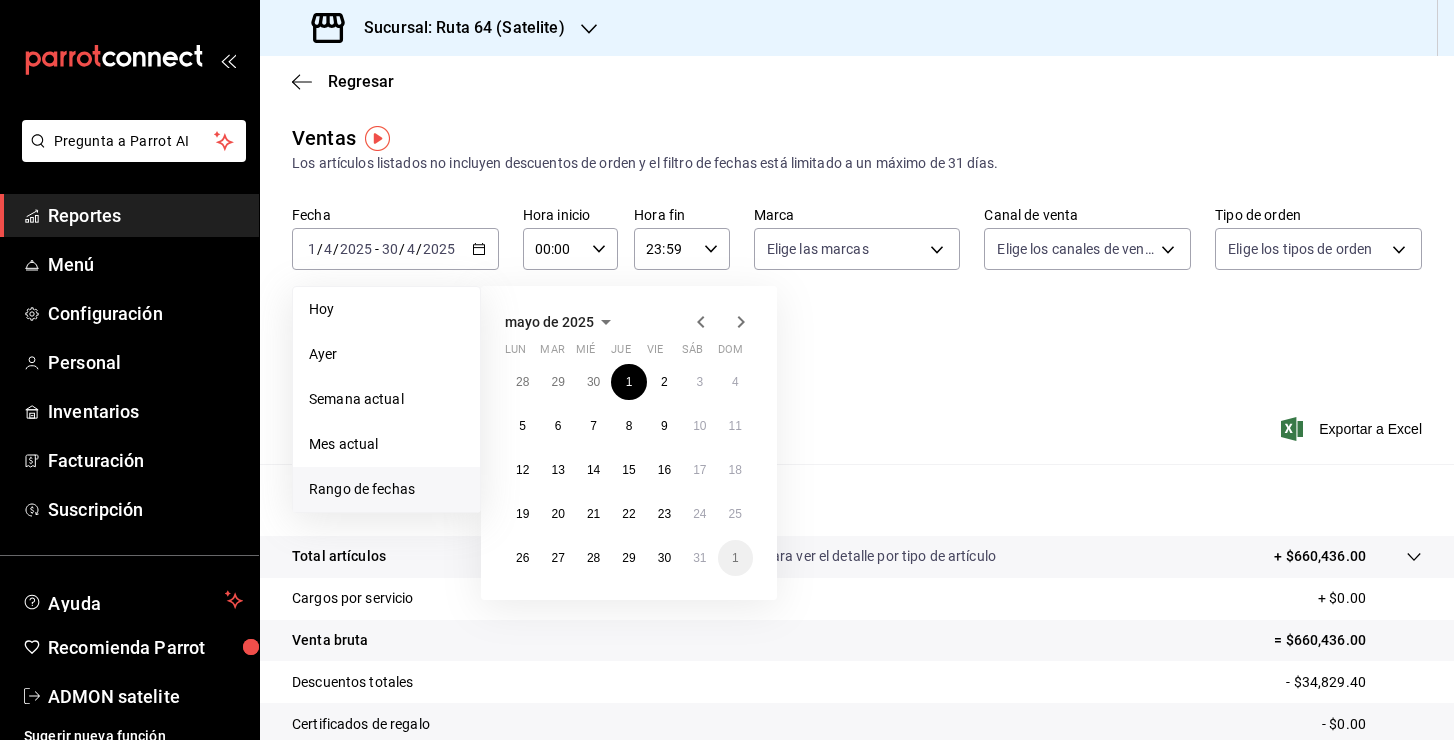click 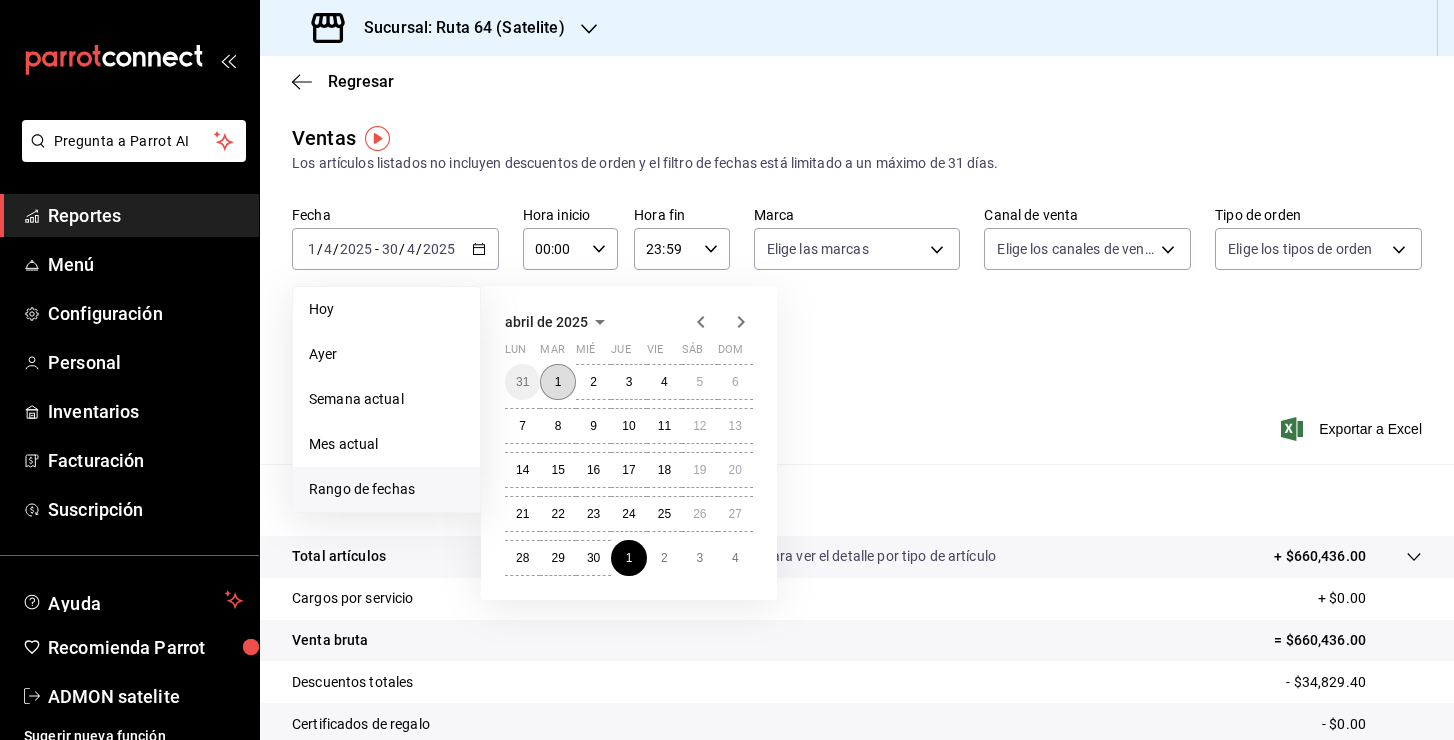 click on "1" at bounding box center (558, 382) 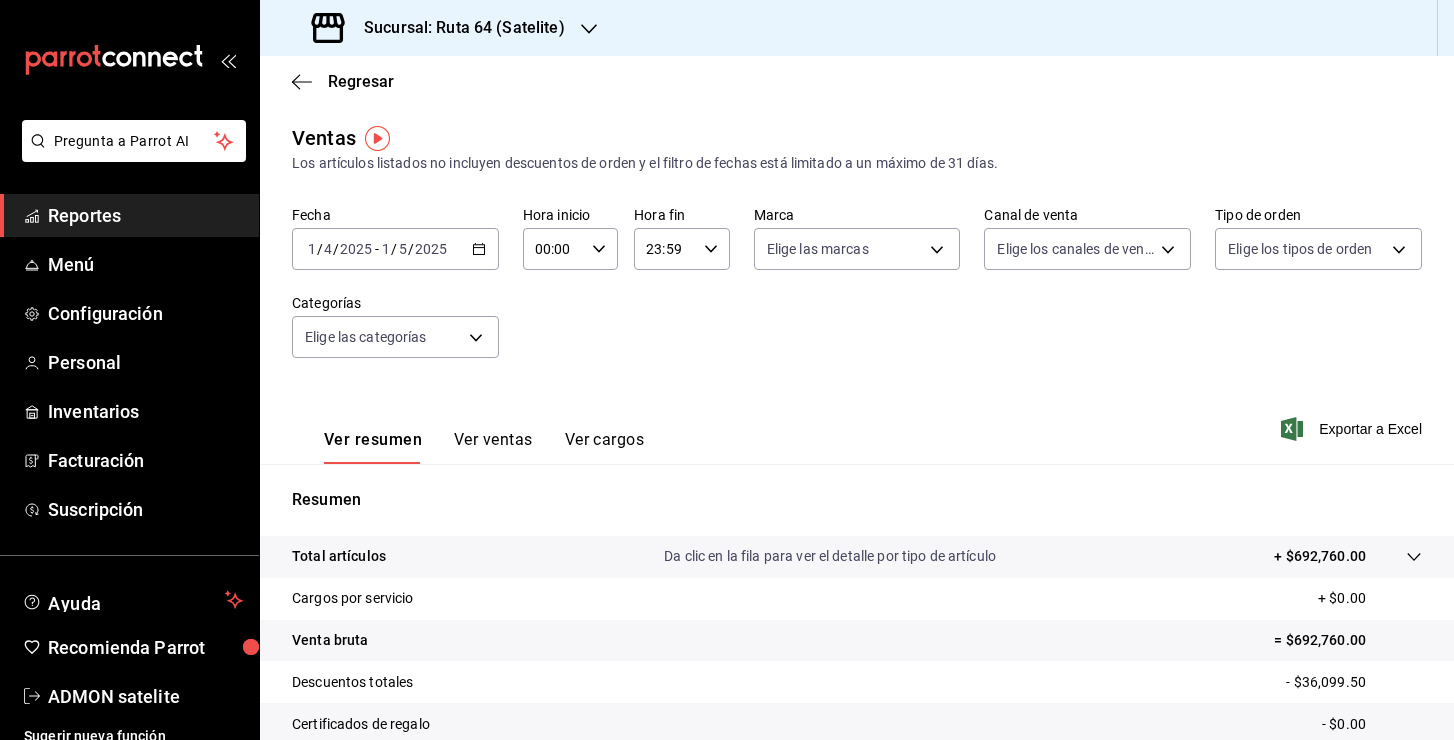 click 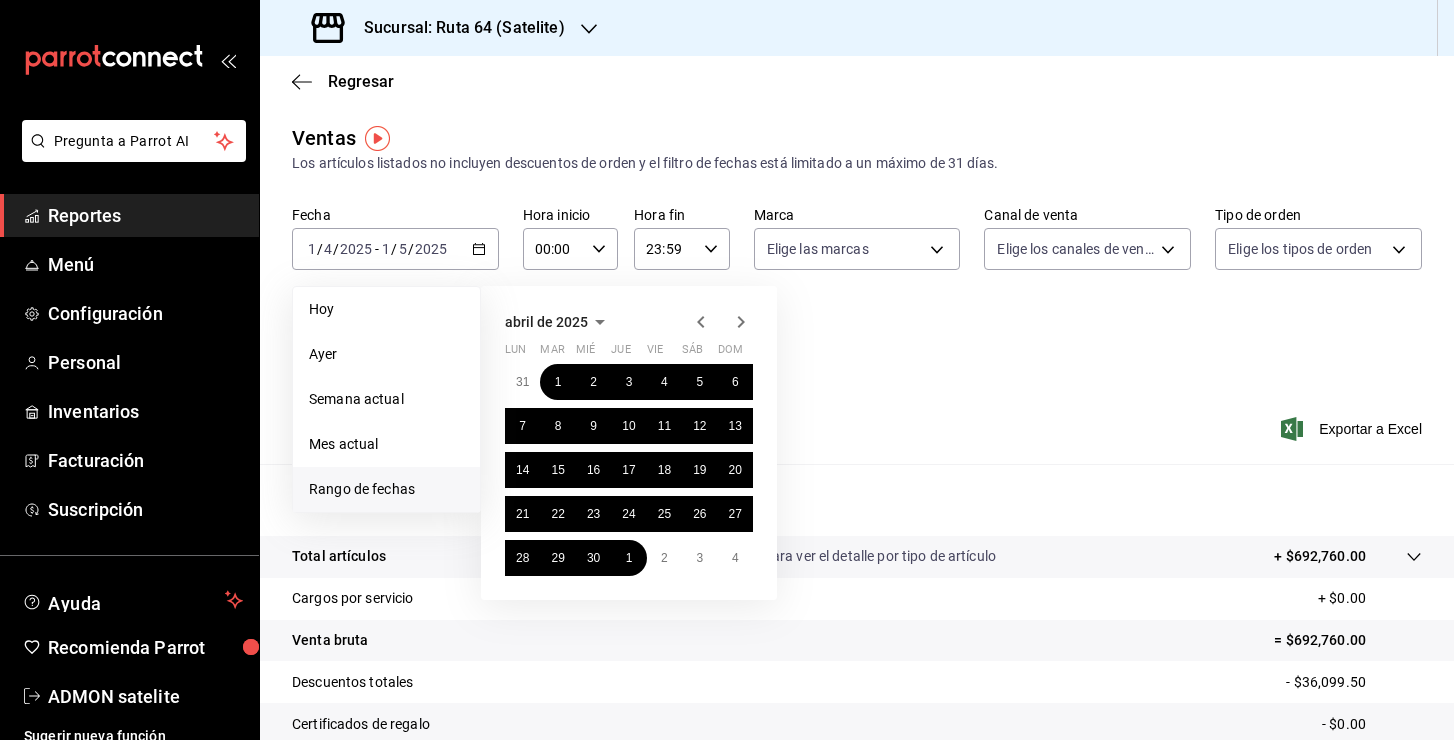 click 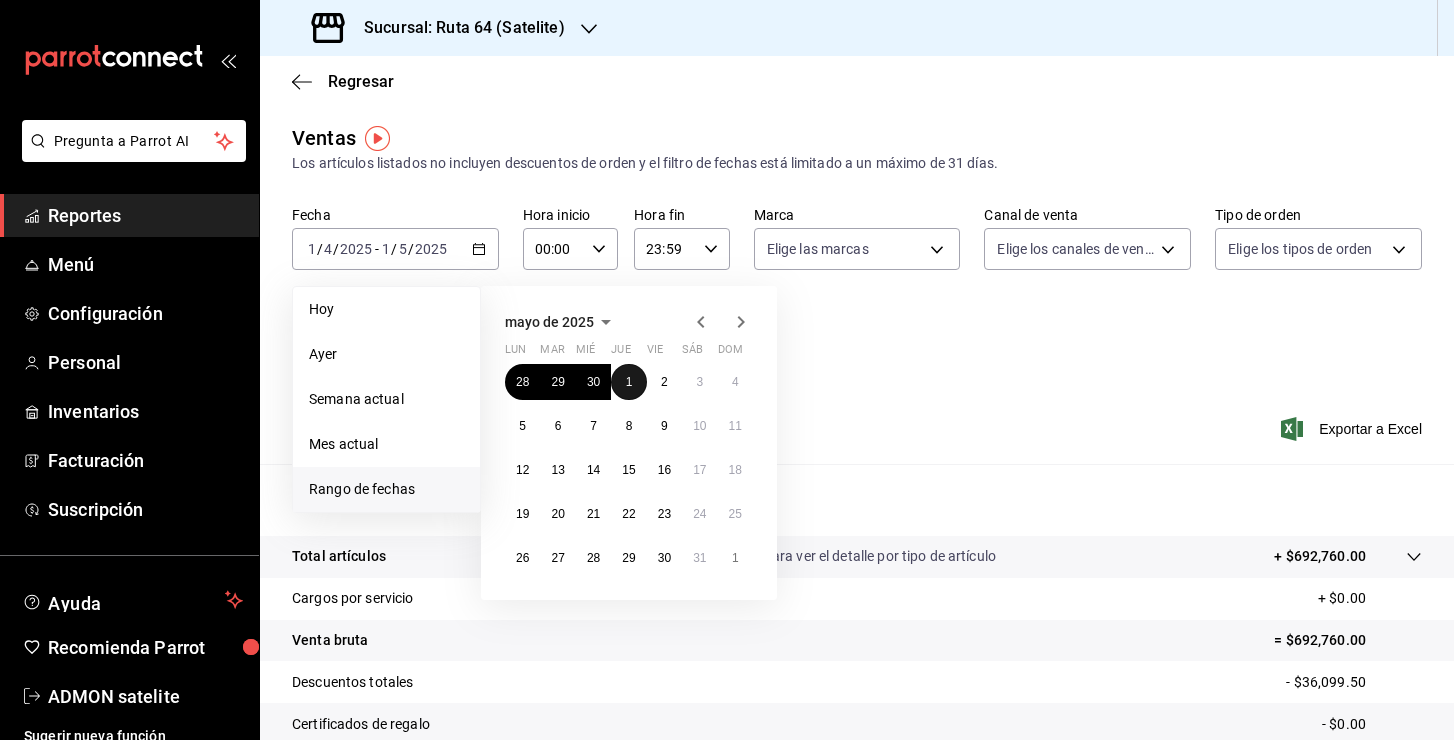 click on "1" at bounding box center (628, 382) 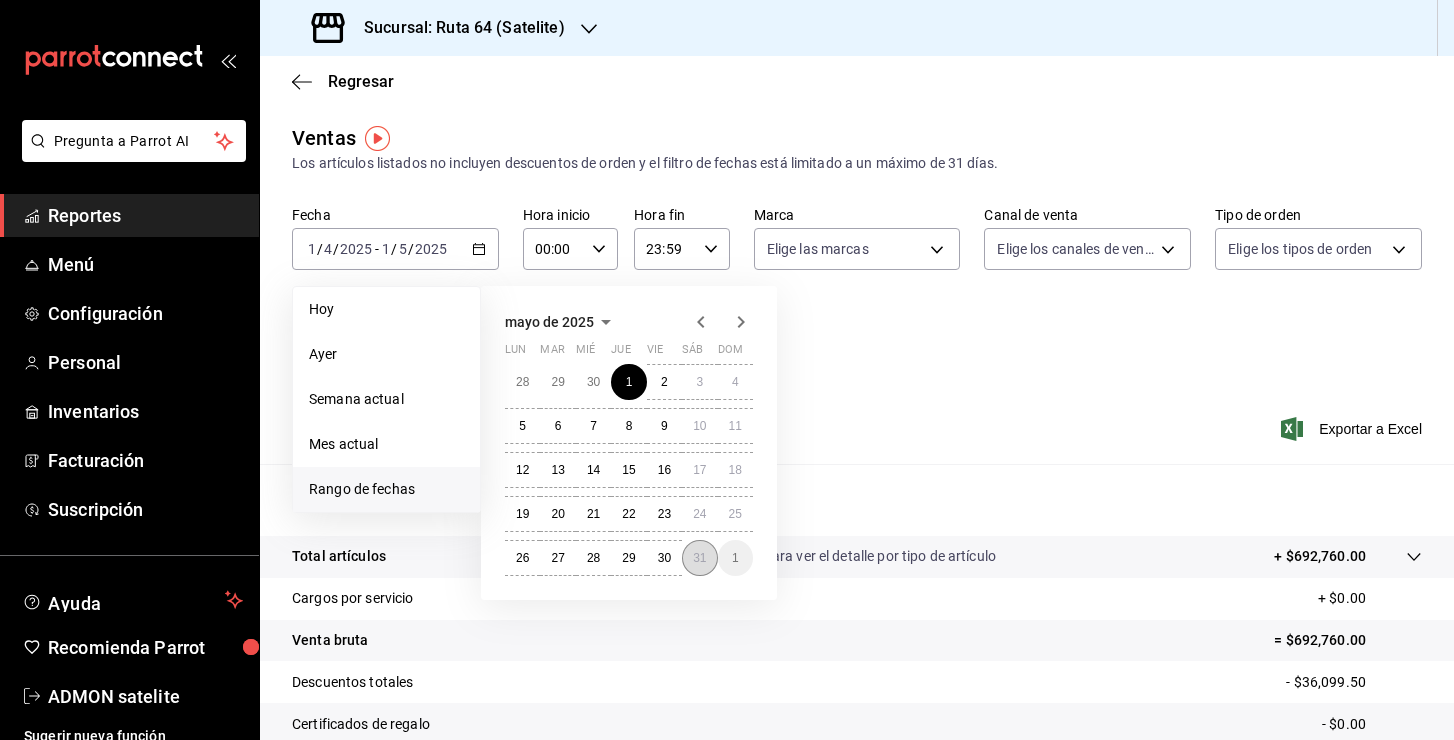 click on "31" at bounding box center (699, 558) 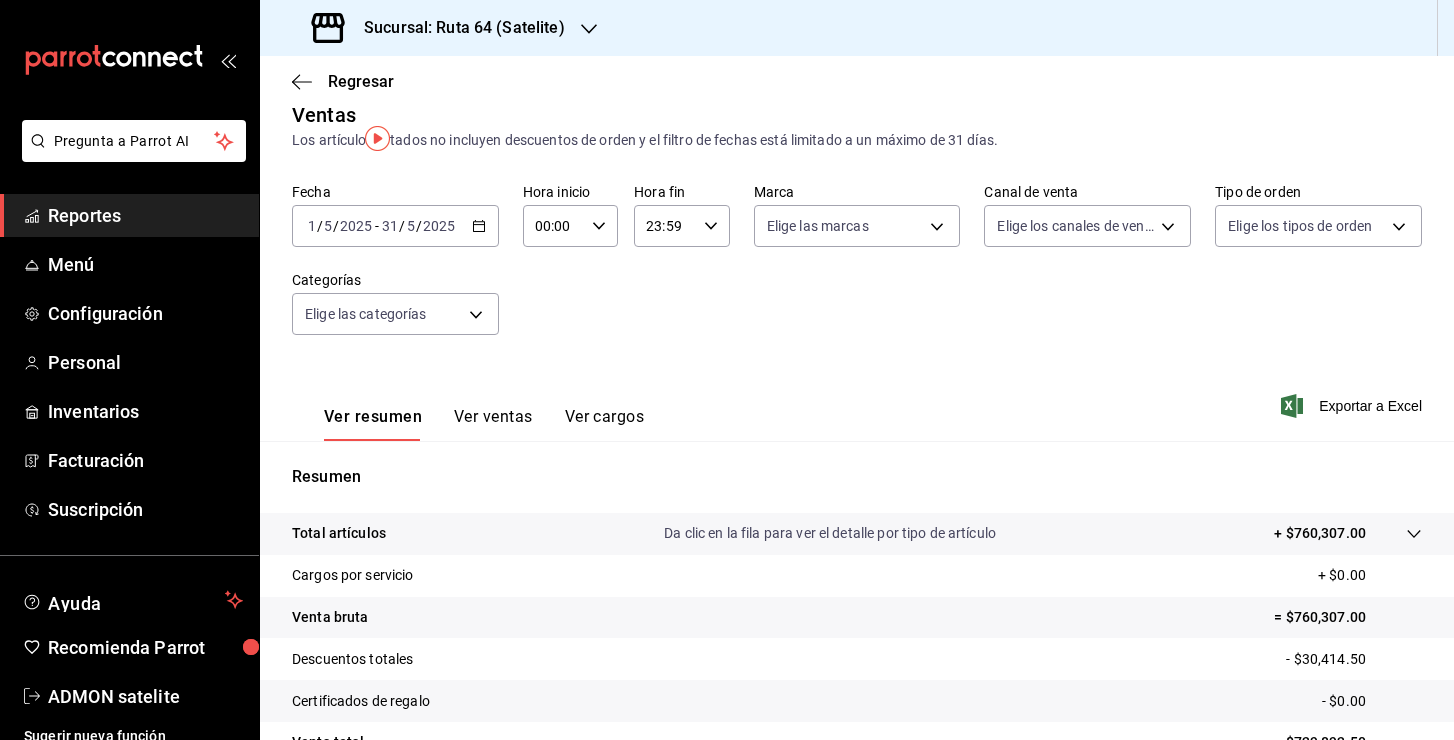 scroll, scrollTop: 0, scrollLeft: 0, axis: both 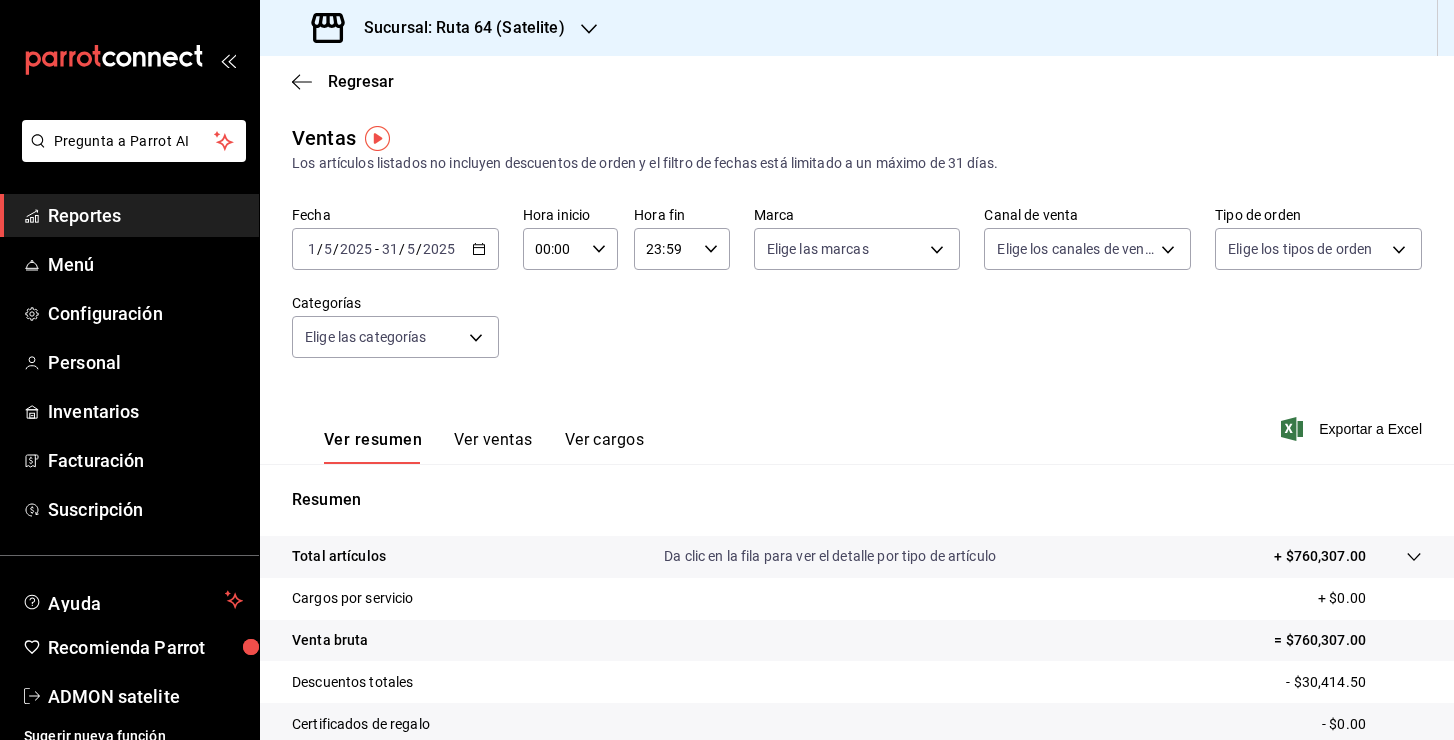 click 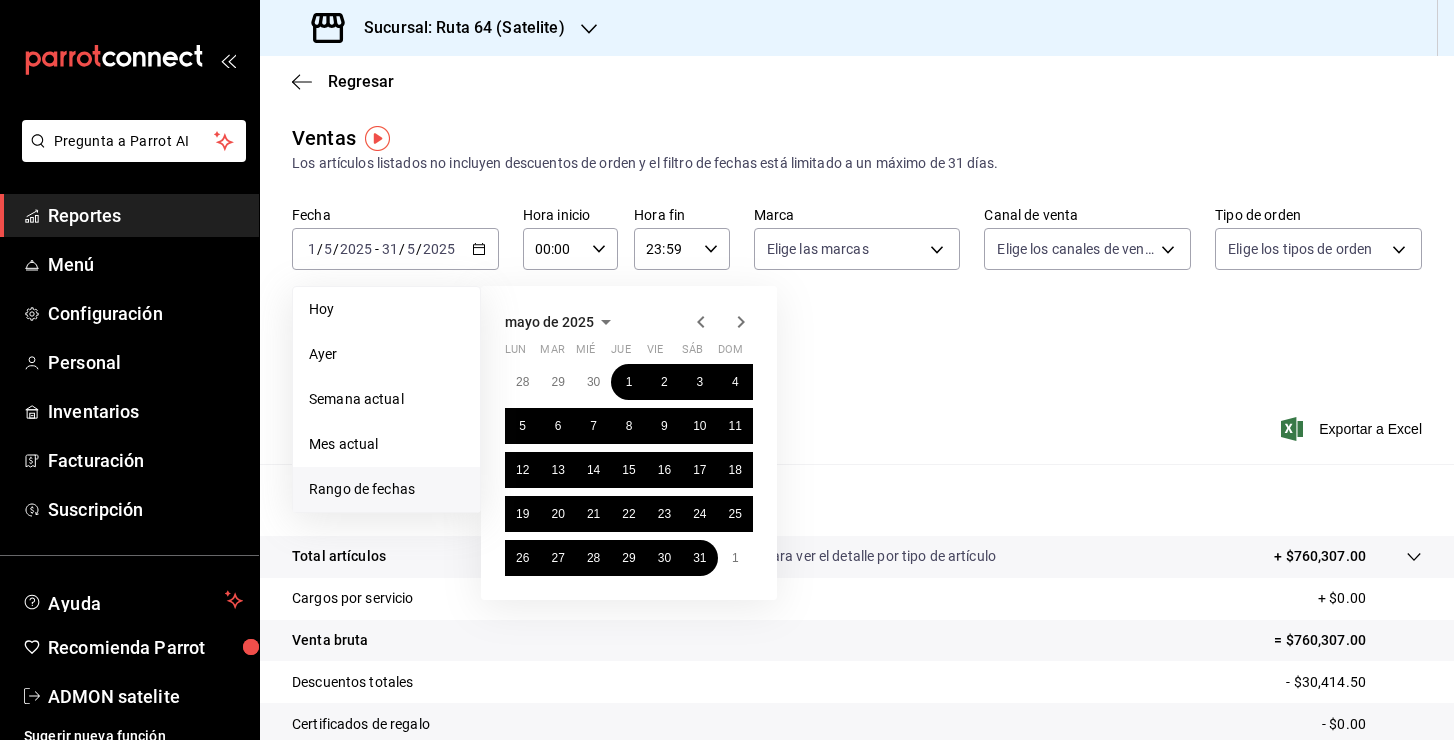click 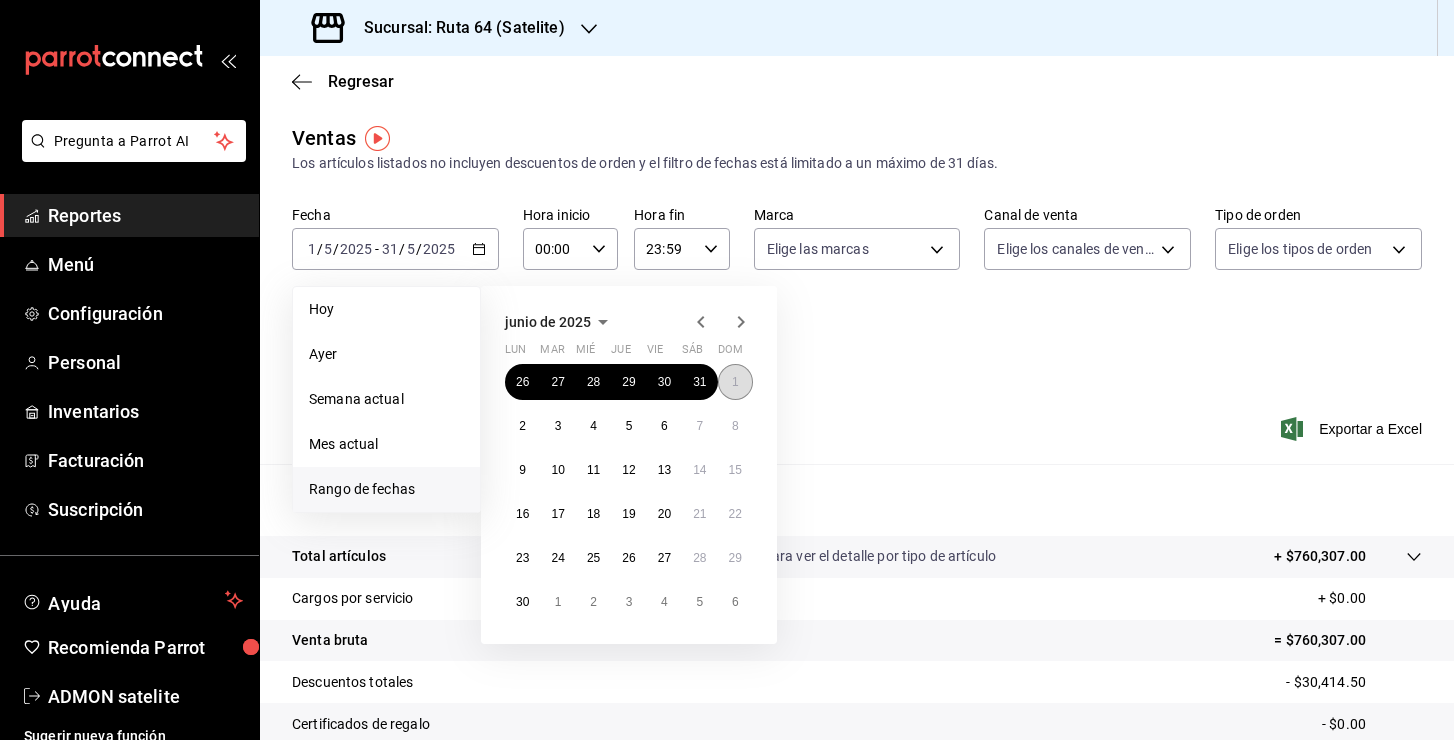 click on "1" at bounding box center (735, 382) 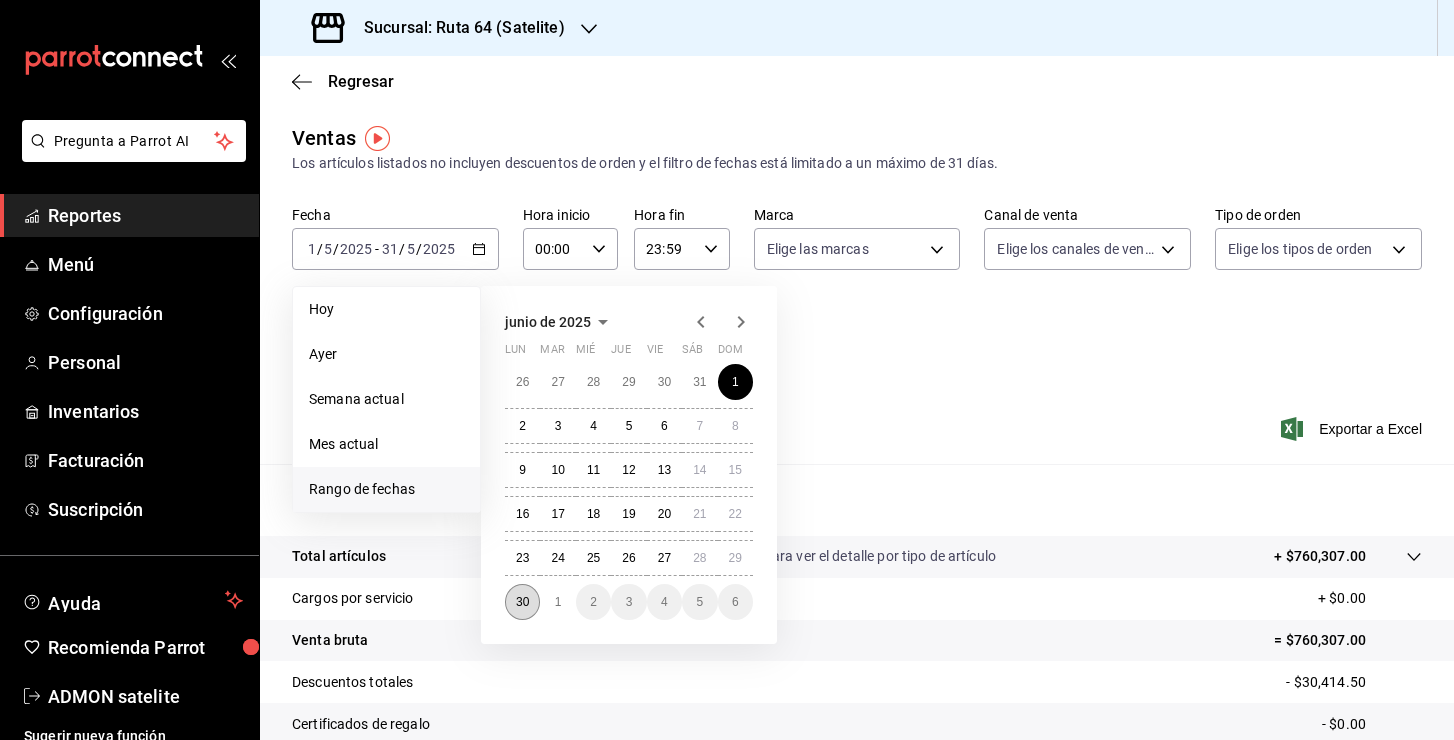 click on "30" at bounding box center (522, 602) 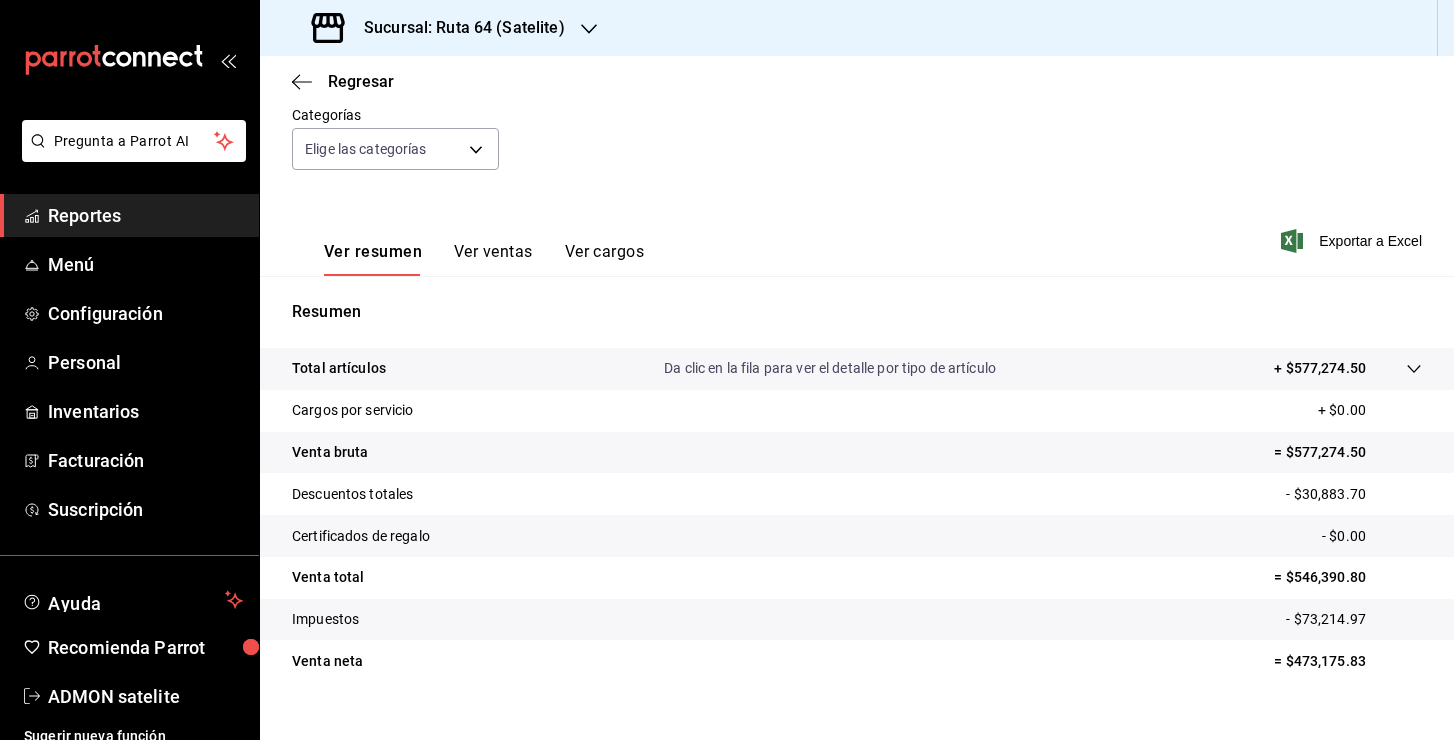 scroll, scrollTop: 218, scrollLeft: 0, axis: vertical 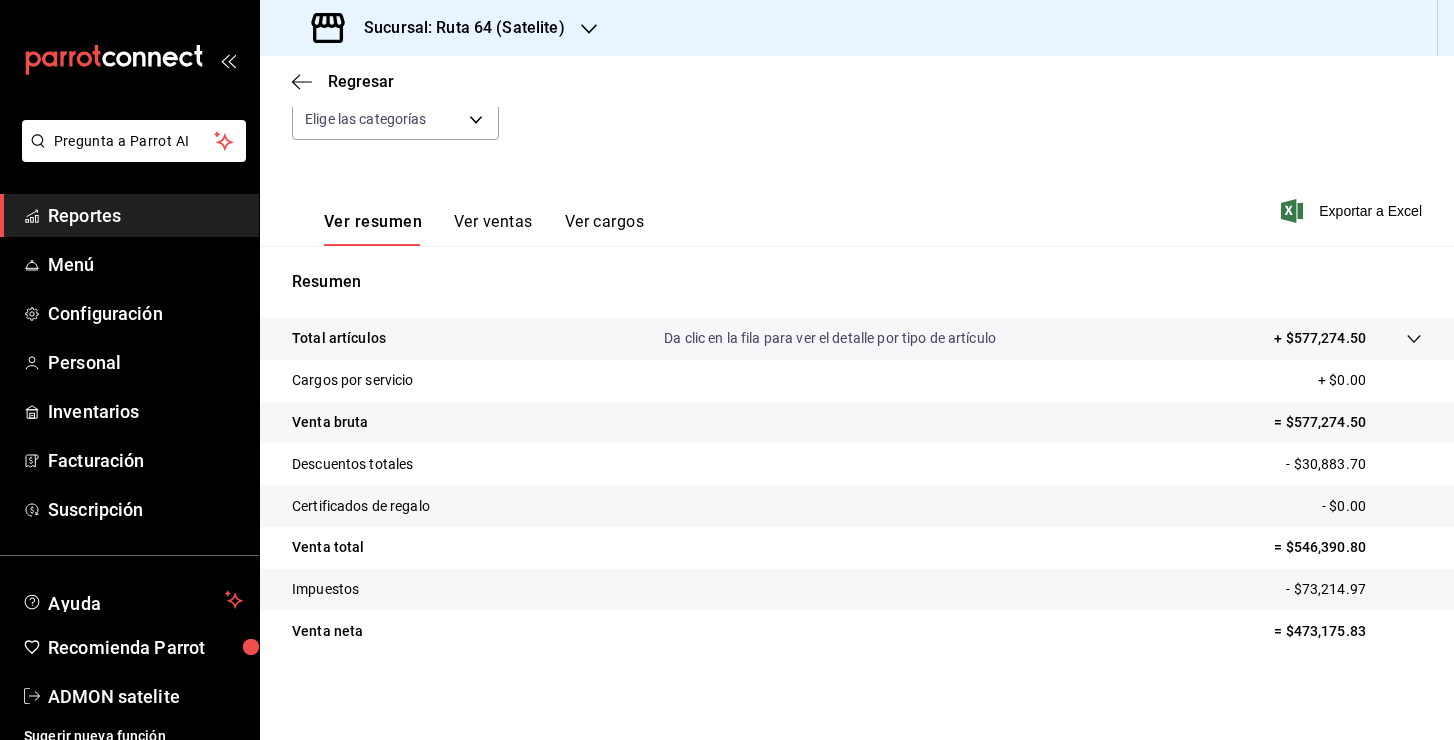 click on "Sucursal: Ruta 64 (Satelite)" at bounding box center (456, 28) 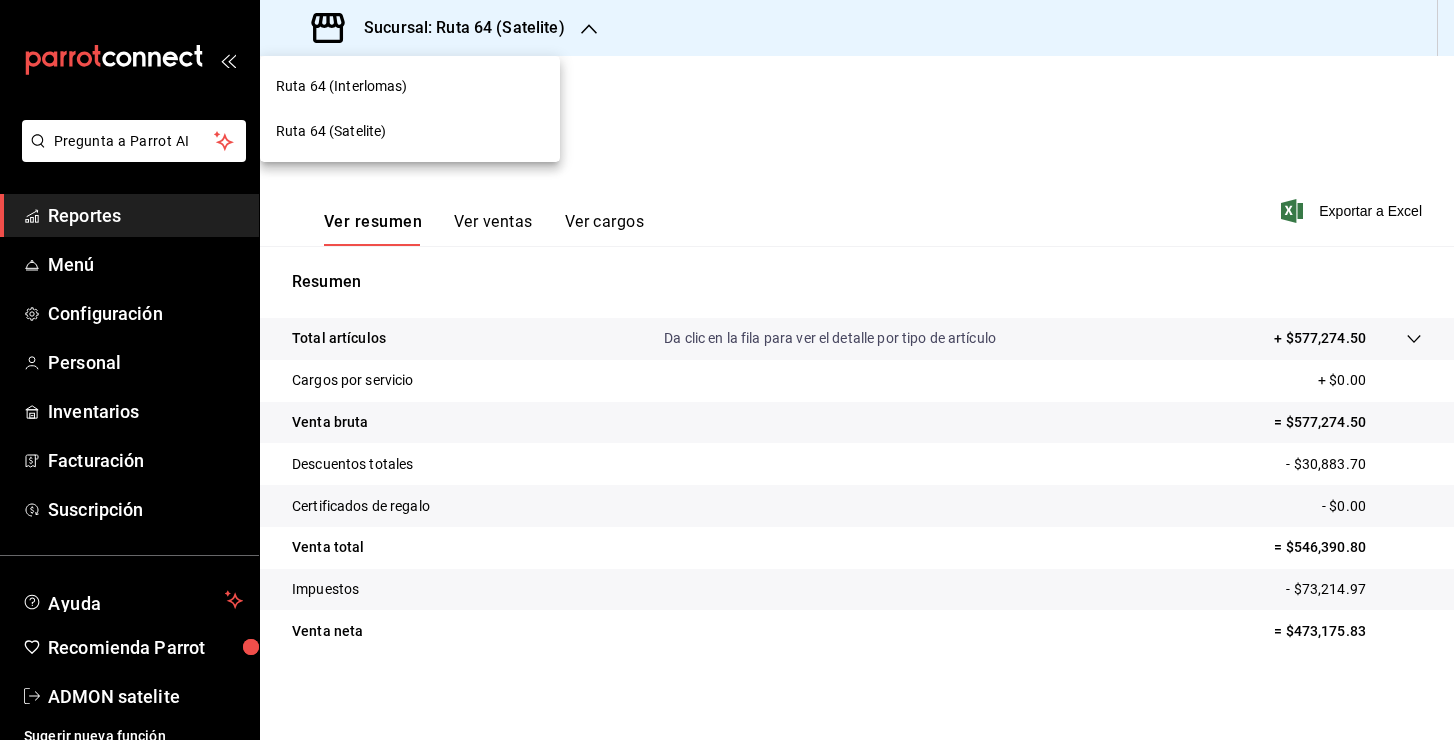 click at bounding box center (727, 370) 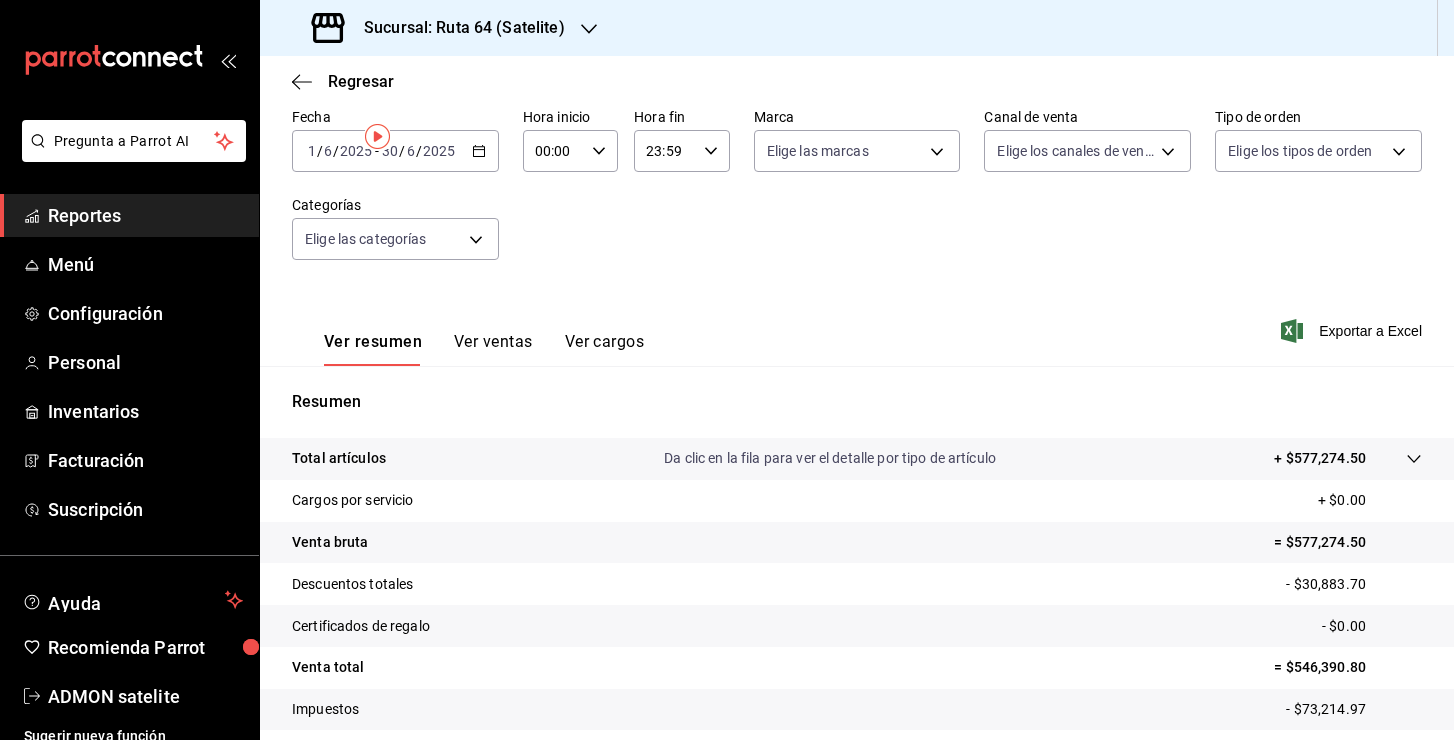 scroll, scrollTop: 0, scrollLeft: 0, axis: both 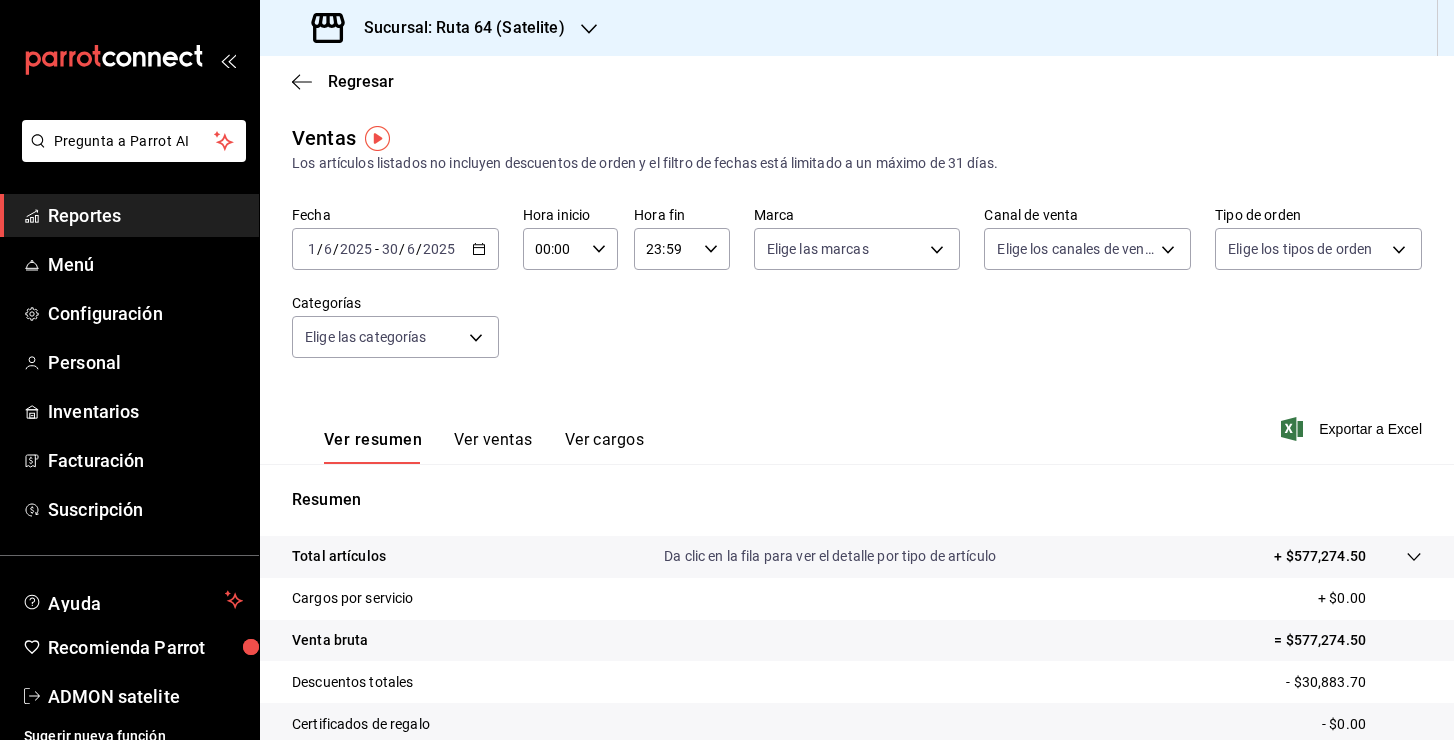 click 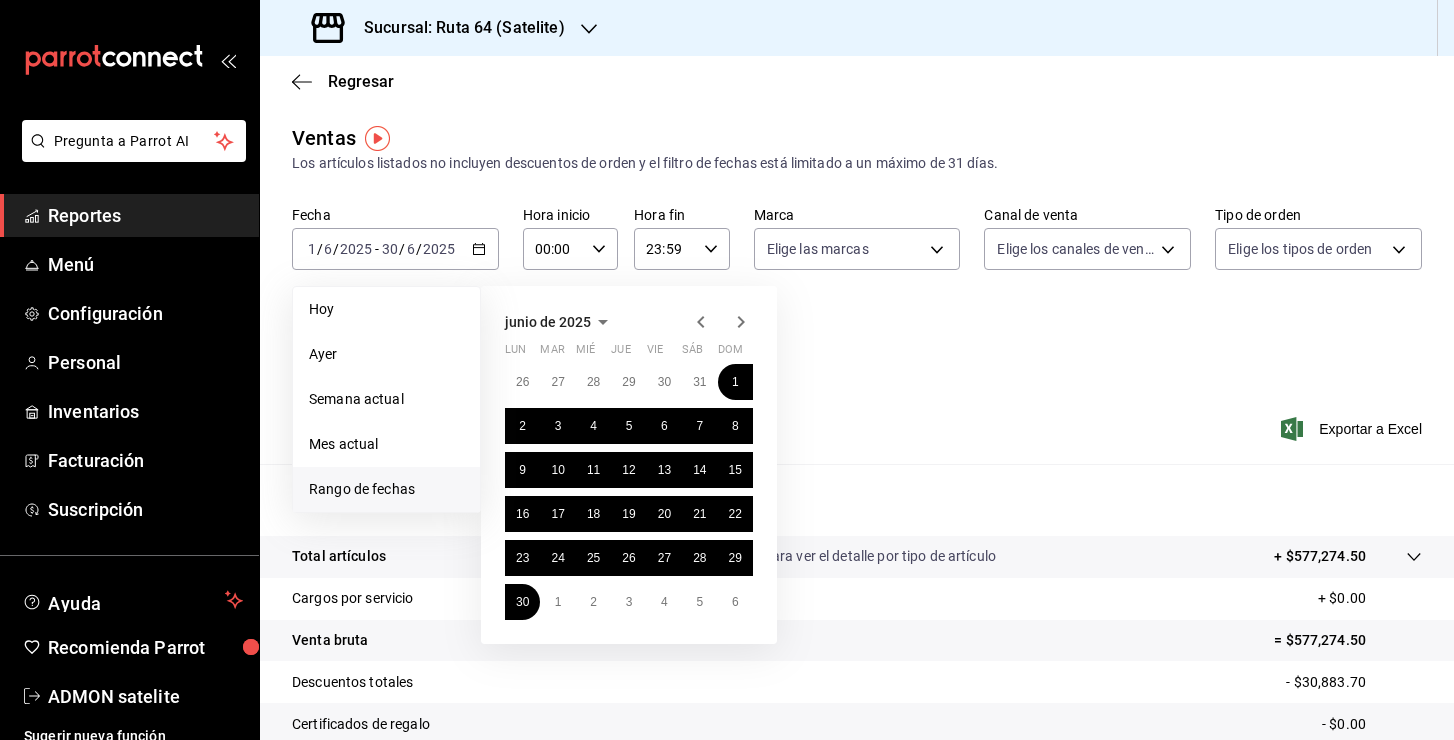 click 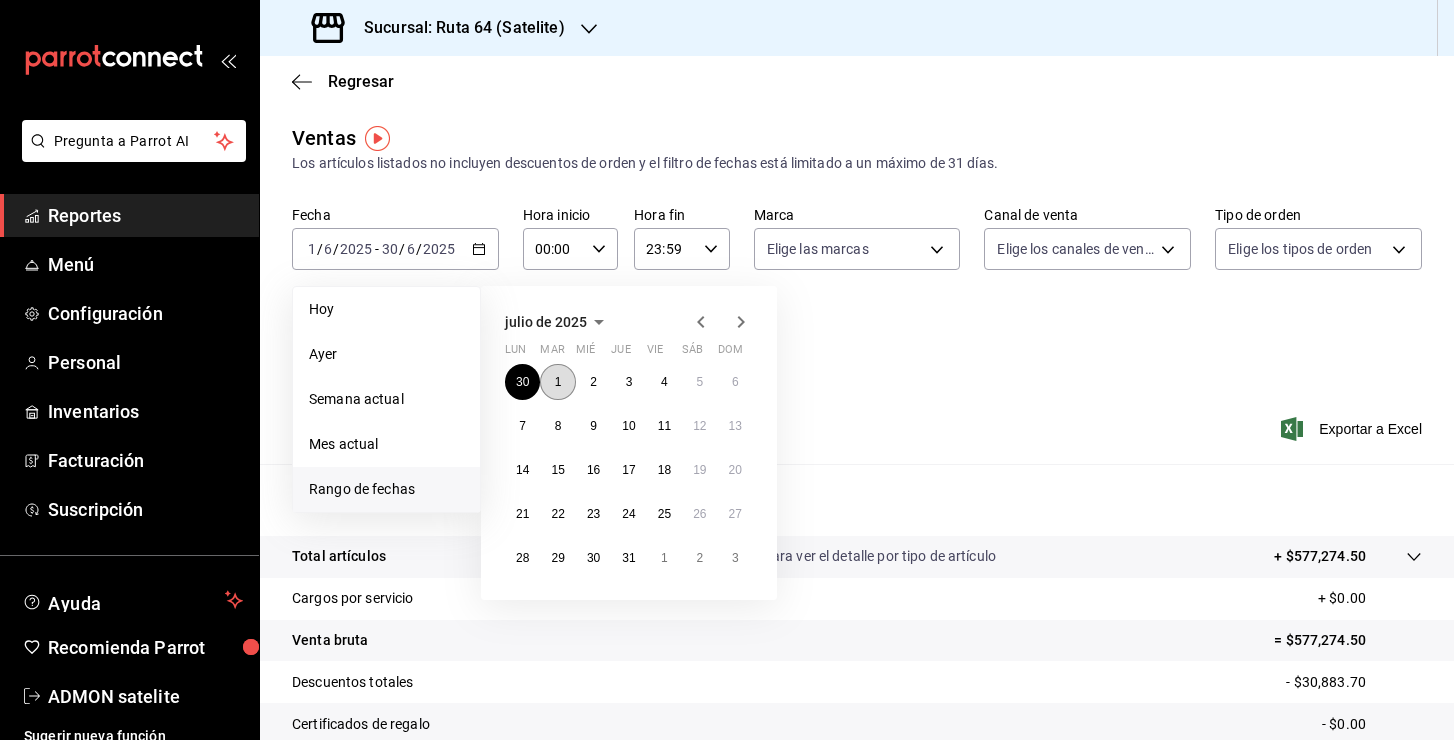 click on "1" at bounding box center [558, 382] 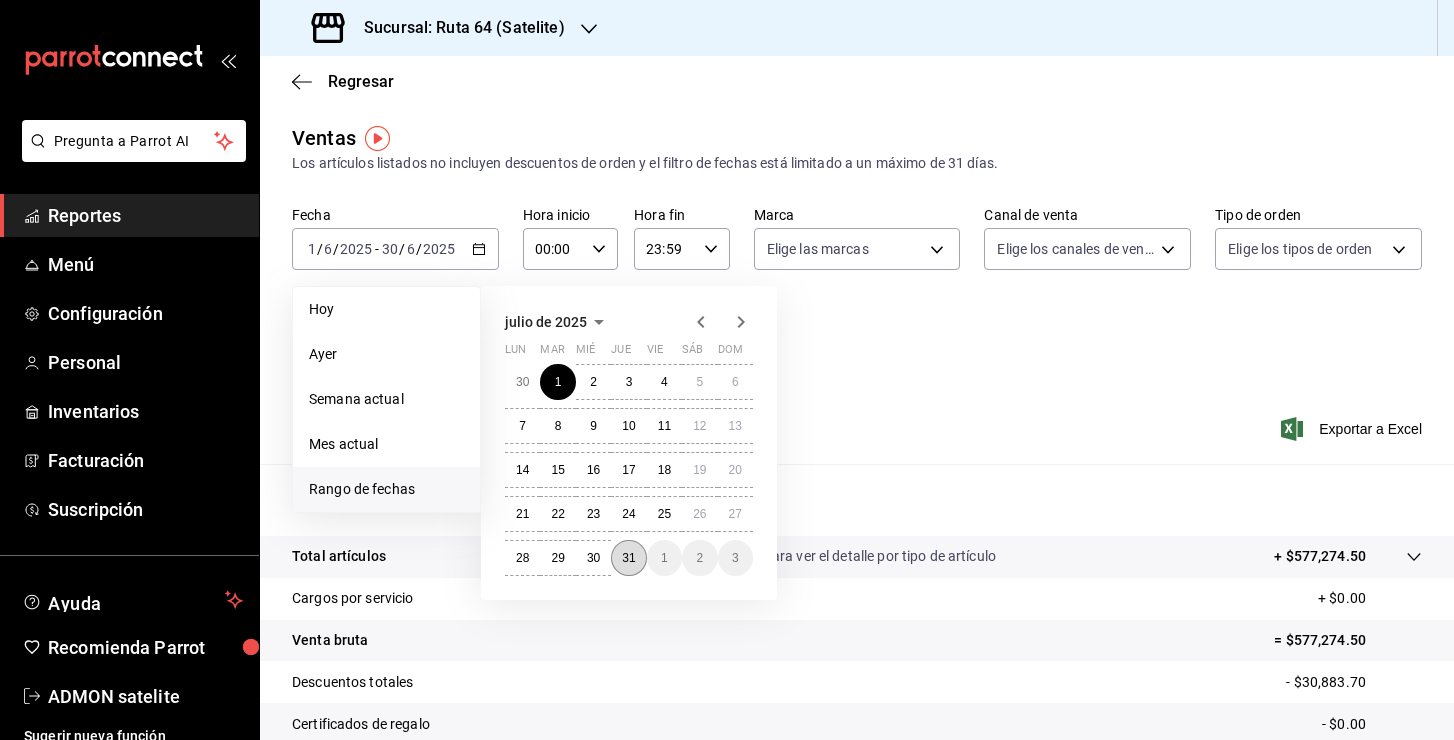 click on "31" at bounding box center [628, 558] 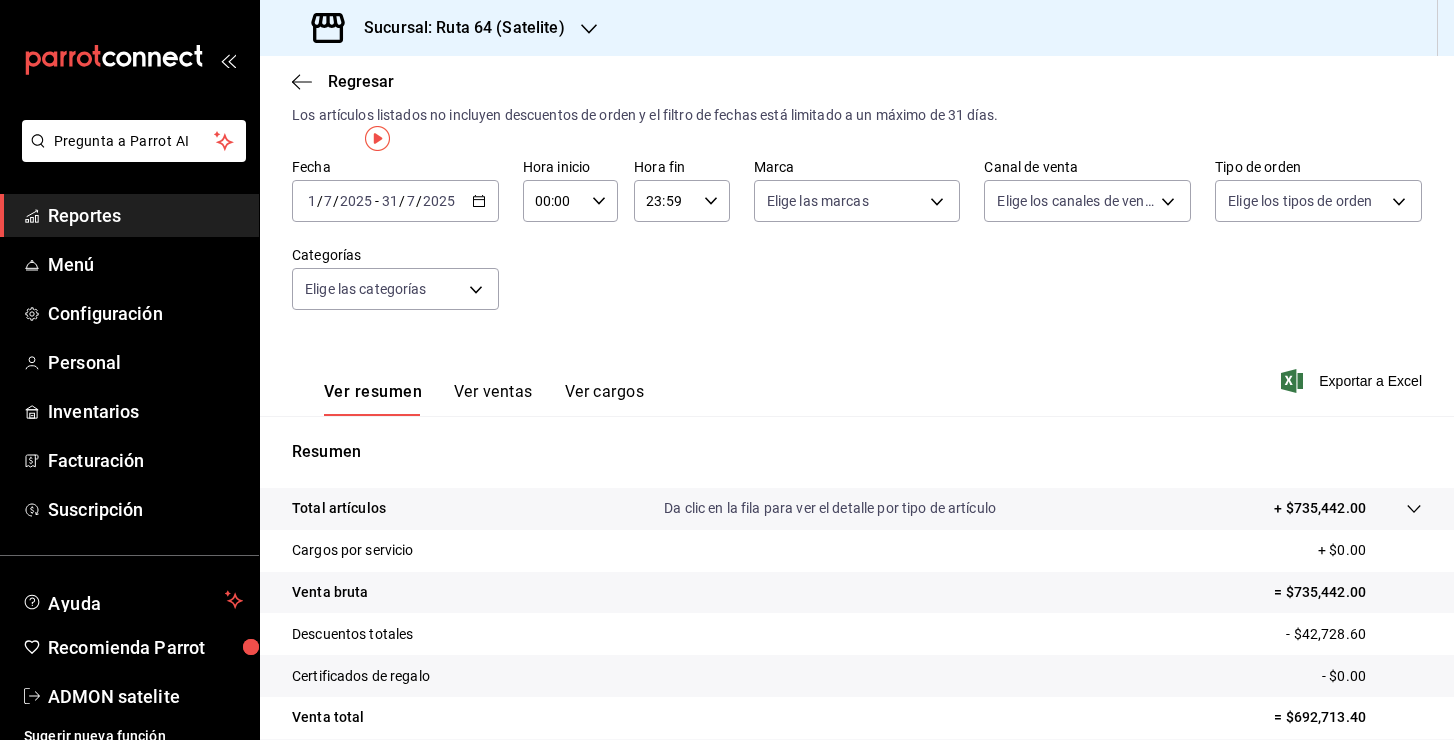 scroll, scrollTop: 0, scrollLeft: 0, axis: both 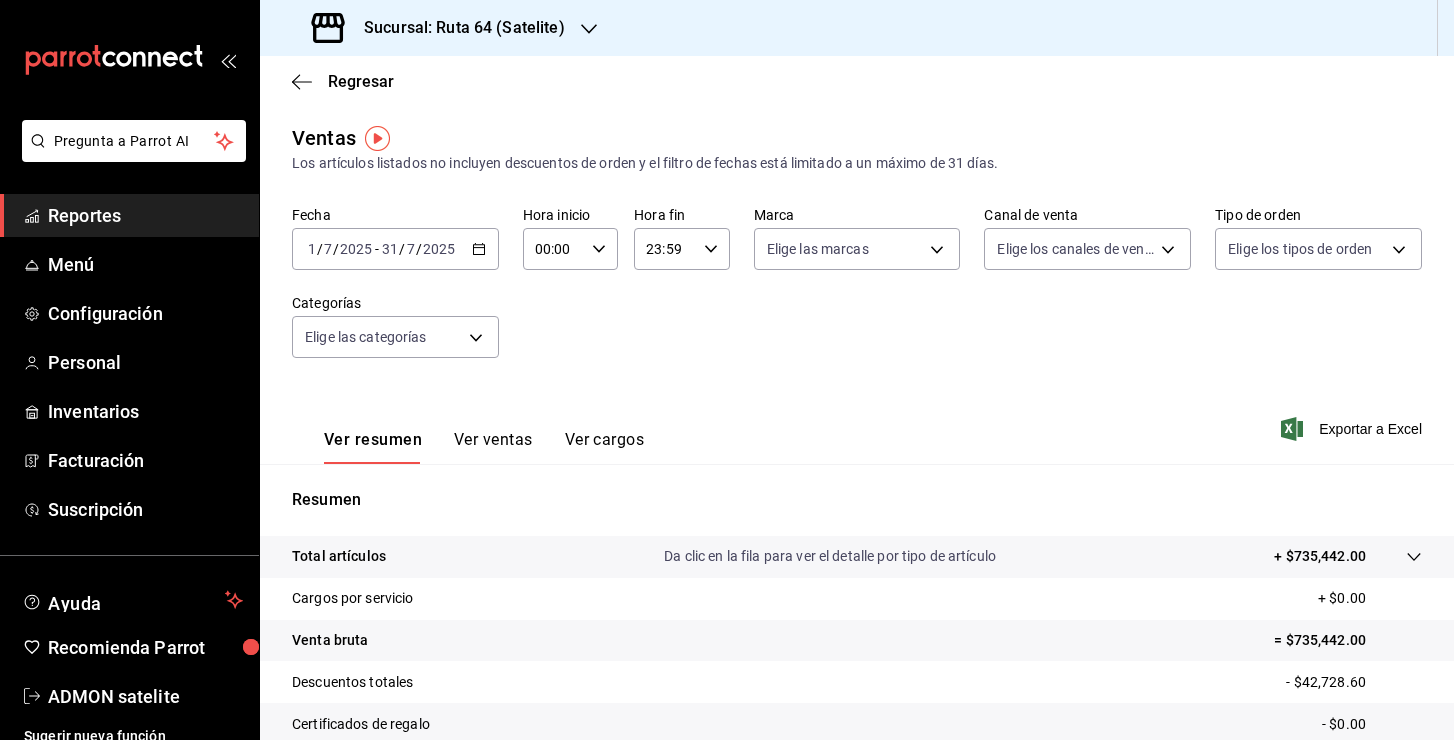 click on "2025-07-01 1 / 7 / 2025 - 2025-07-31 31 / 7 / 2025" at bounding box center [395, 249] 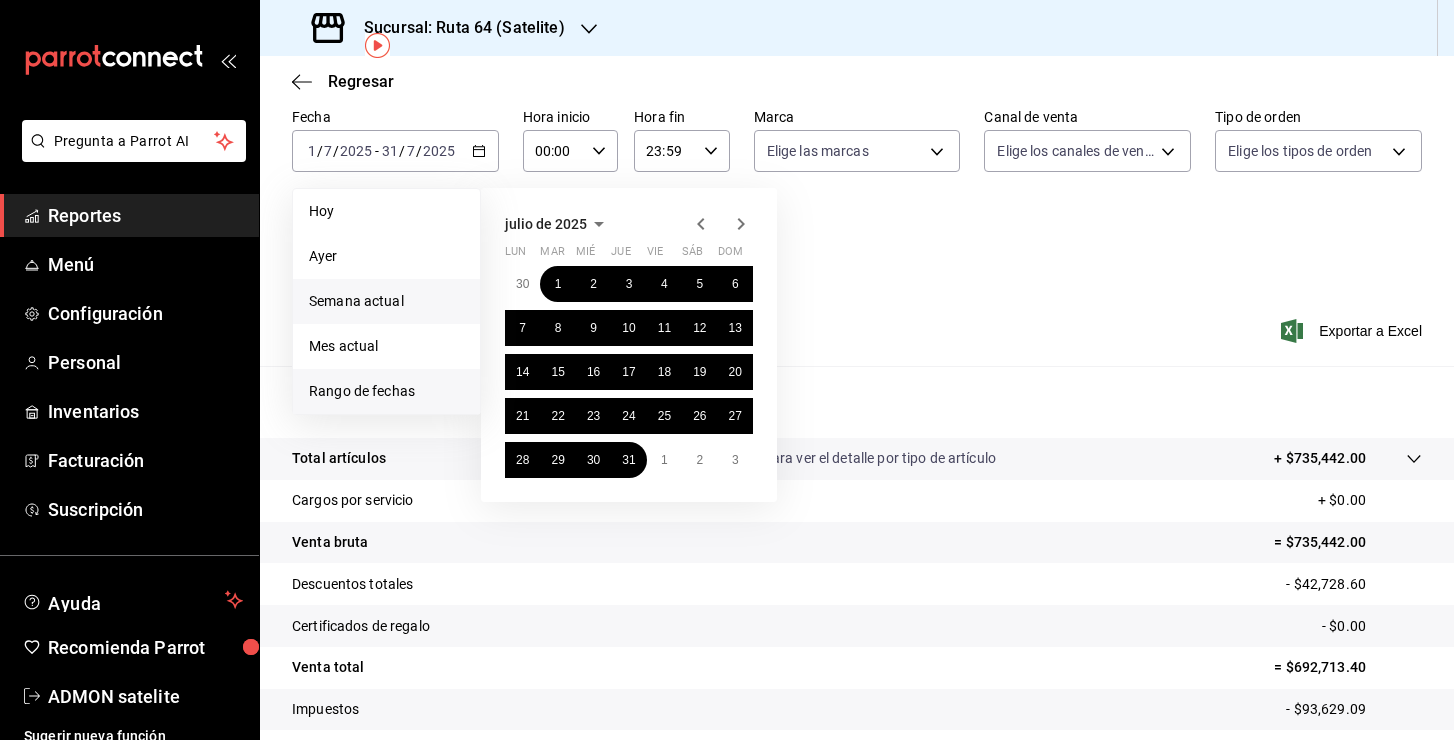 scroll, scrollTop: 117, scrollLeft: 0, axis: vertical 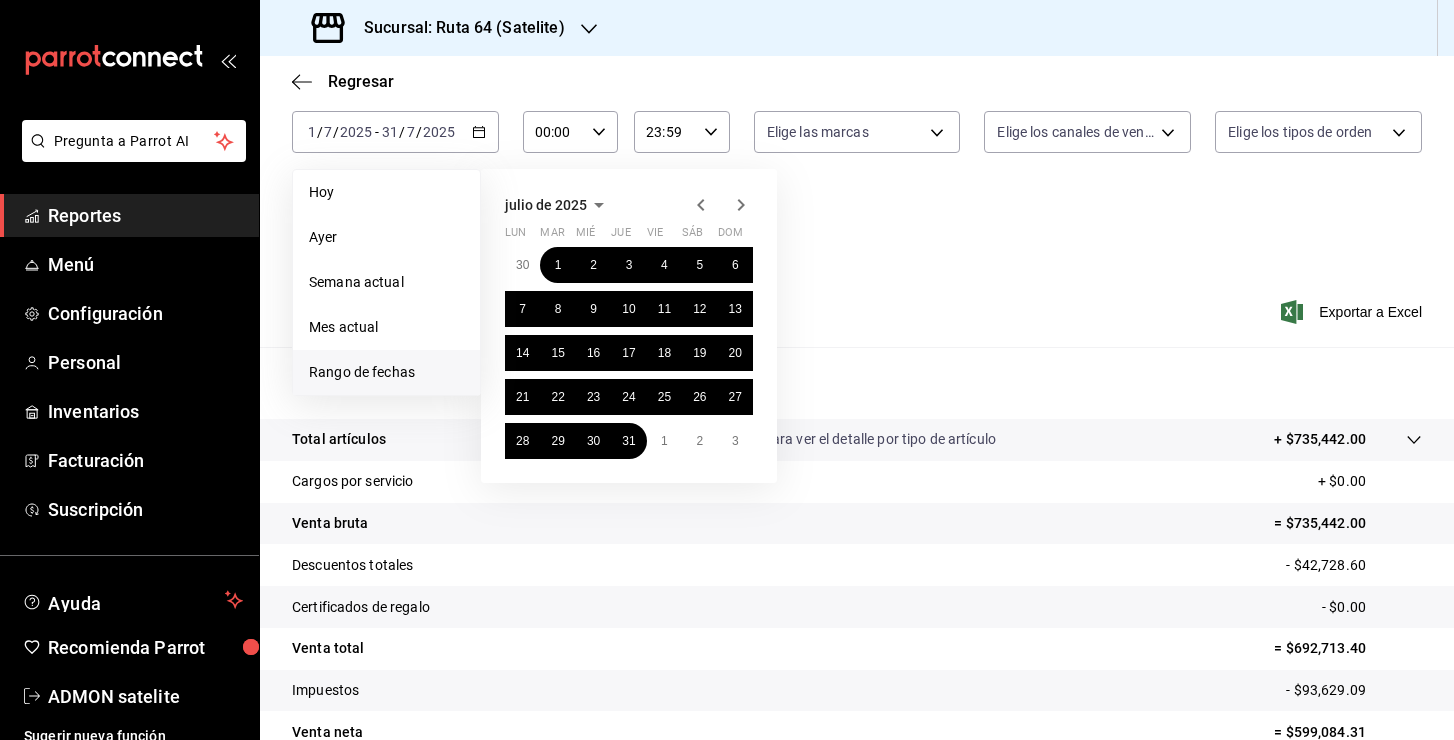 click on "Rango de fechas" at bounding box center (386, 372) 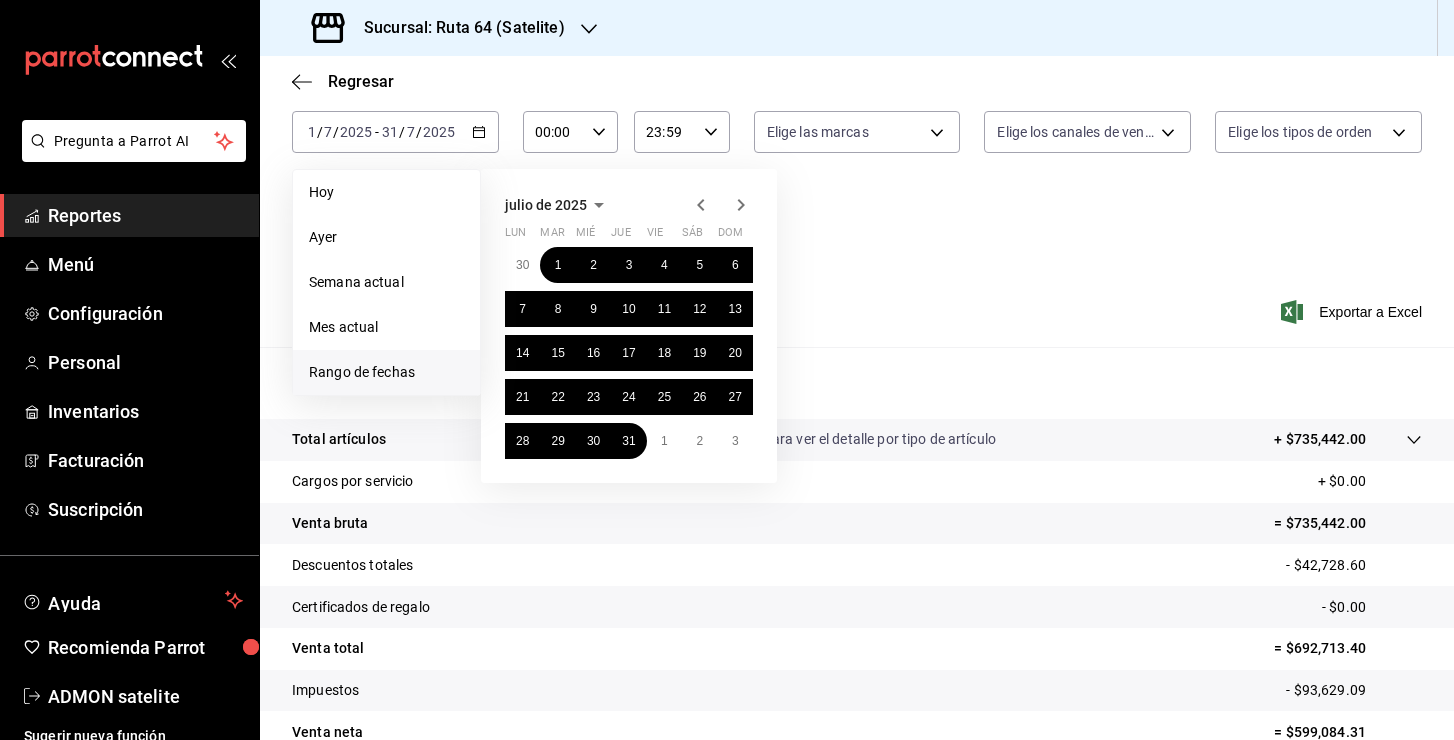 click on "Rango de fechas" at bounding box center [386, 372] 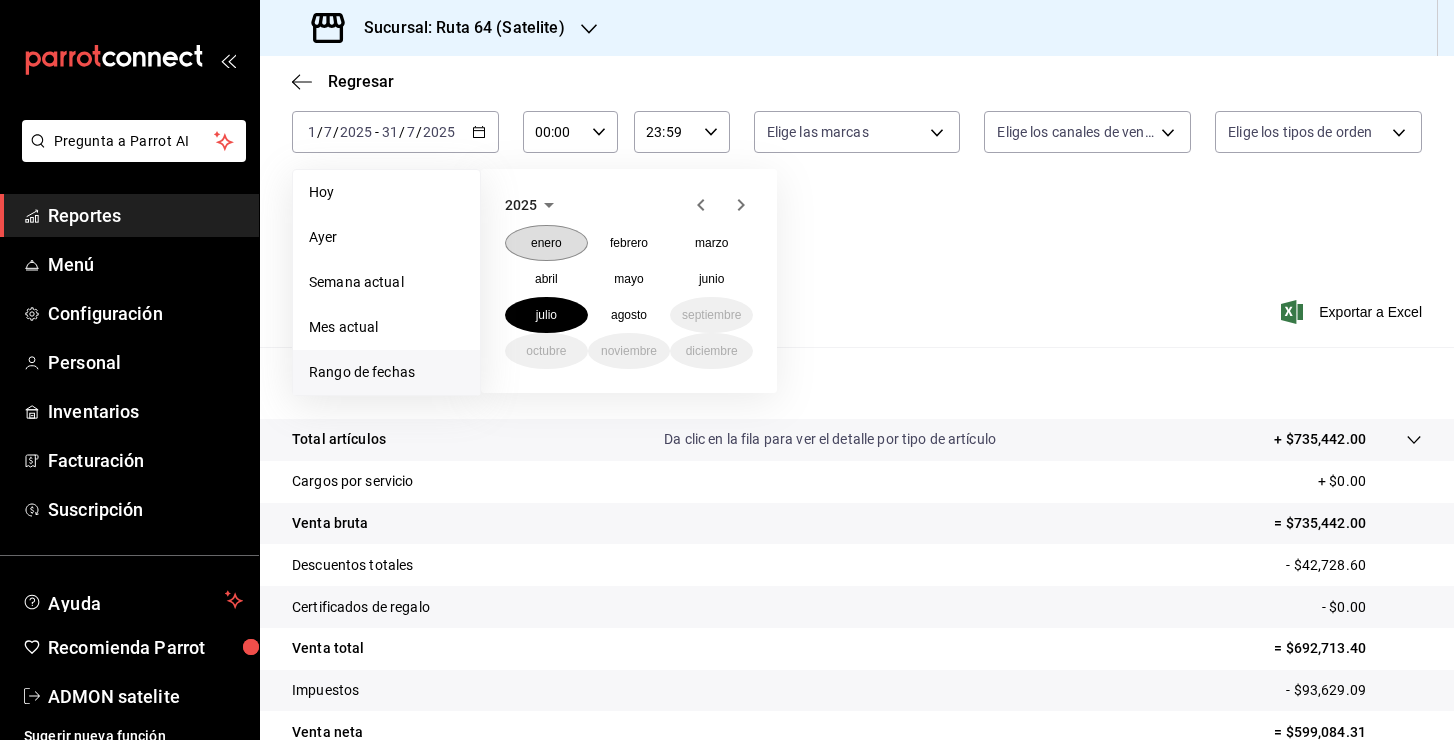 click on "enero" at bounding box center [546, 243] 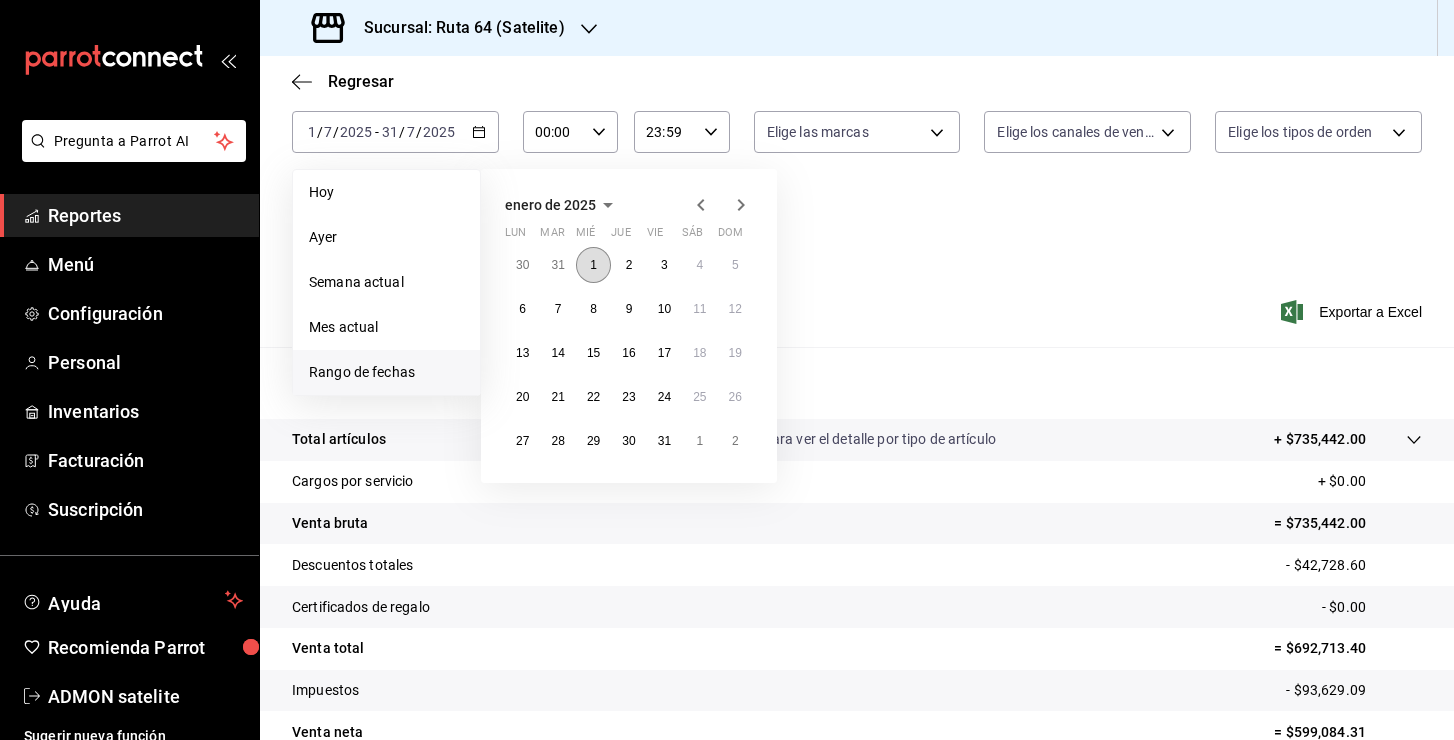click on "1" at bounding box center [593, 265] 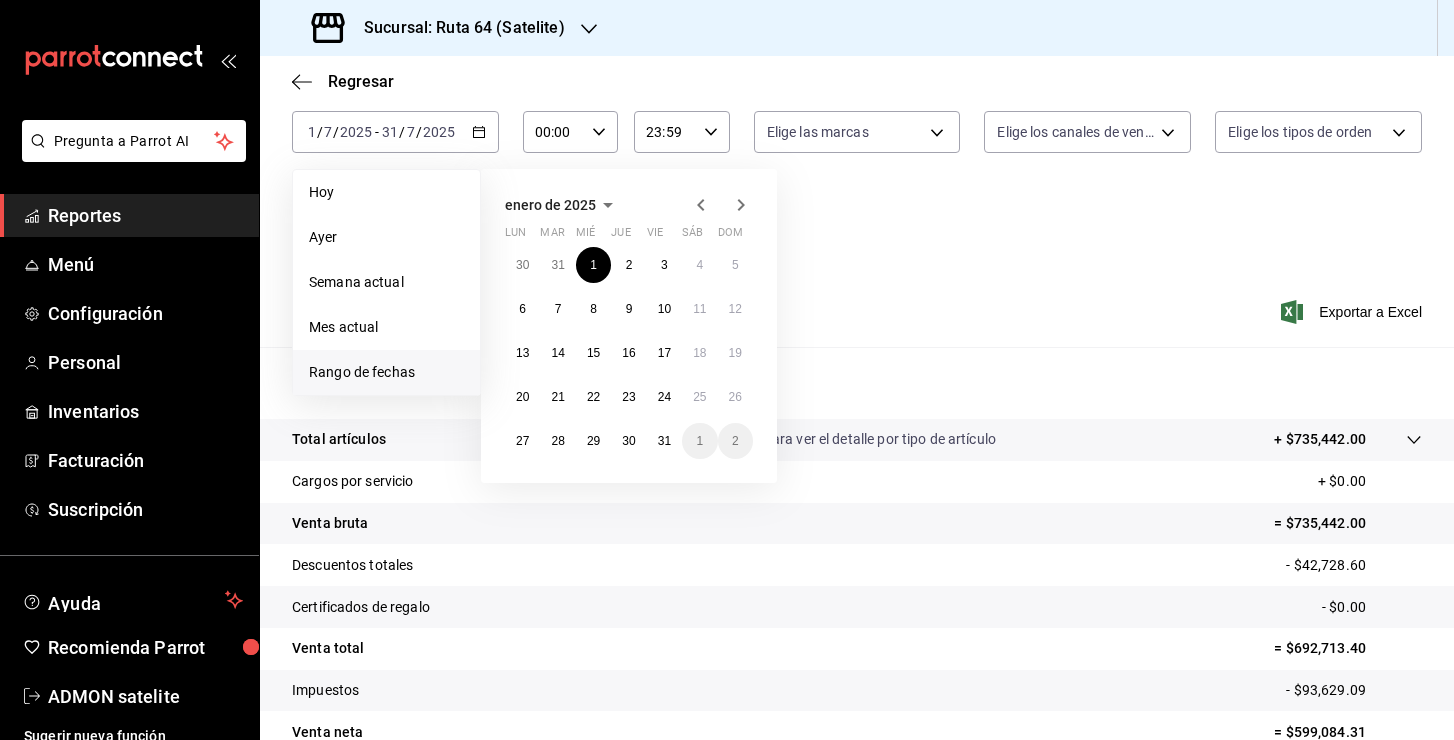click on "Reportes" at bounding box center (145, 215) 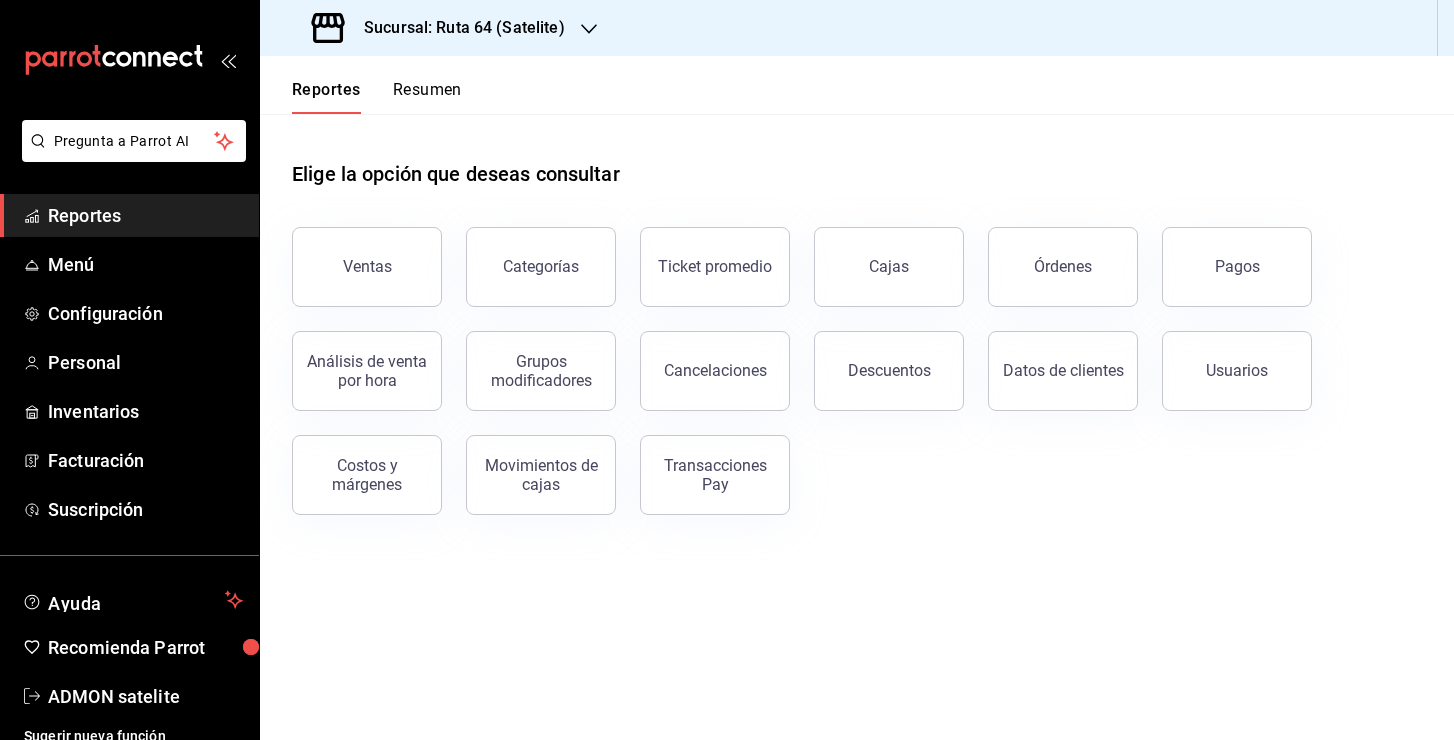 click on "Resumen" at bounding box center (427, 97) 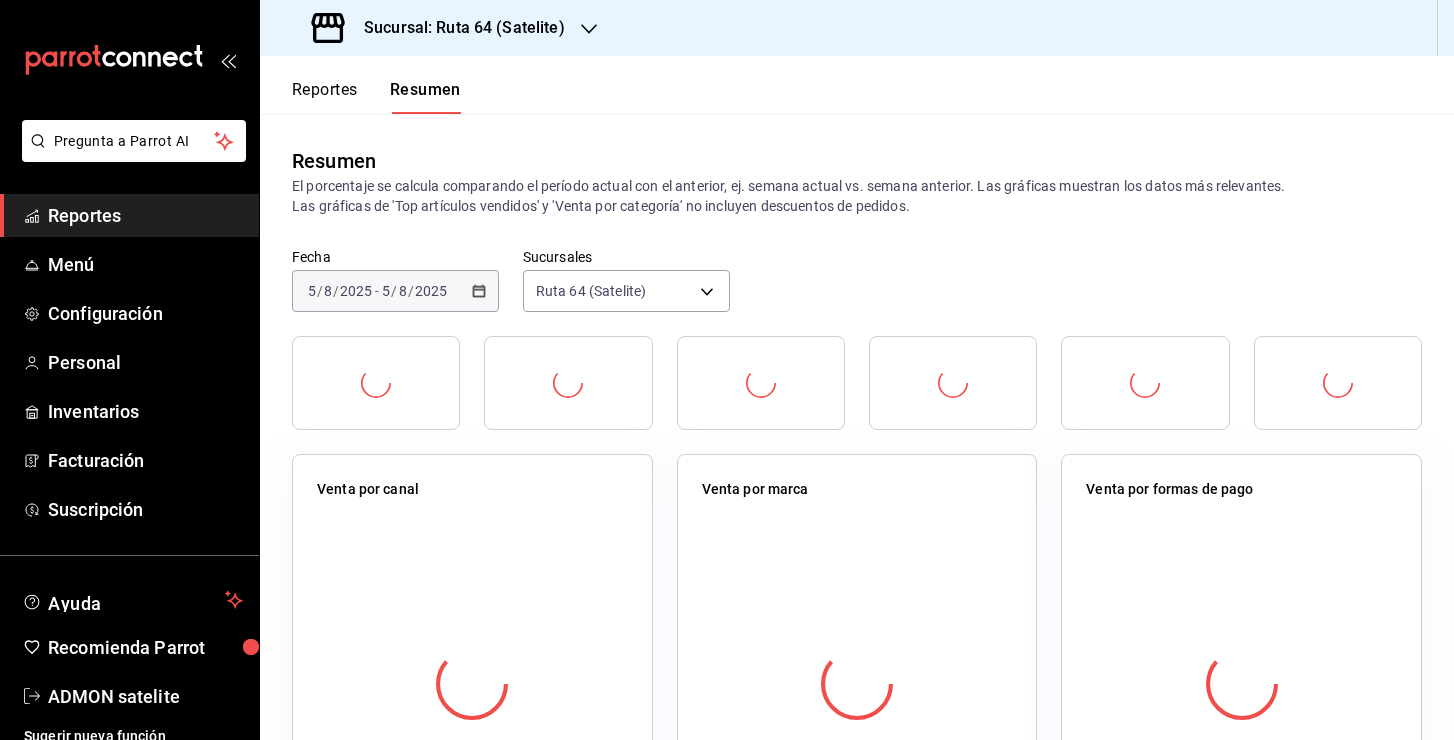 scroll, scrollTop: 70, scrollLeft: 0, axis: vertical 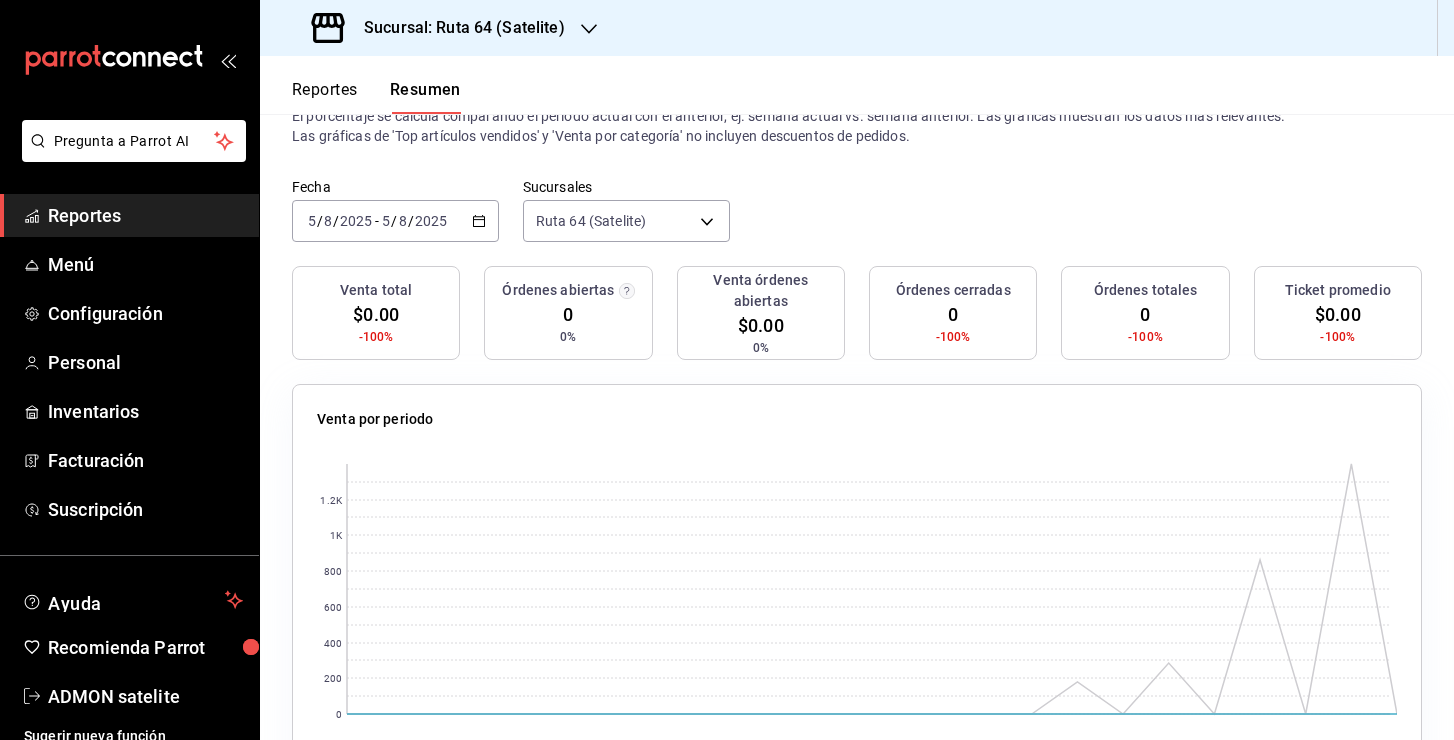 click 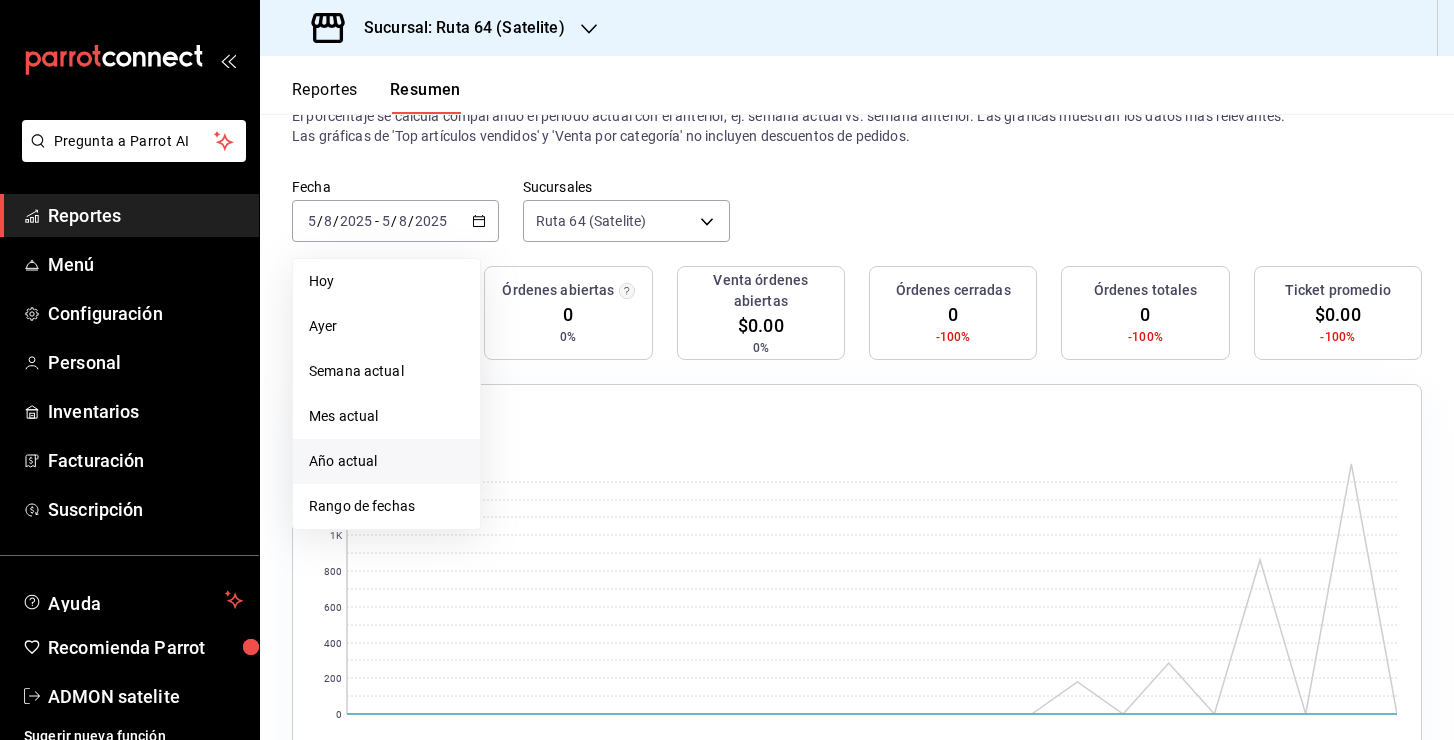 click on "Año actual" at bounding box center (386, 461) 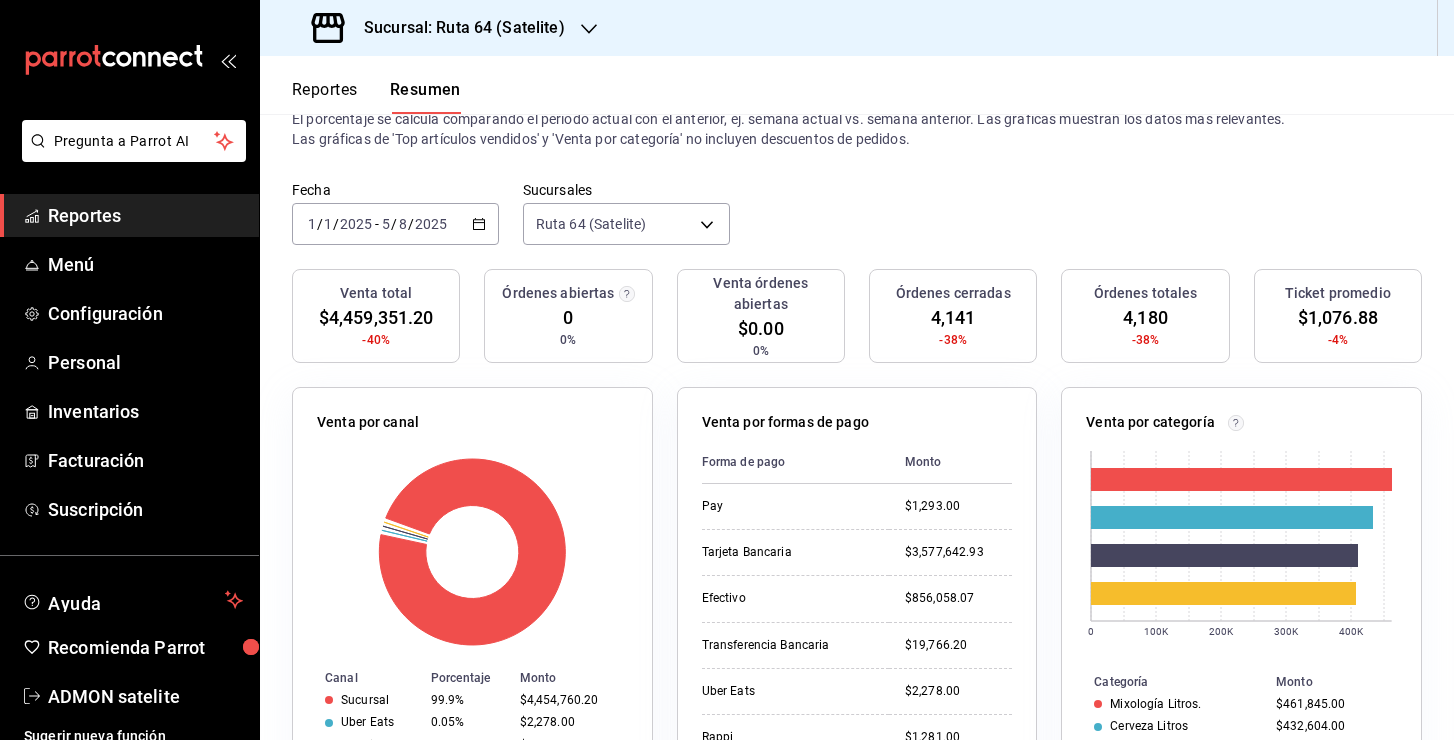 scroll, scrollTop: 0, scrollLeft: 0, axis: both 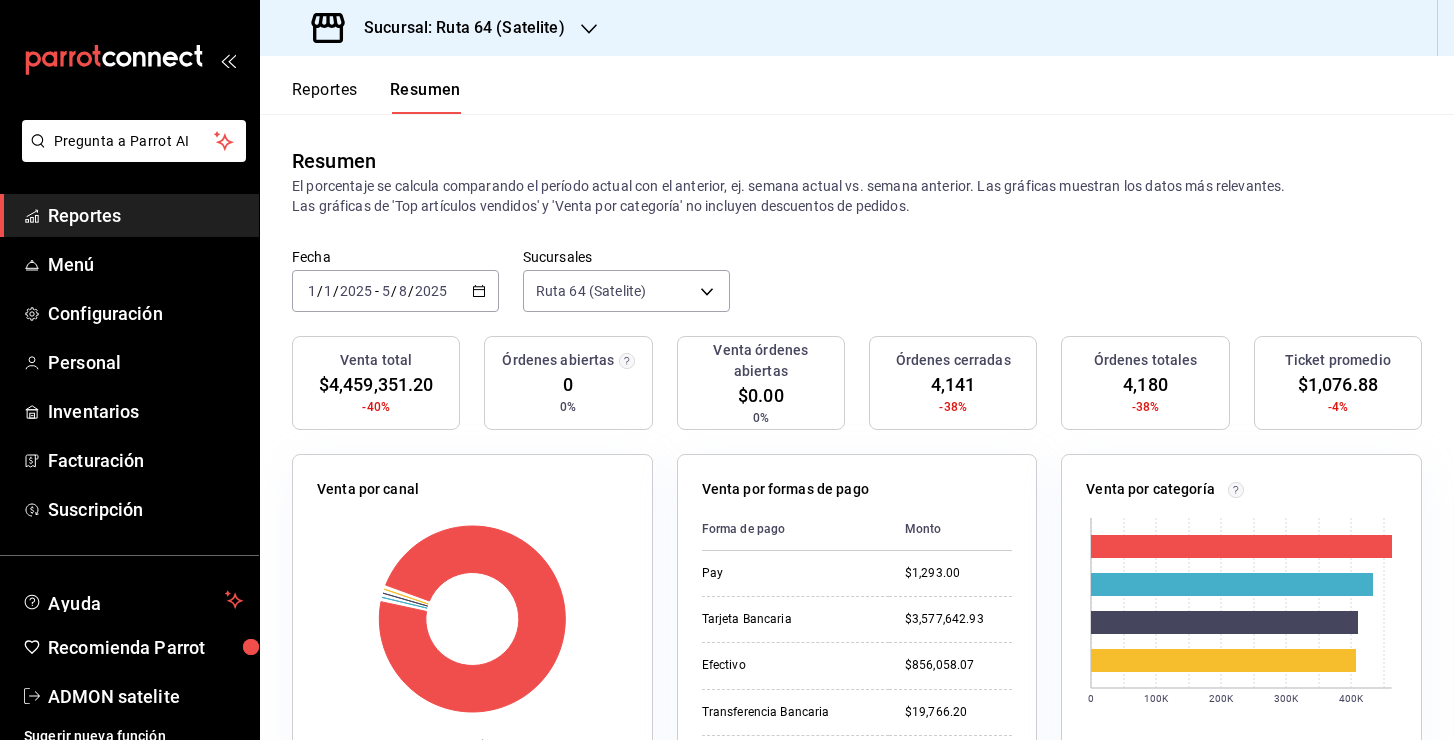 click 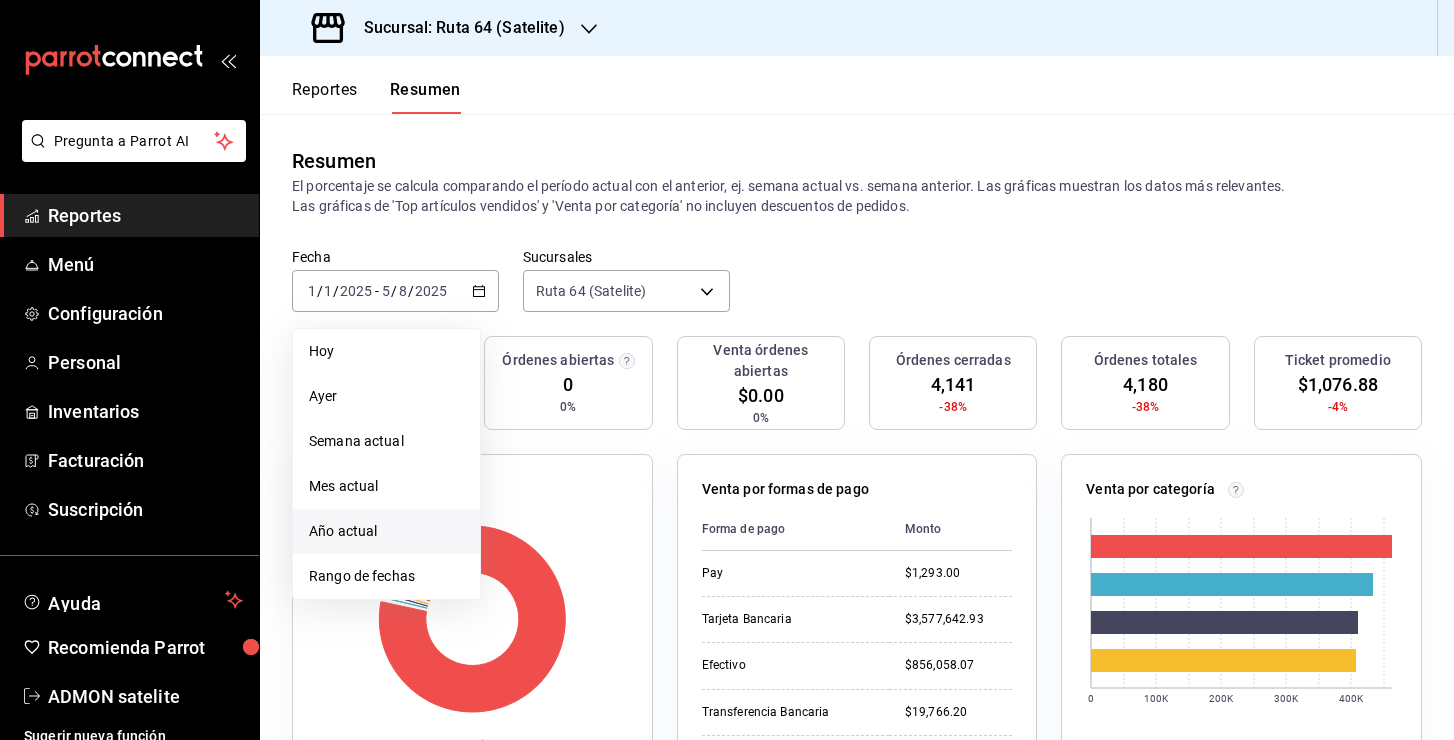 click on "Resumen El porcentaje se calcula comparando el período actual con el anterior, ej. semana actual vs. semana anterior. Las gráficas muestran los datos más relevantes.  Las gráficas de 'Top artículos vendidos' y 'Venta por categoría' no incluyen descuentos de pedidos." at bounding box center [857, 181] 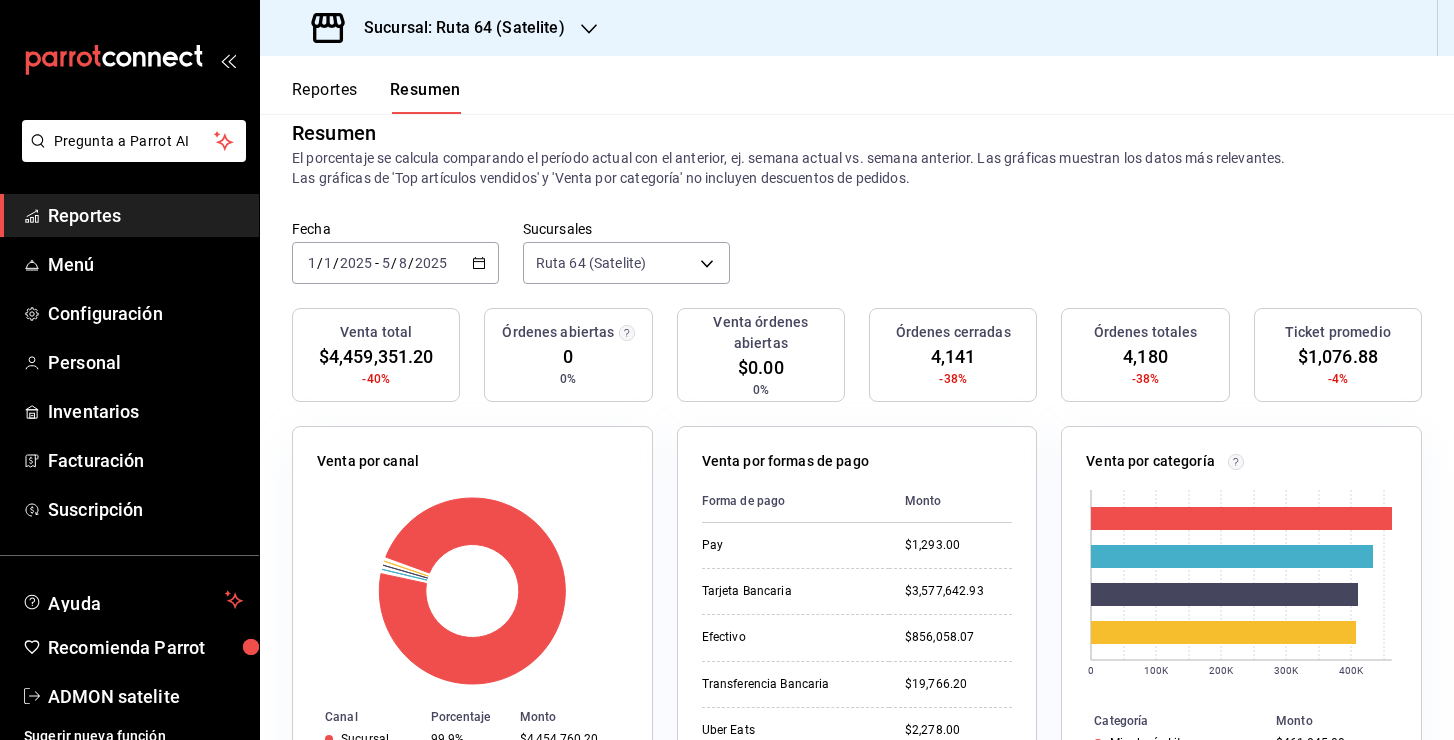 scroll, scrollTop: 0, scrollLeft: 0, axis: both 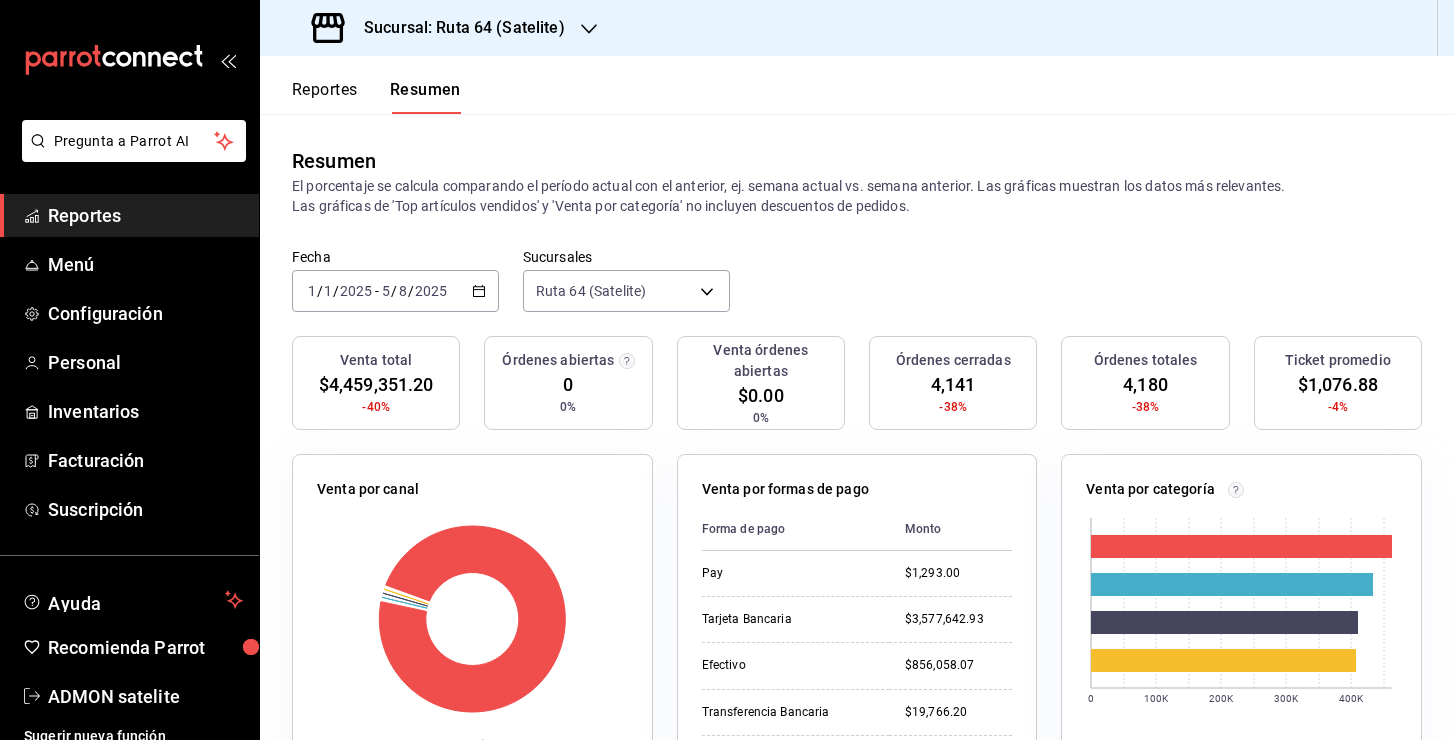click 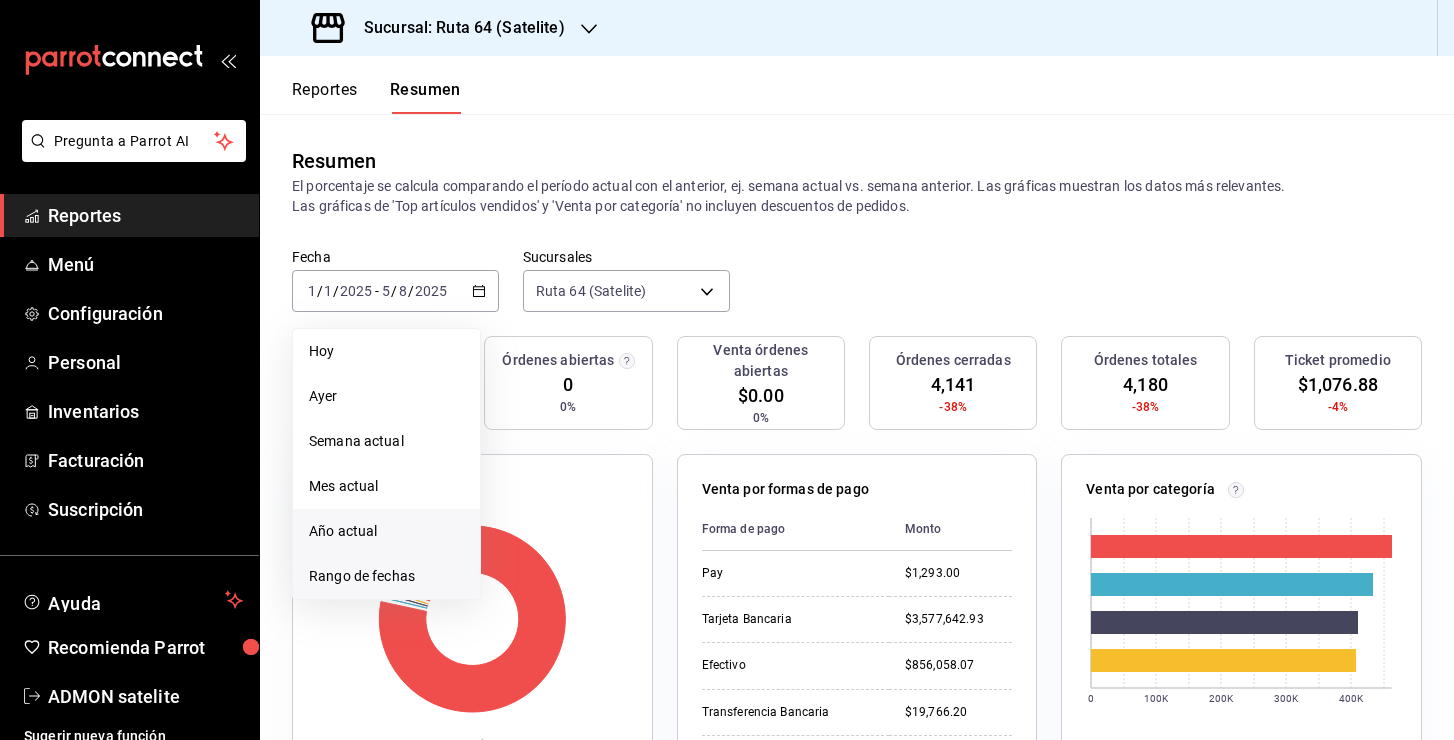 click on "Rango de fechas" at bounding box center (386, 576) 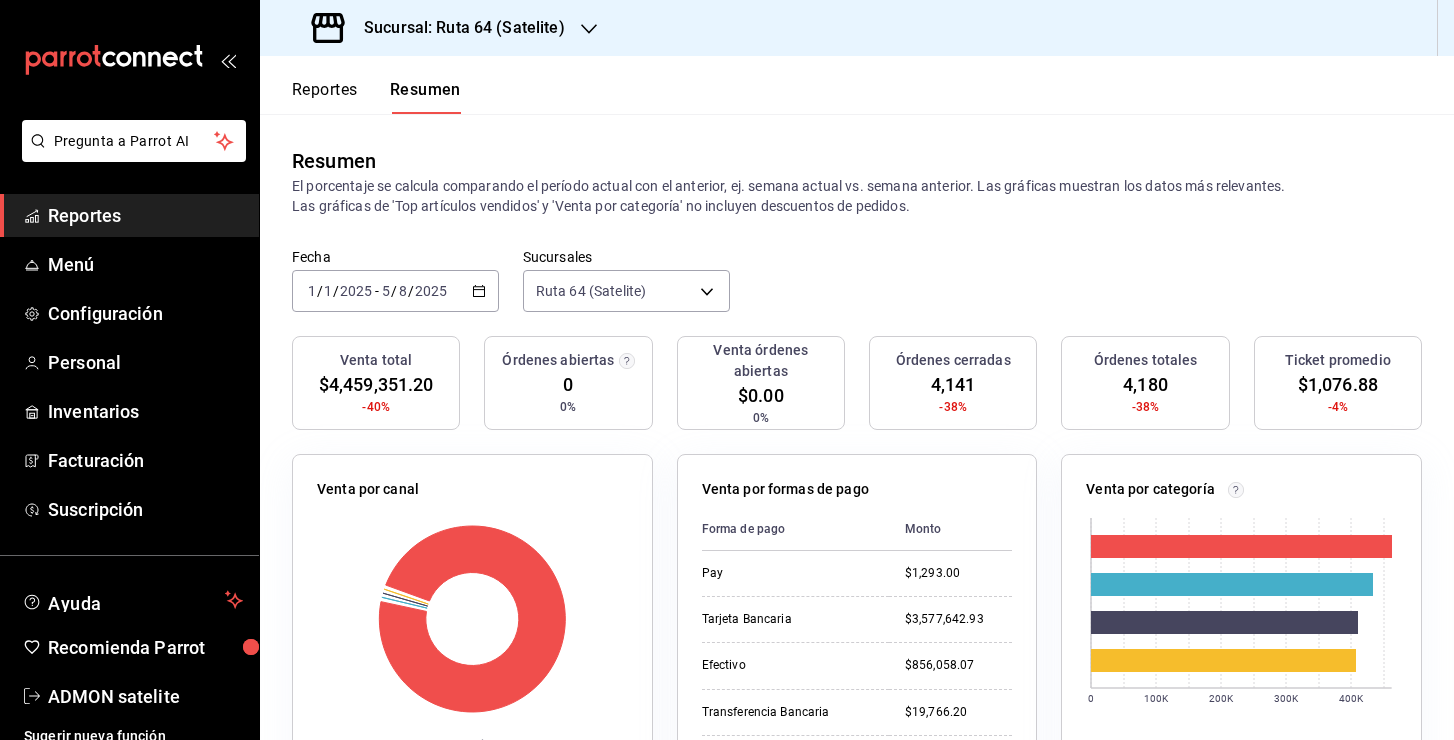 click on "Resumen El porcentaje se calcula comparando el período actual con el anterior, ej. semana actual vs. semana anterior. Las gráficas muestran los datos más relevantes.  Las gráficas de 'Top artículos vendidos' y 'Venta por categoría' no incluyen descuentos de pedidos." at bounding box center (857, 181) 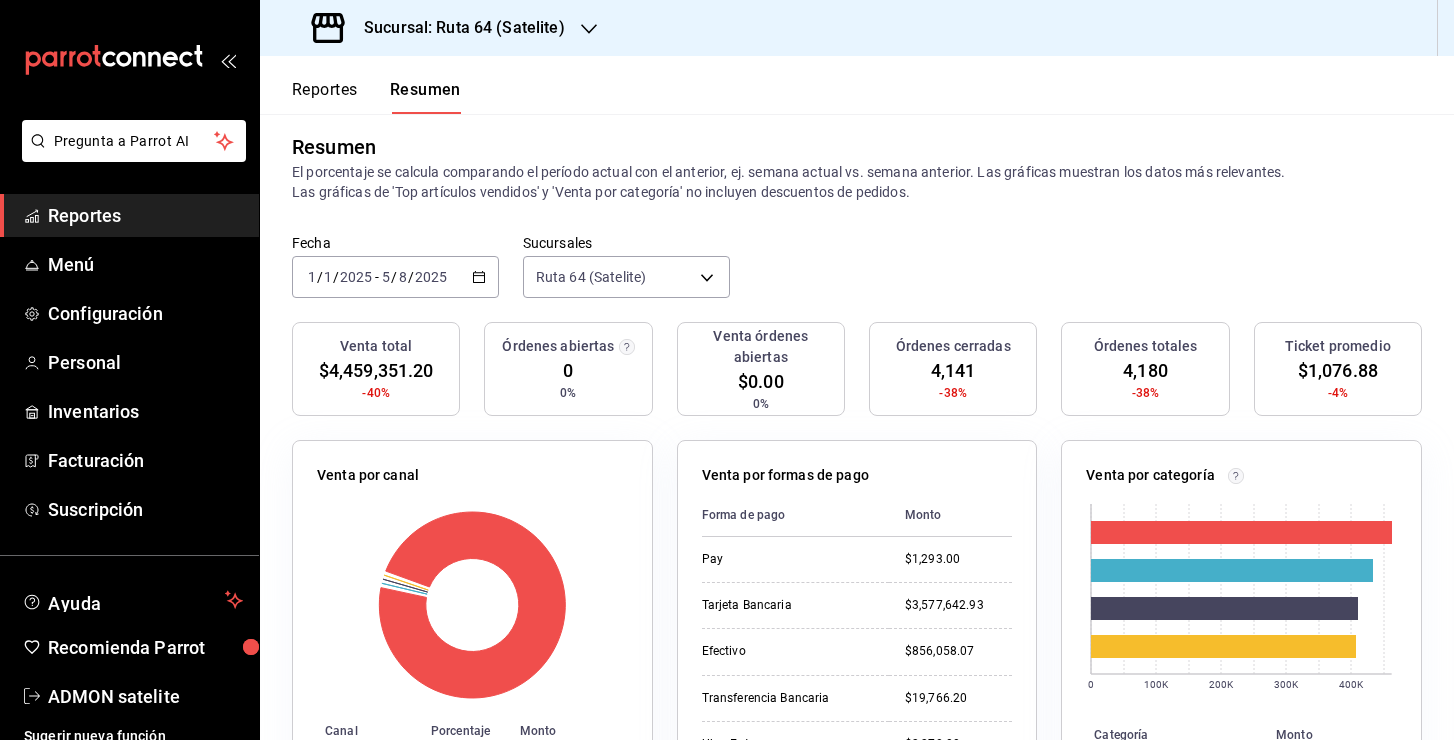 click 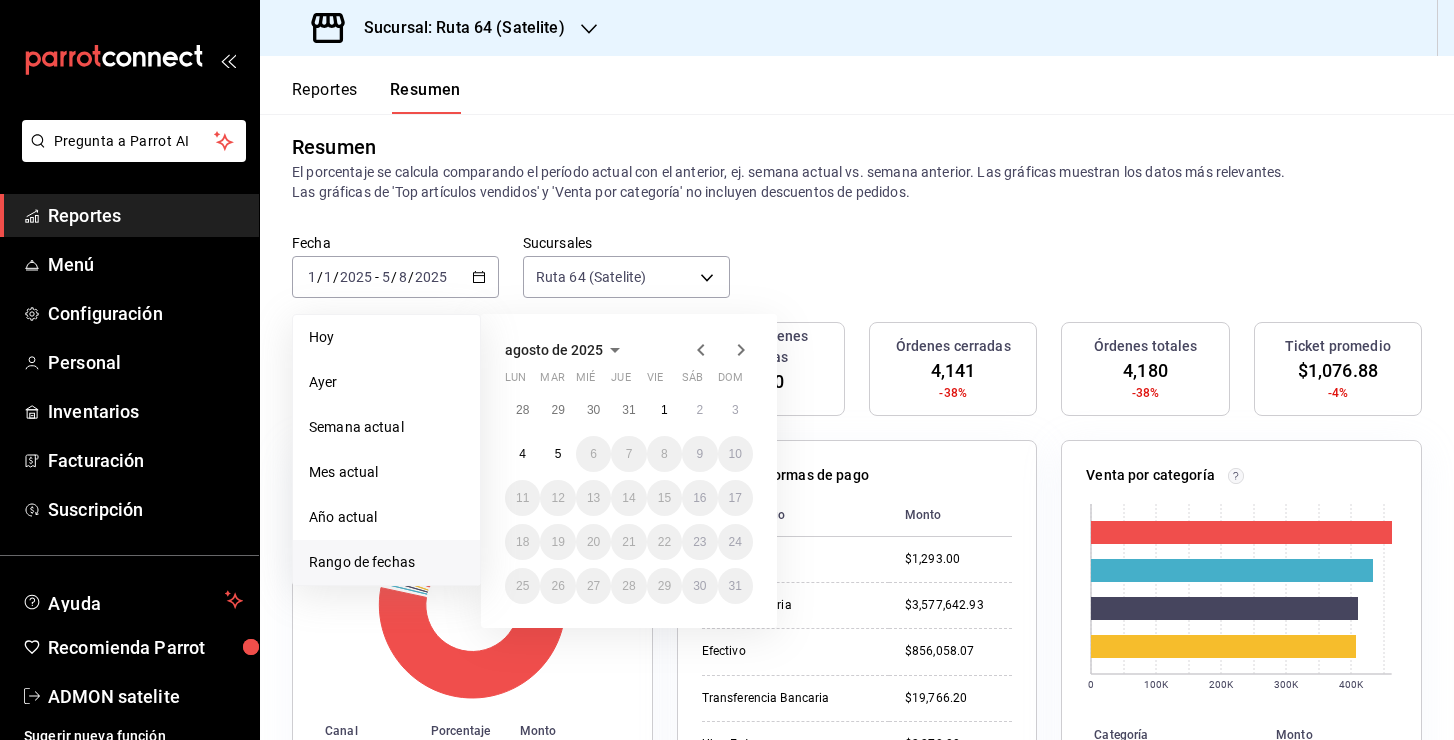 click on "Rango de fechas" at bounding box center [386, 562] 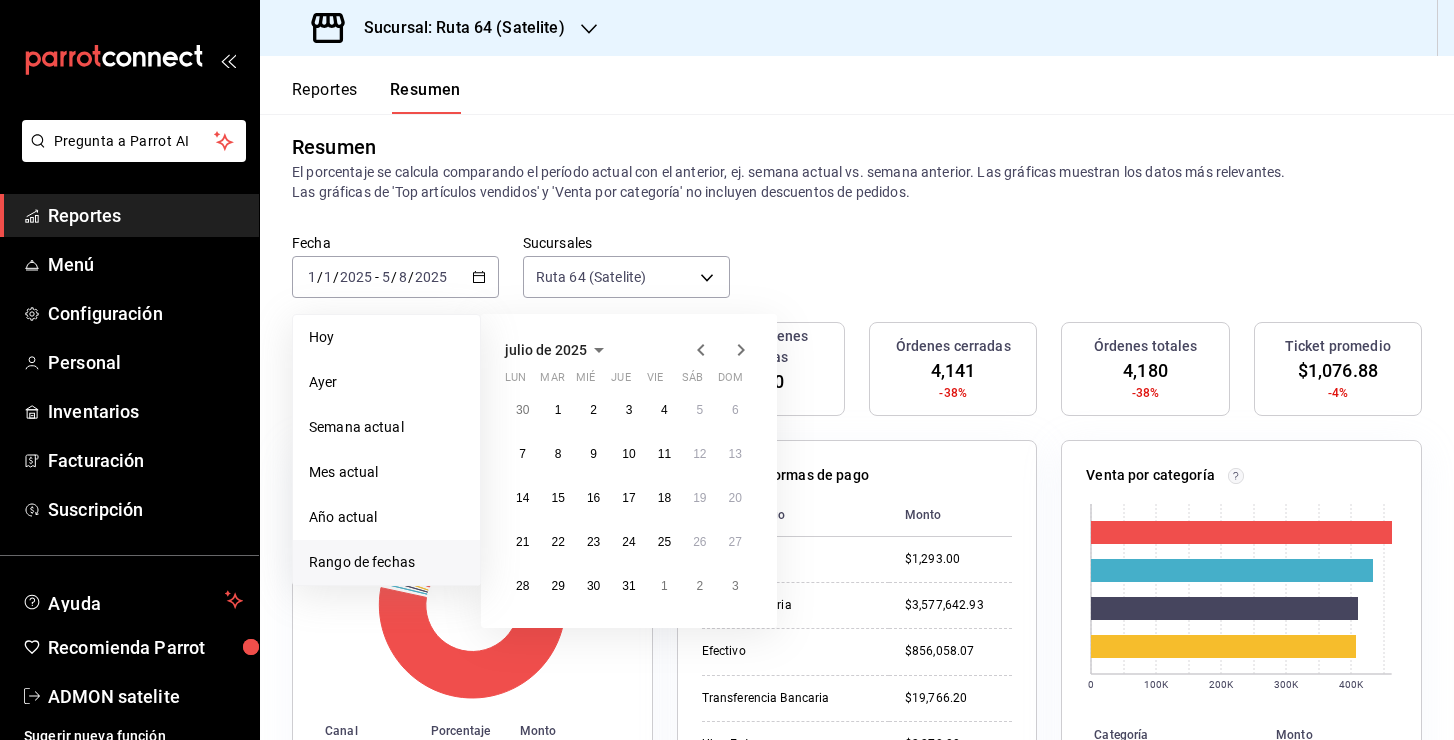 click 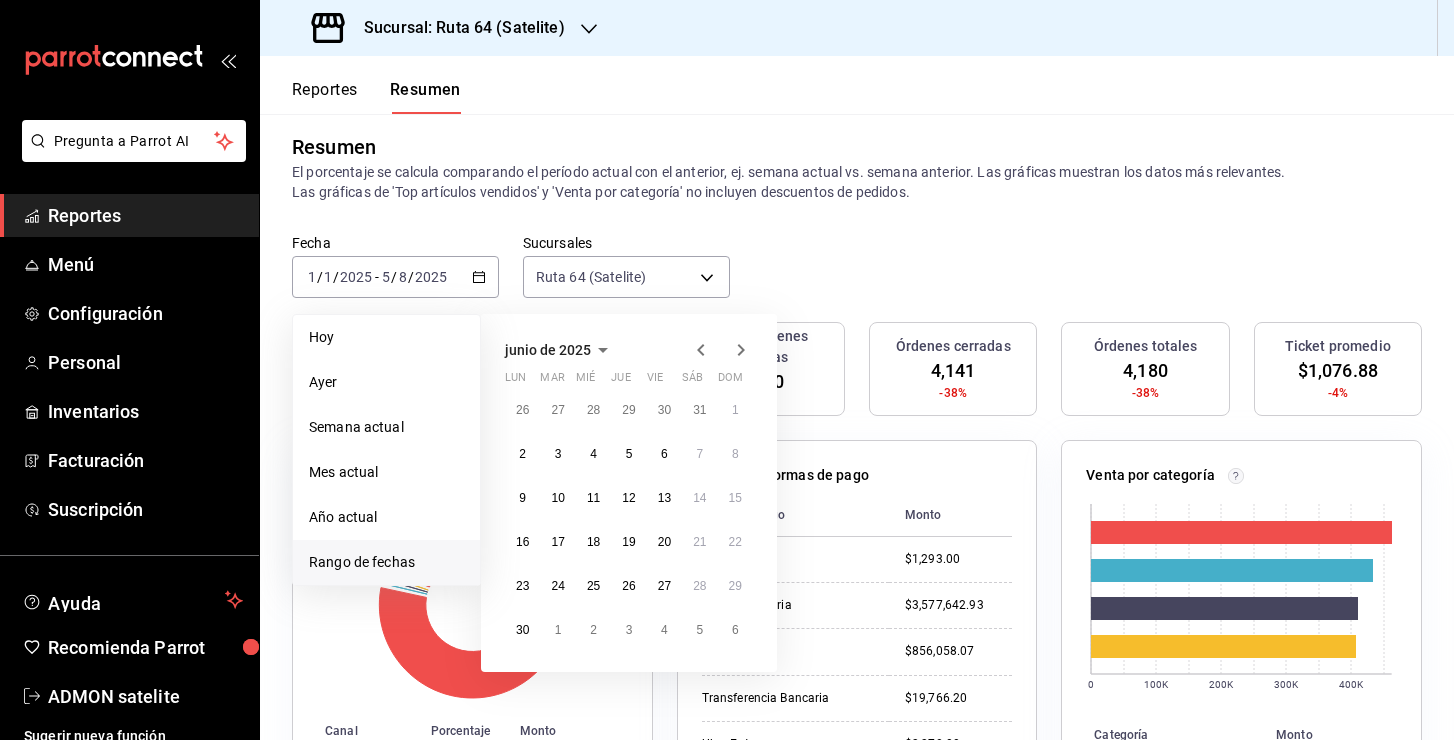 click 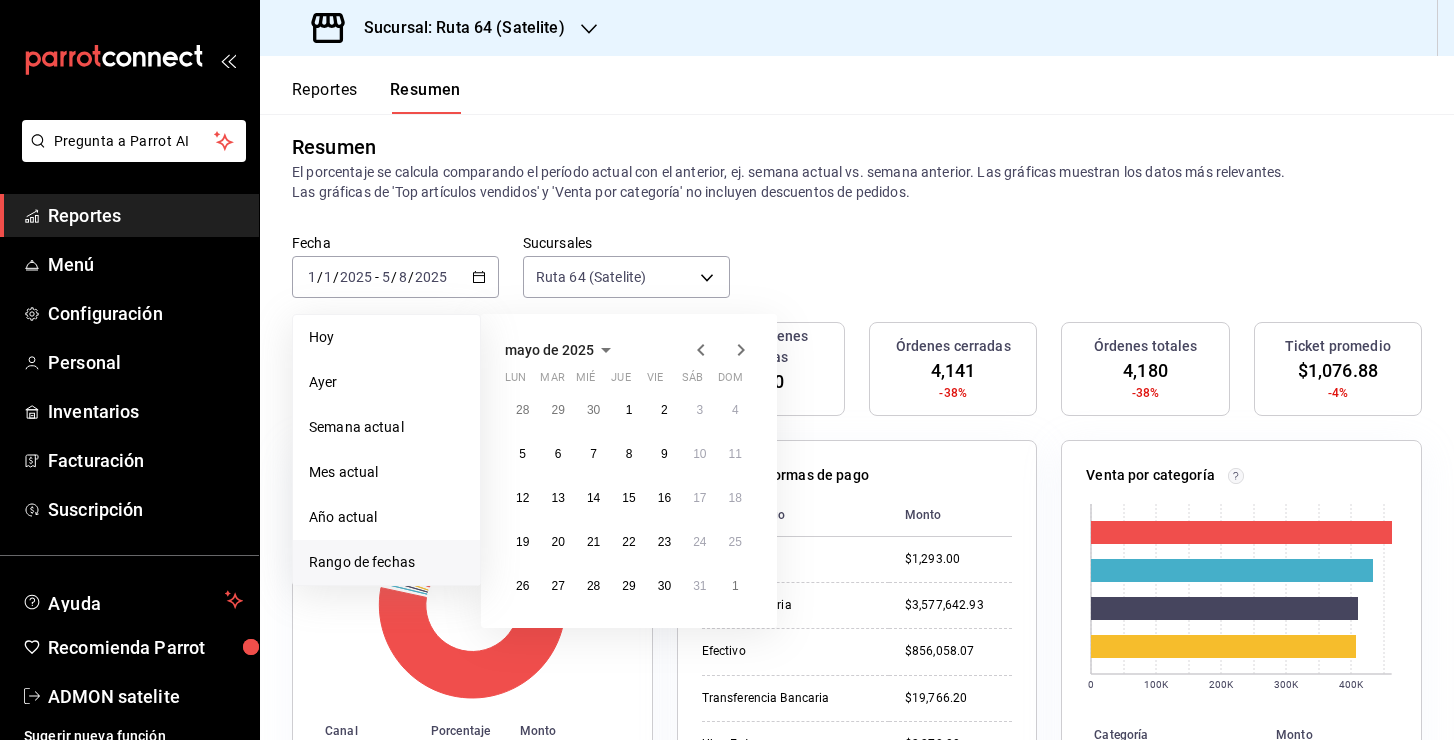 click 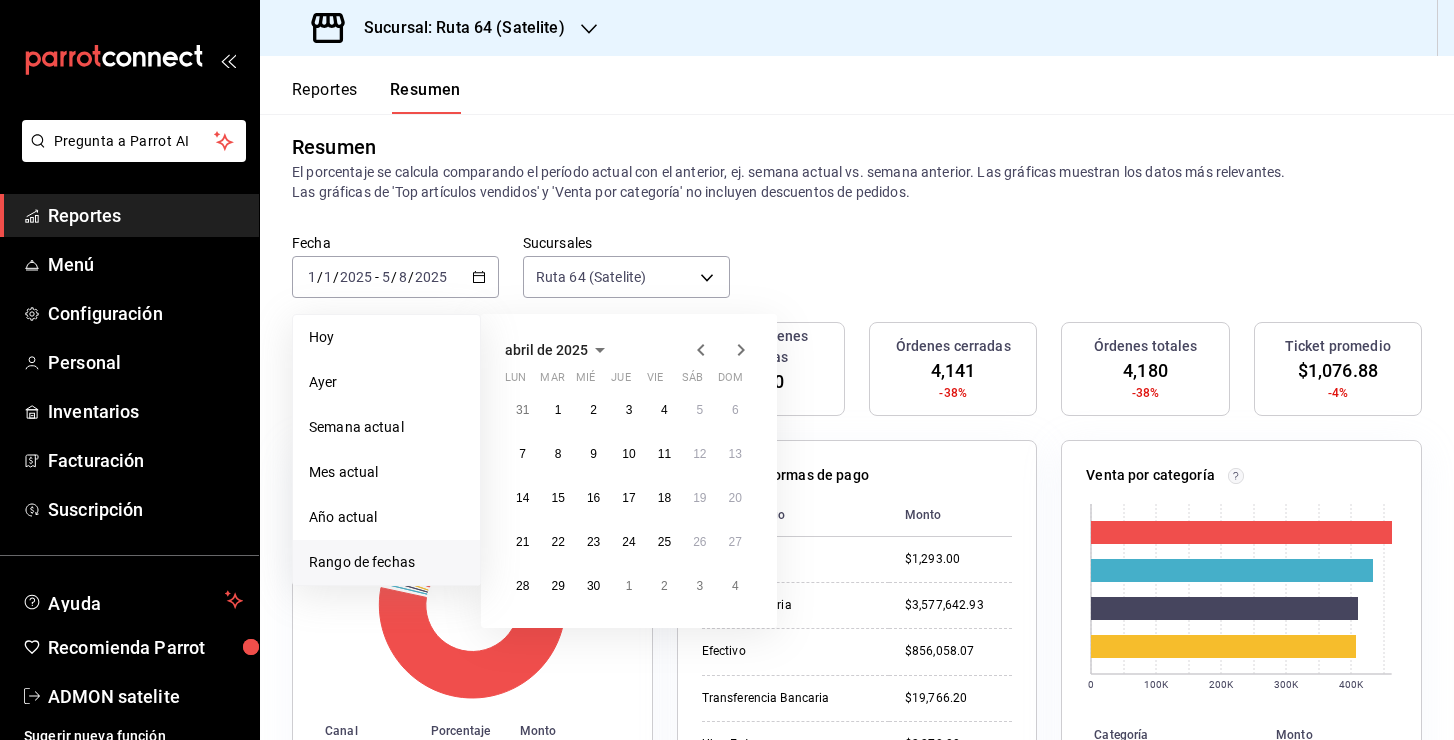 click 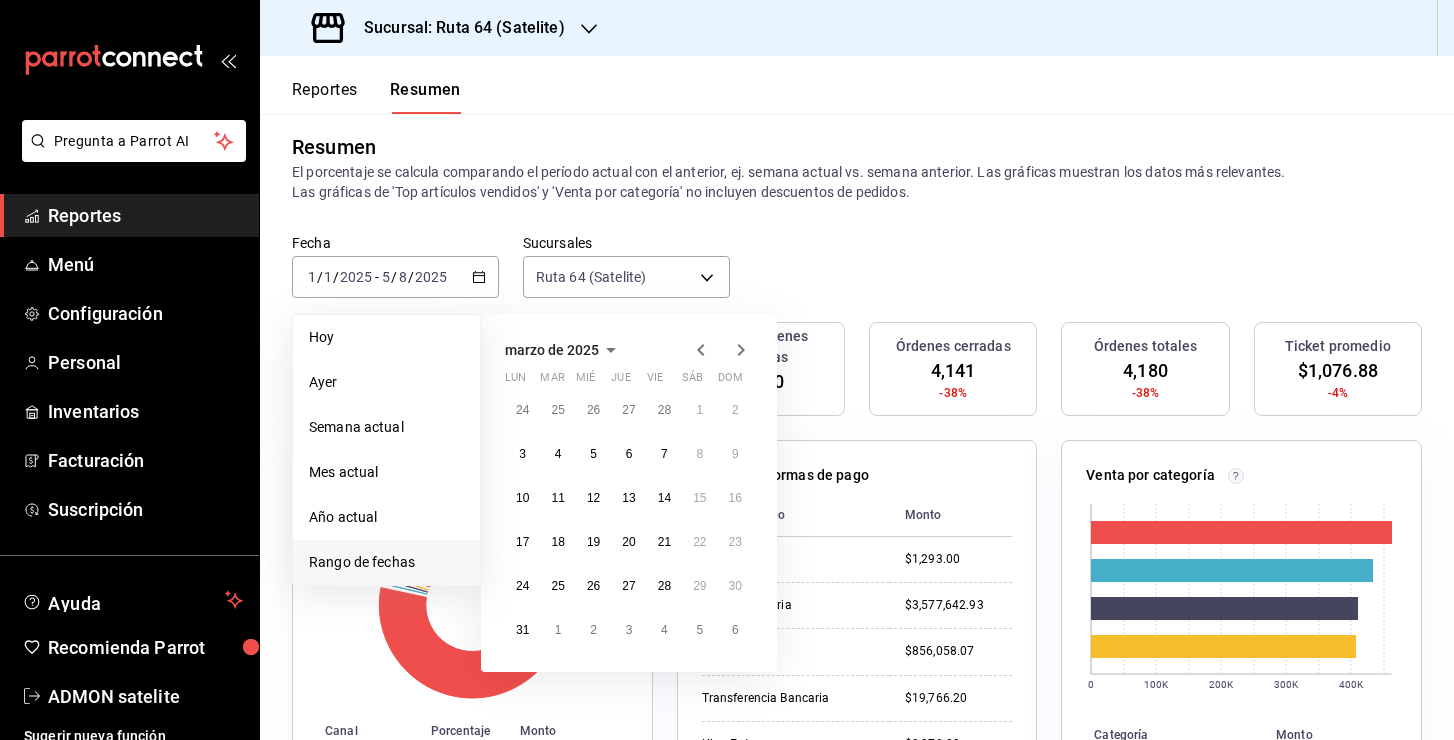 click 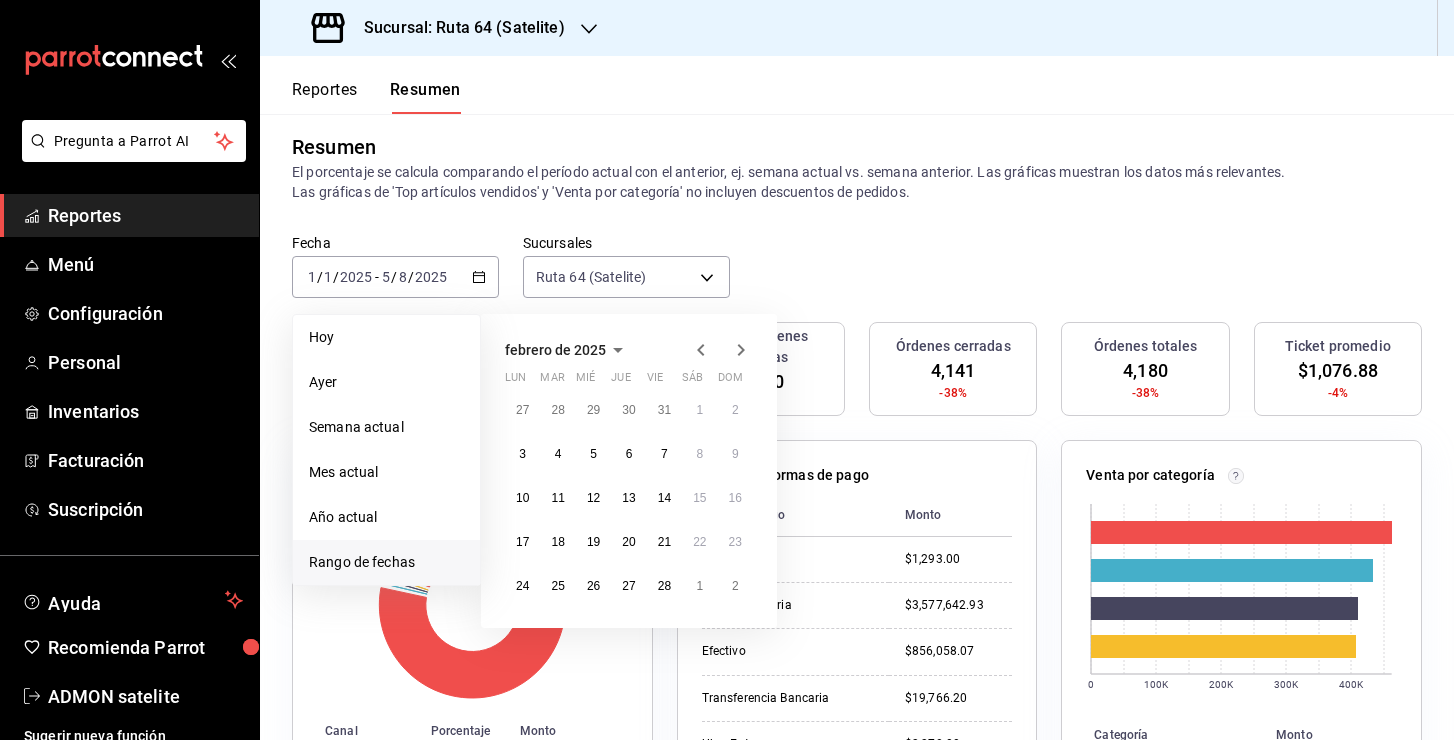 click 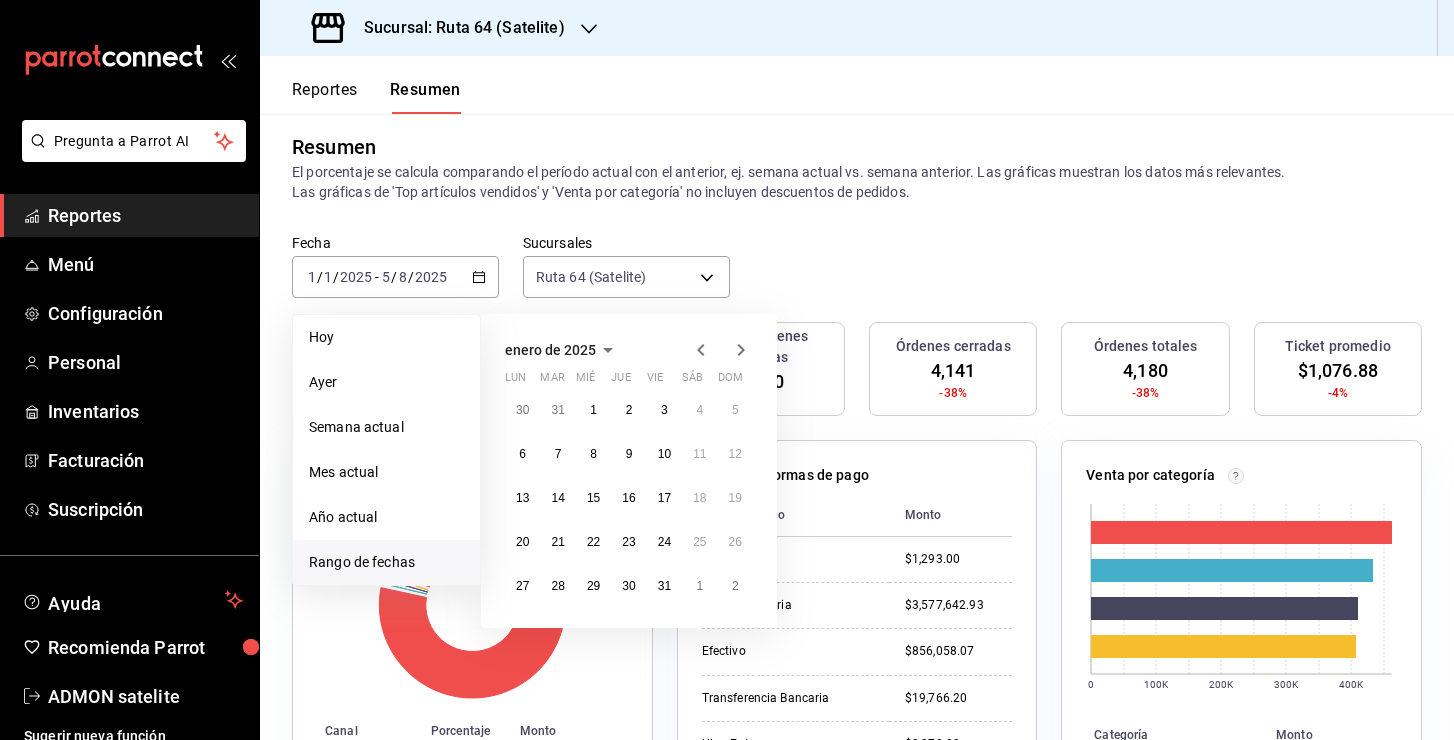 click 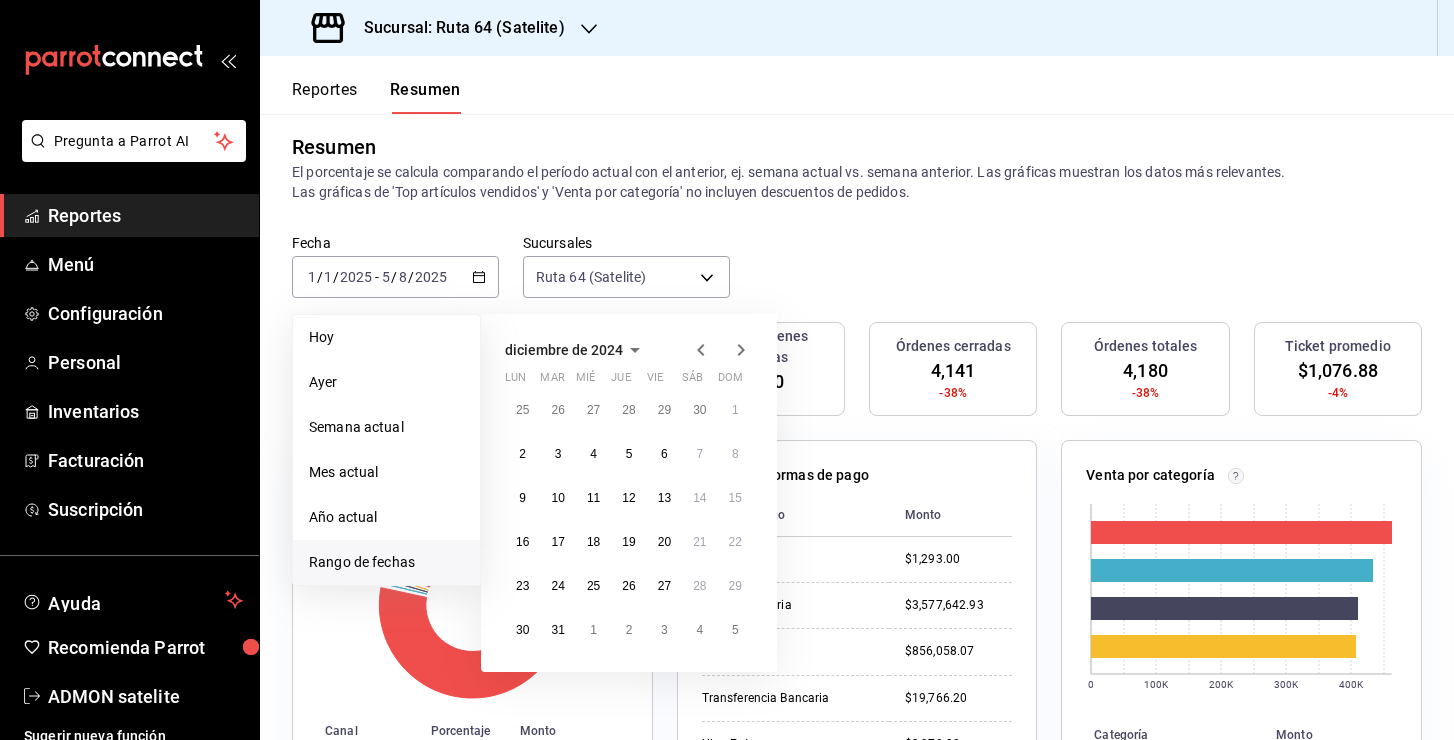 click 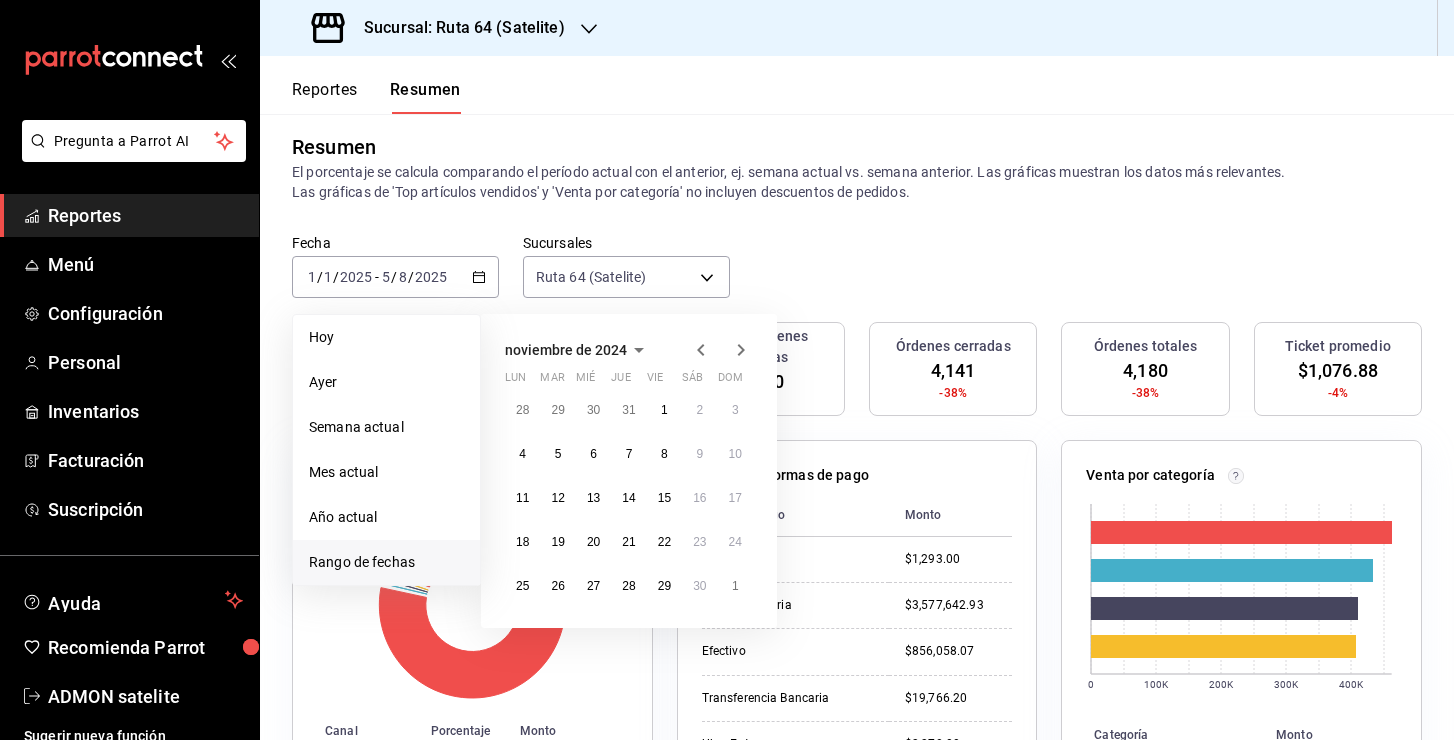 click 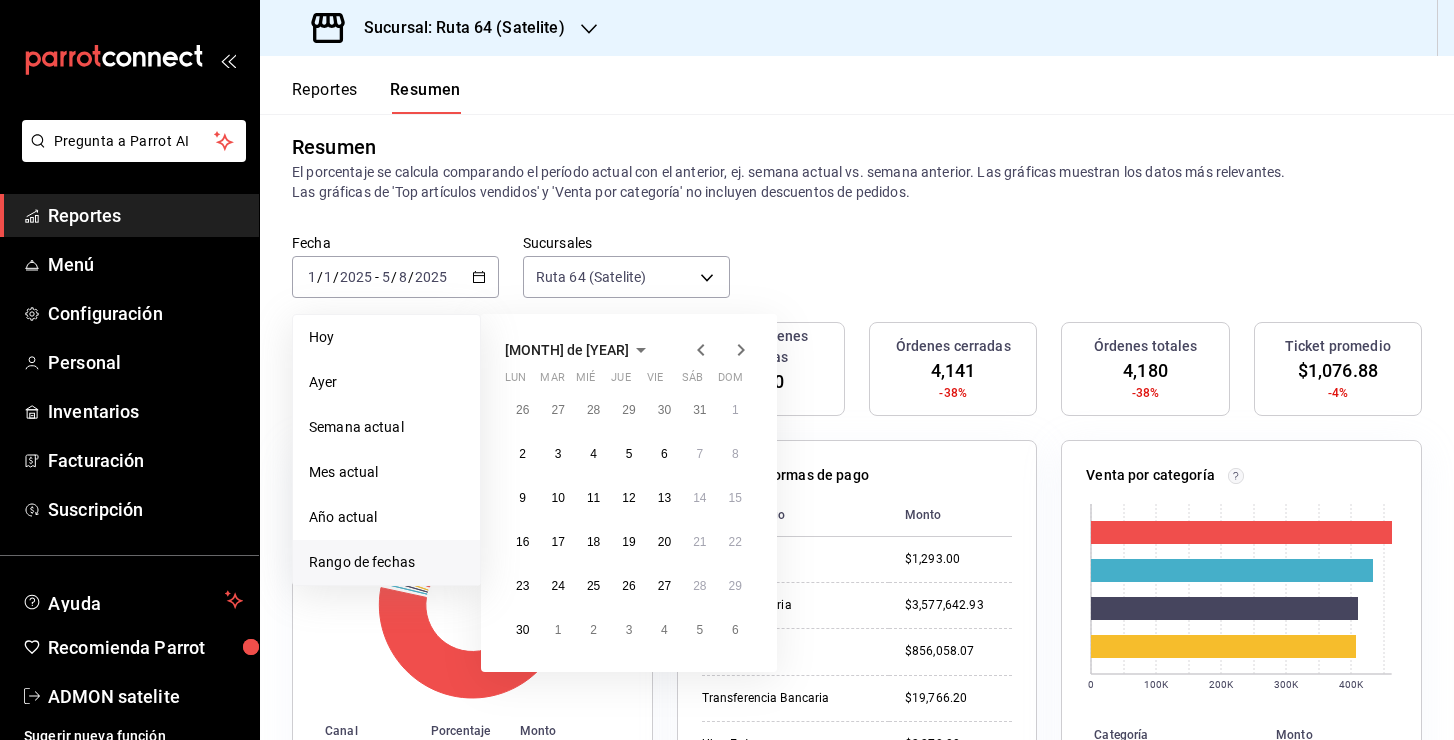 click 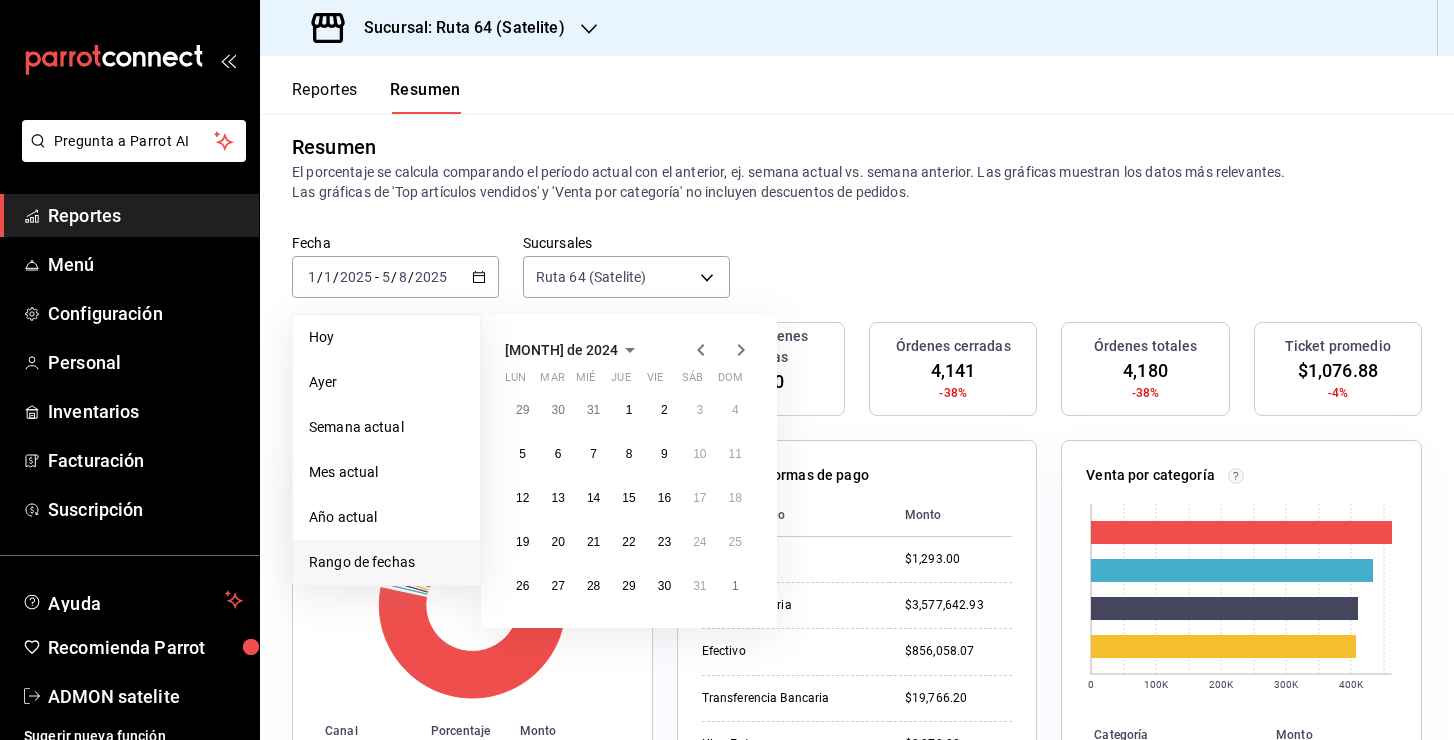 click 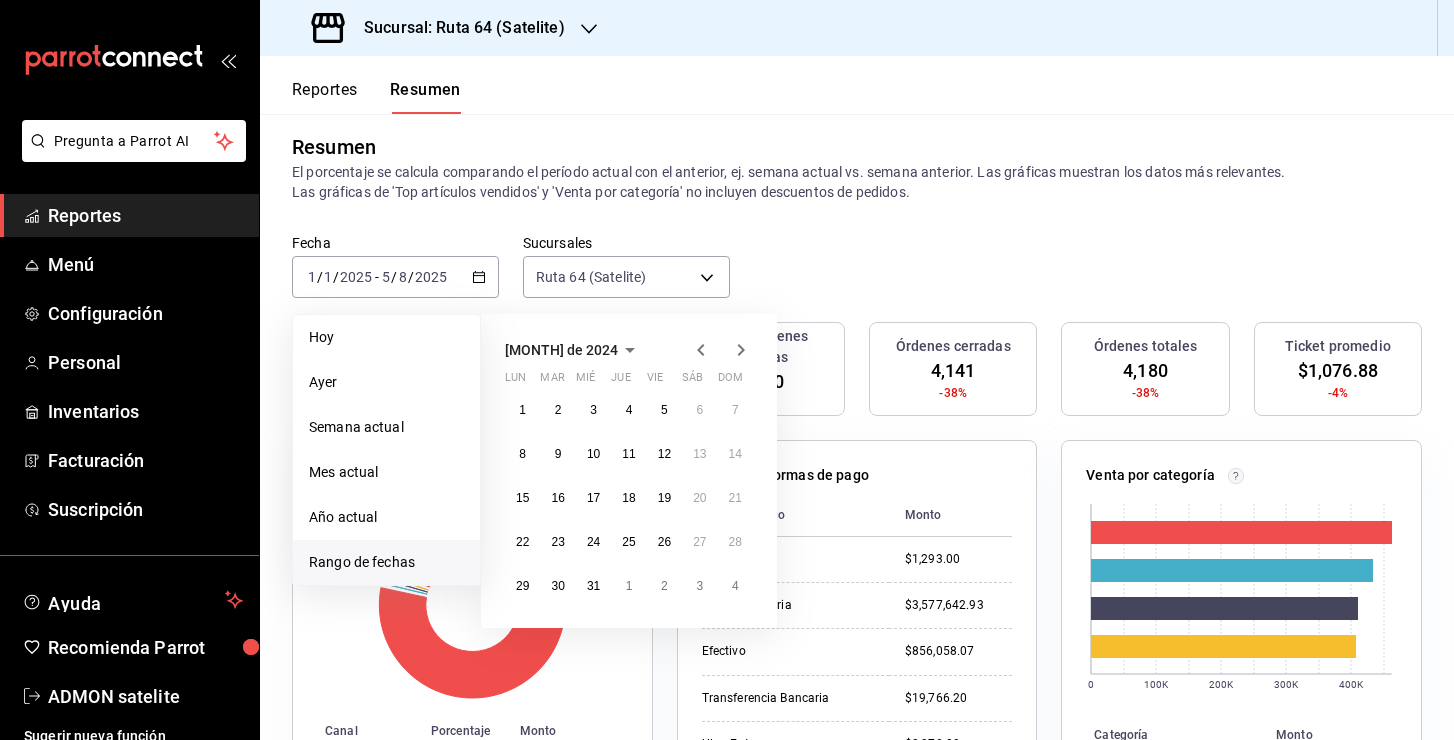 click 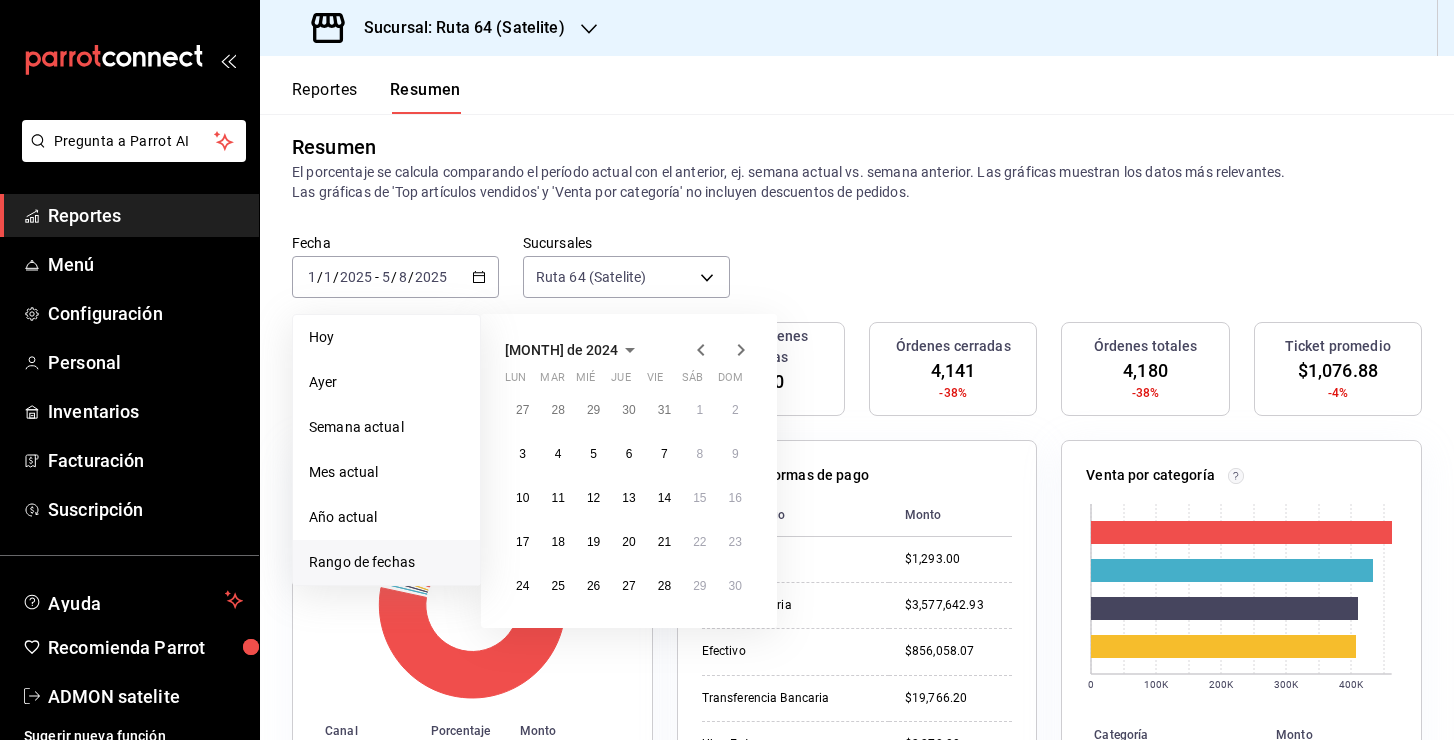 click 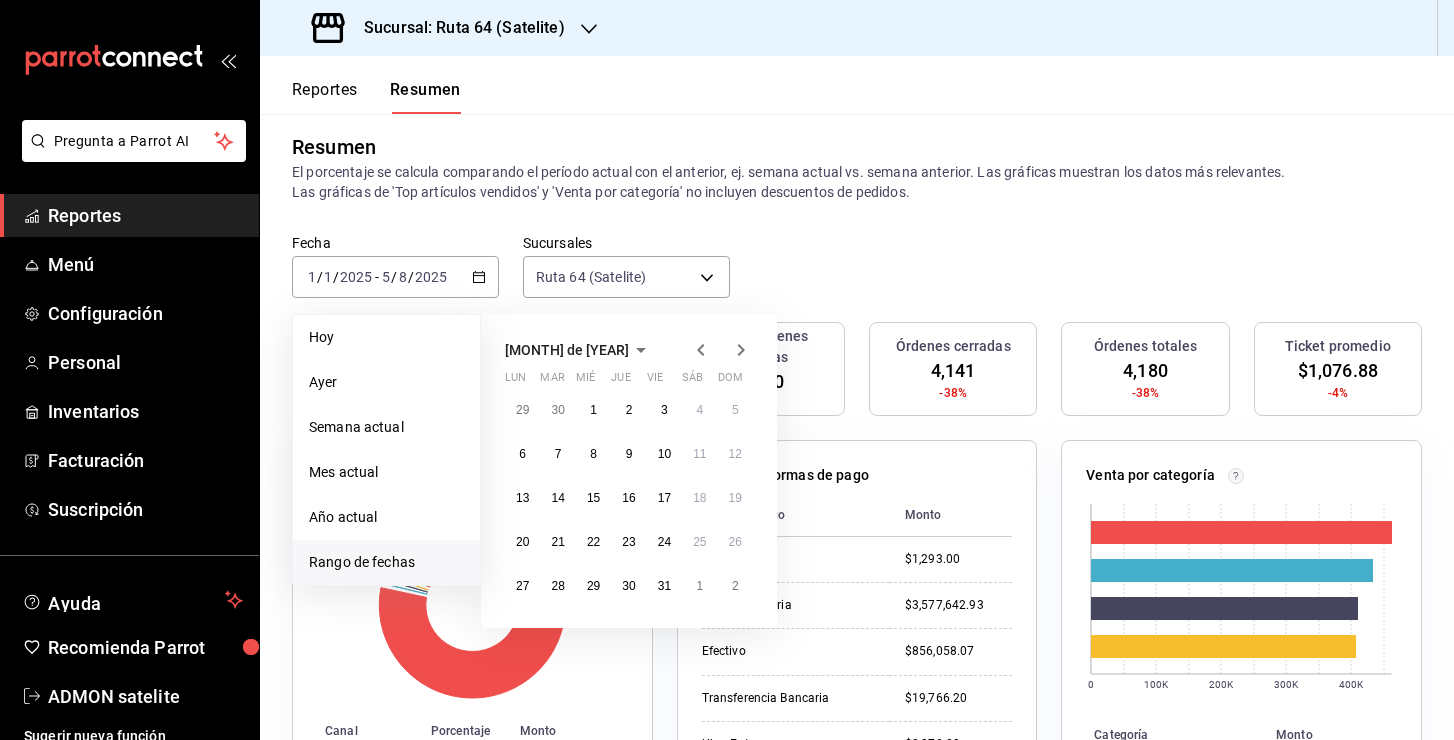 click 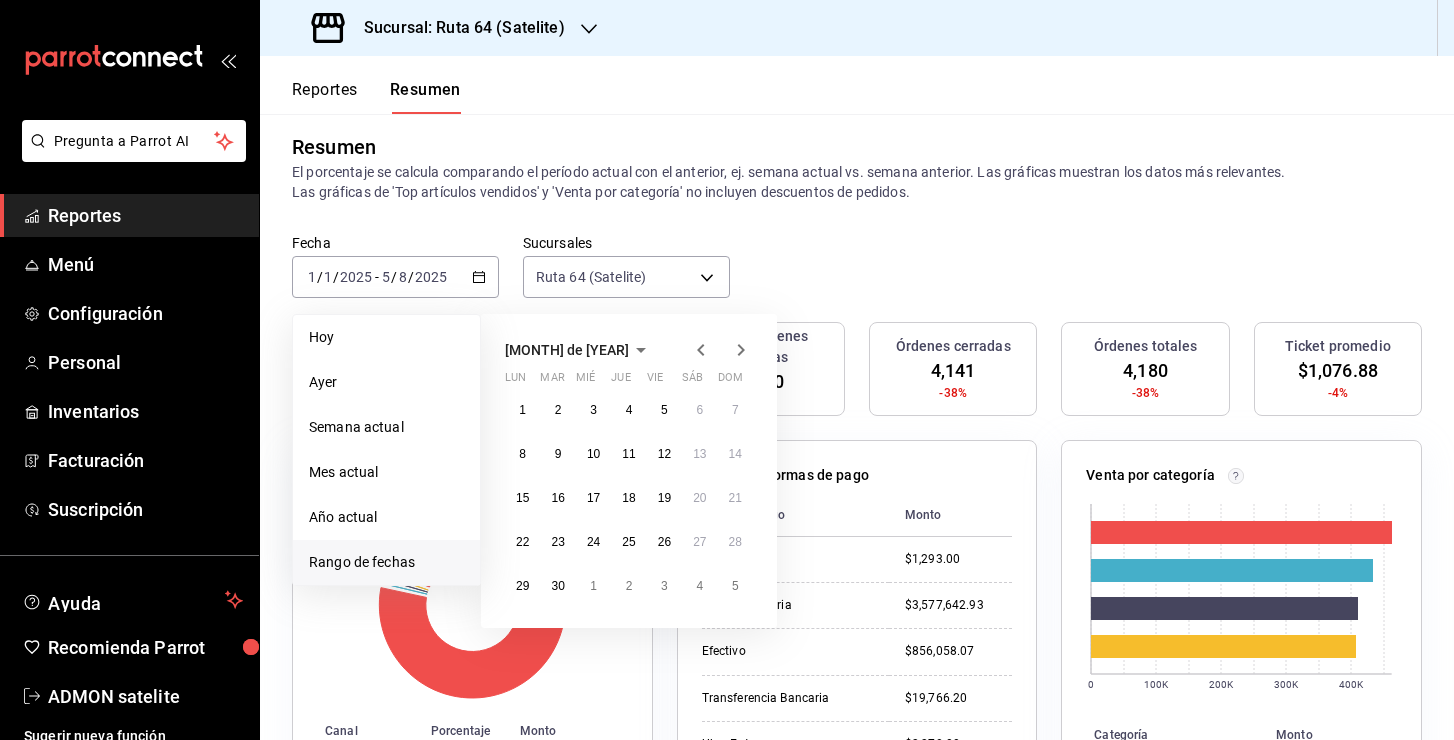 click 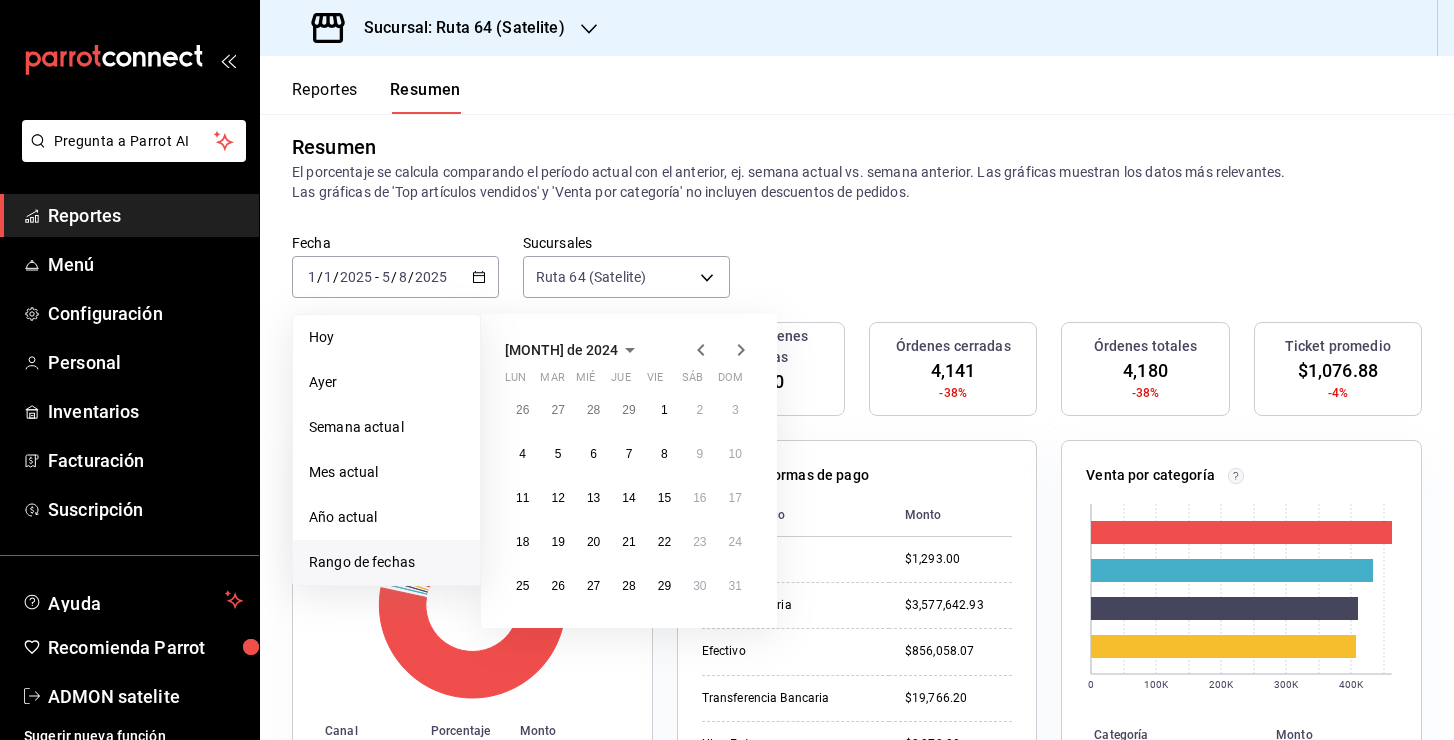 click 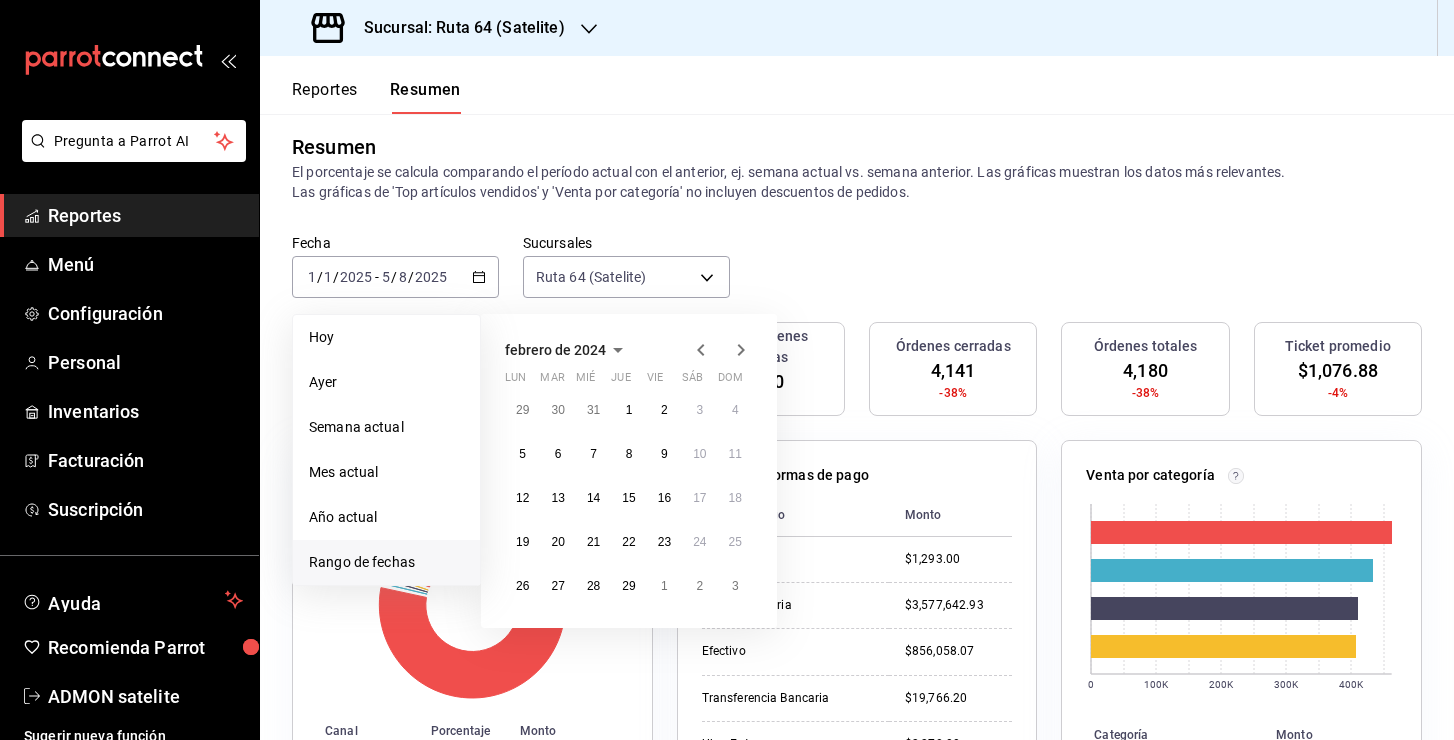 click 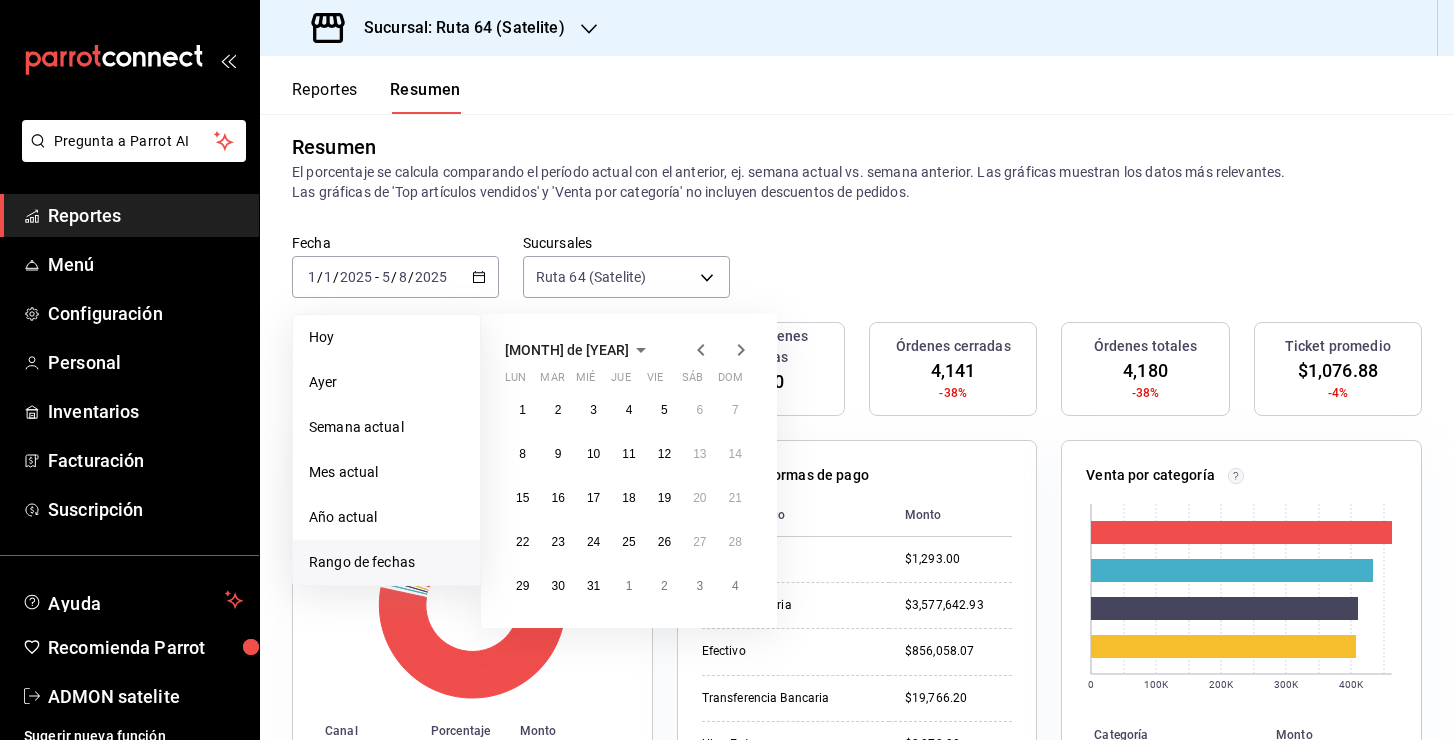 click 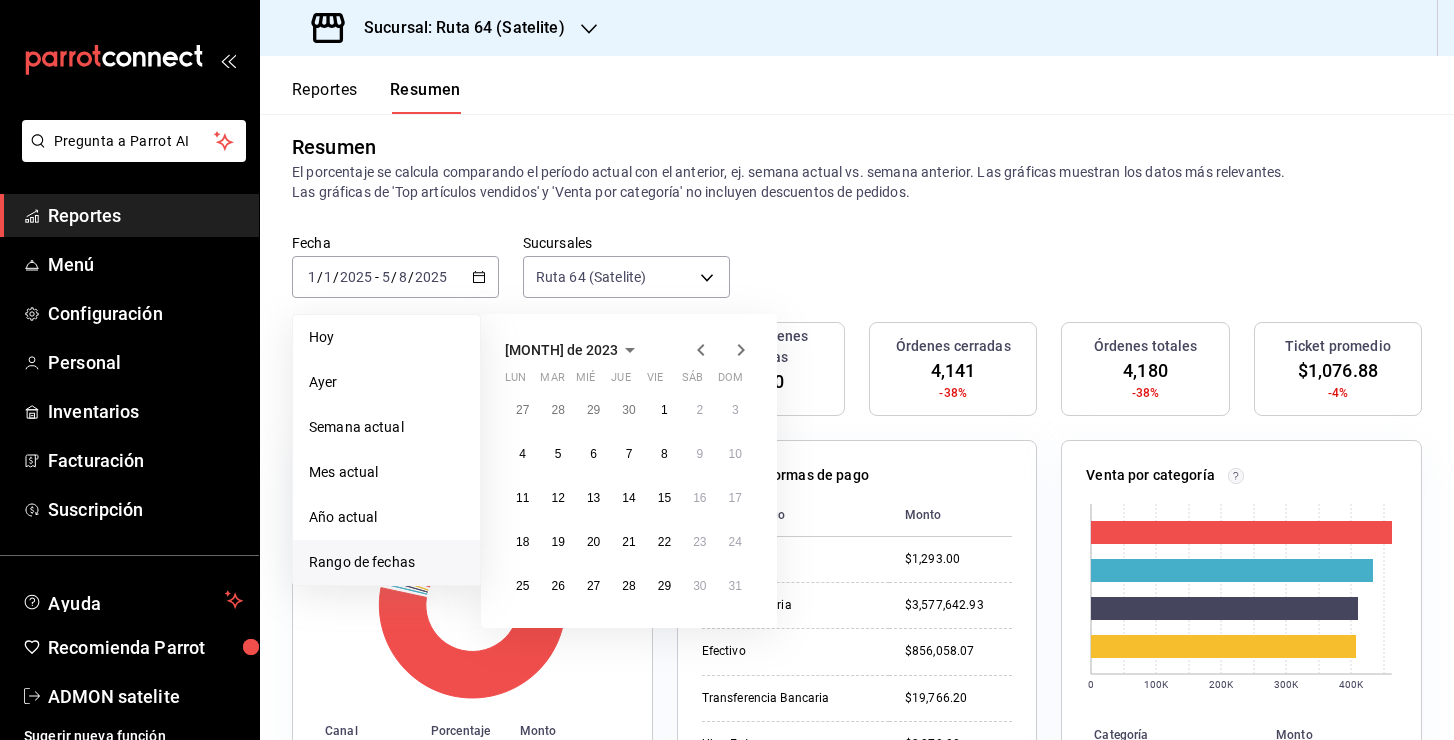 click 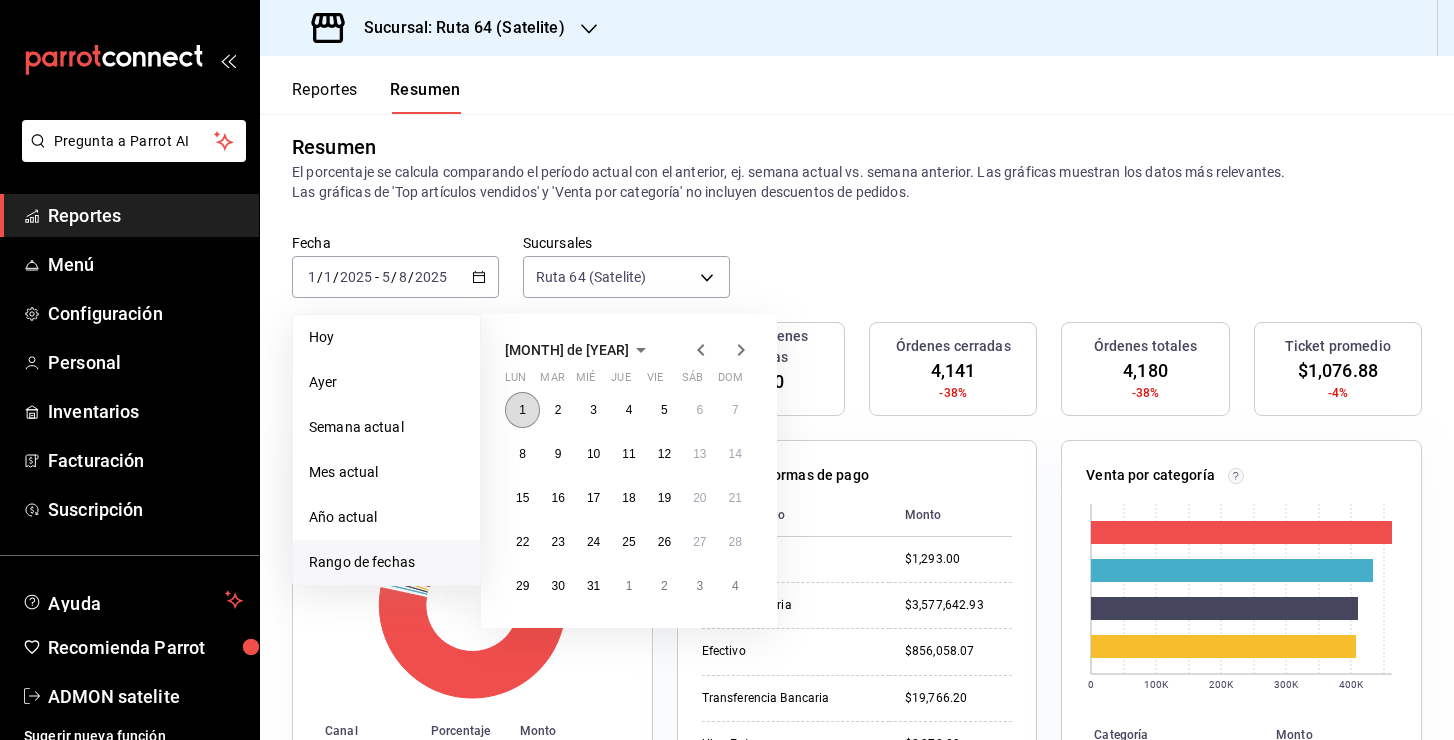 click on "1" at bounding box center (522, 410) 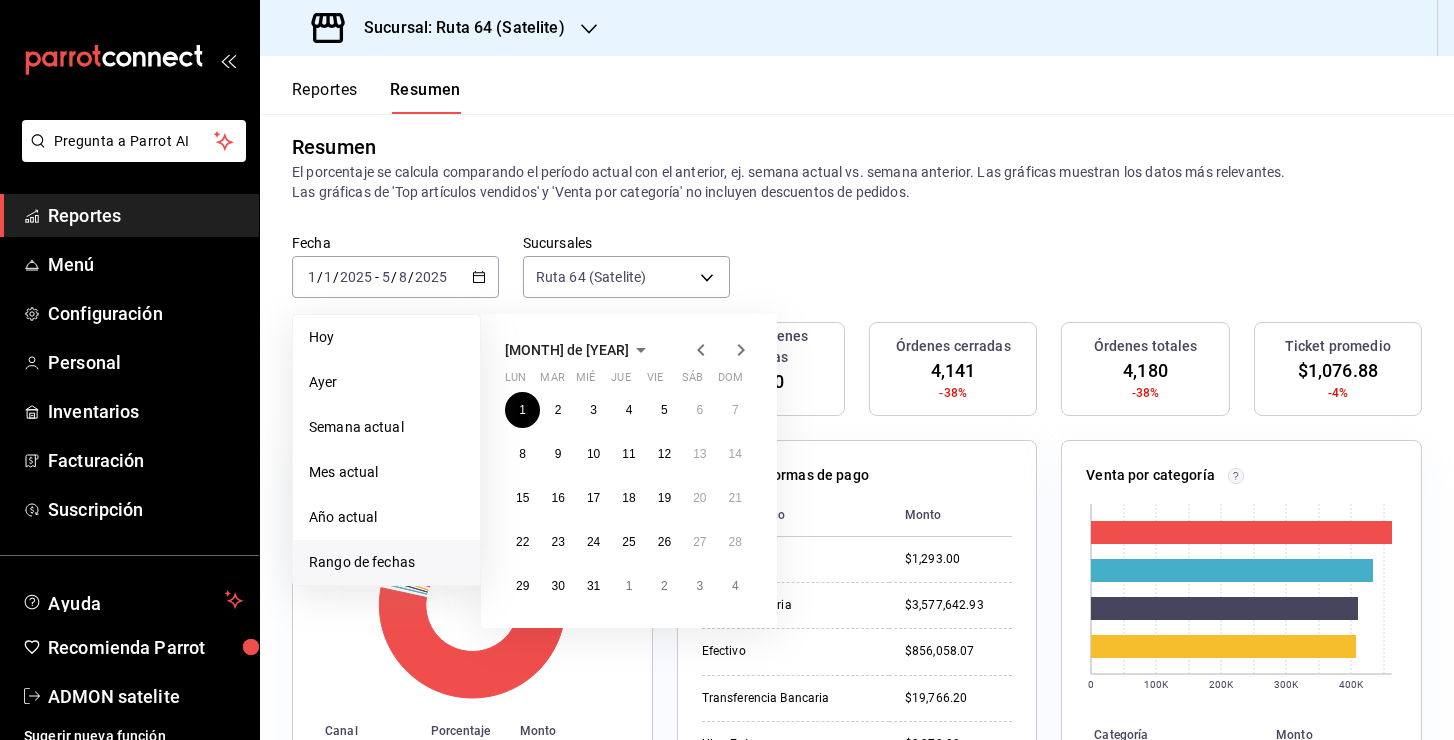 click 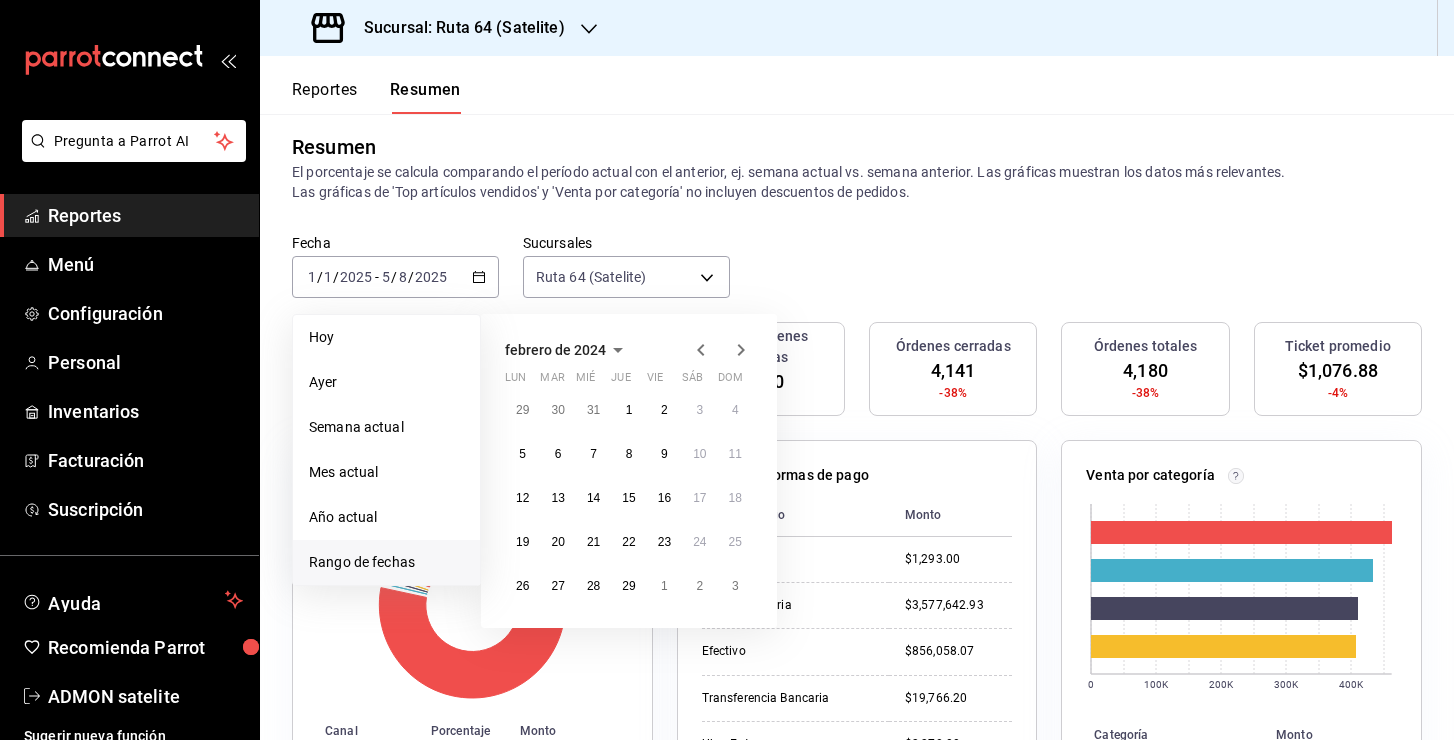 click 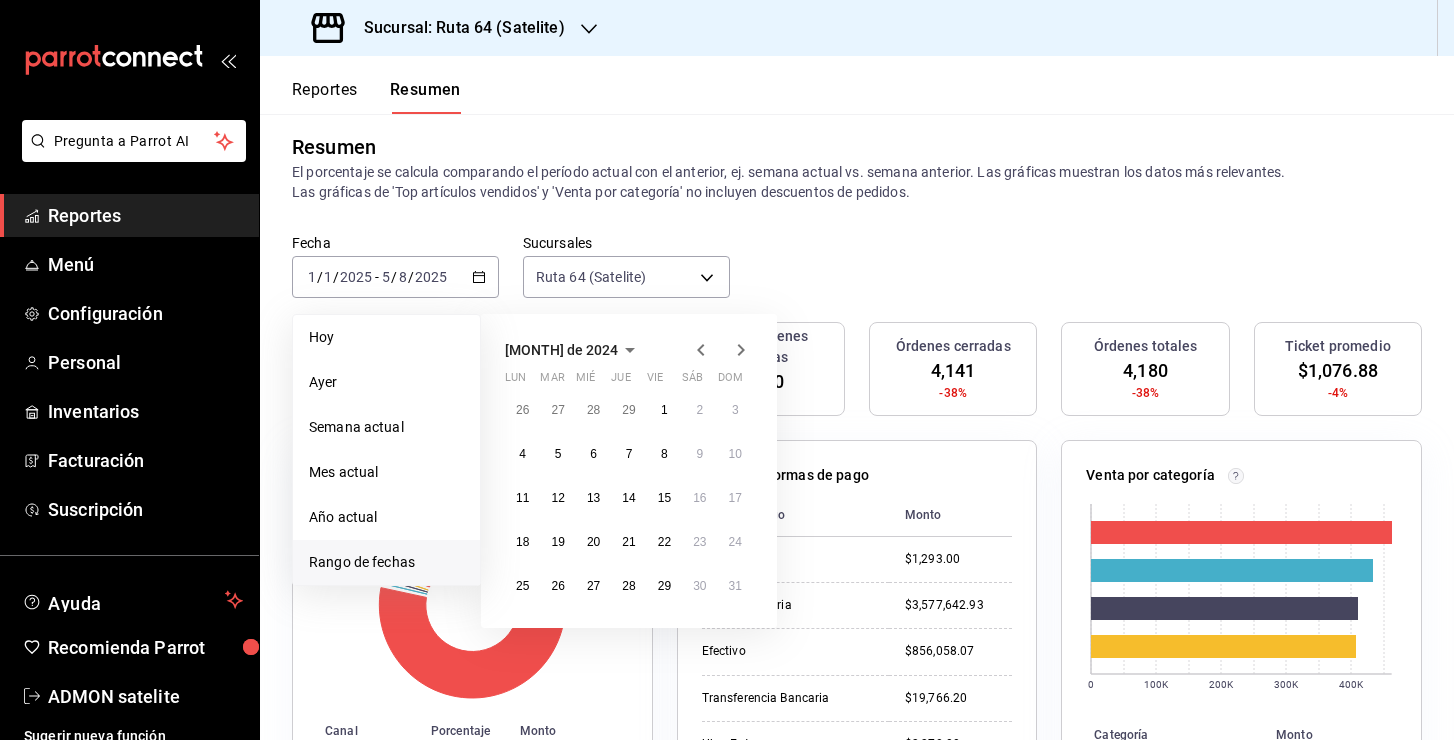 click 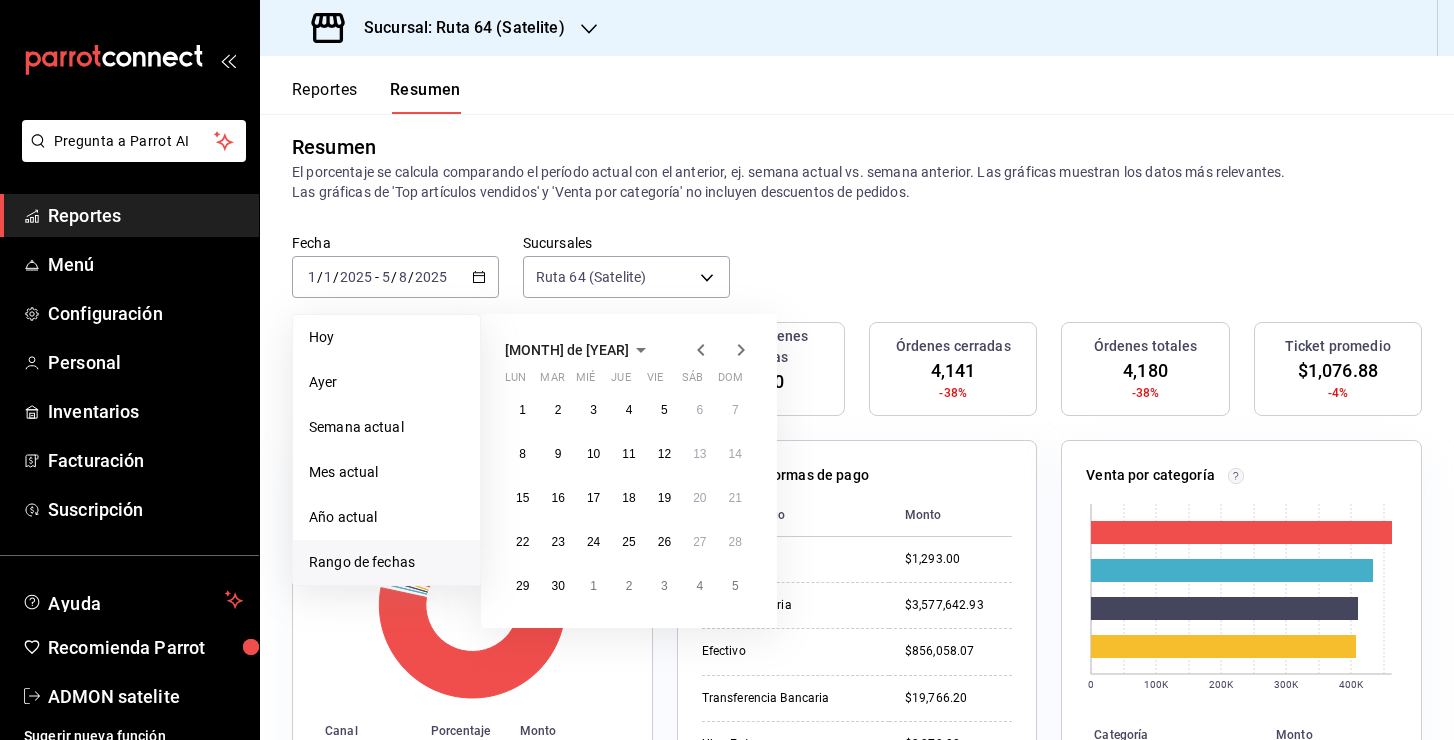 click 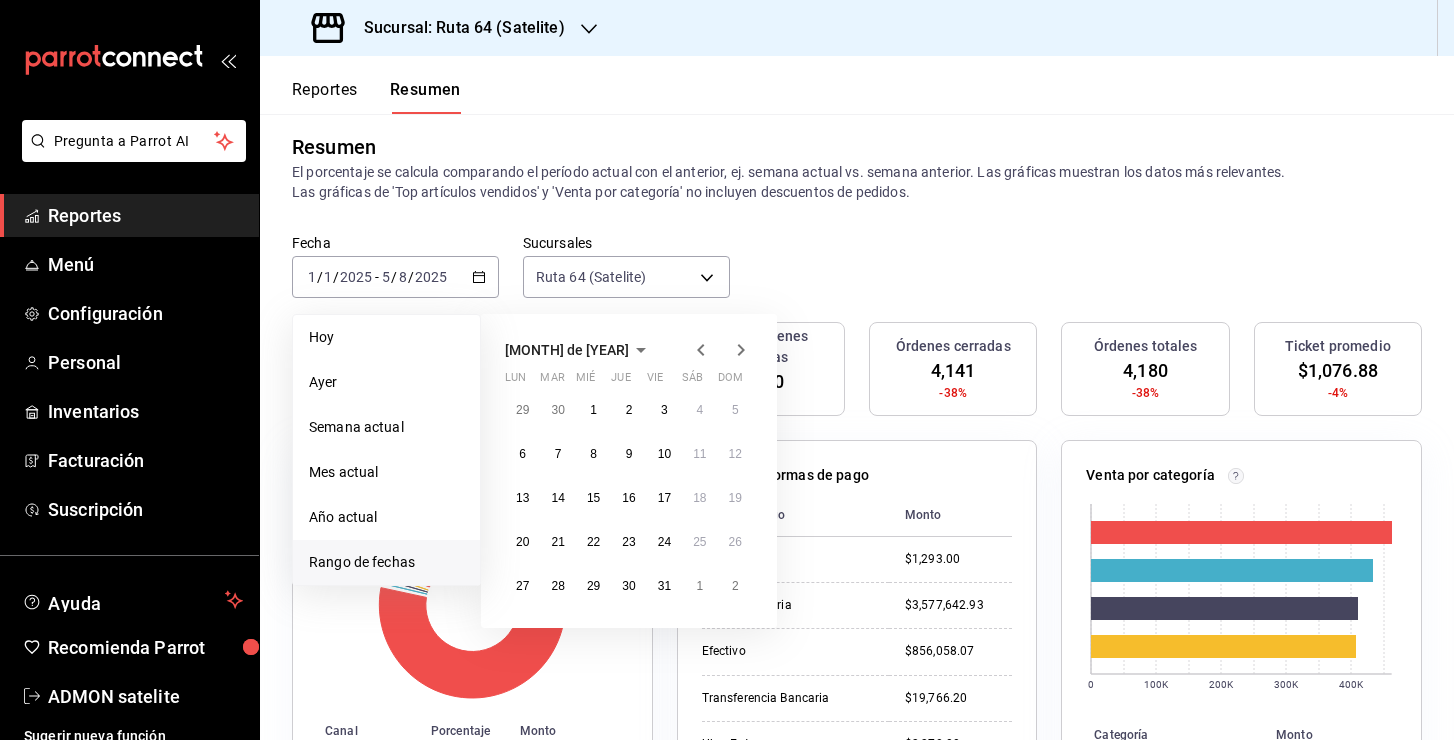 click 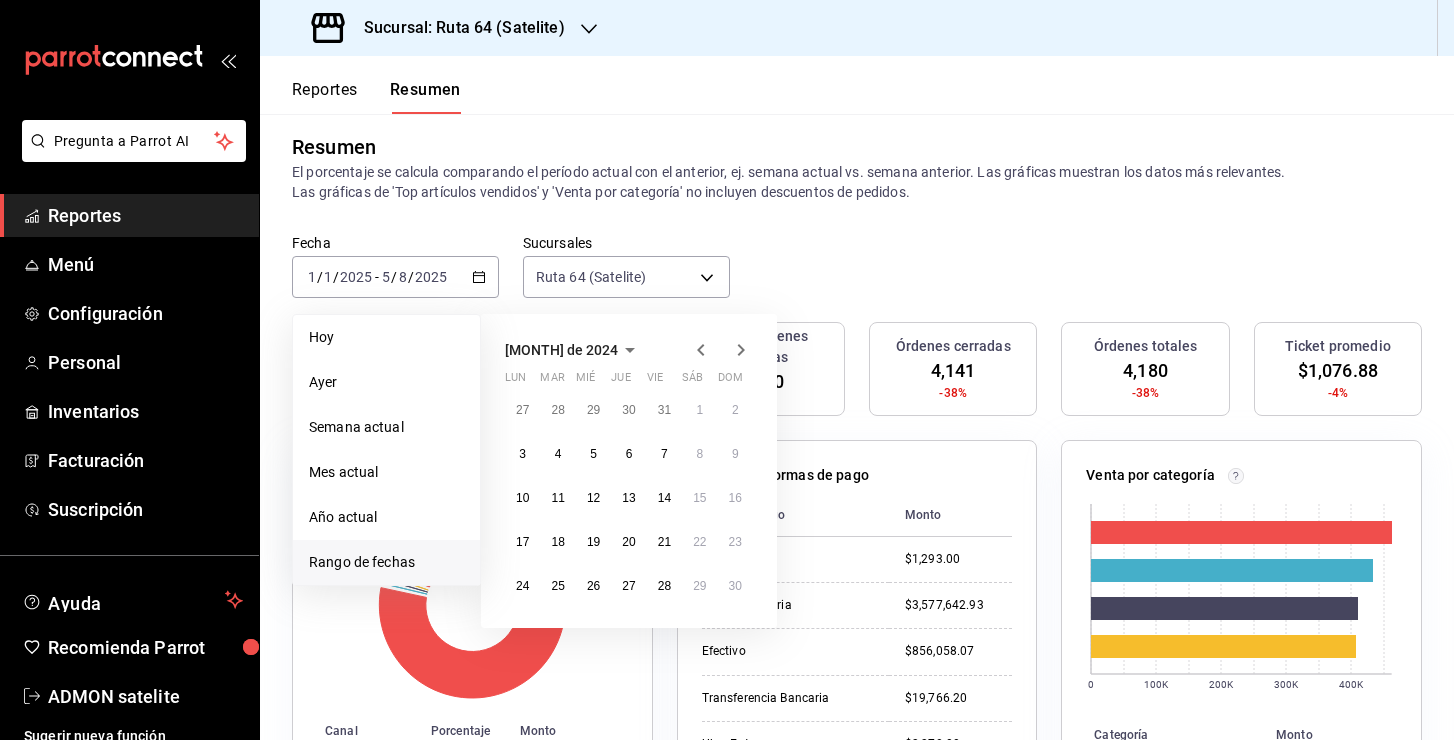 click 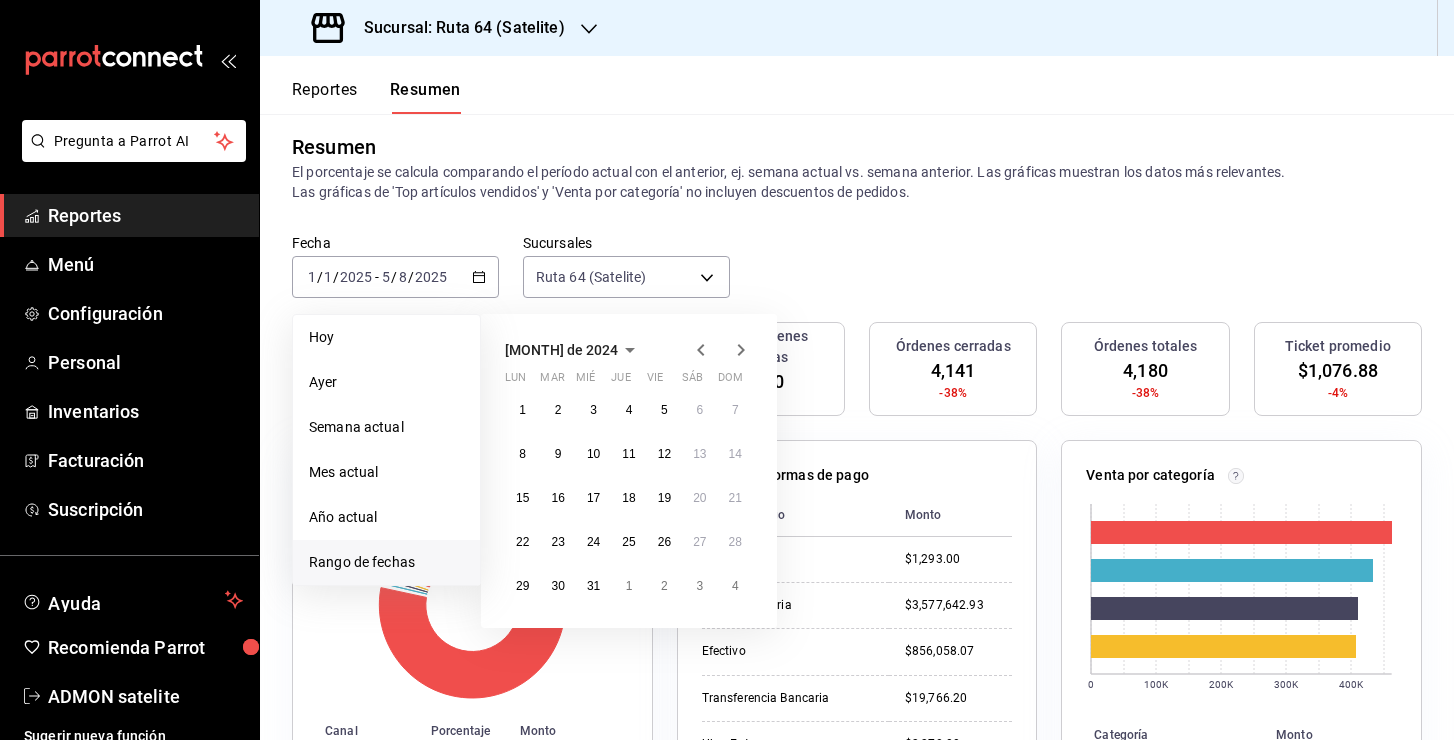 click 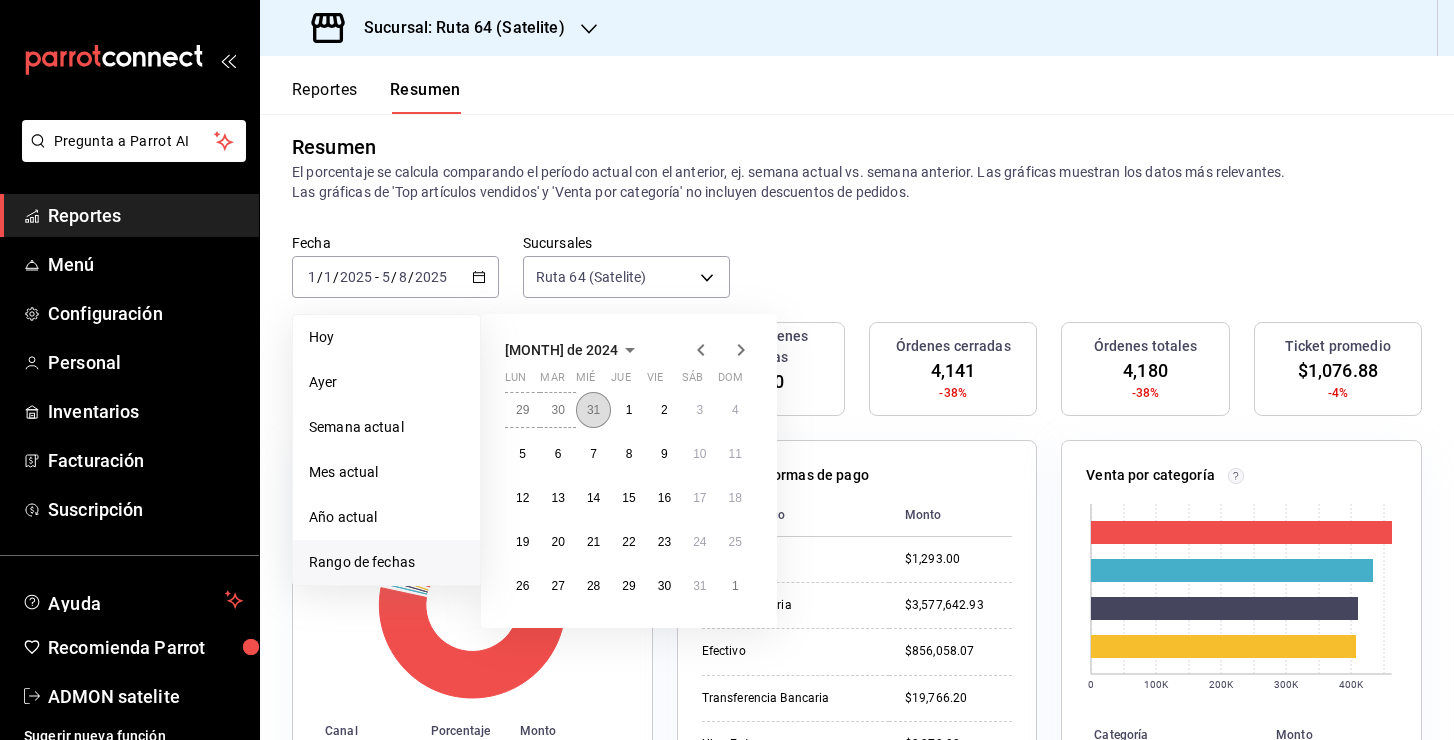 click on "31" at bounding box center (593, 410) 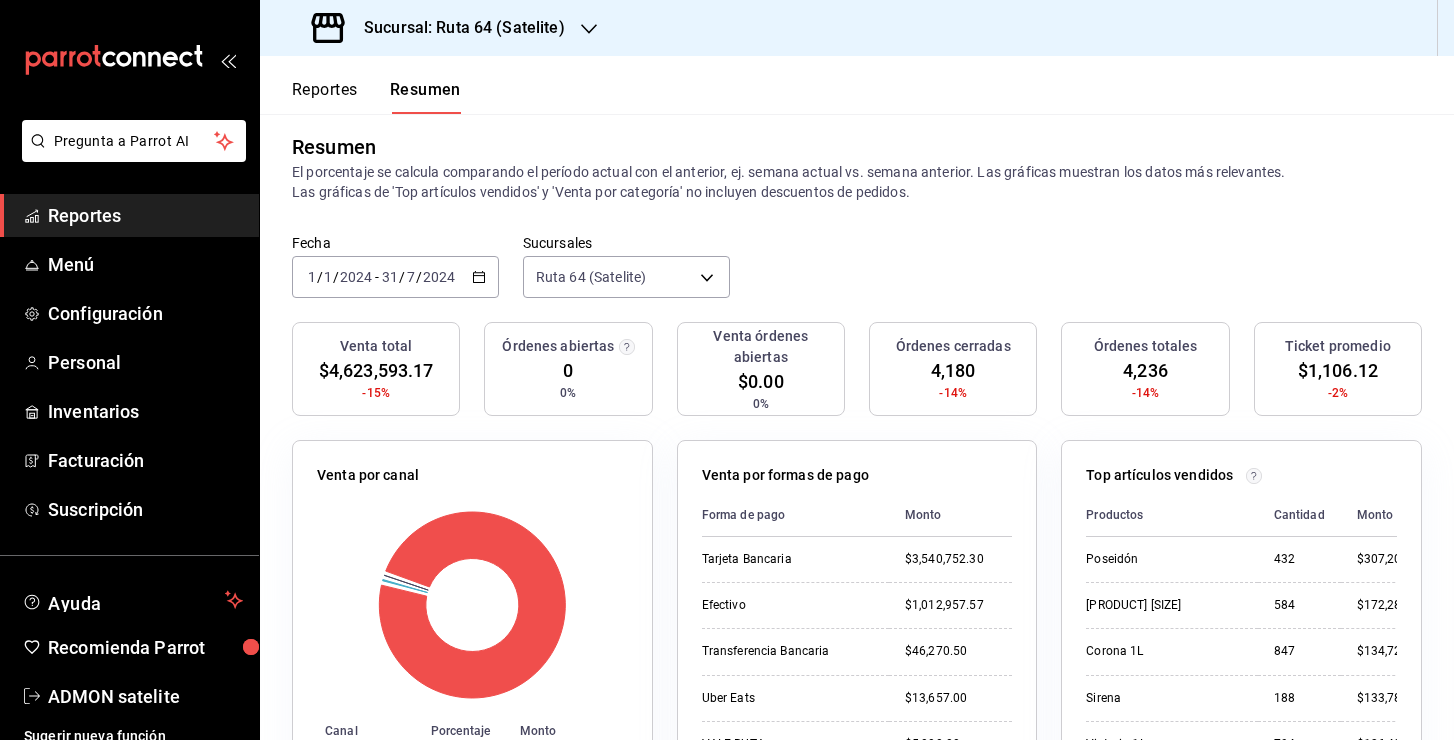 click 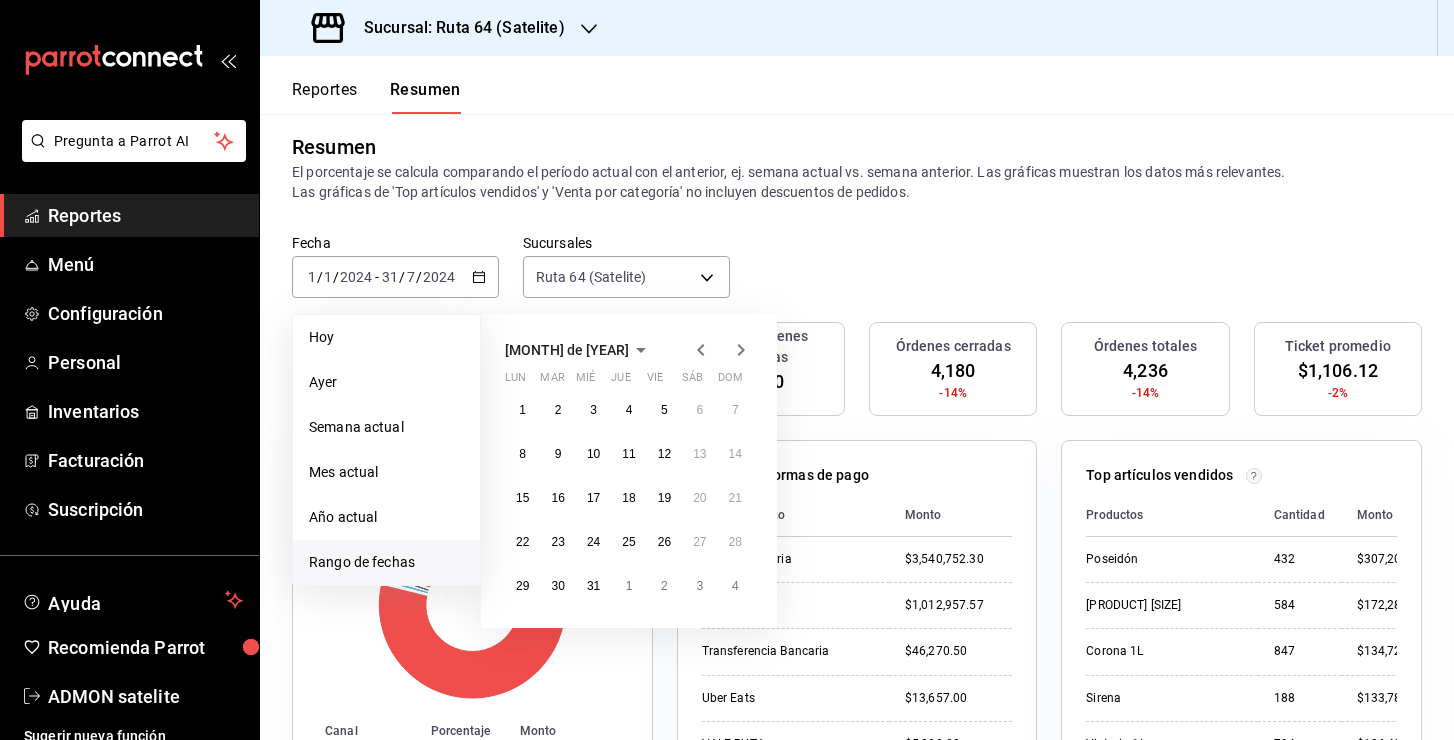 click 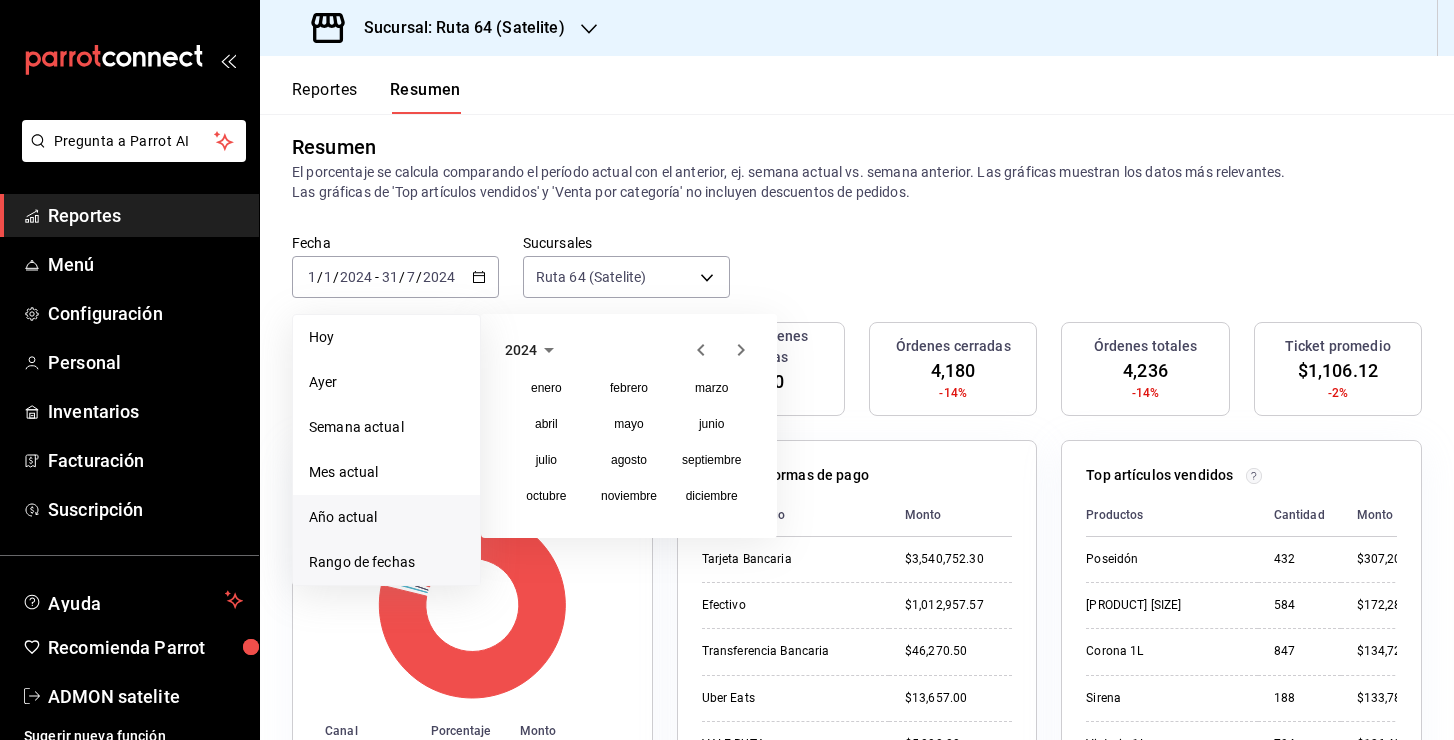 click on "Año actual" at bounding box center (386, 517) 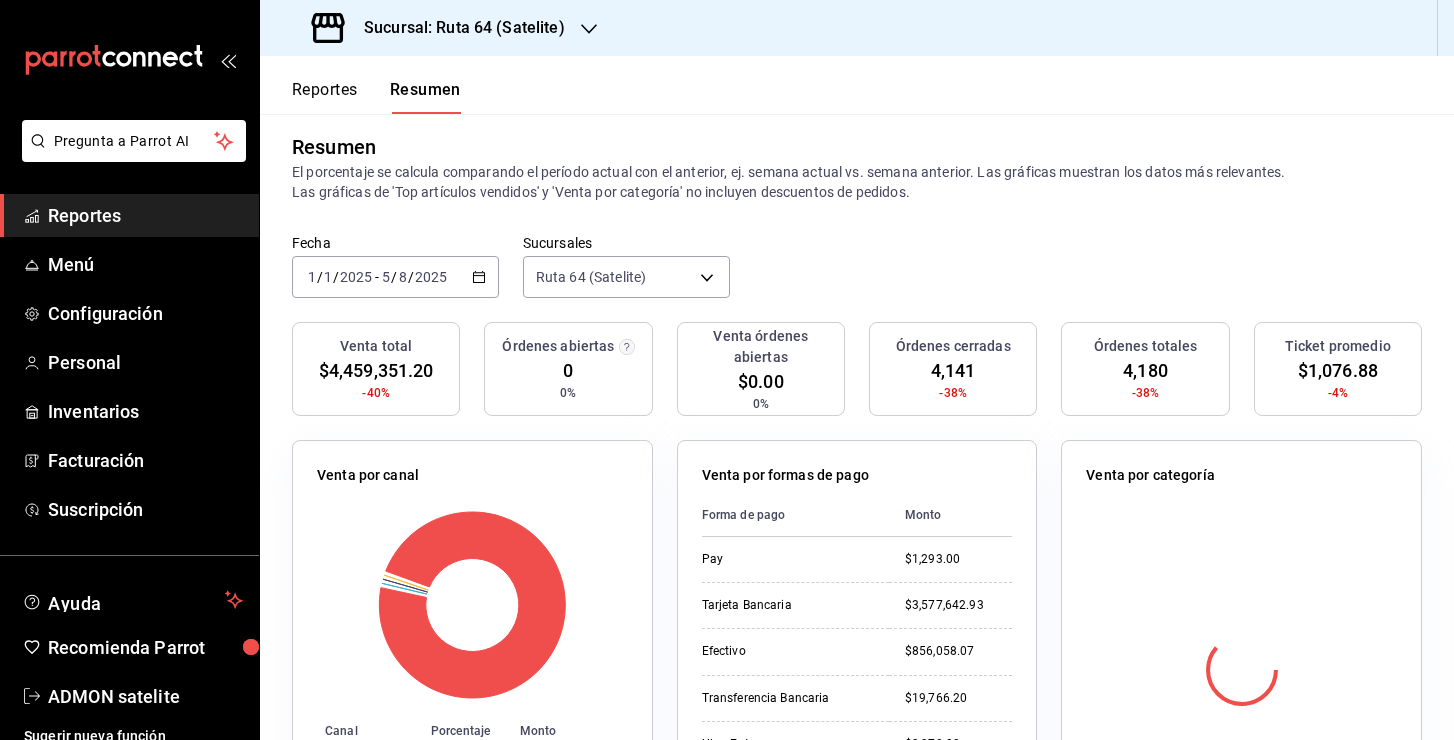 click on "[YEAR]-[MONTH] [DATE] [DATE] - [DATE] [DATE]" at bounding box center [395, 277] 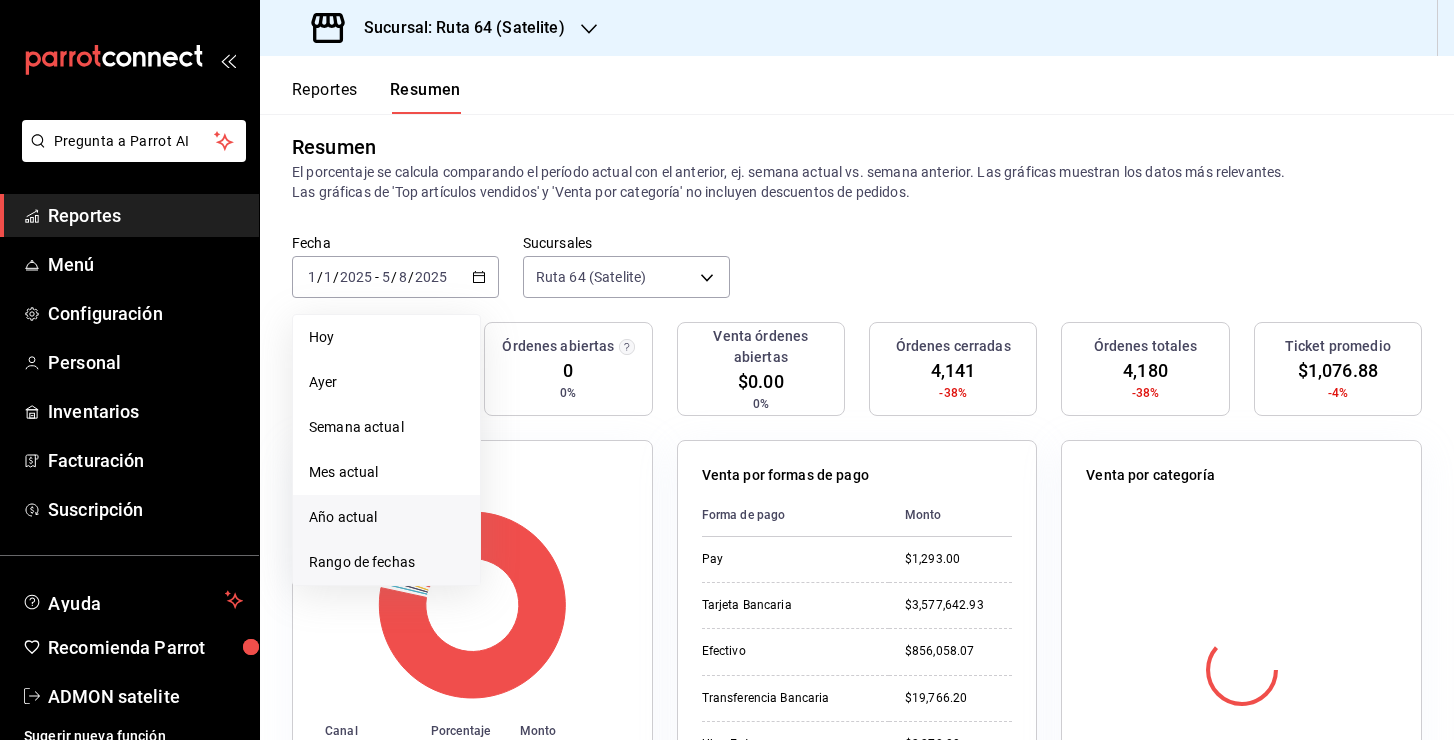 click on "Rango de fechas" at bounding box center [386, 562] 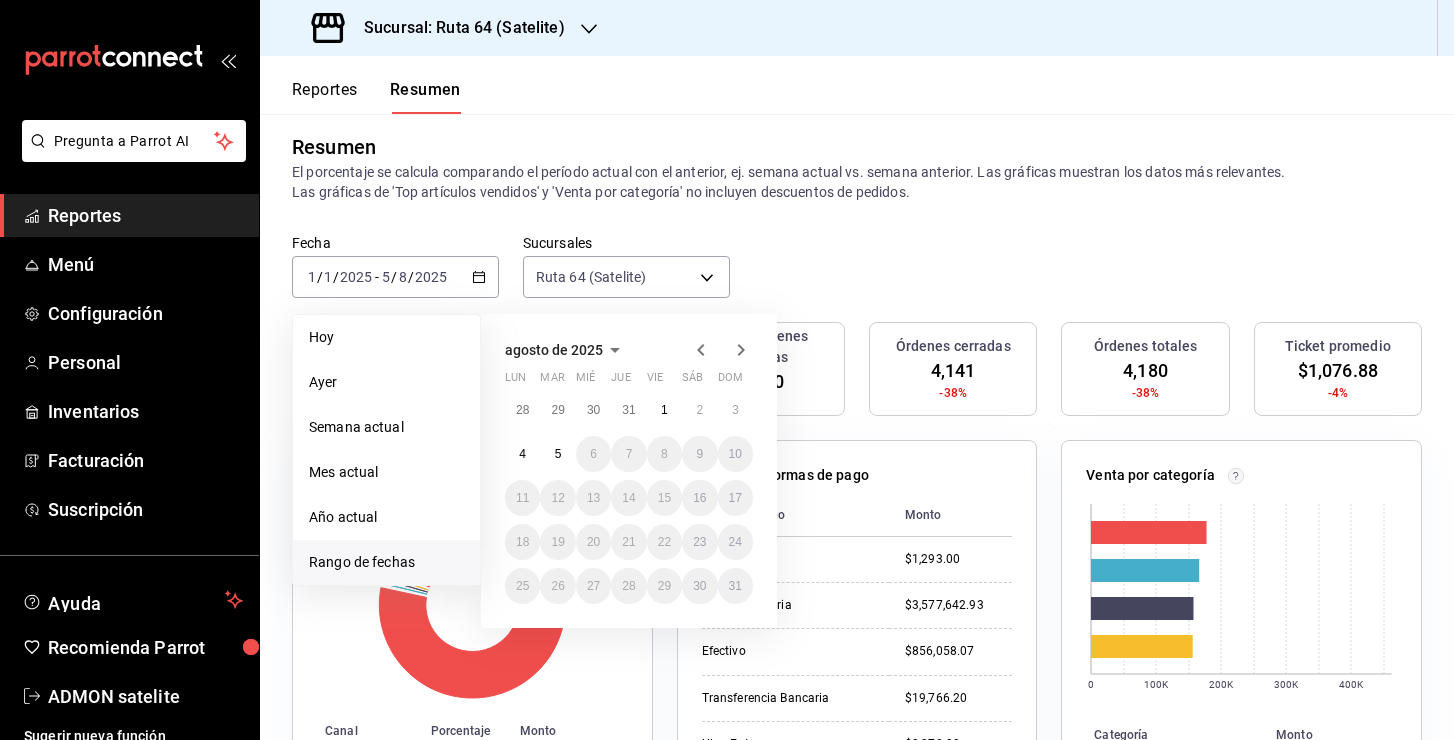 click 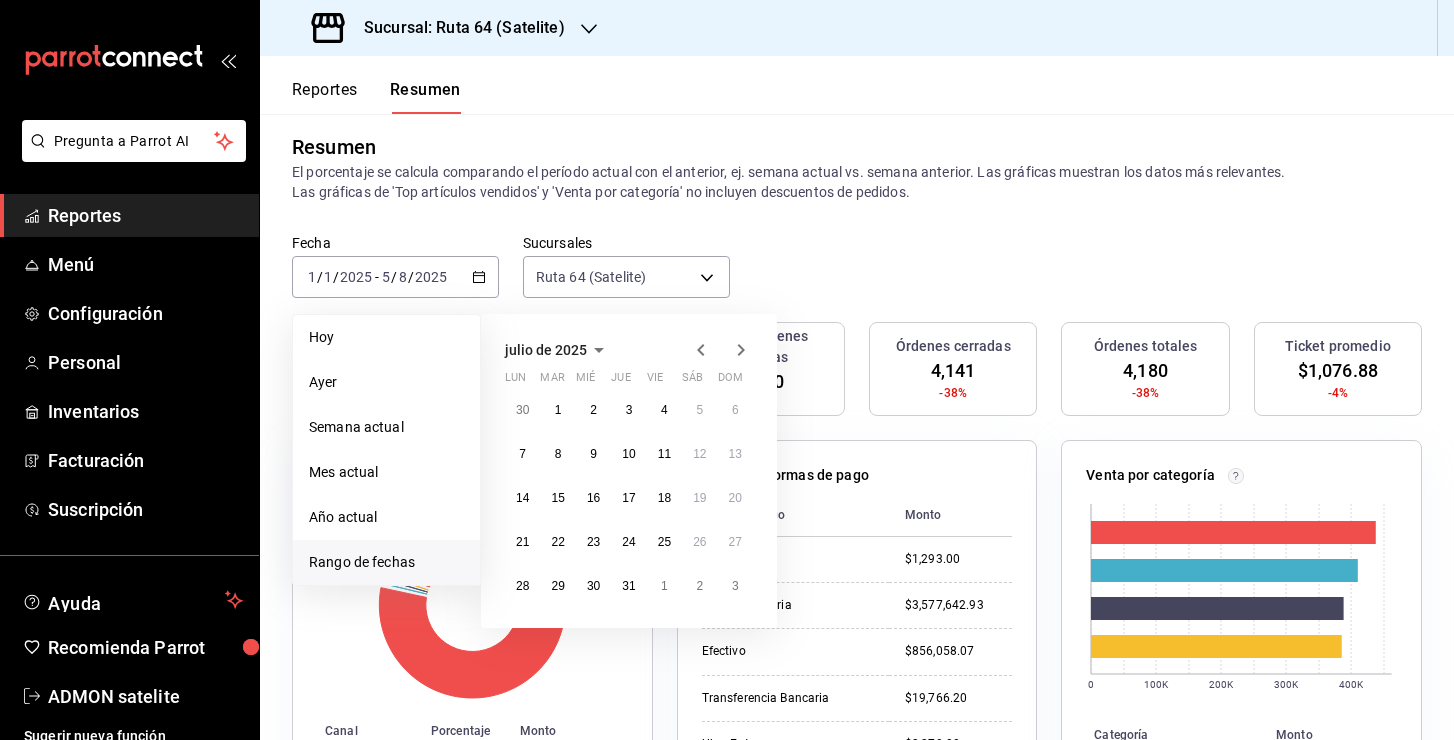 click 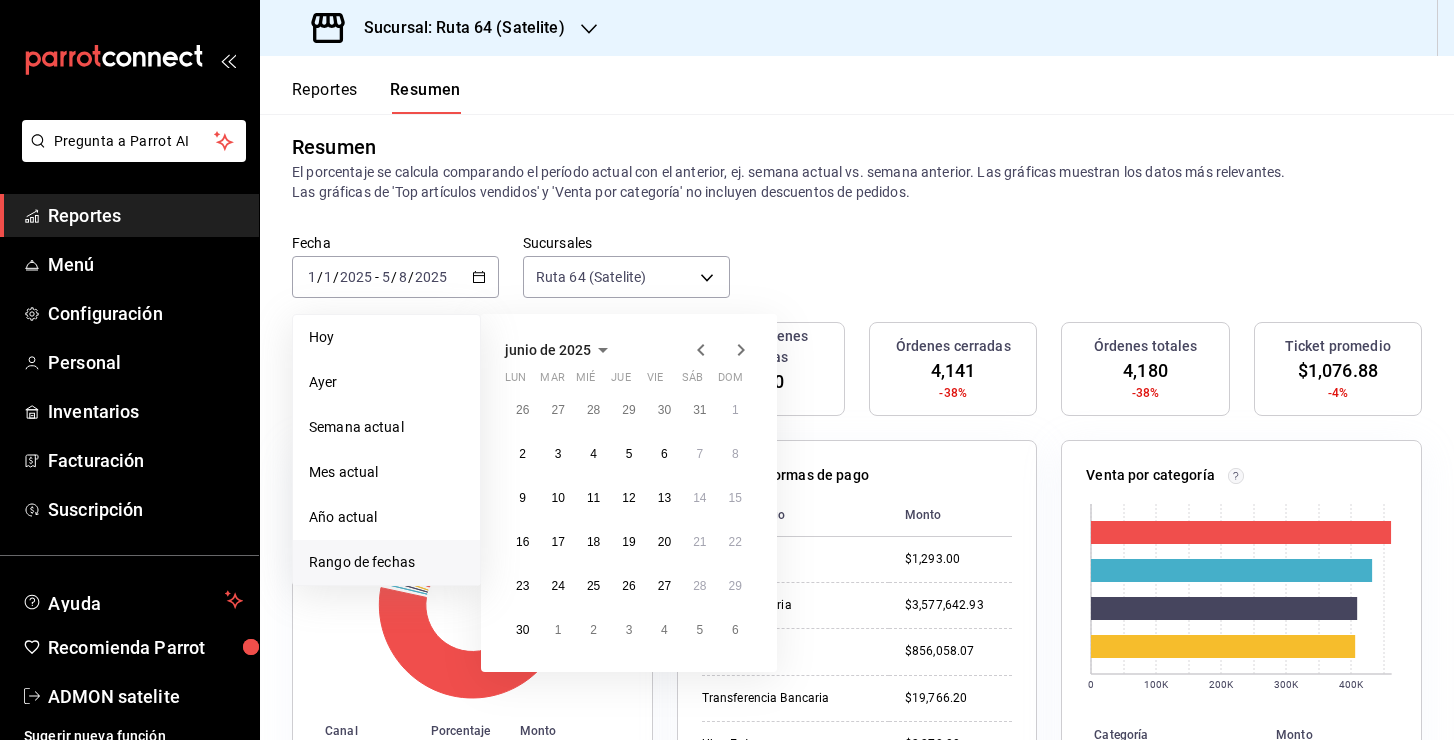click 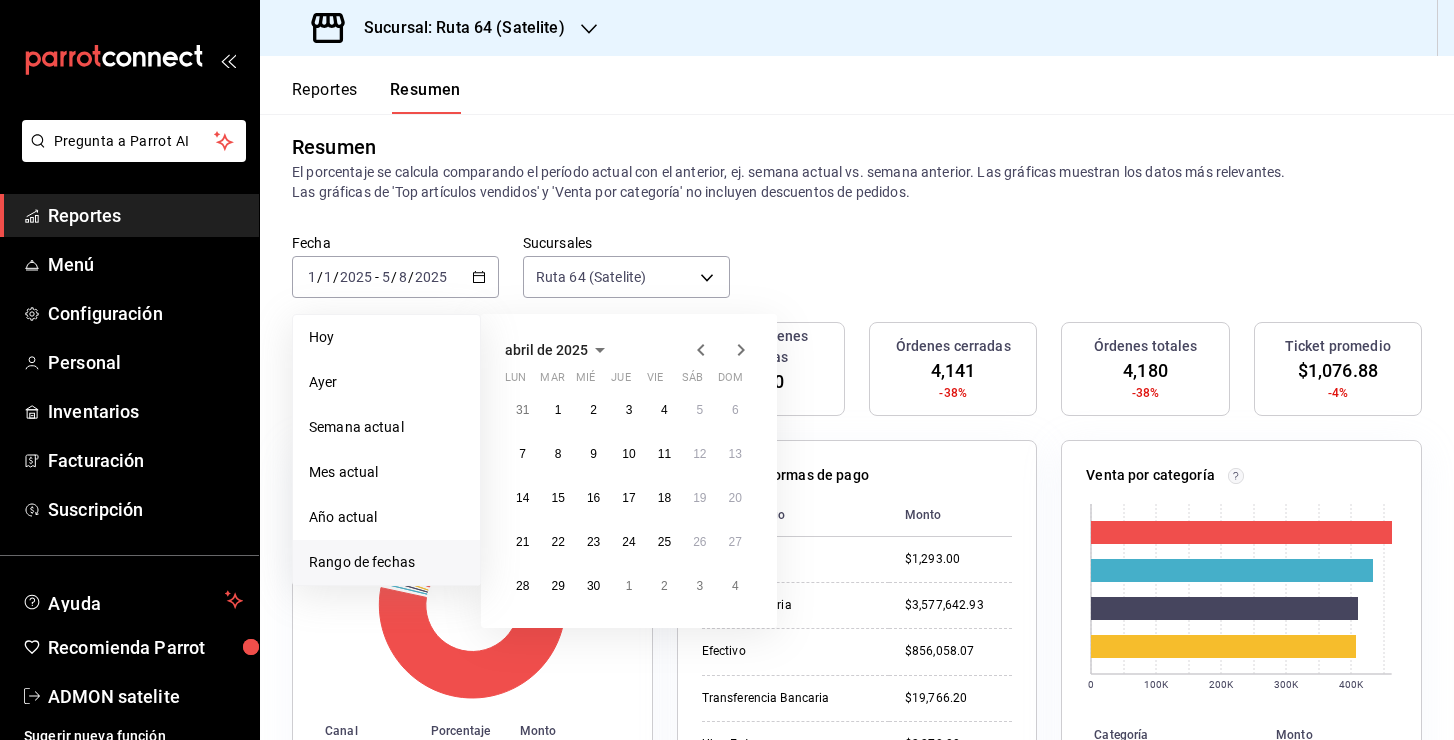 click 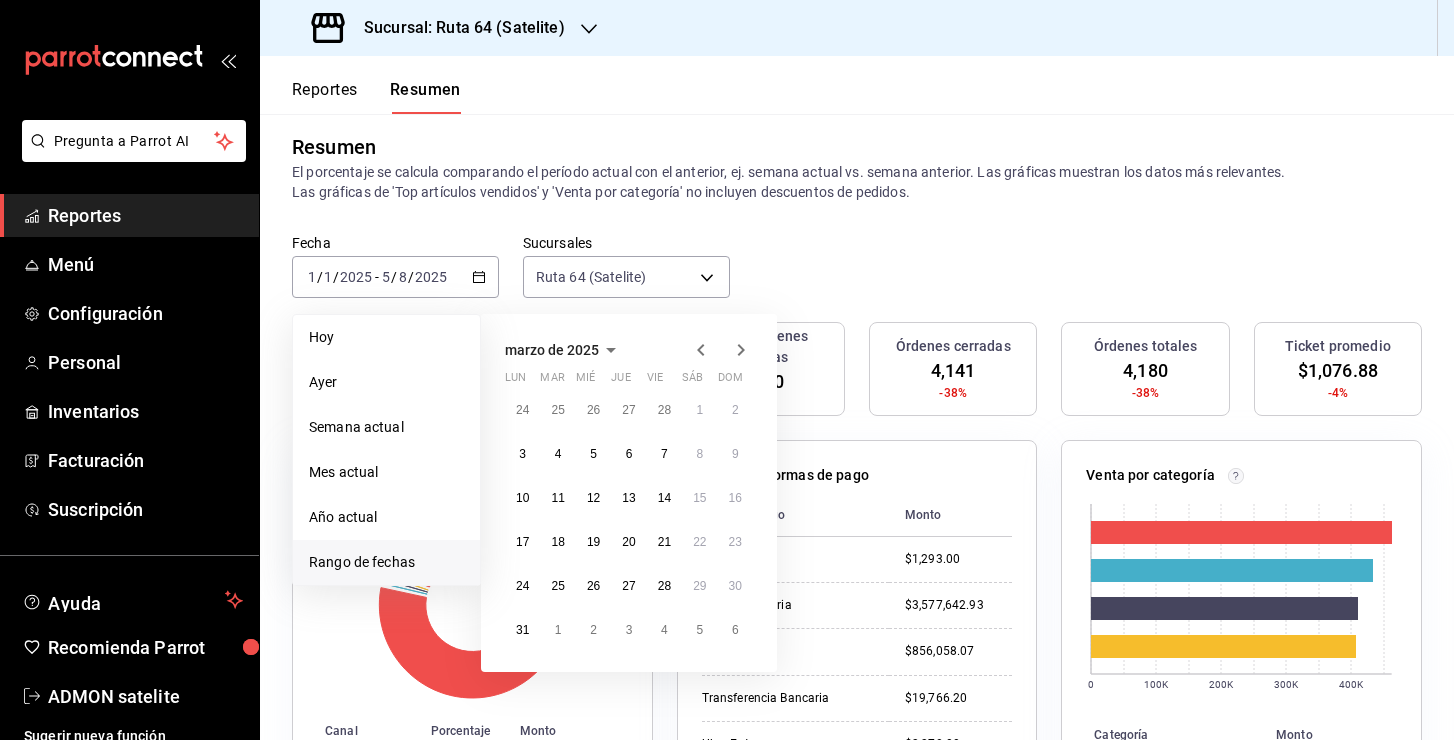 click 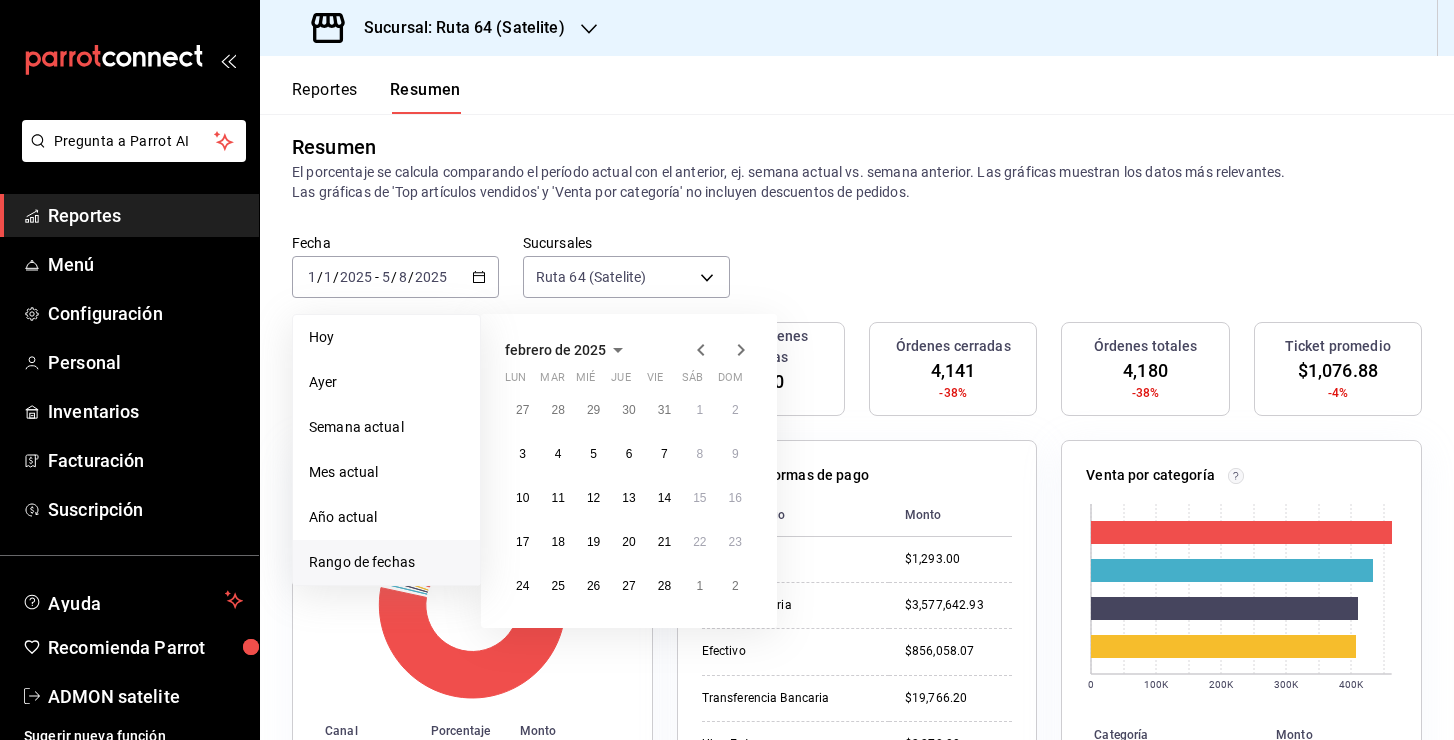 click 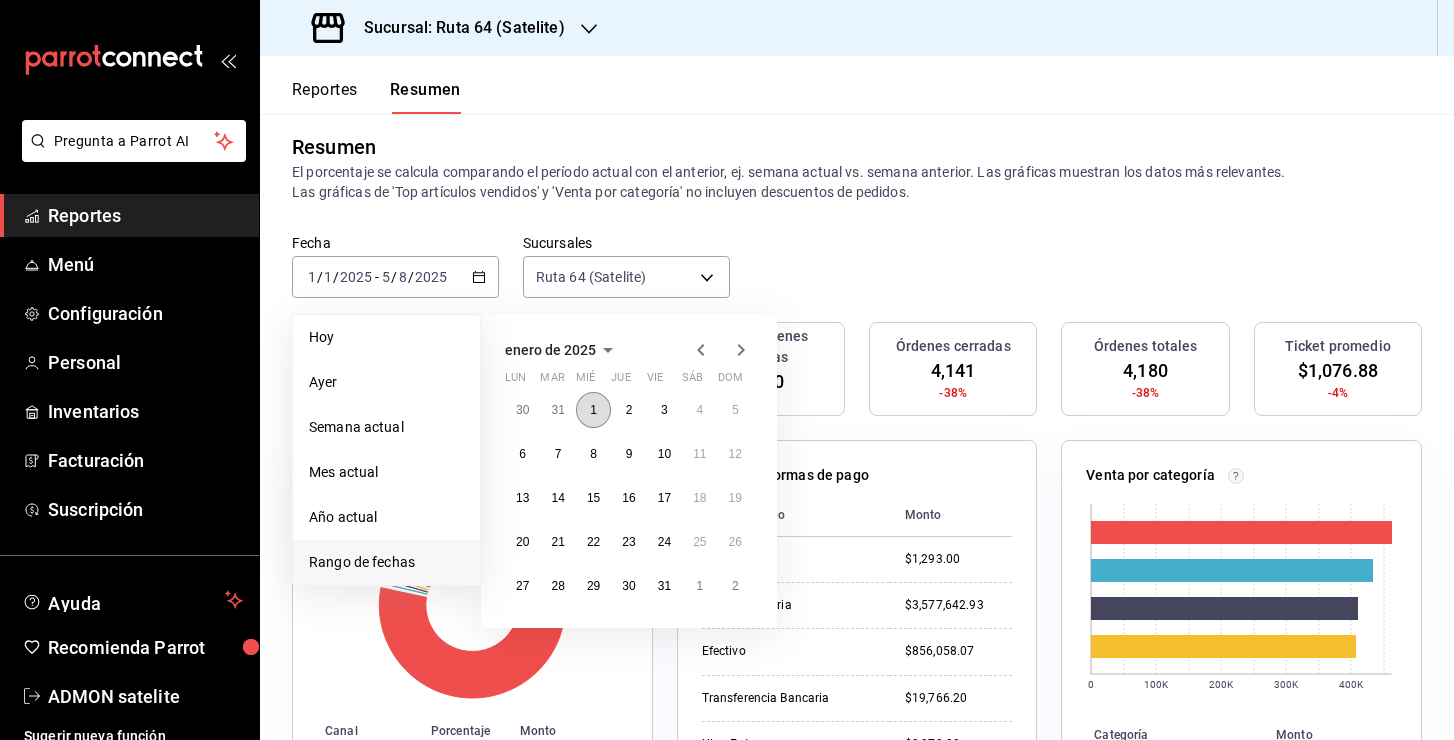 click on "1" at bounding box center (593, 410) 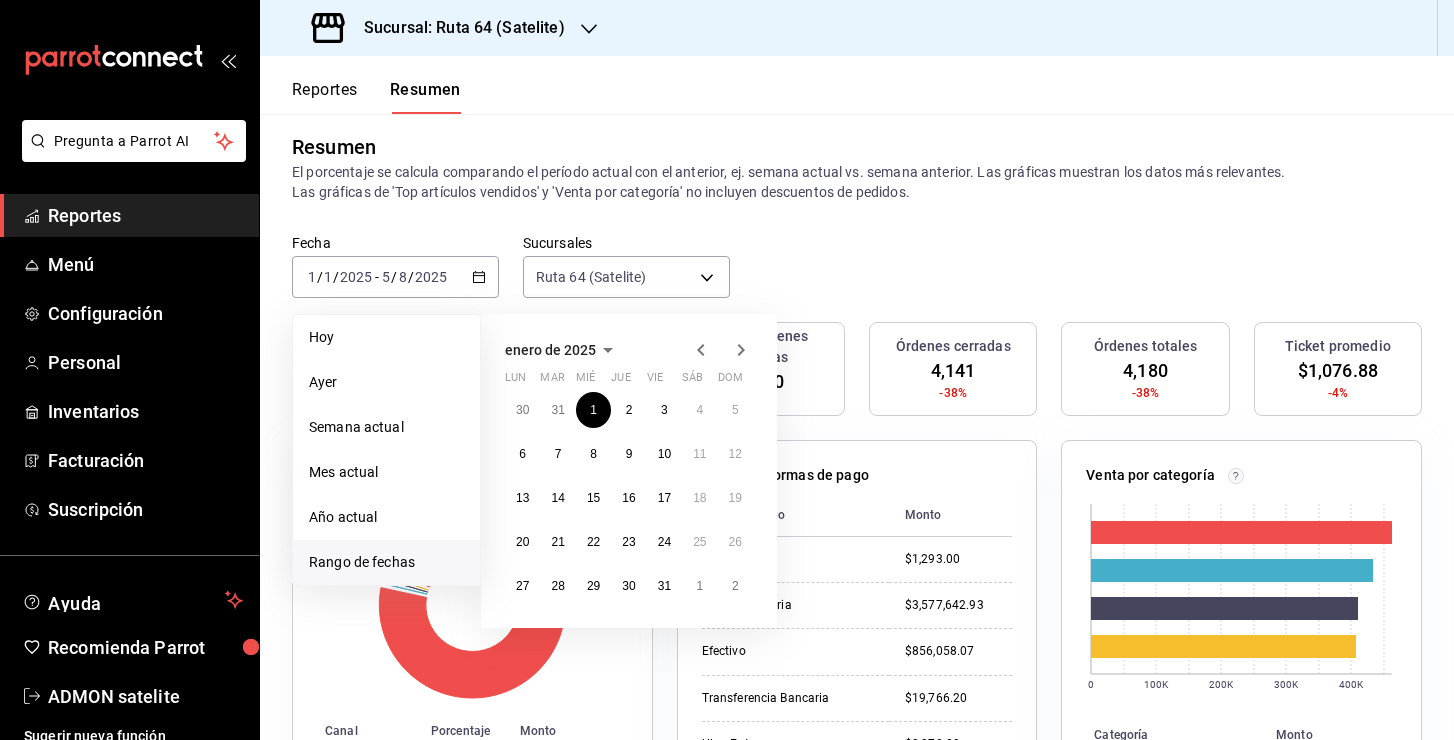 click 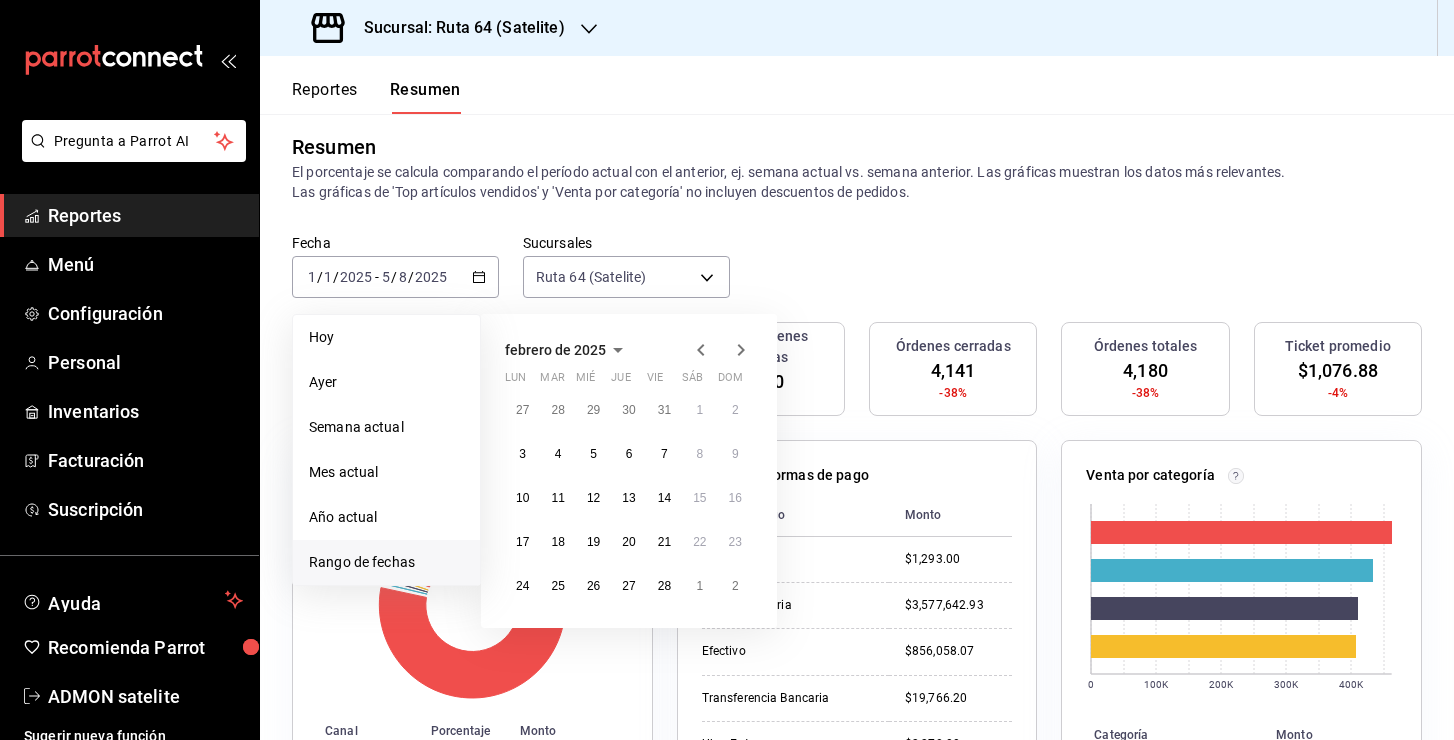click 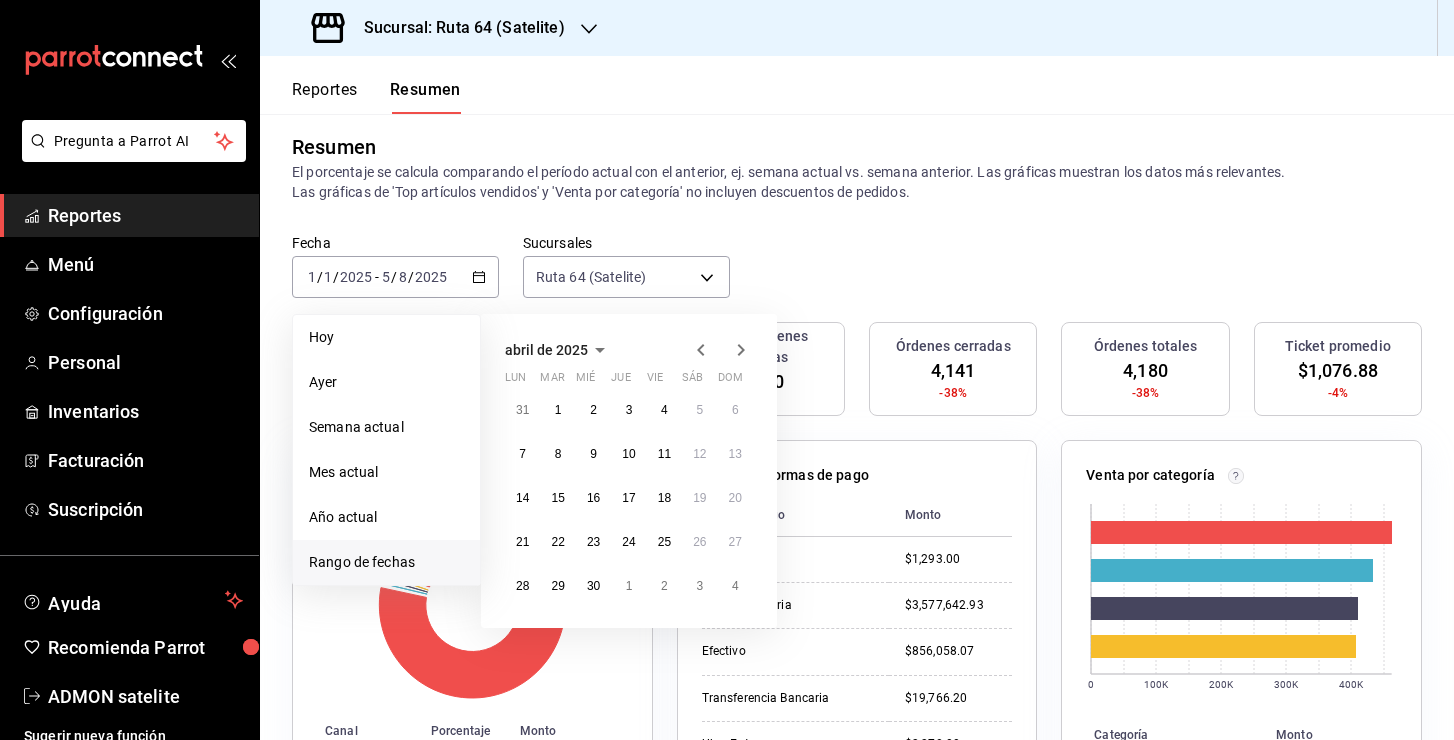 click 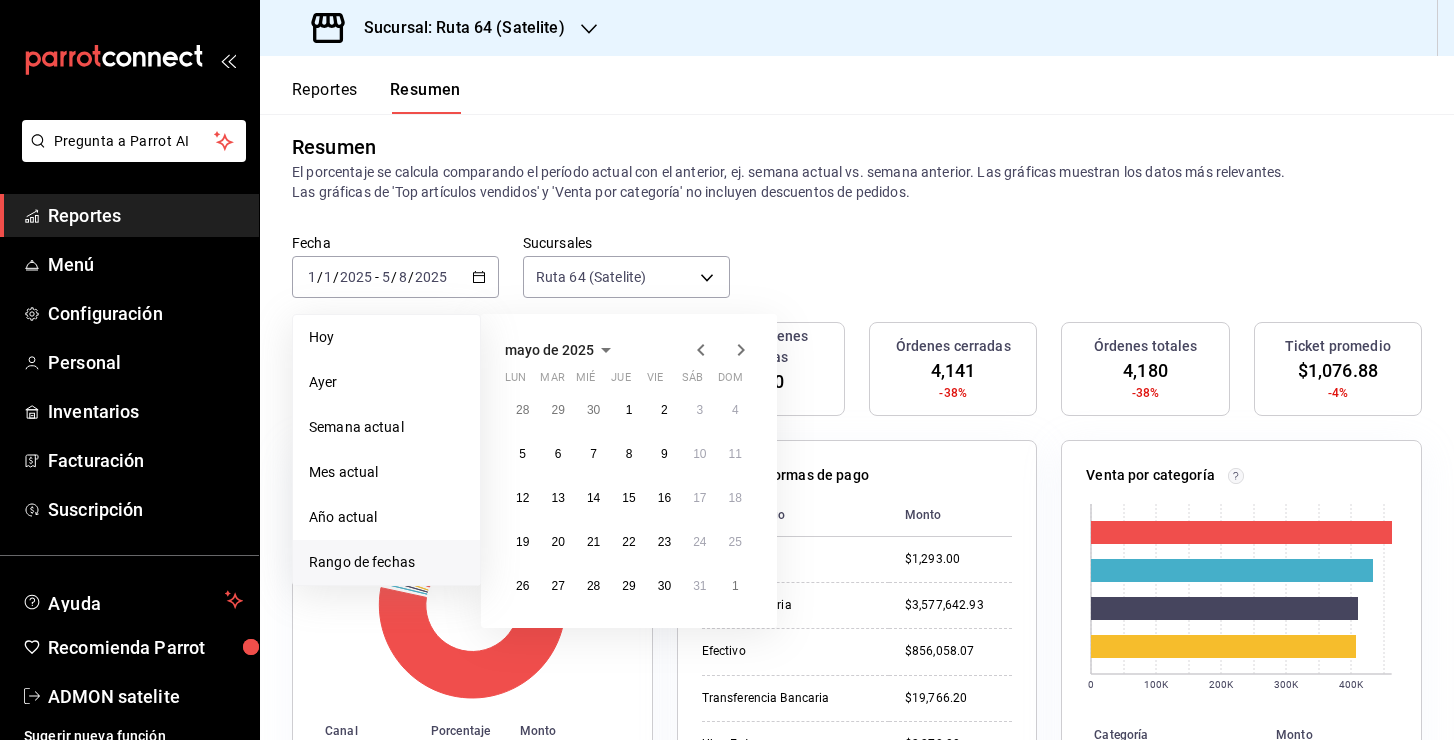 click 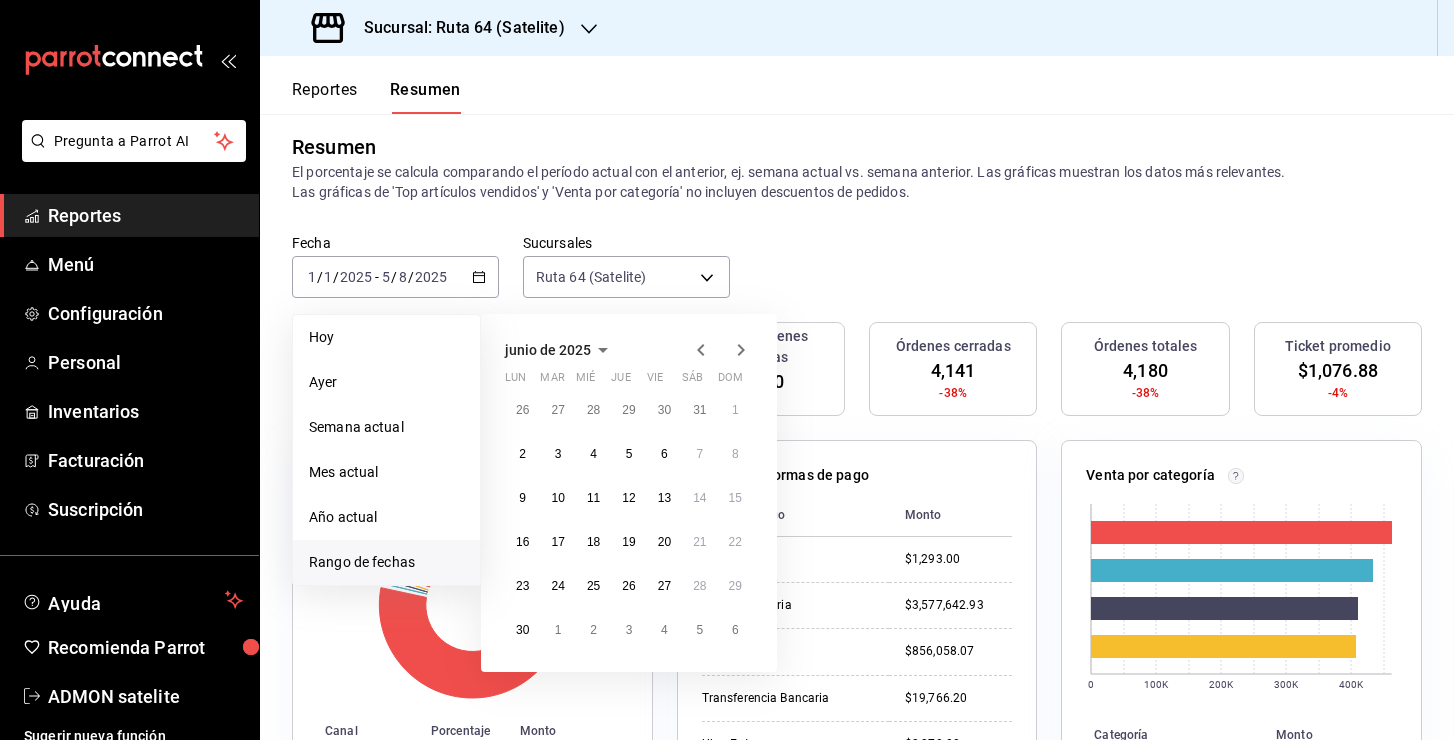 click 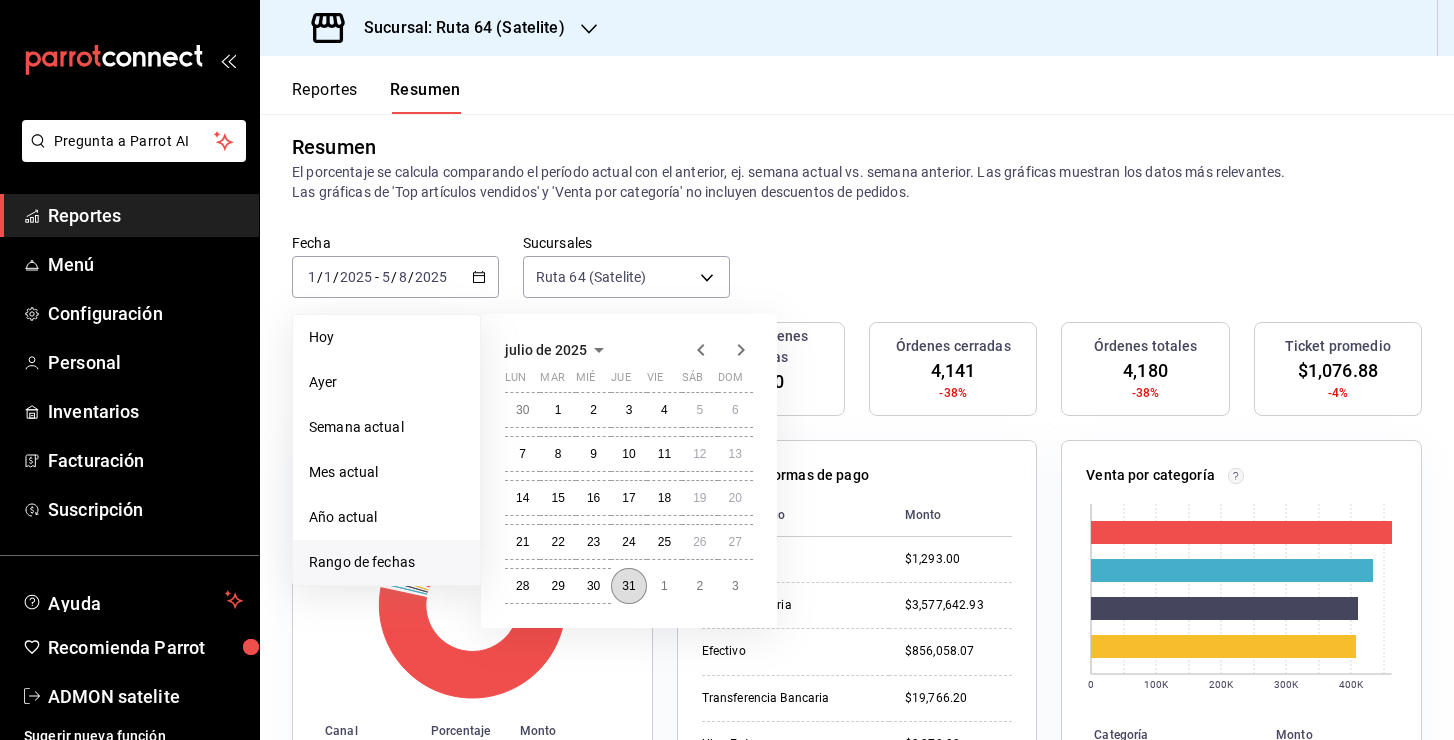 click on "31" at bounding box center [628, 586] 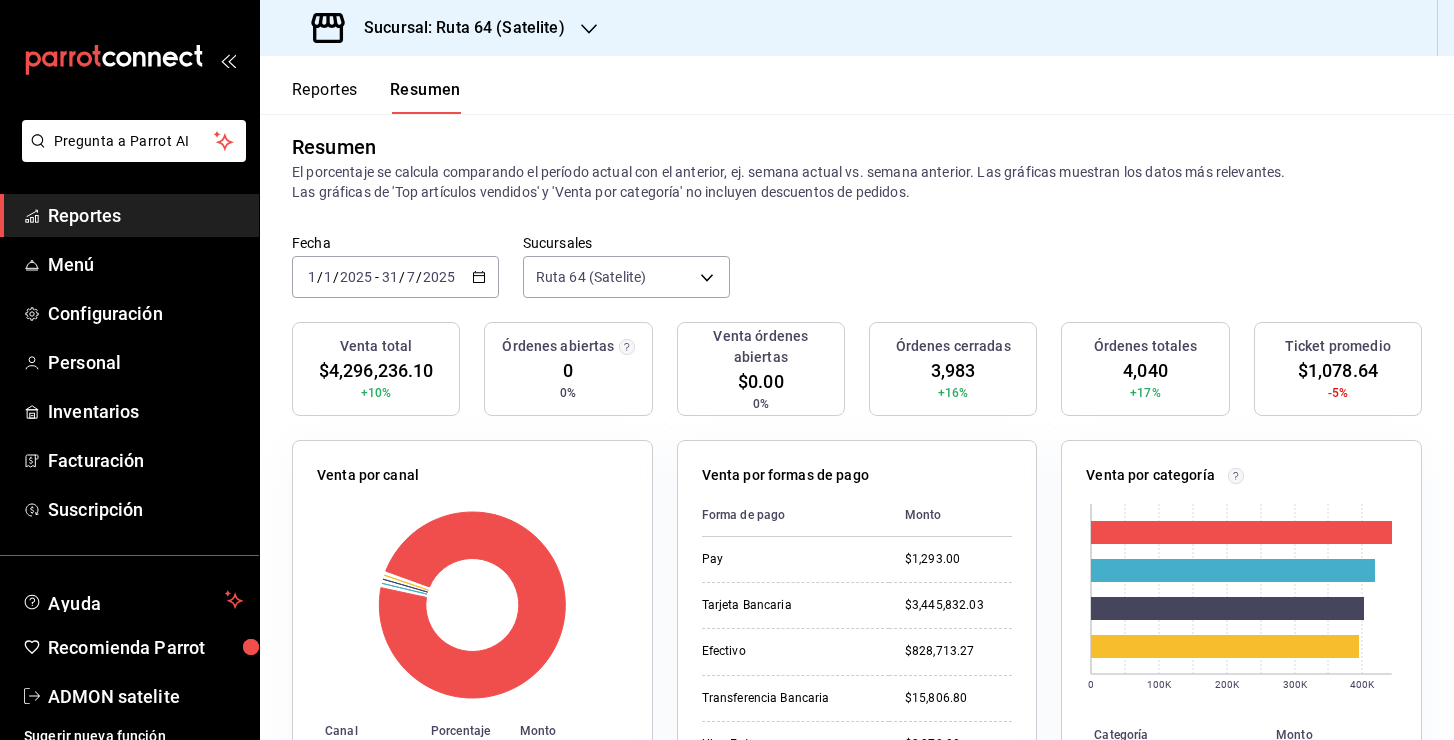 click on "[YEAR]-[MONTH]-[DATE] [DATE] [DATE] - [DATE]-[DATE]-[DATE]" at bounding box center [395, 277] 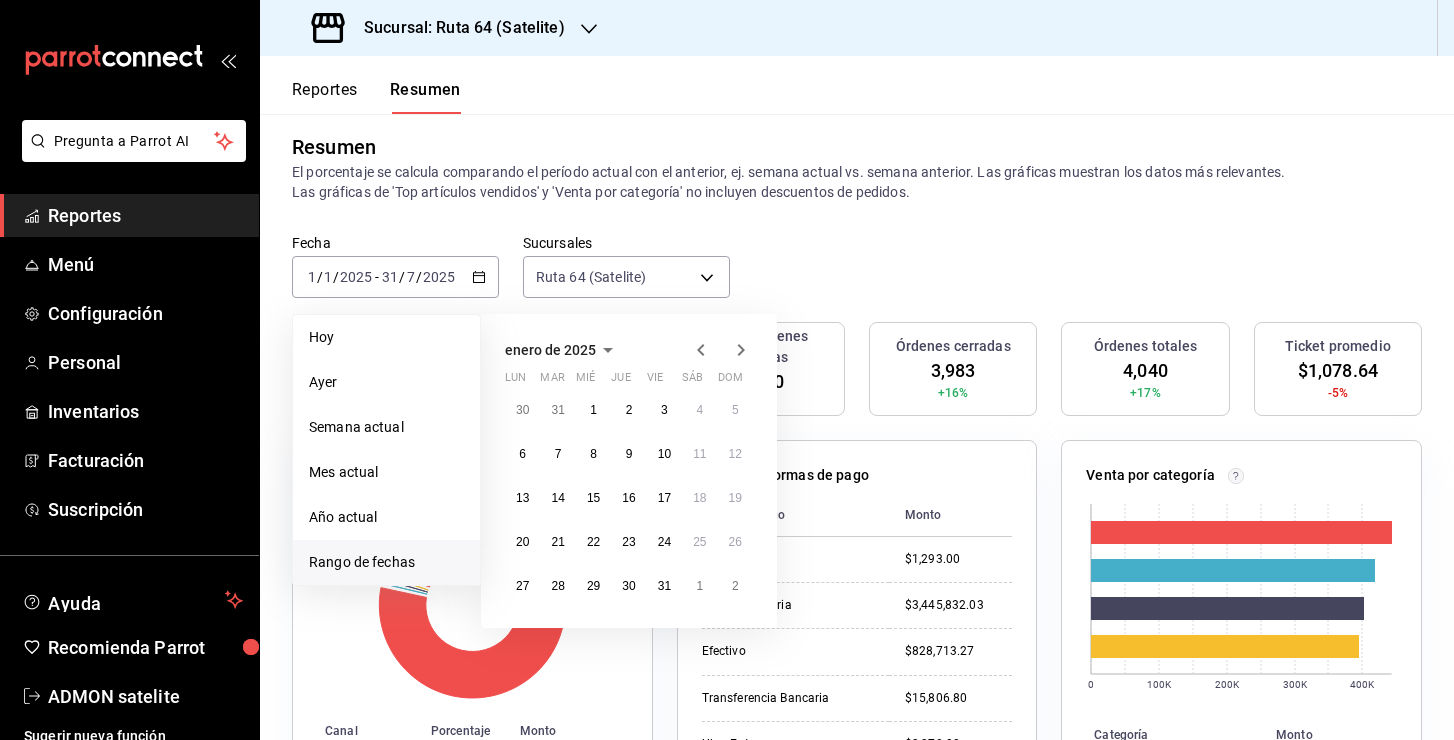 click 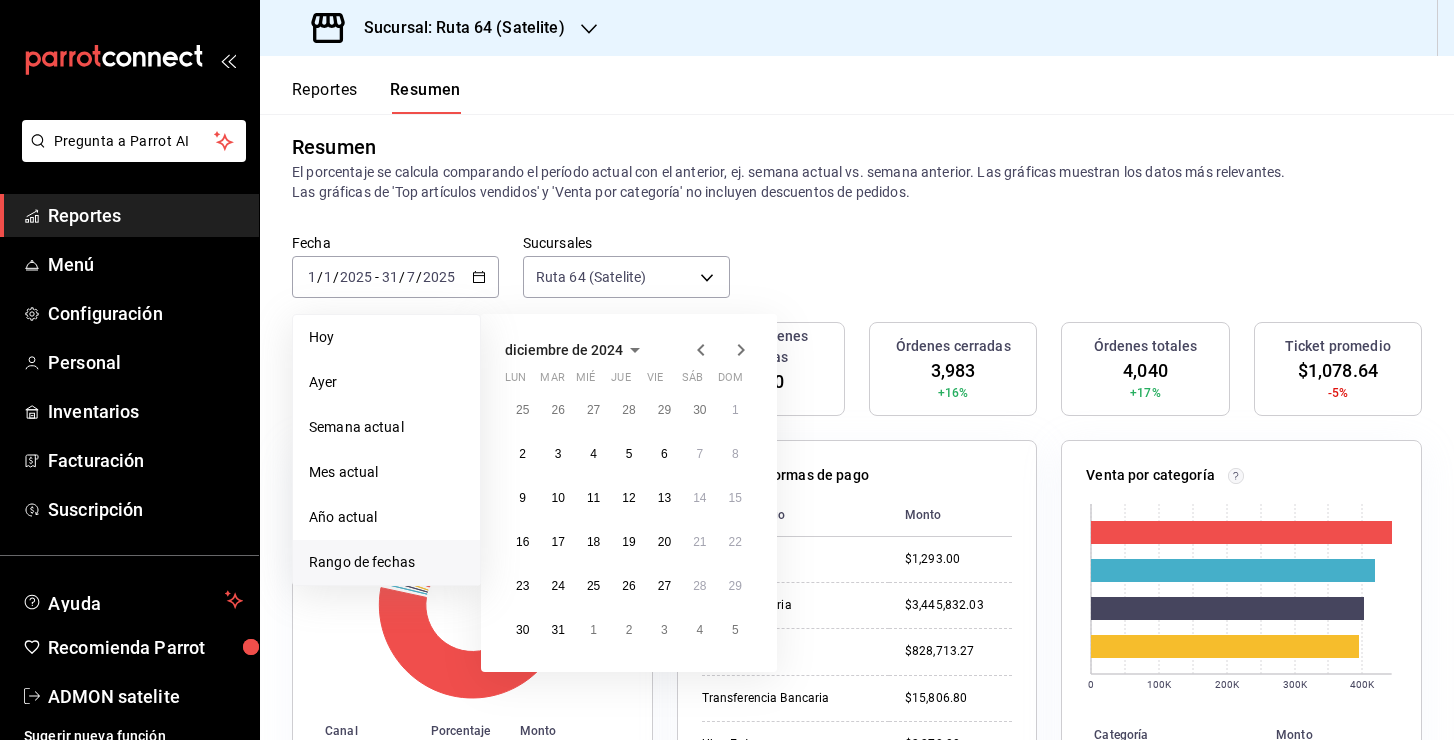click 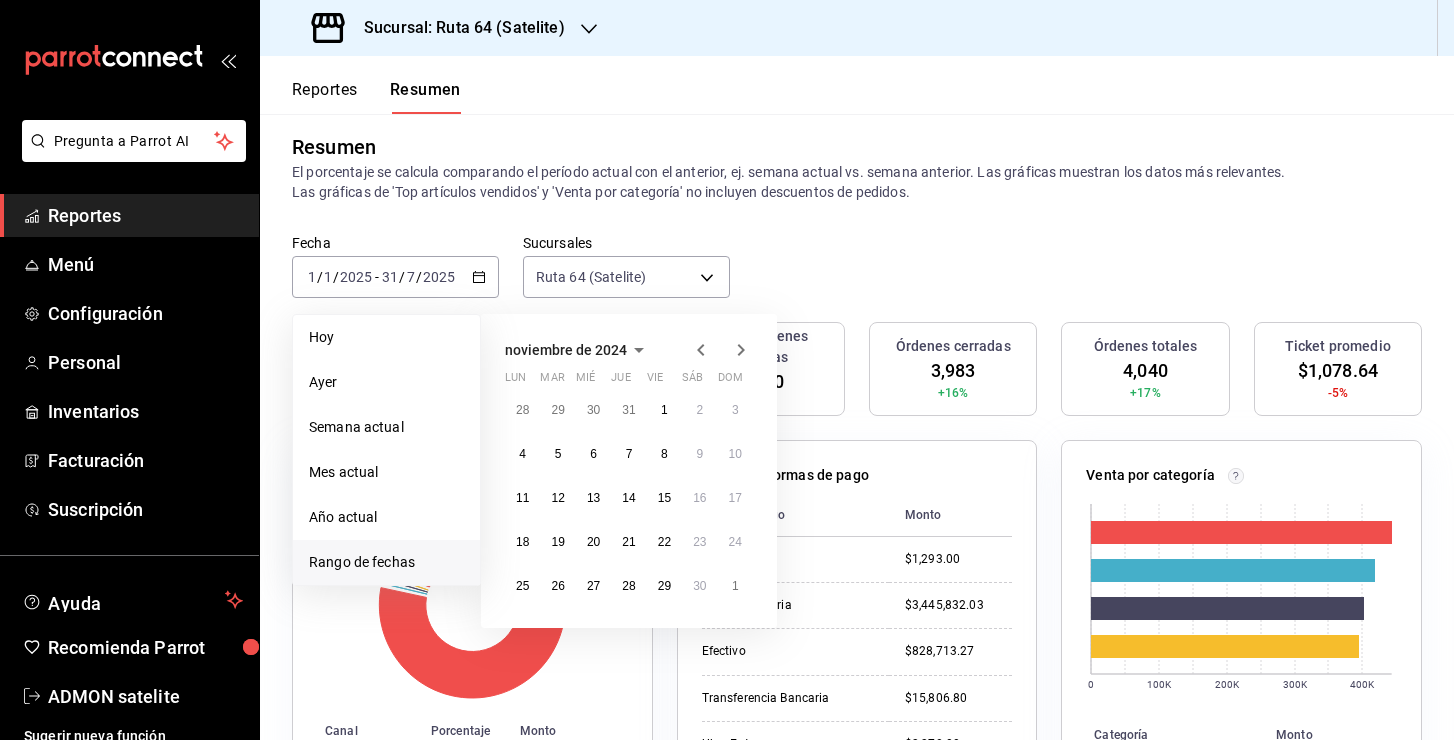 click 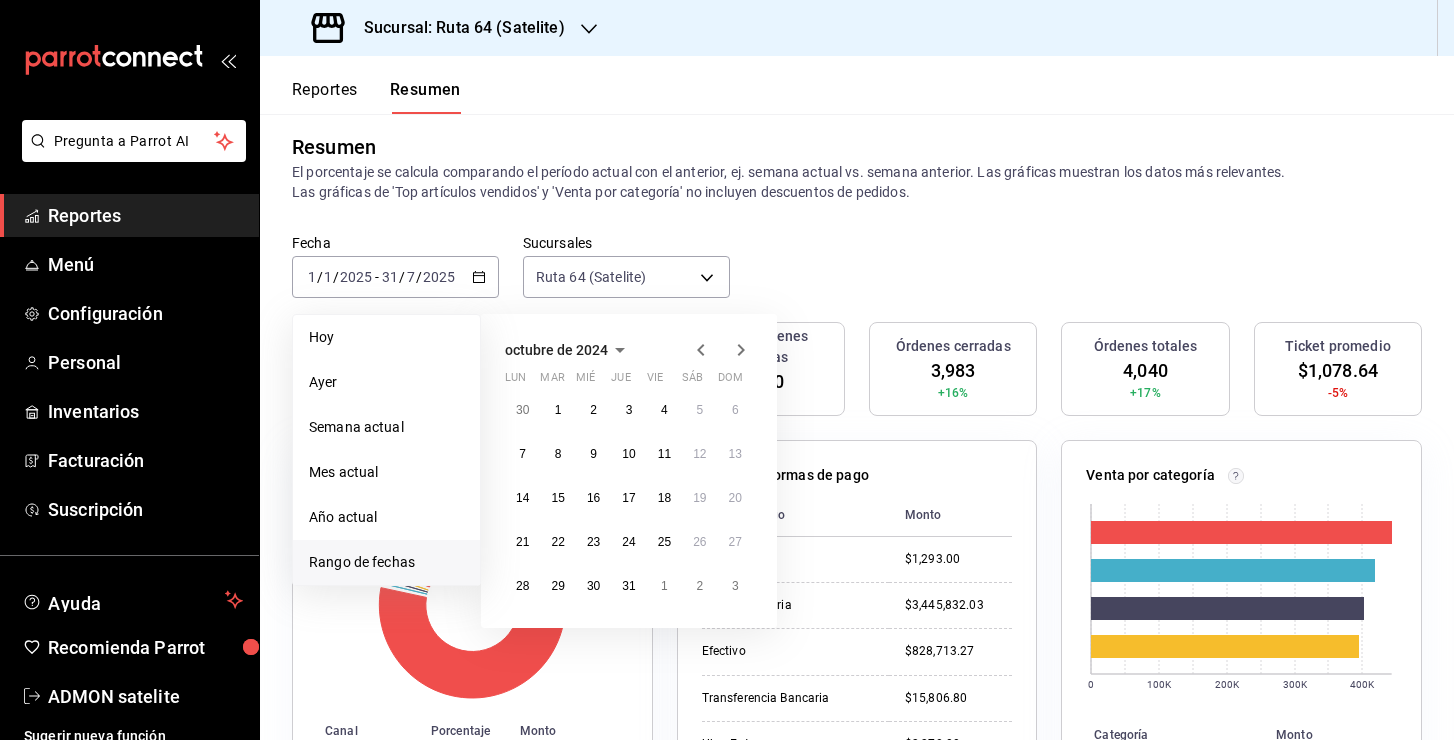 click 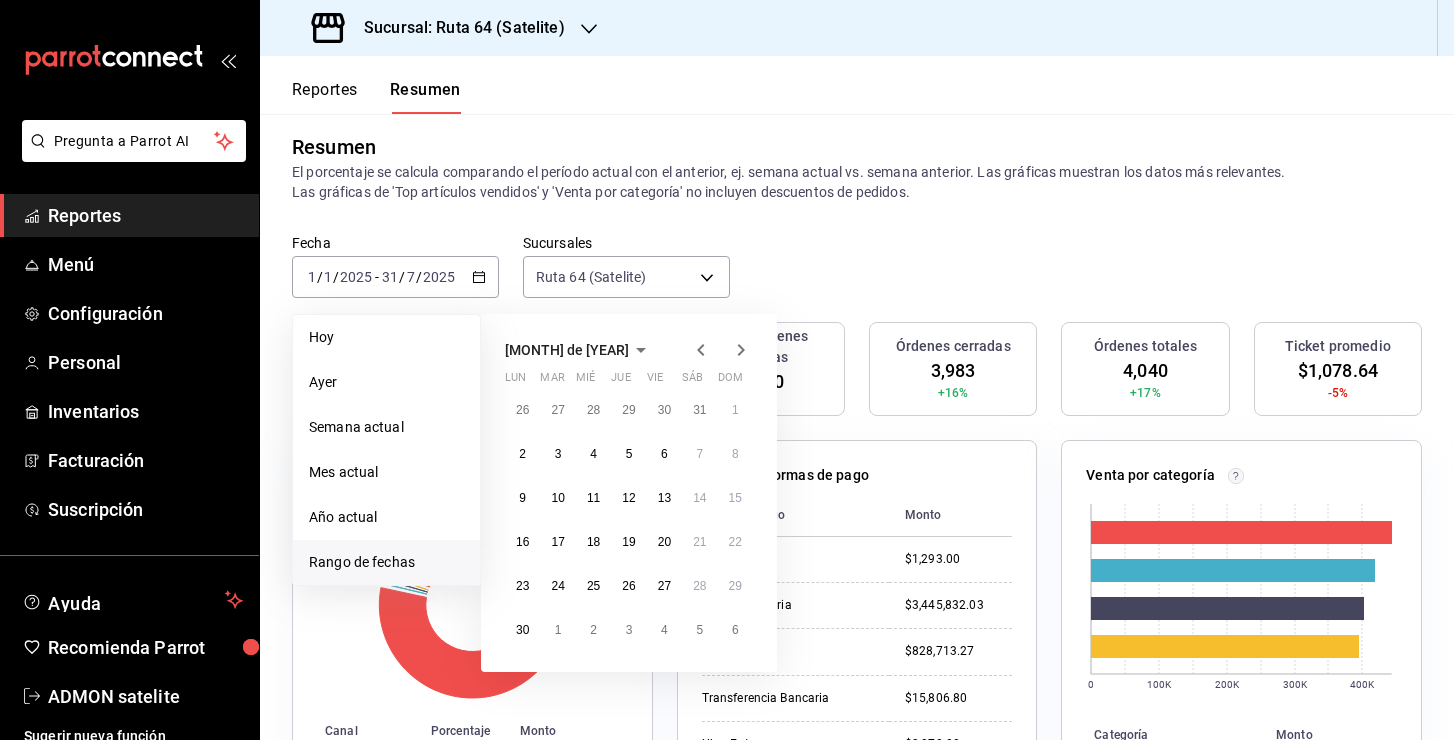 click 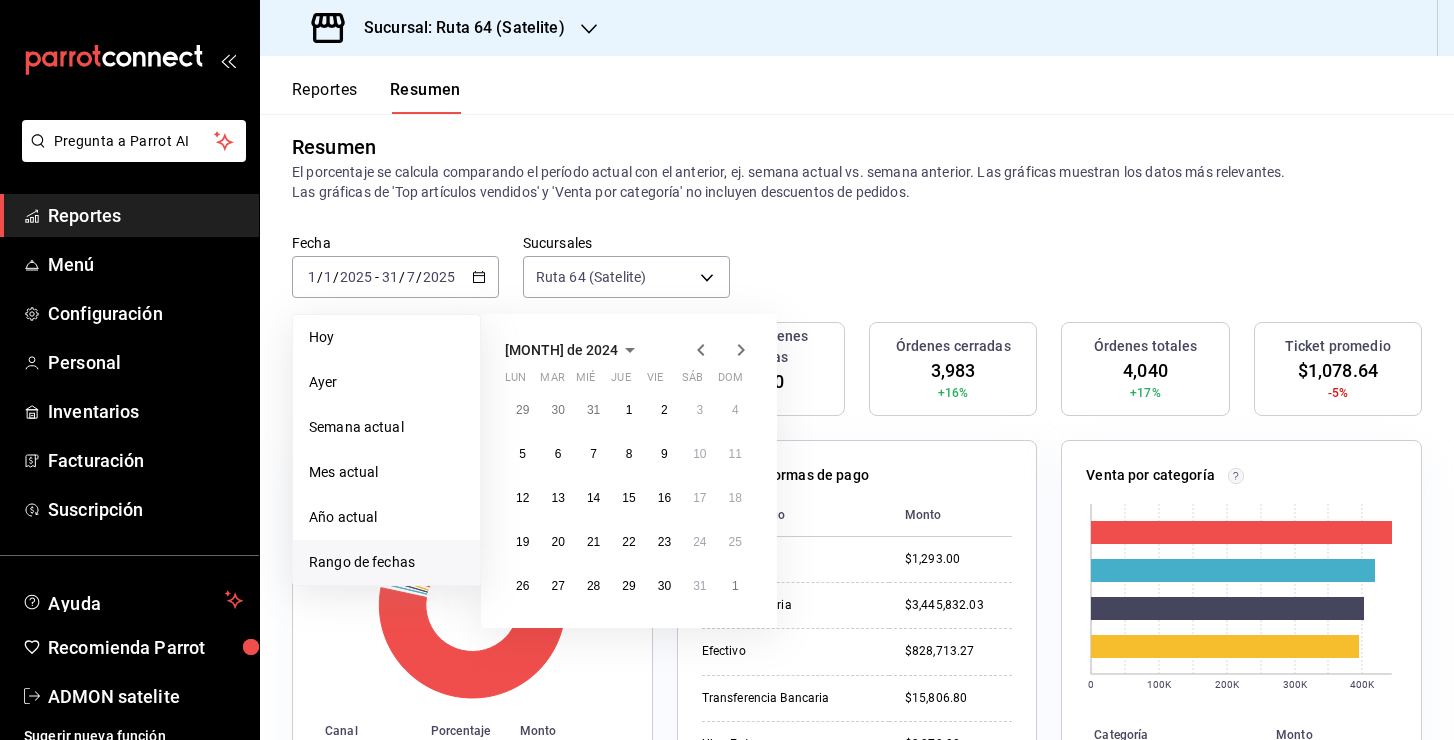 click 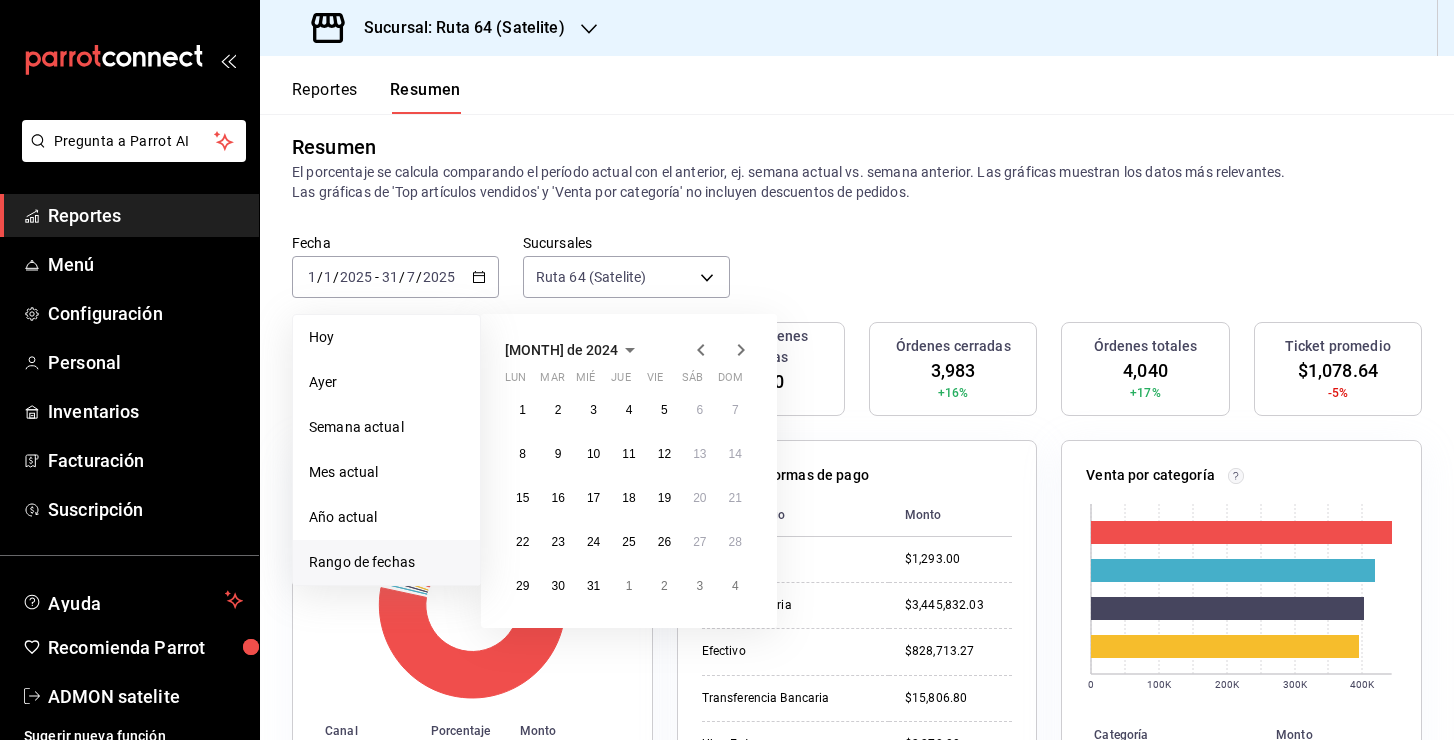 click 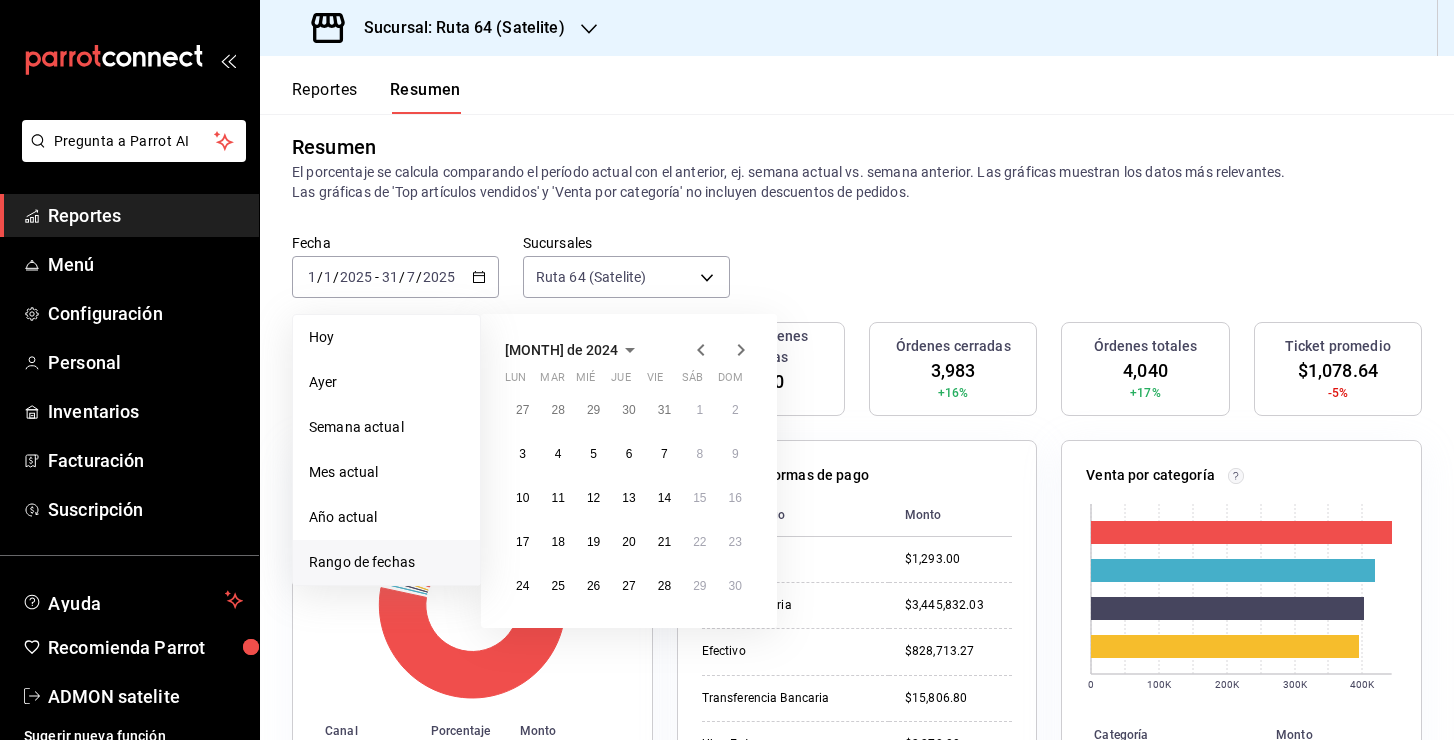 click 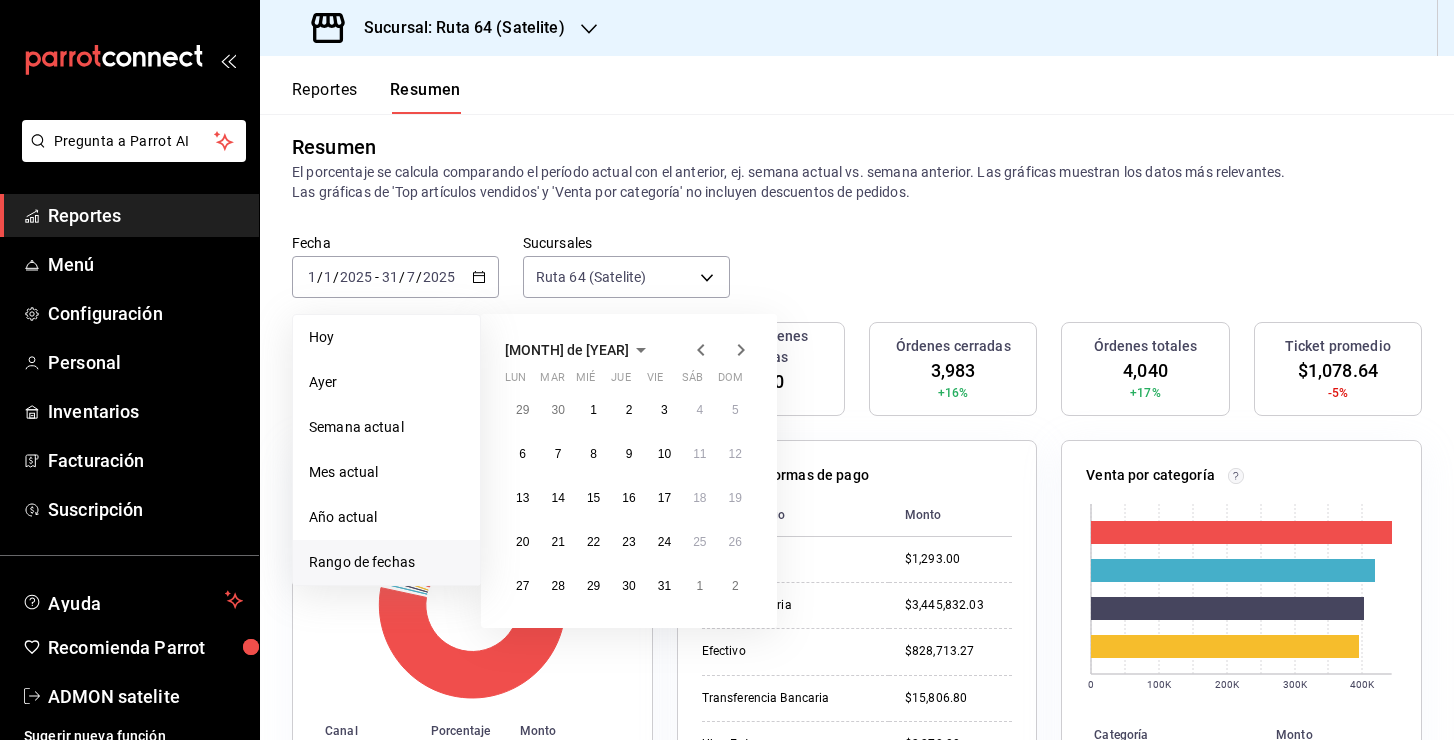 click 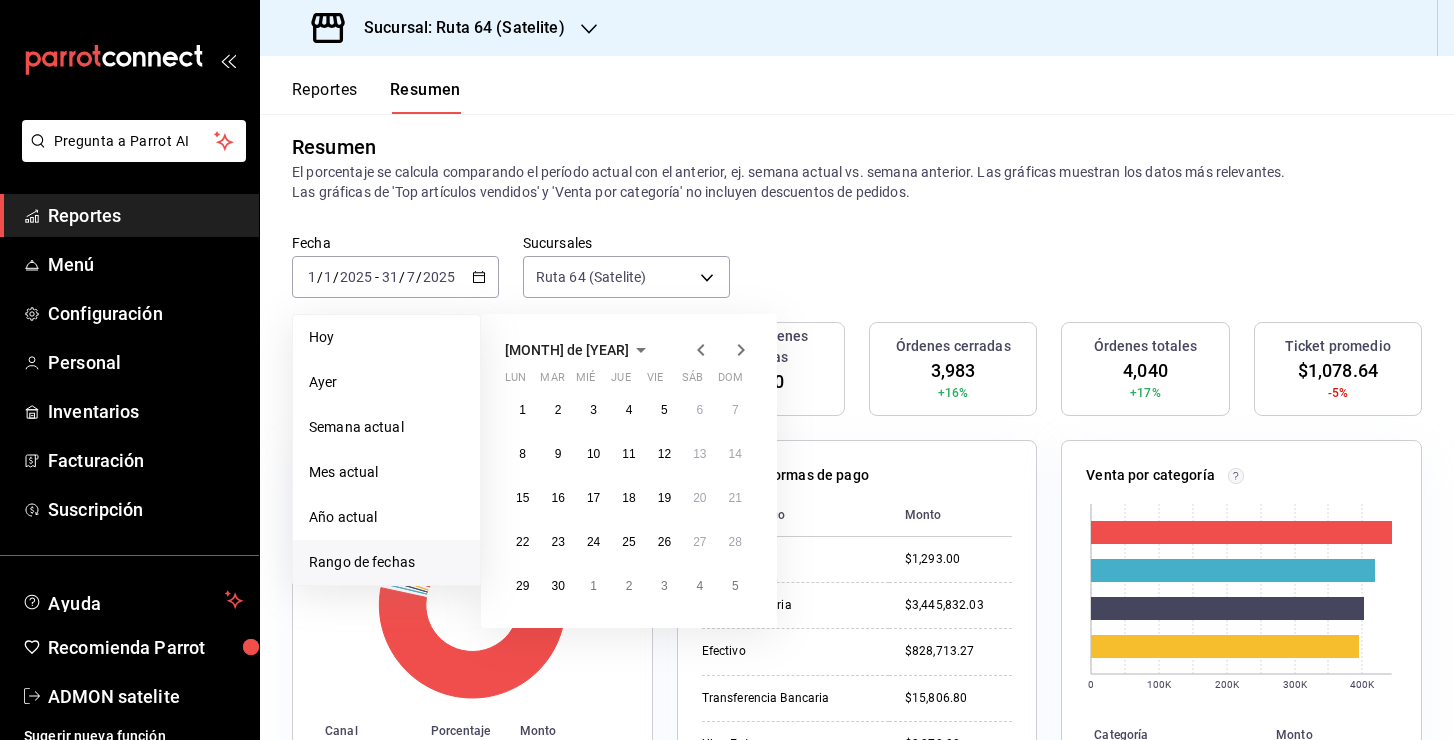 click 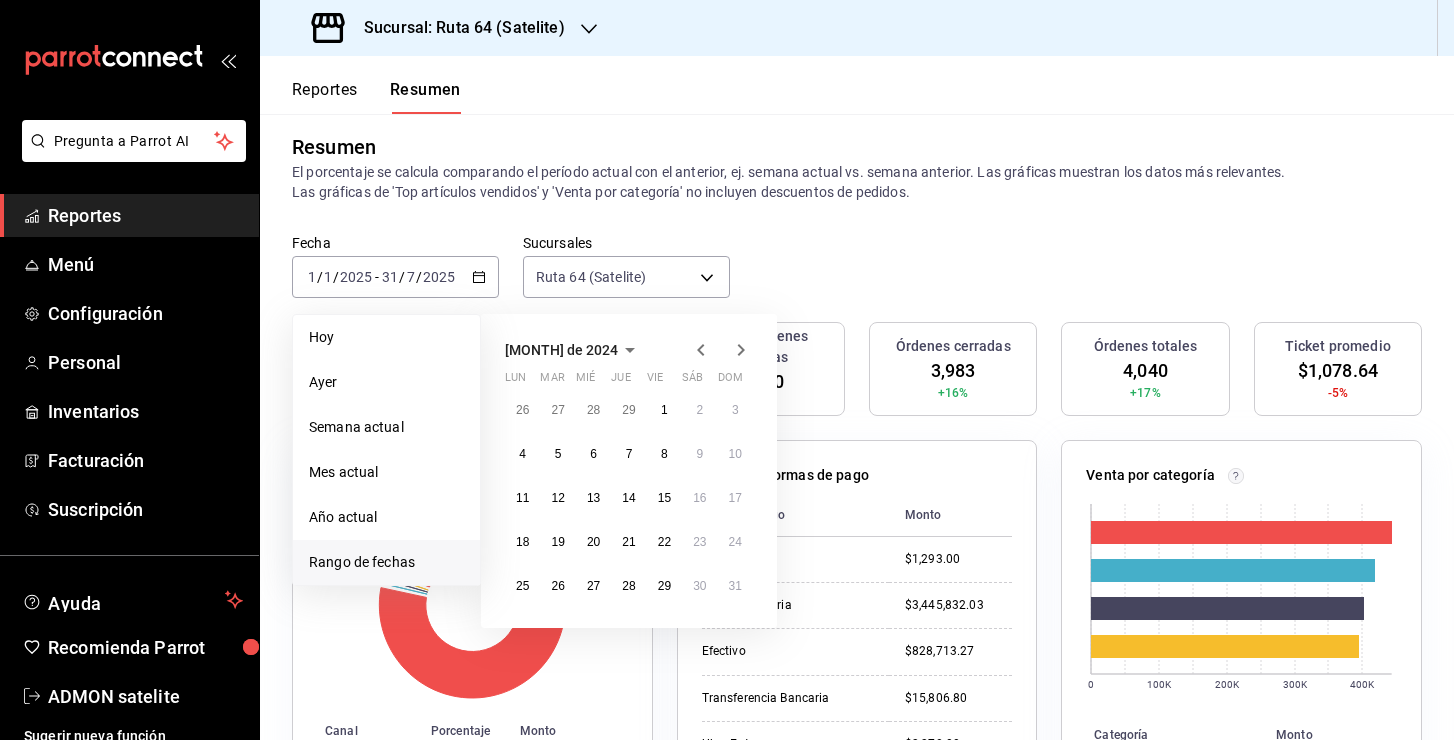 click 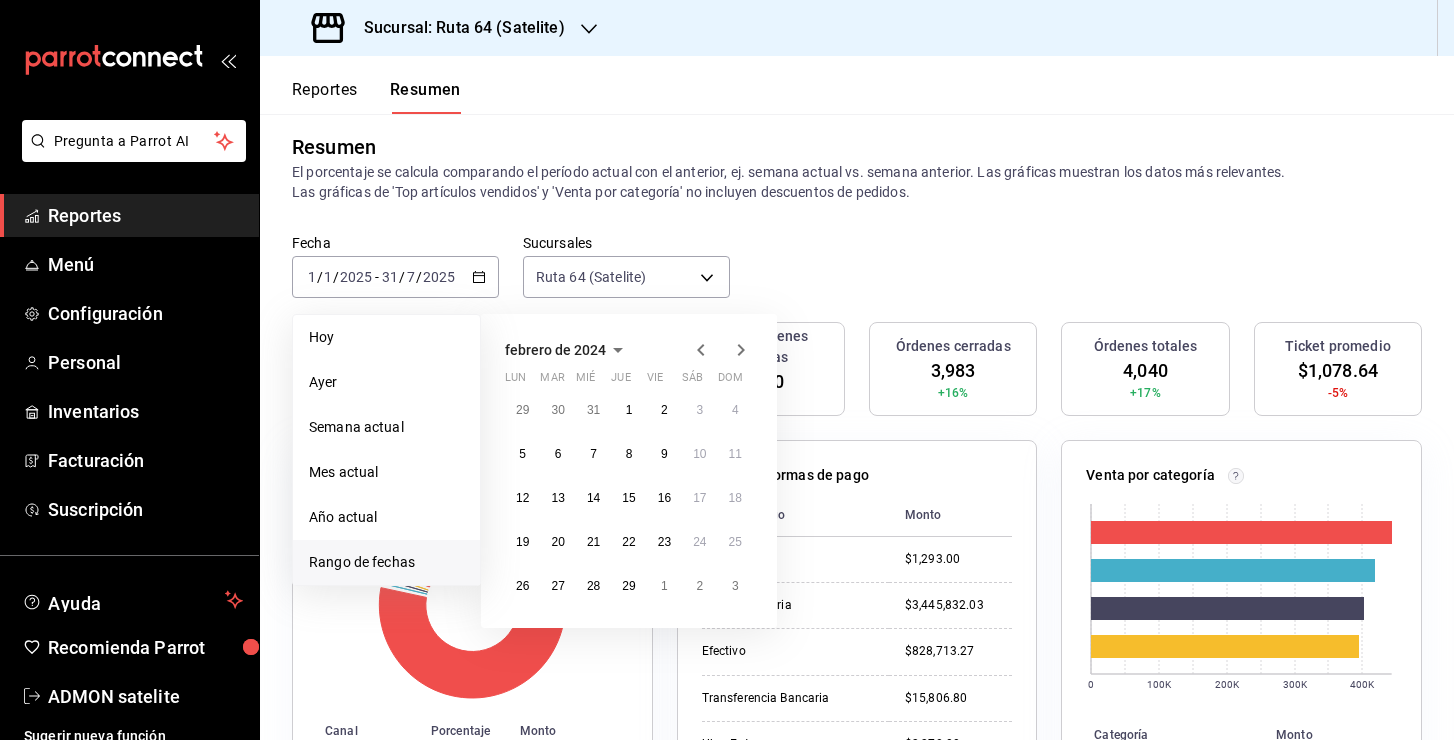 click 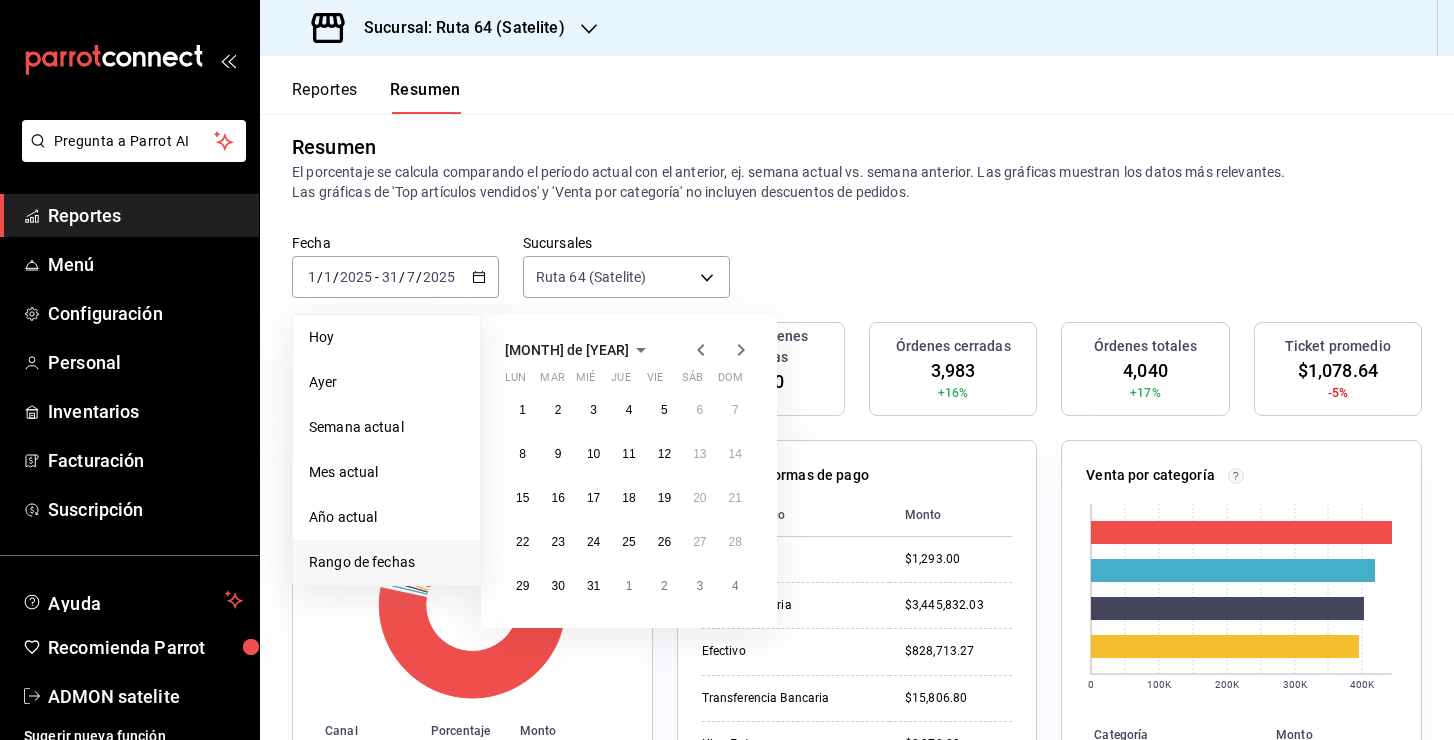 click 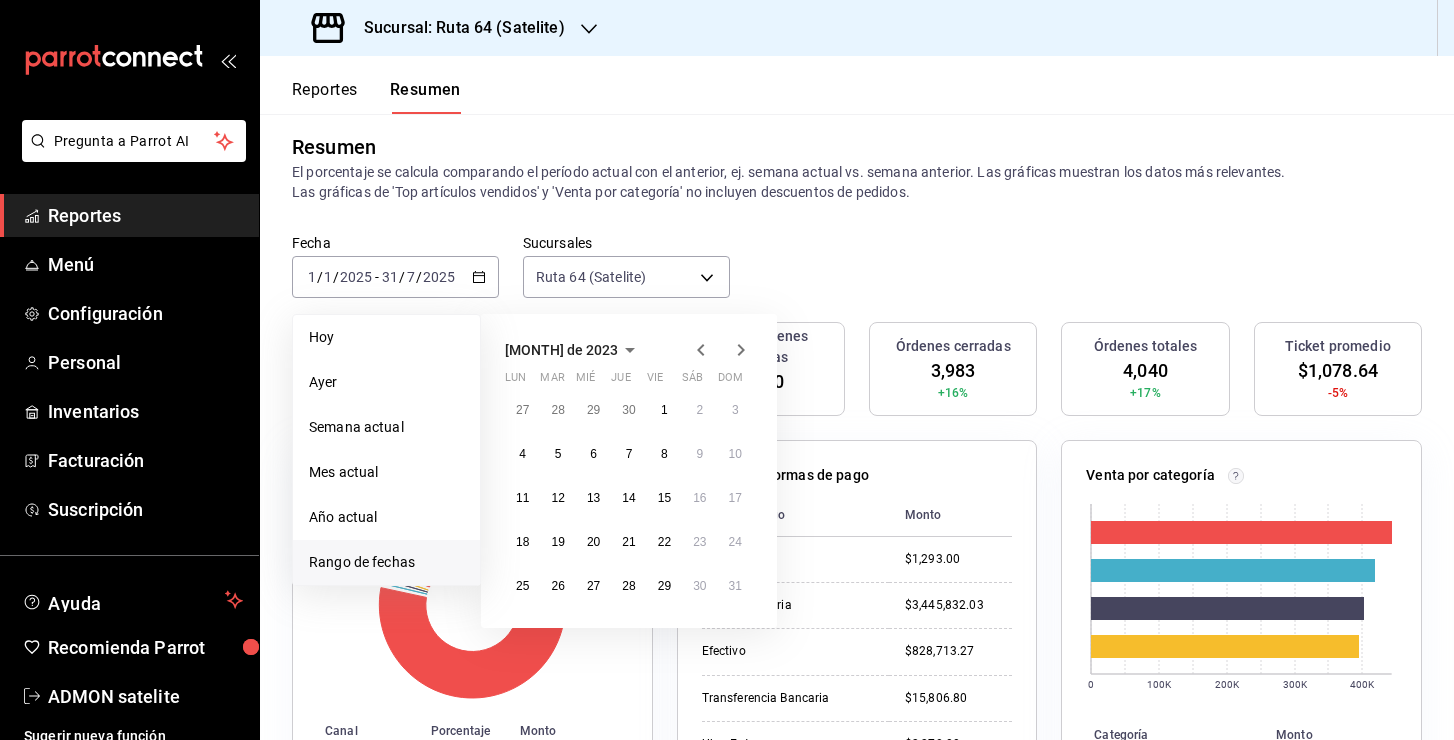 click 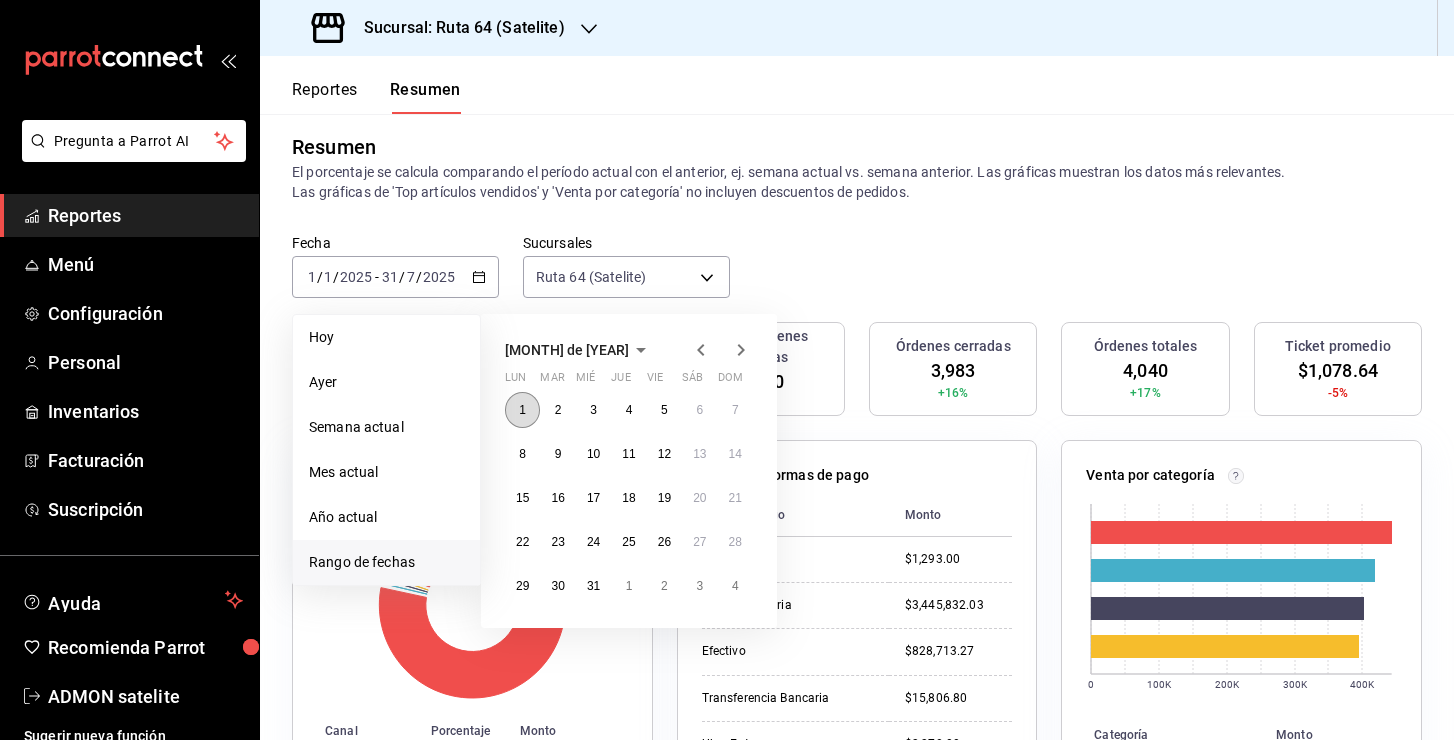 click on "1" at bounding box center [522, 410] 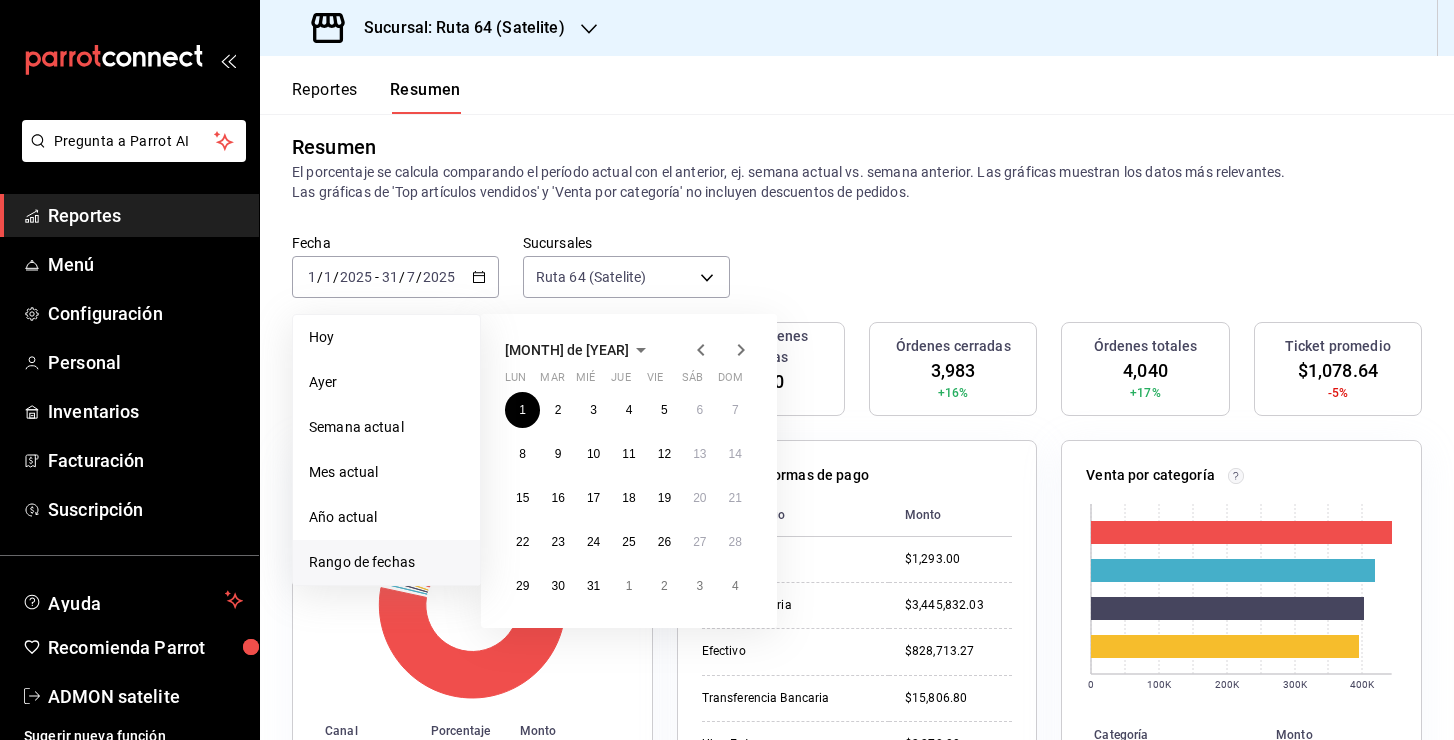 click 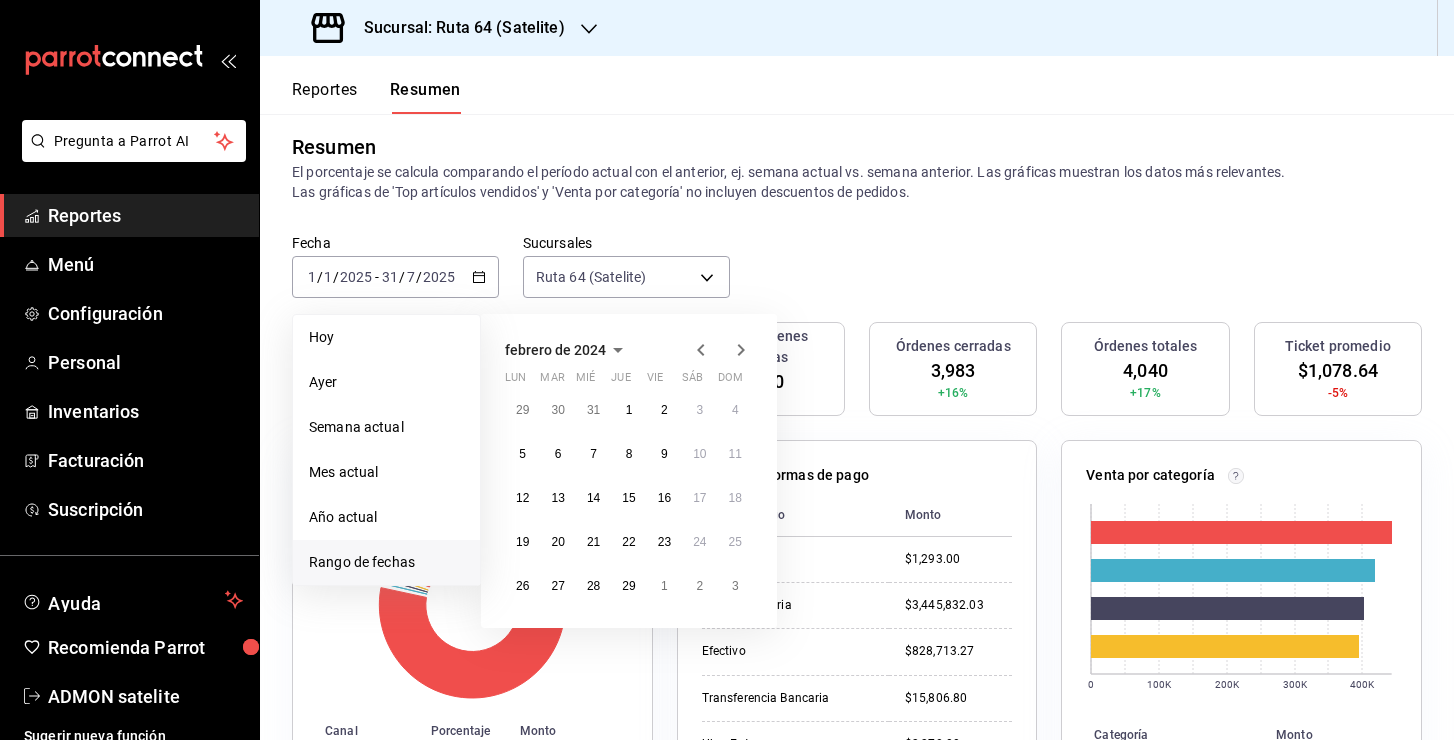 click 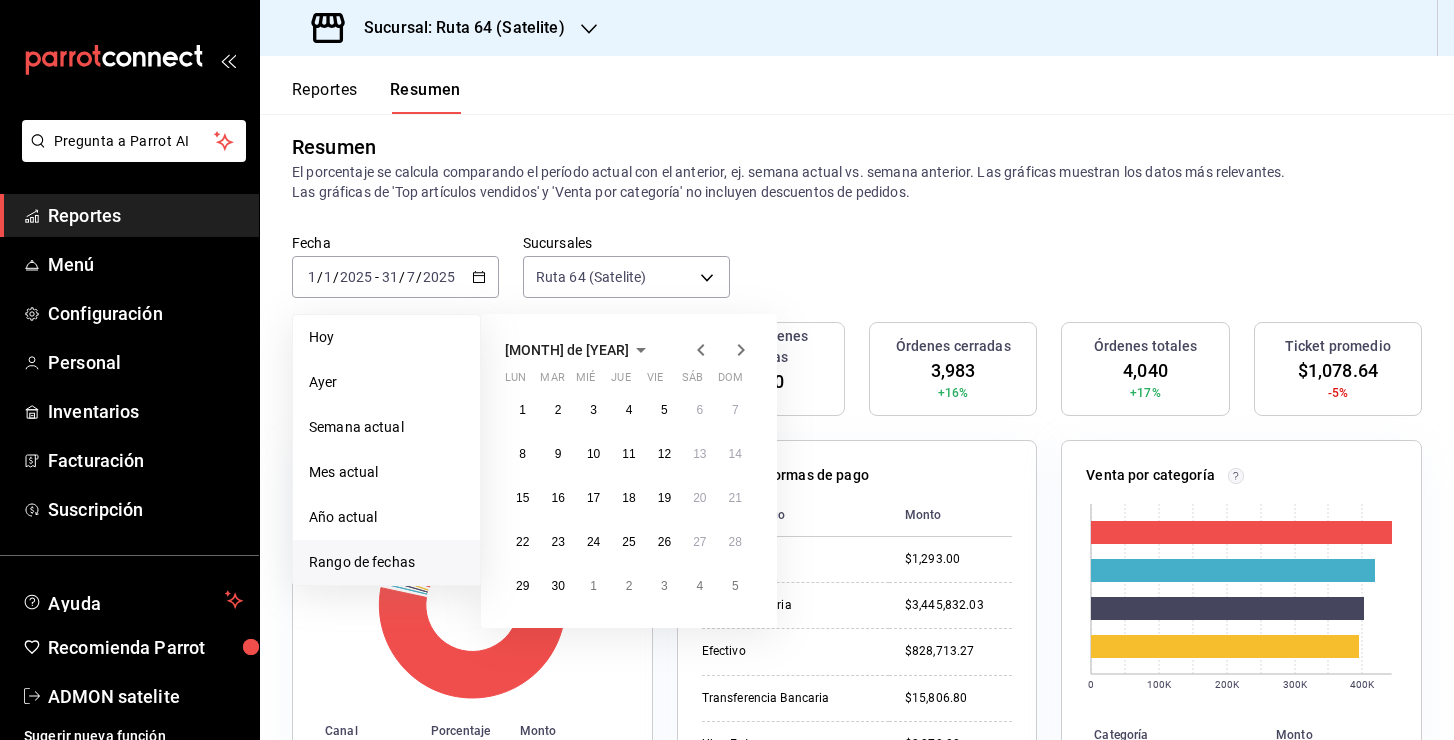 click 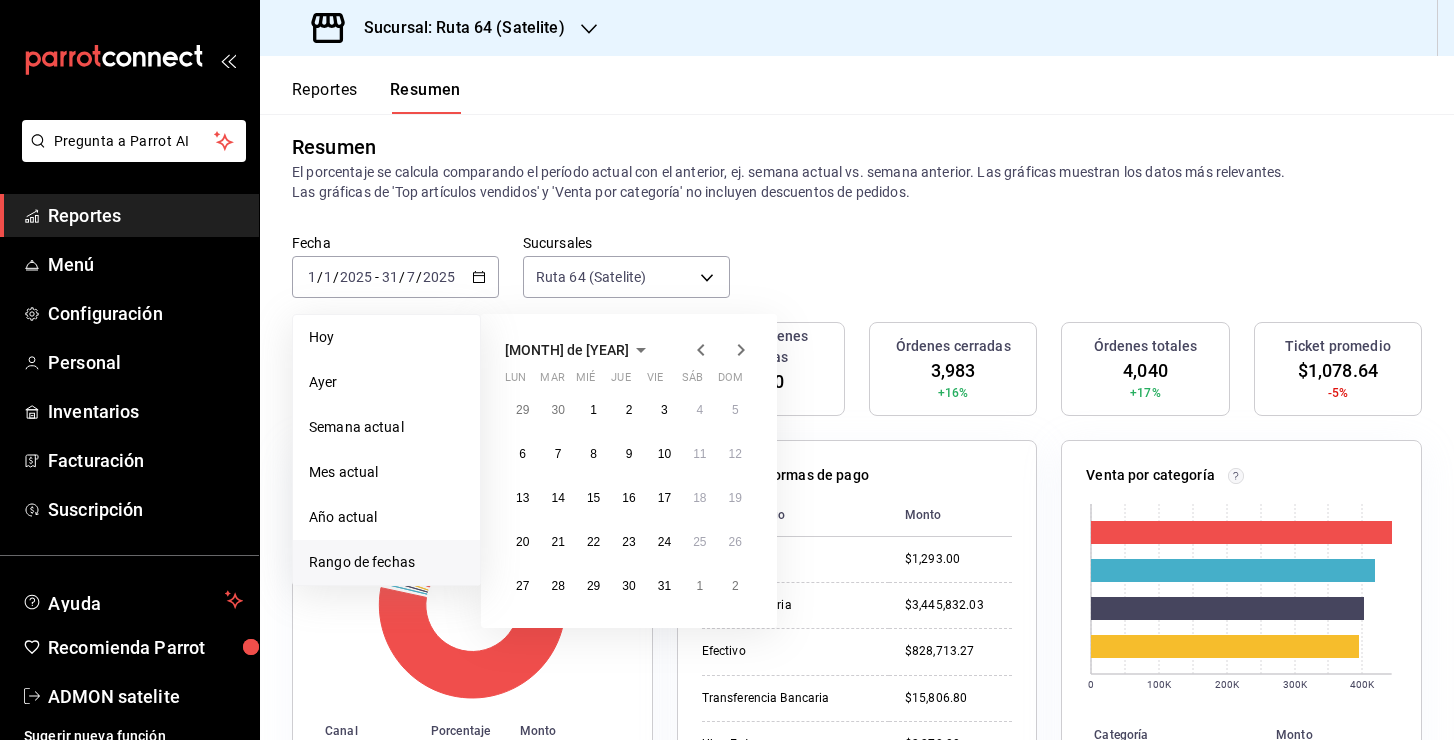 click 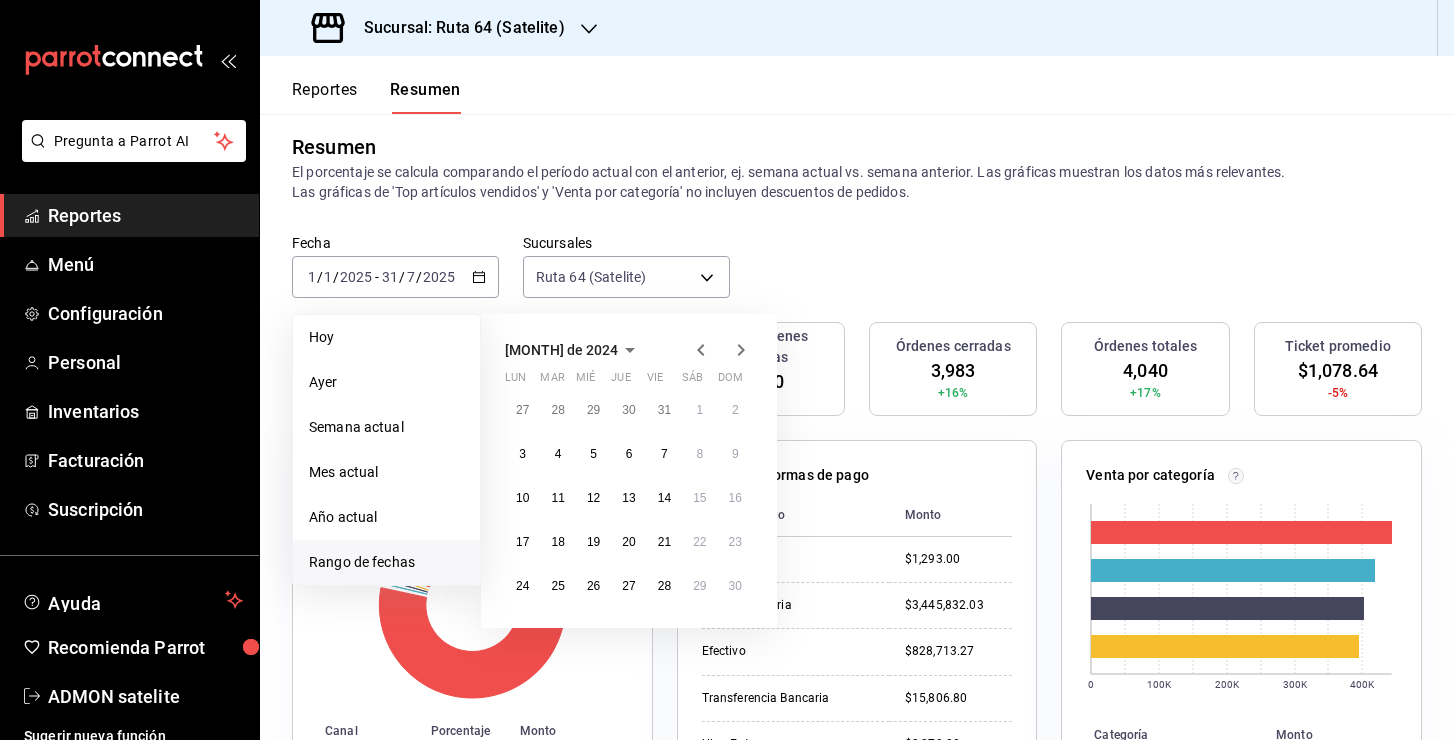 click 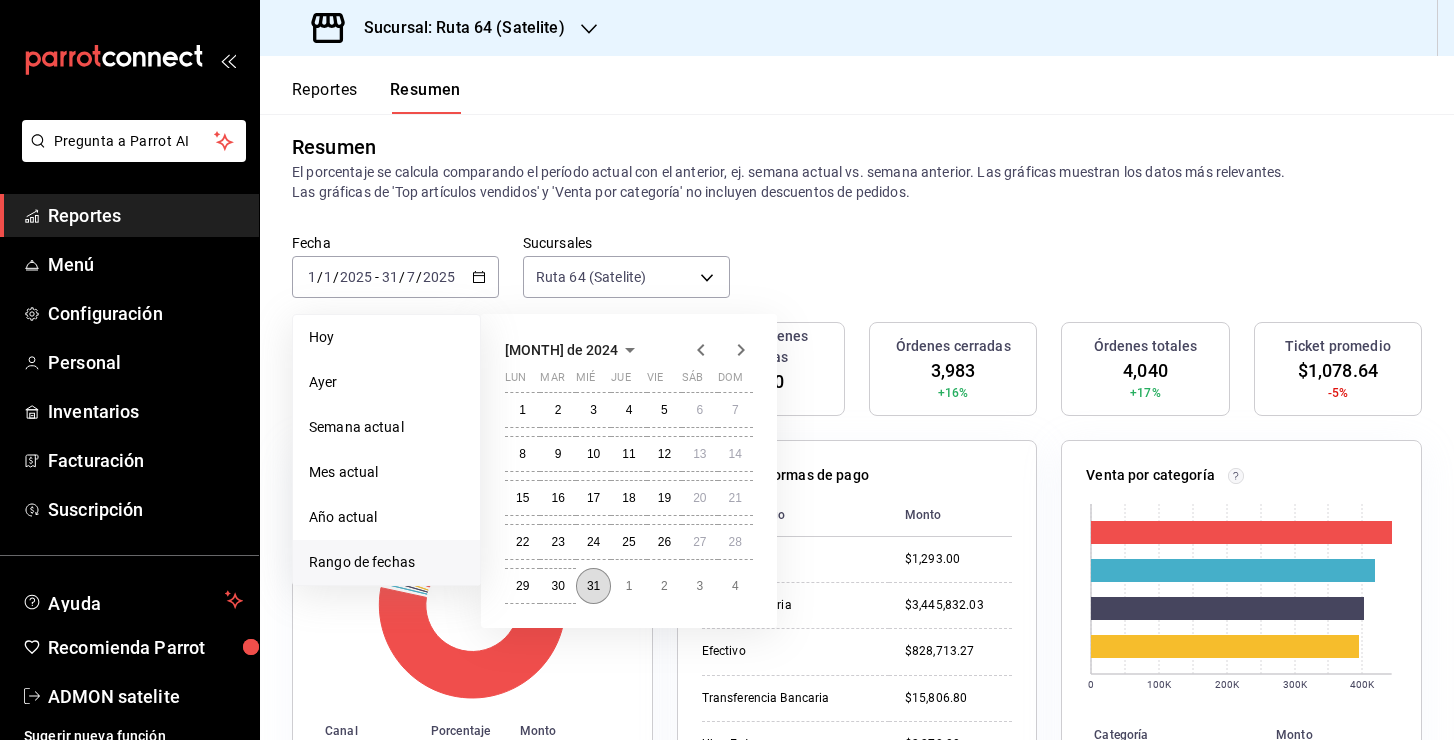 click on "31" at bounding box center [593, 586] 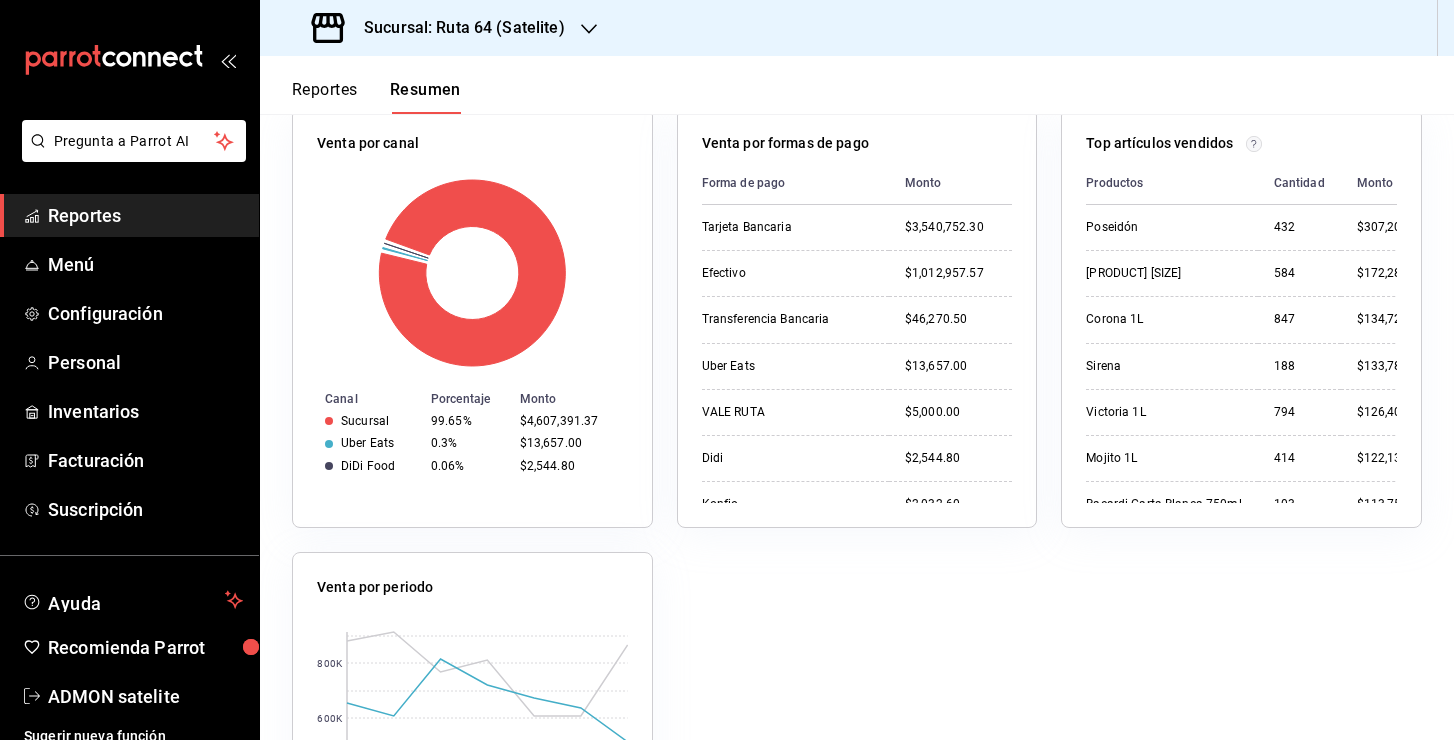 scroll, scrollTop: 347, scrollLeft: 0, axis: vertical 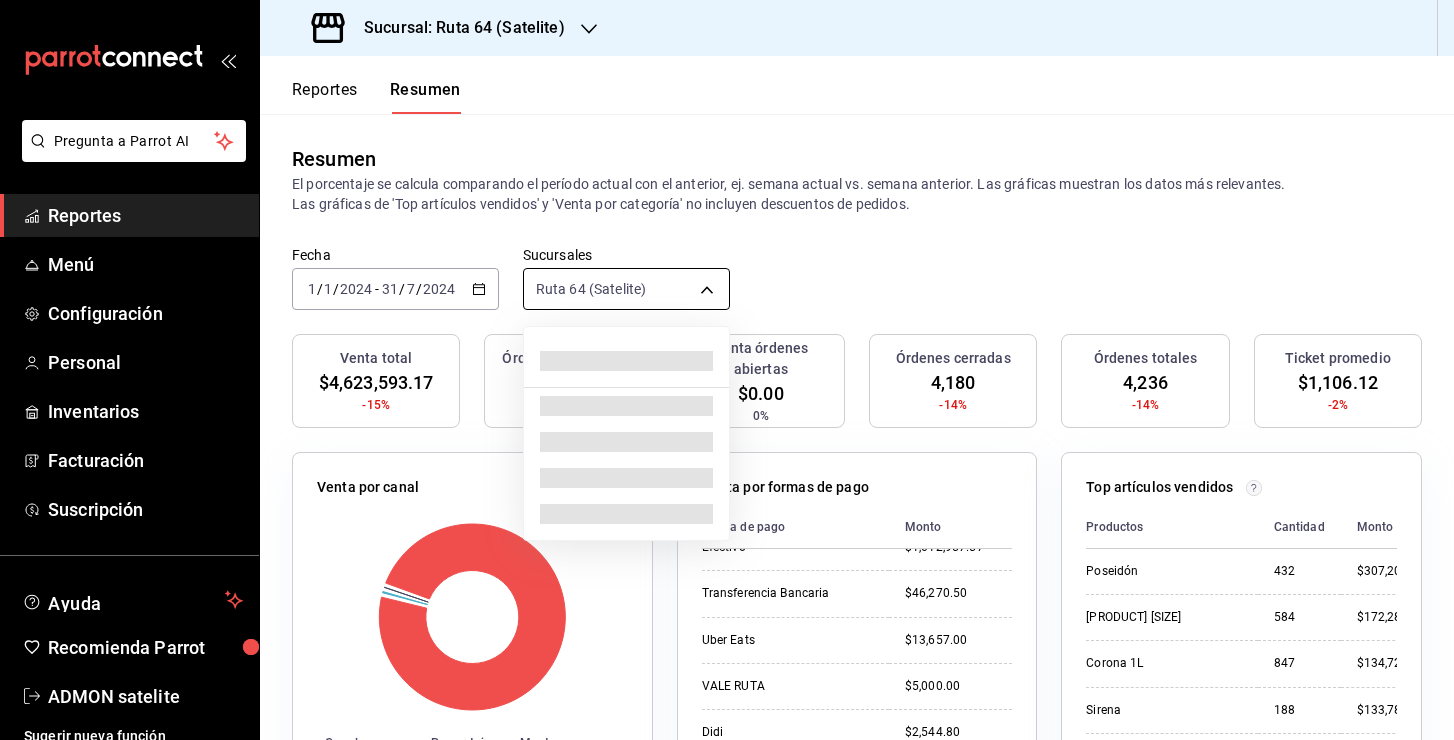 click on "Pregunta a Parrot AI Reportes   Menú   Configuración   Personal   Inventarios   Facturación   Suscripción   Ayuda Recomienda Parrot   ADMON satelite   Sugerir nueva función   Sucursal: Ruta 64 ([LOCATION]) Reportes Resumen Resumen El porcentaje se calcula comparando el período actual con el anterior, ej. semana actual vs. semana anterior. Las gráficas muestran los datos más relevantes.  Las gráficas de 'Top artículos vendidos' y 'Venta por categoría' no incluyen descuentos de pedidos. Fecha [DATE] [DATE] - [DATE] [DATE] Sucursales Ruta 64 ([LOCATION]) [object Object] Venta total [PRICE] -15% Órdenes abiertas 0 0% Venta órdenes abiertas [PRICE] 0% Órdenes cerradas 4,180 -14% Órdenes totales 4,236 -14% Ticket promedio [PRICE] -2% Venta por canal Canal Porcentaje Monto Sucursal 99.65% [PRICE] Uber Eats 0.3% [PRICE] DiDi Food 0.06% [PRICE] Venta por formas de pago Forma de pago Monto Tarjeta Bancaria [PRICE] Efectivo [PRICE] Transferencia Bancaria Didi" at bounding box center [727, 370] 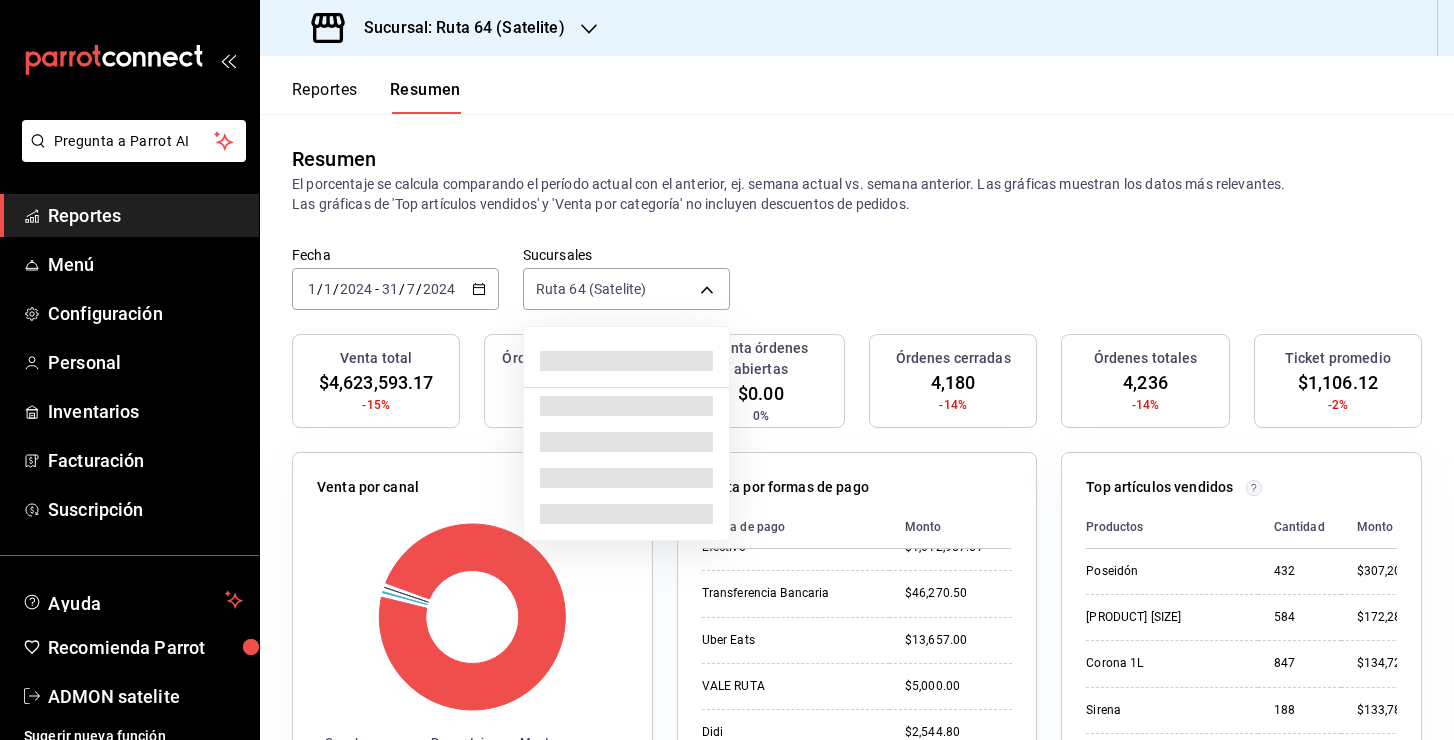 click at bounding box center (727, 370) 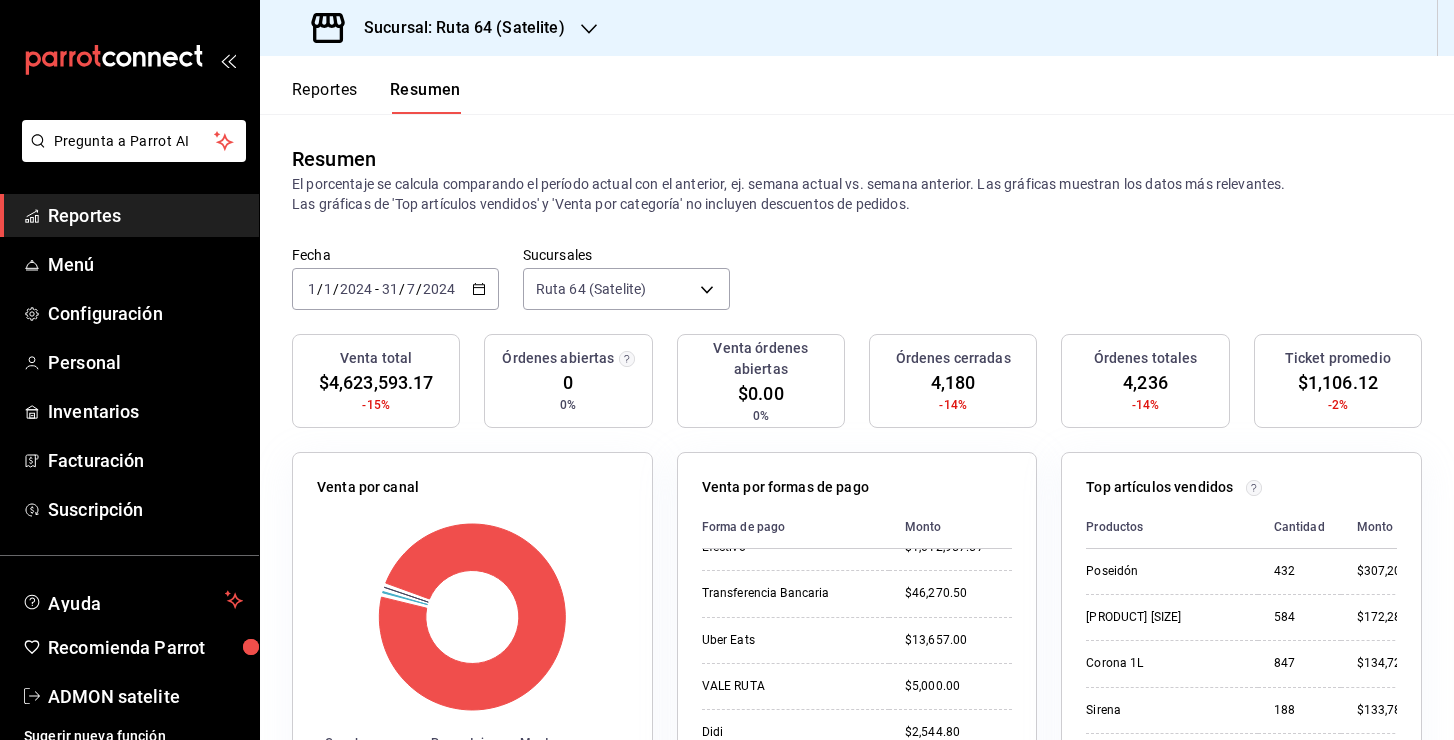 click on "$4,623,593.17" at bounding box center [376, 382] 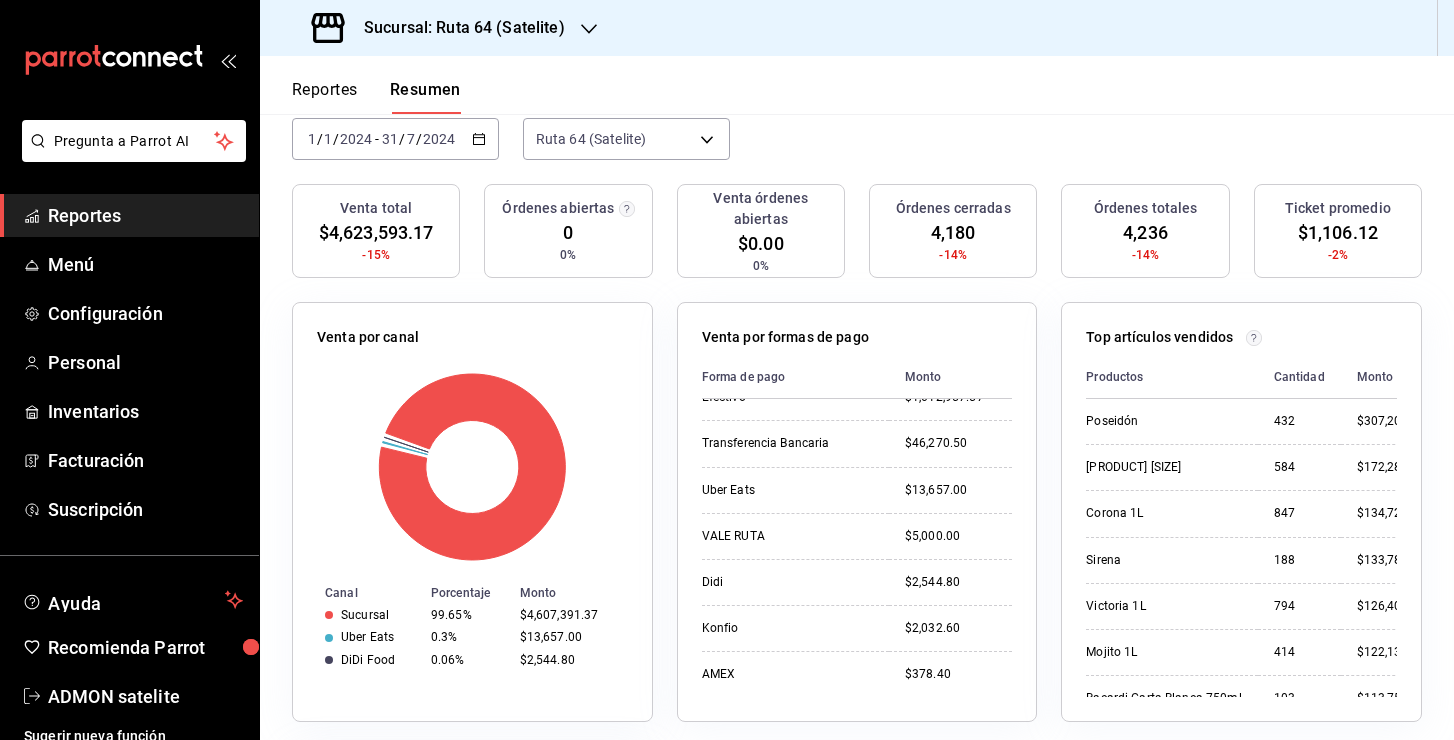 scroll, scrollTop: 0, scrollLeft: 0, axis: both 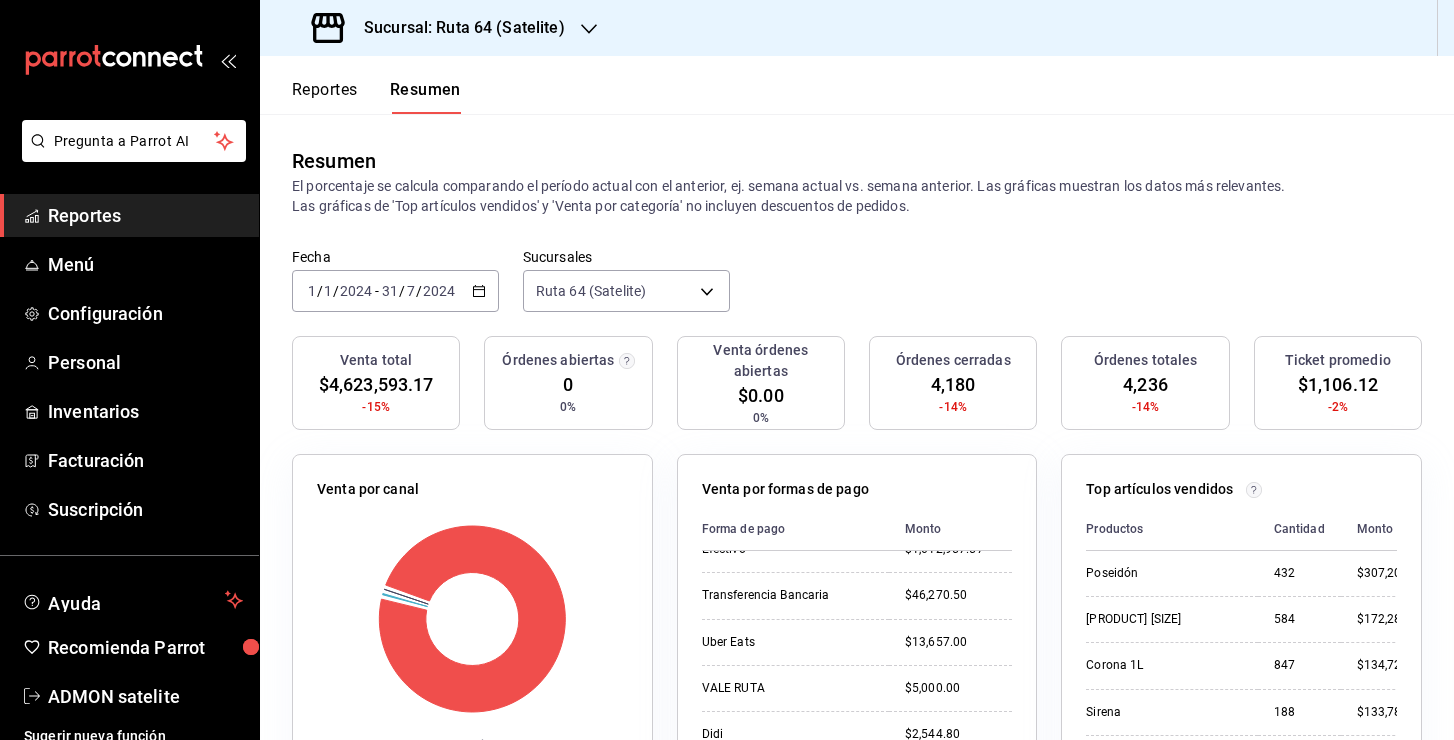 click on "2024-01-01 1 / 1 / 2024 - 2024-07-31 31 / 7 / 2024" at bounding box center [395, 291] 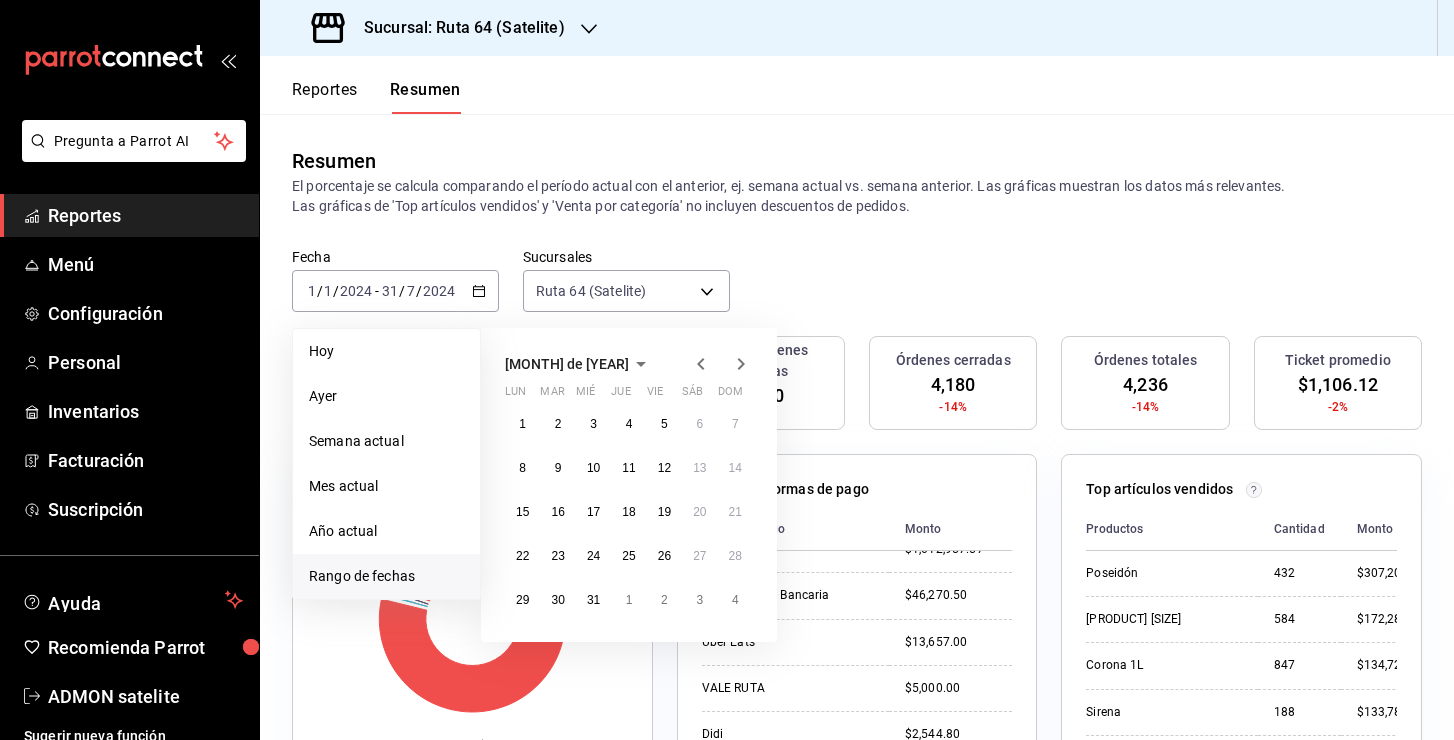click on "Resumen El porcentaje se calcula comparando el período actual con el anterior, ej. semana actual vs. semana anterior. Las gráficas muestran los datos más relevantes.  Las gráficas de 'Top artículos vendidos' y 'Venta por categoría' no incluyen descuentos de pedidos." at bounding box center [857, 181] 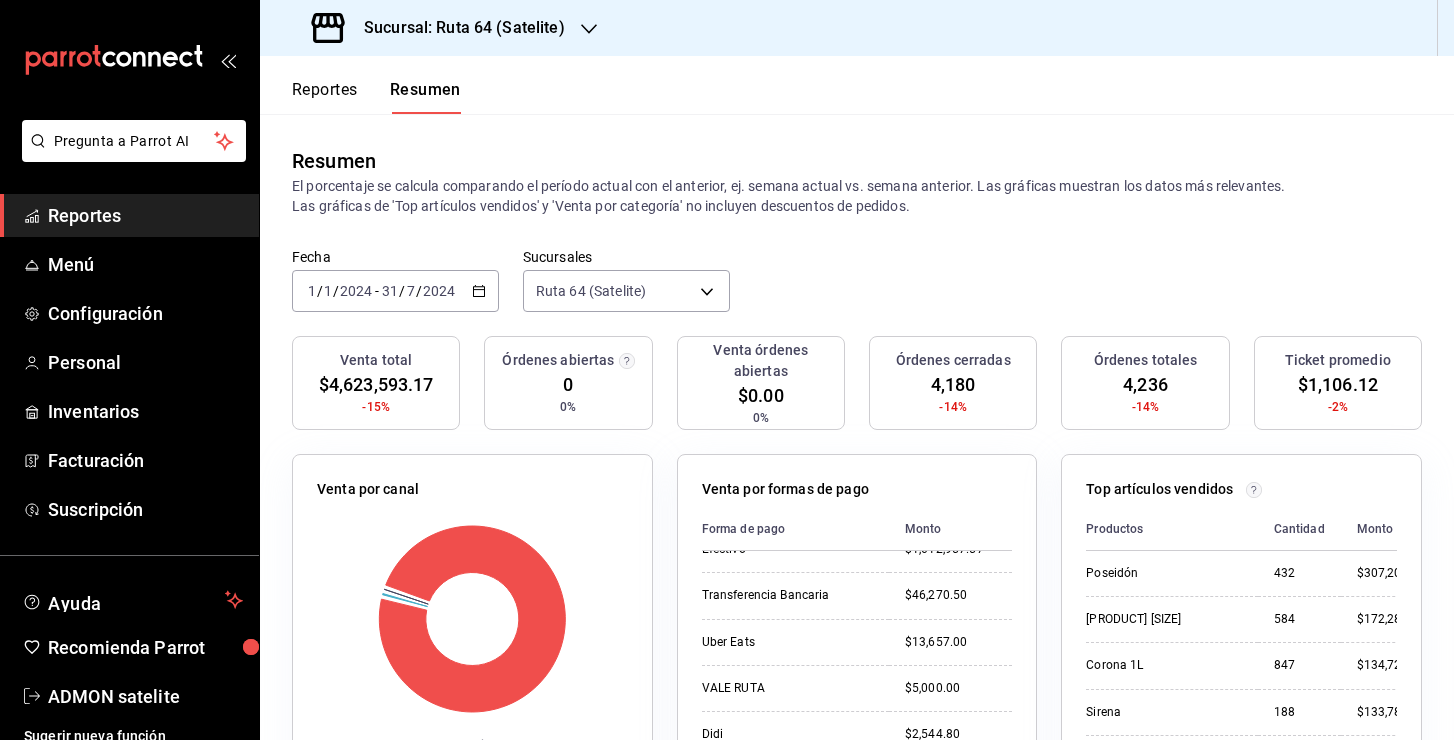 click on "2024-01-01 1 / 1 / 2024 - 2024-07-31 31 / 7 / 2024" at bounding box center (395, 291) 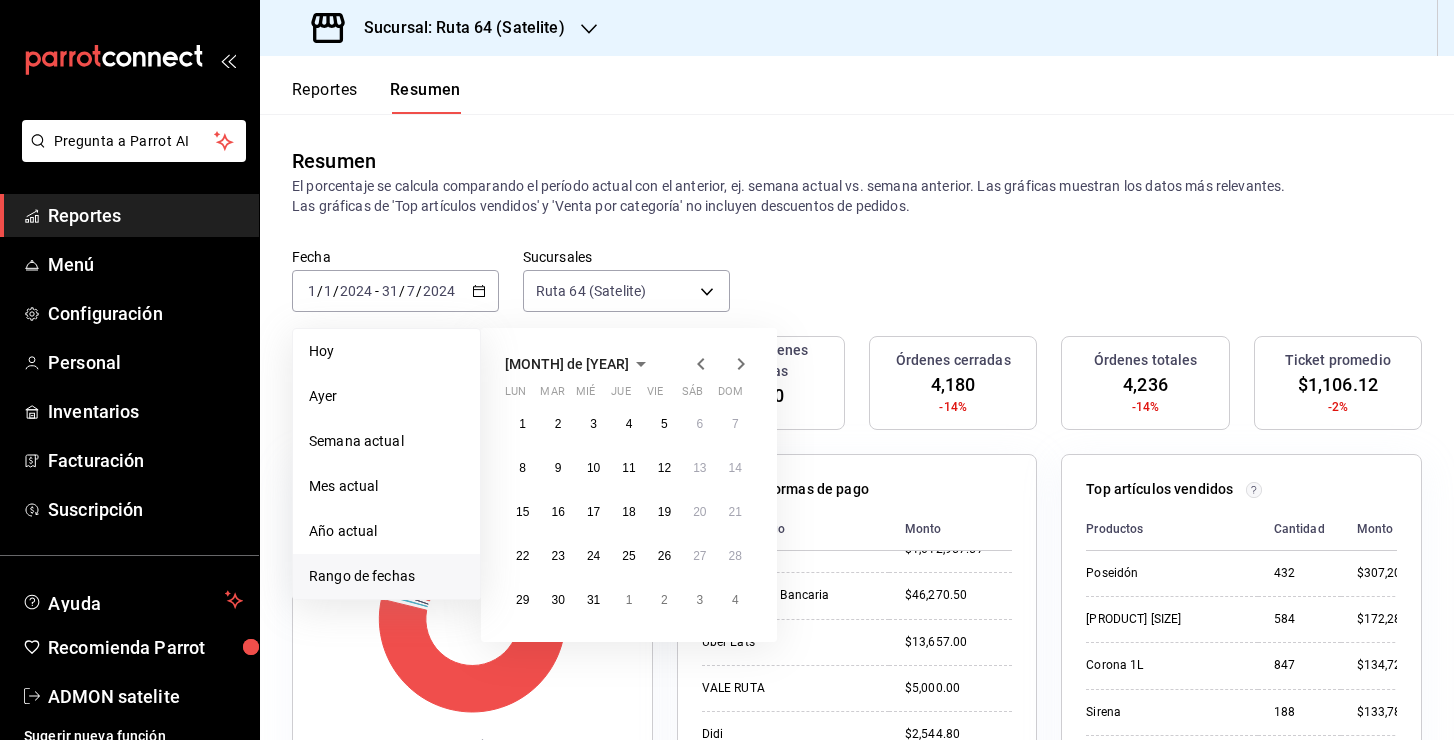 click 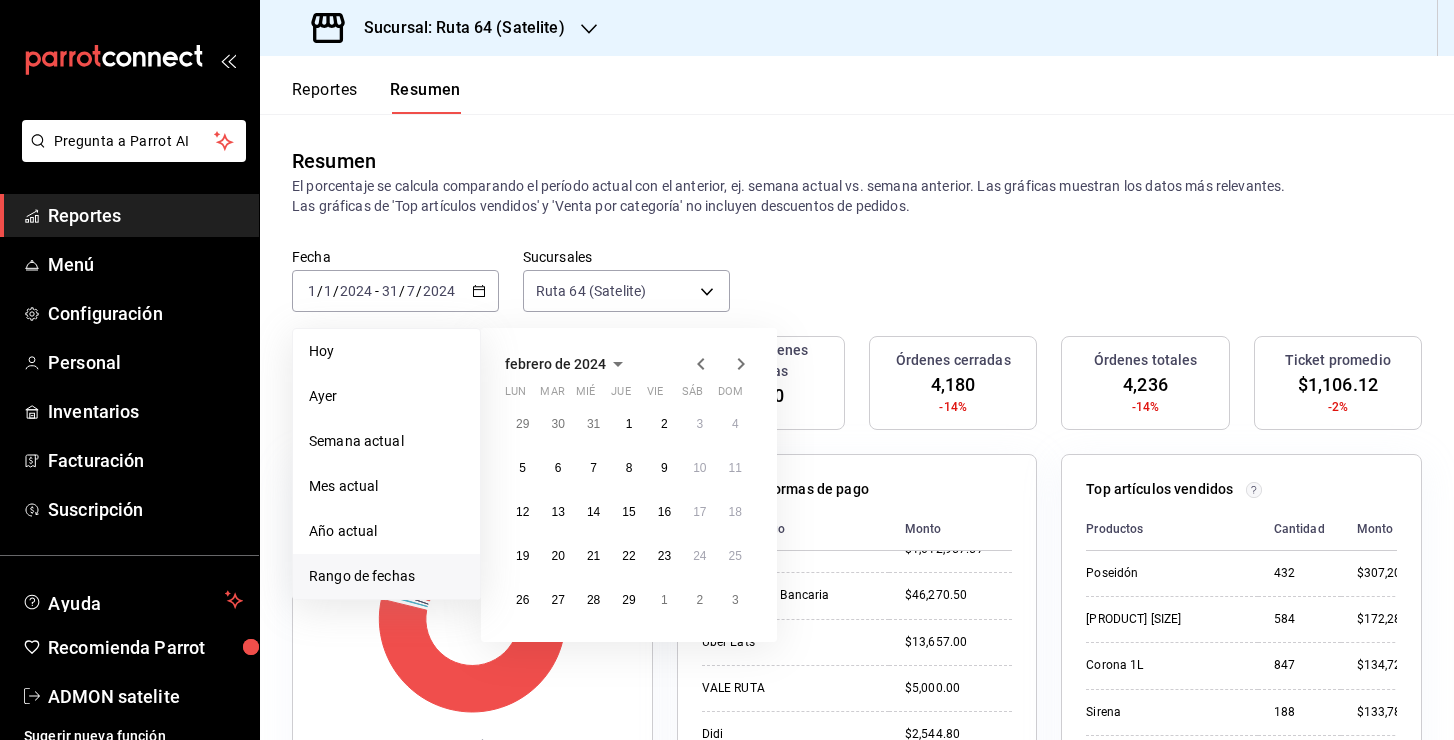 click 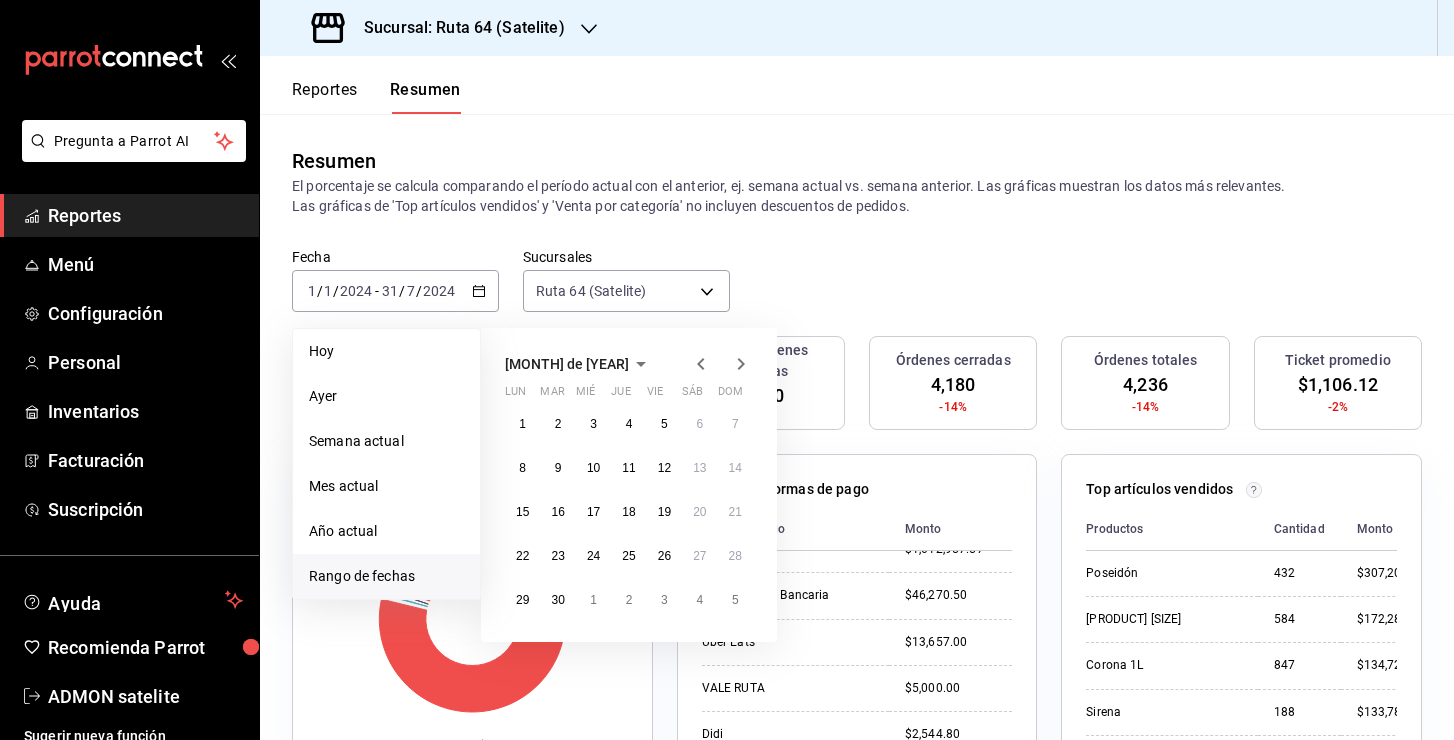 click 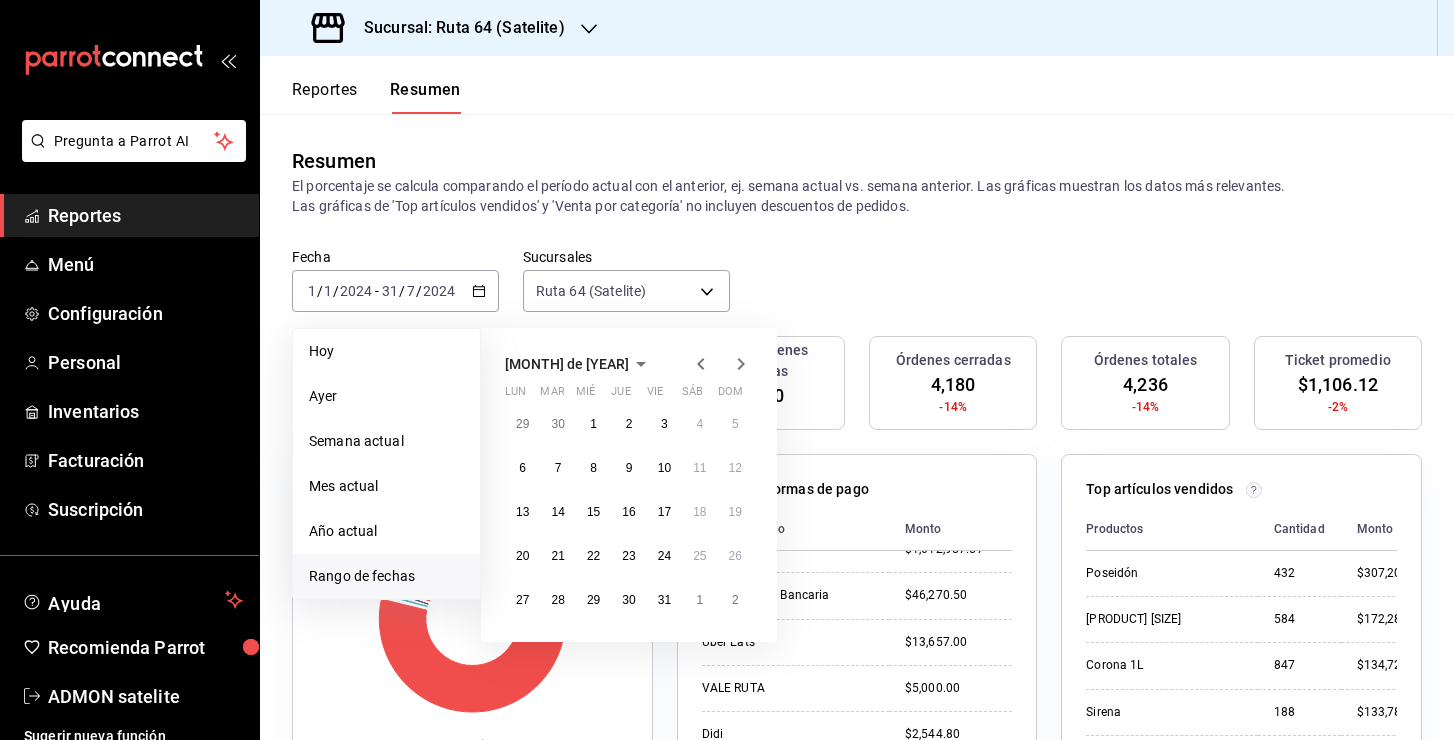 click 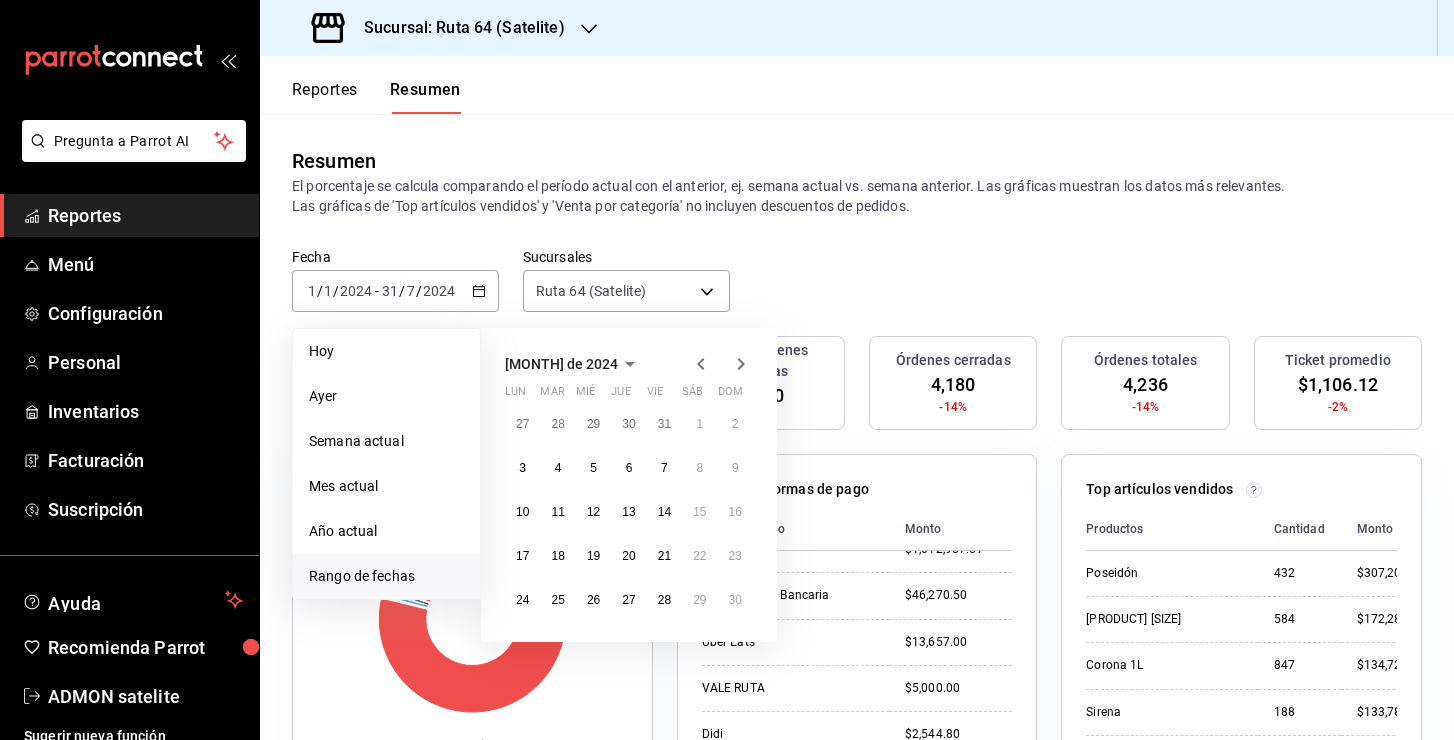 click 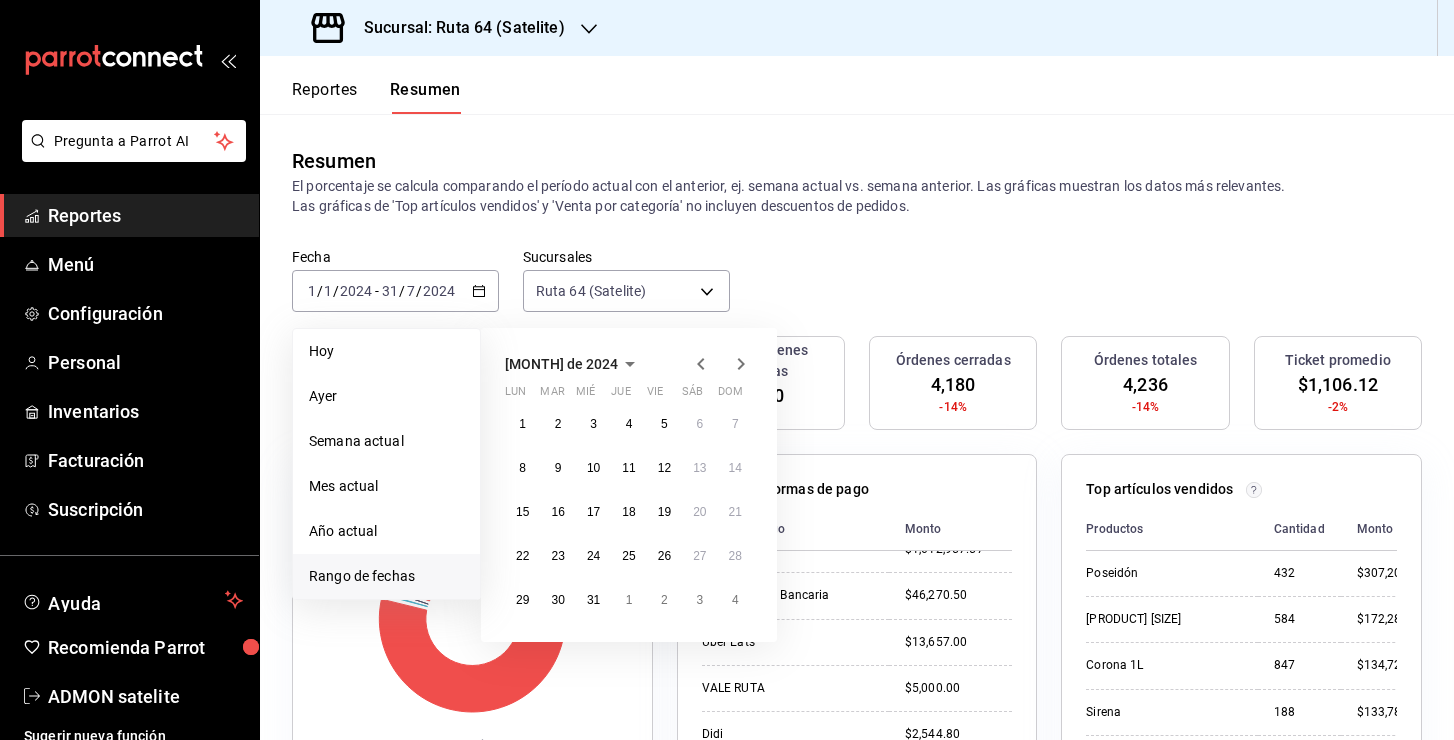 click 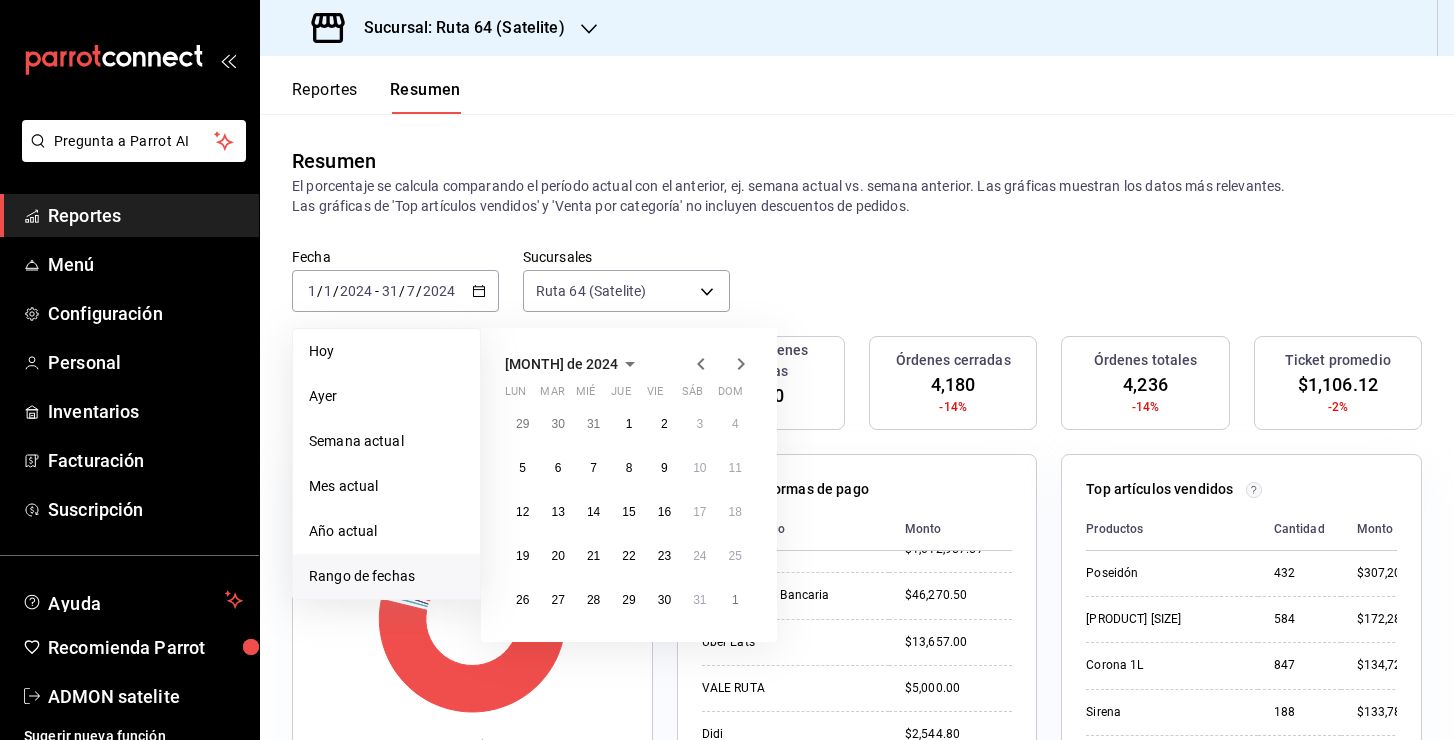 click 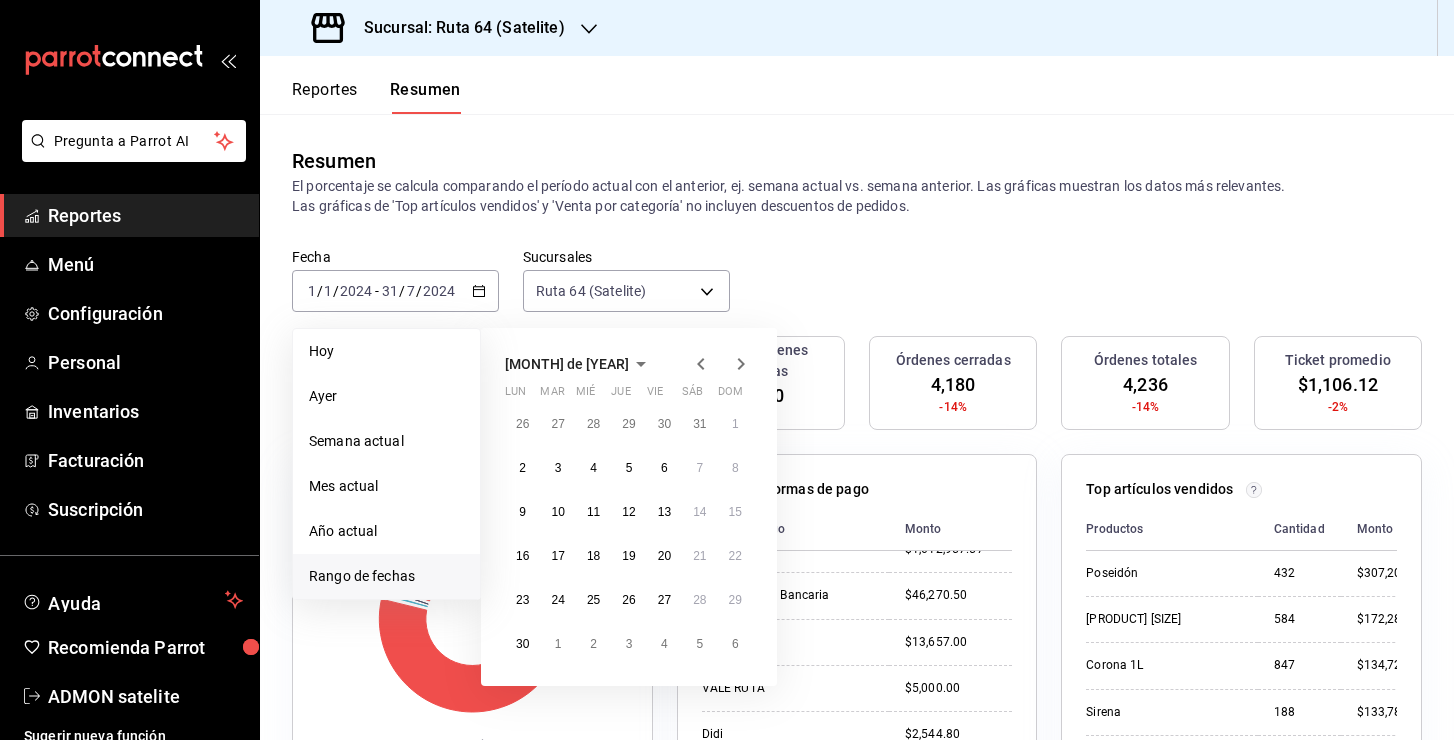 click 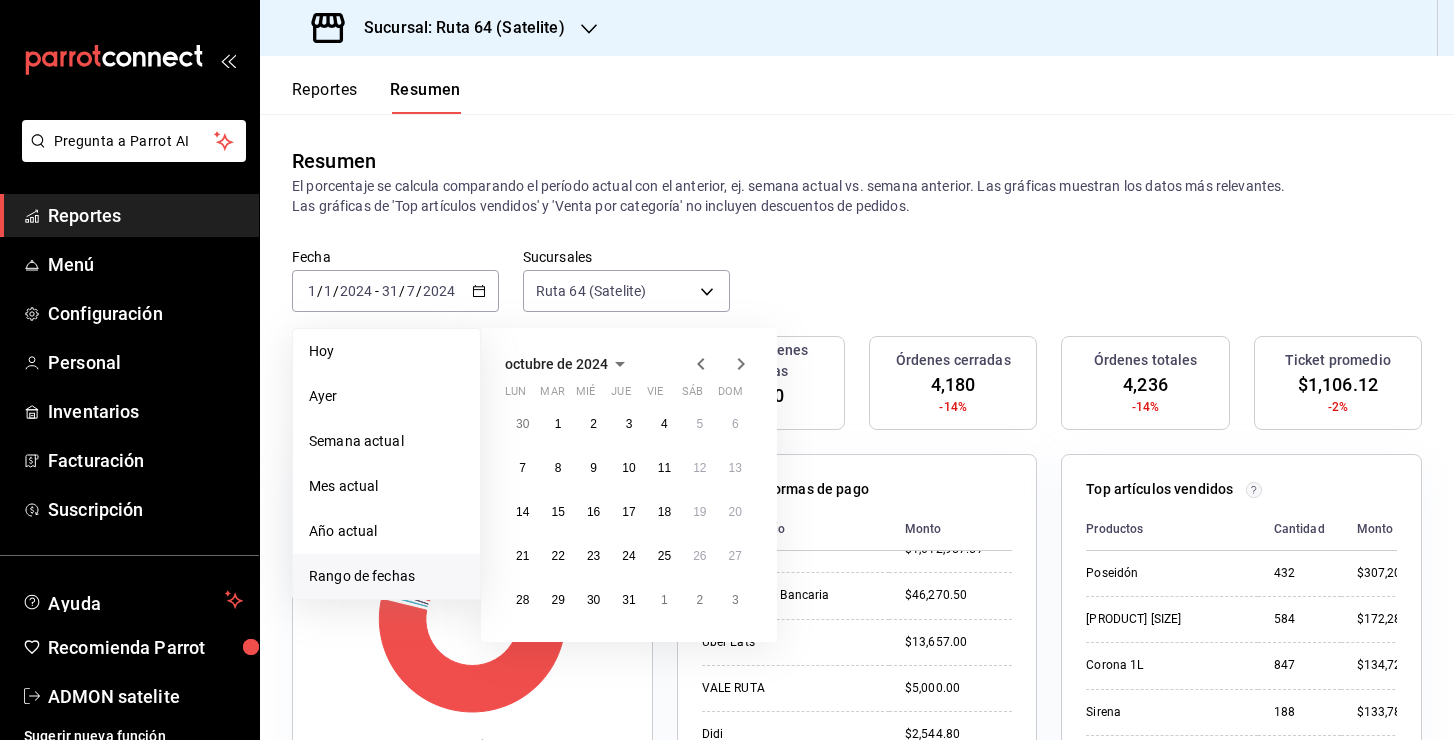 click 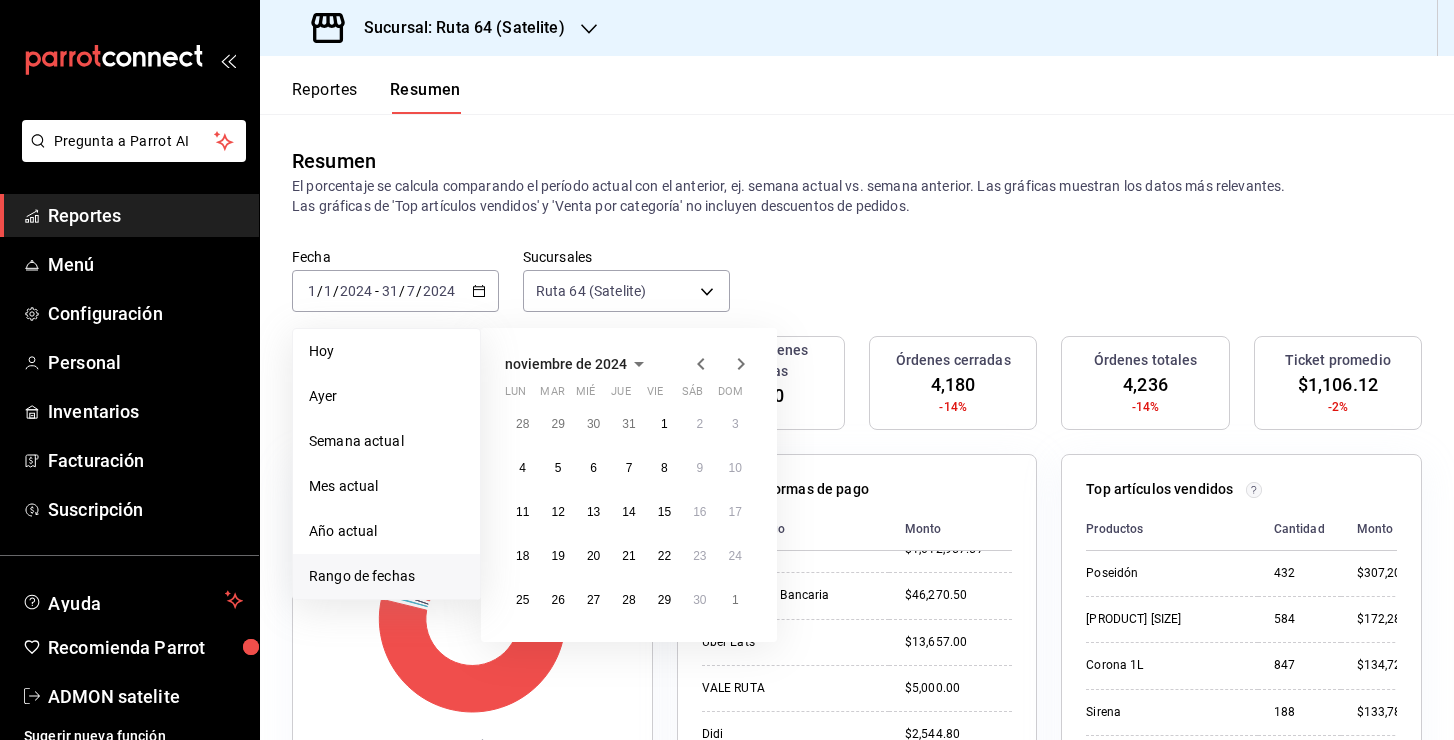 click 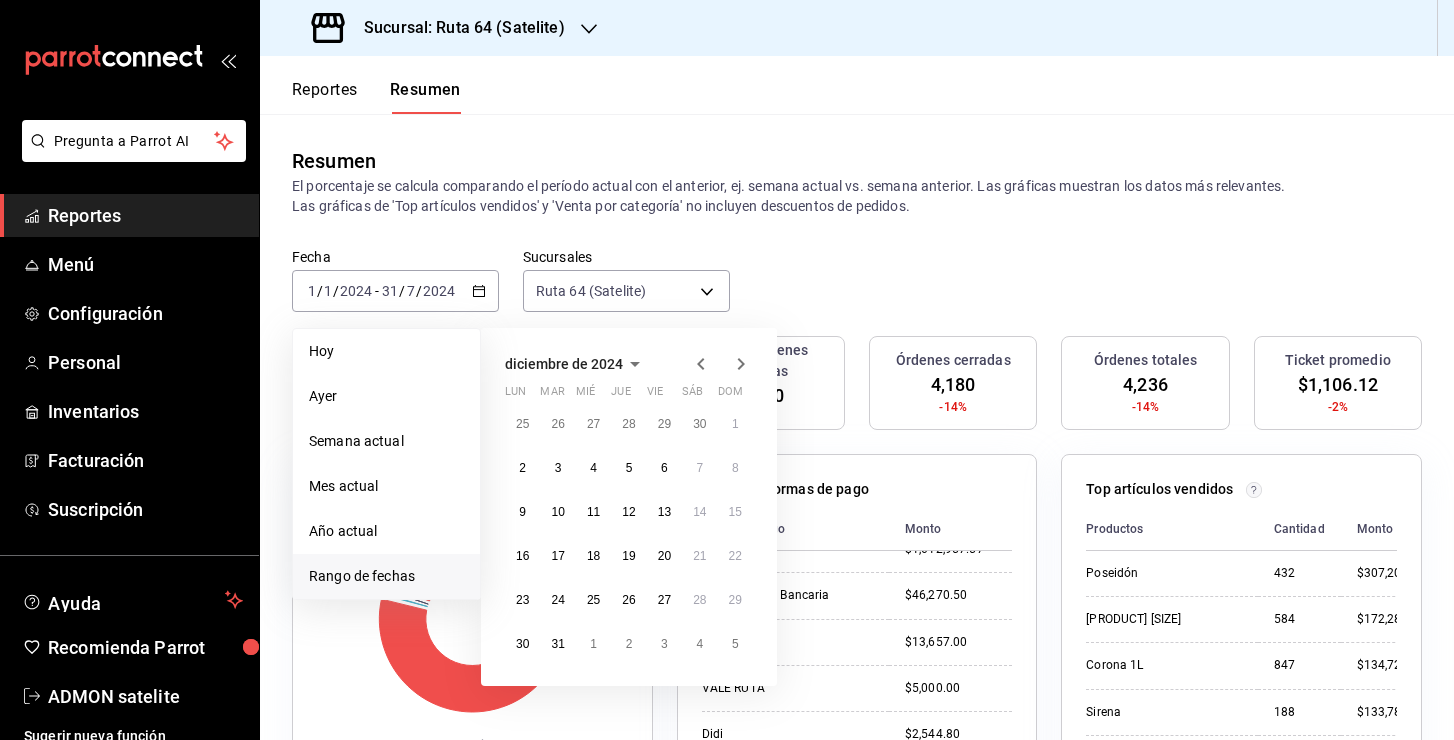 click 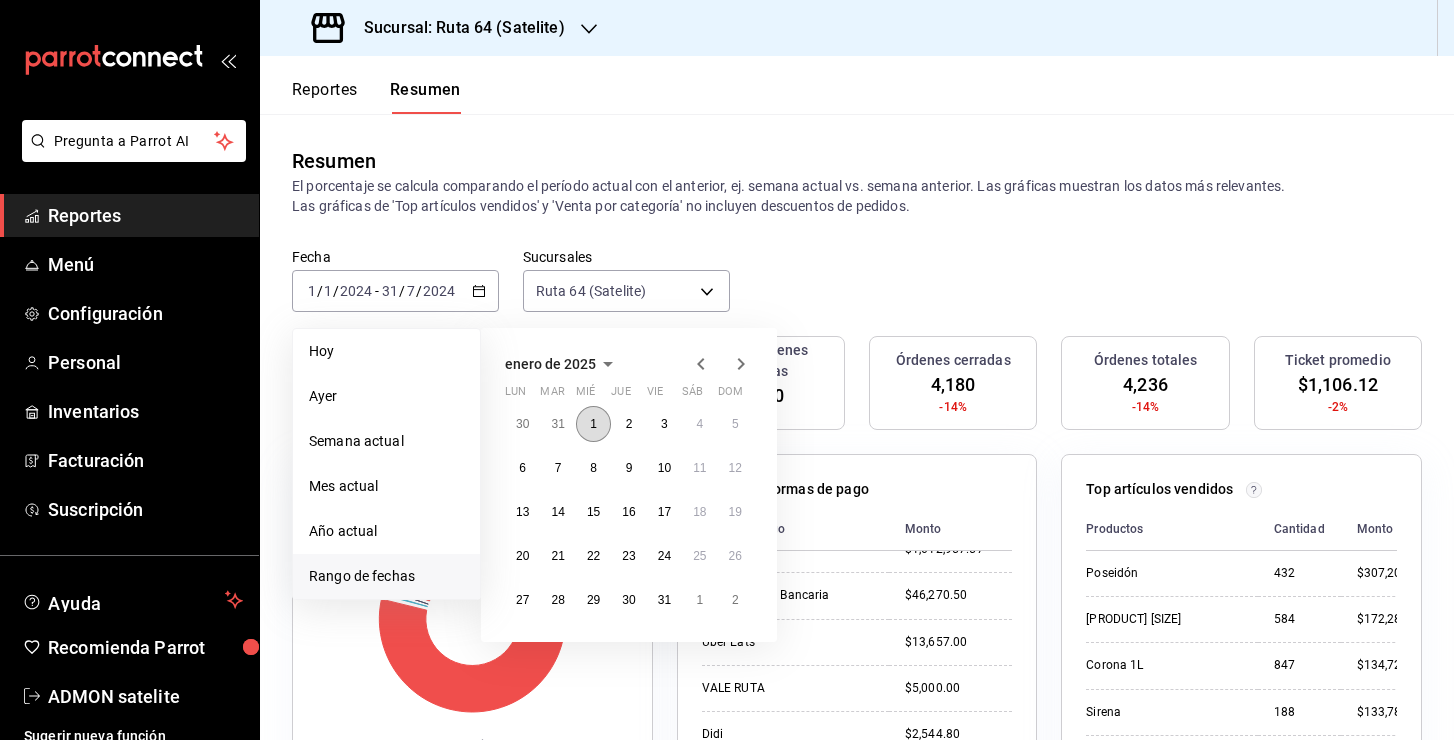 click on "1" at bounding box center [593, 424] 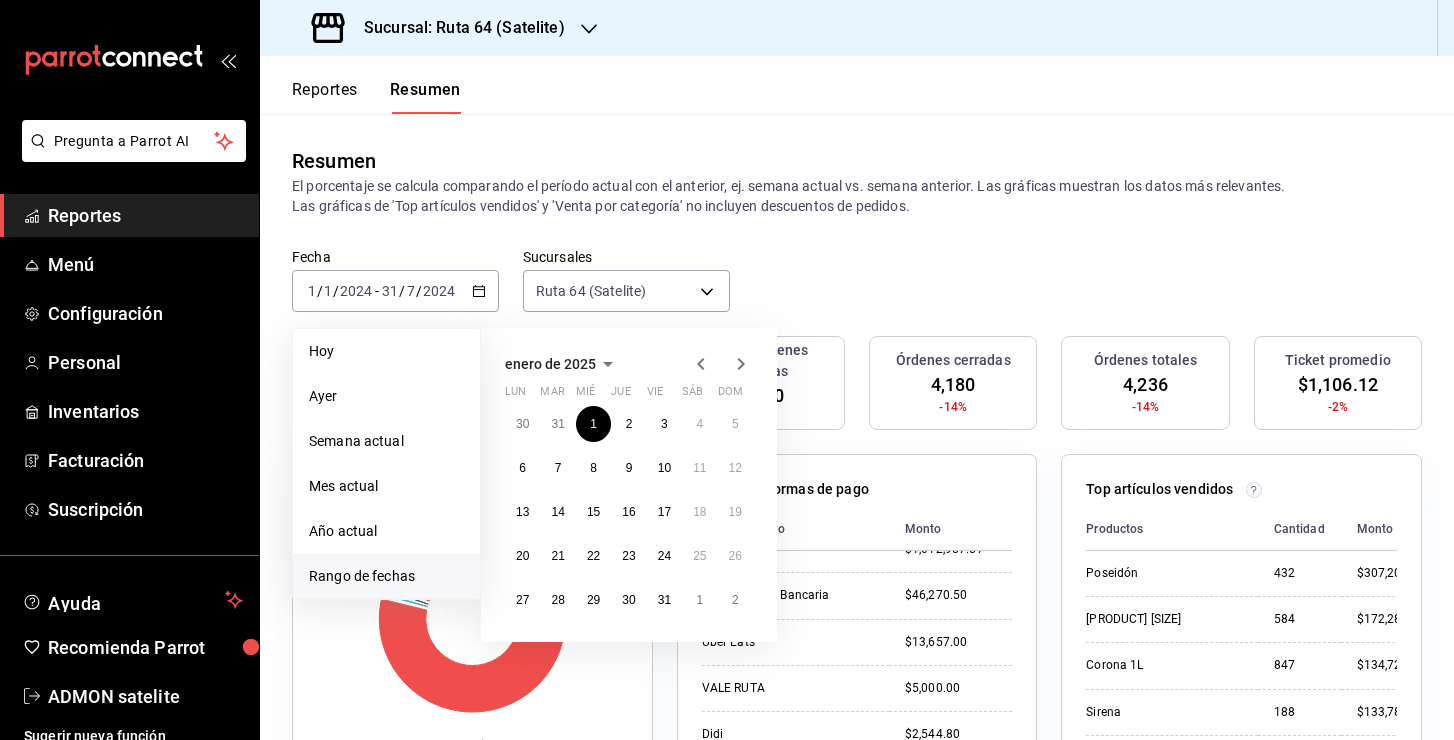 click 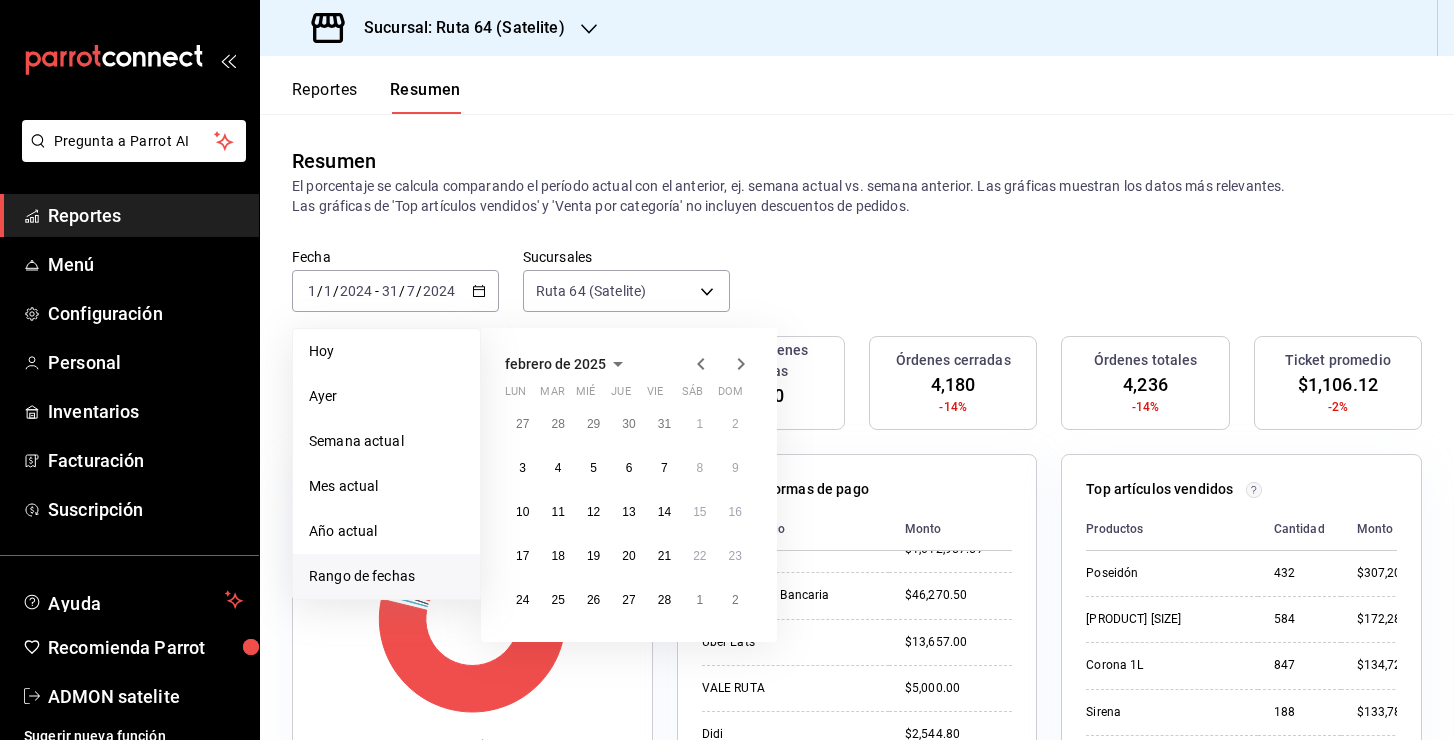 click 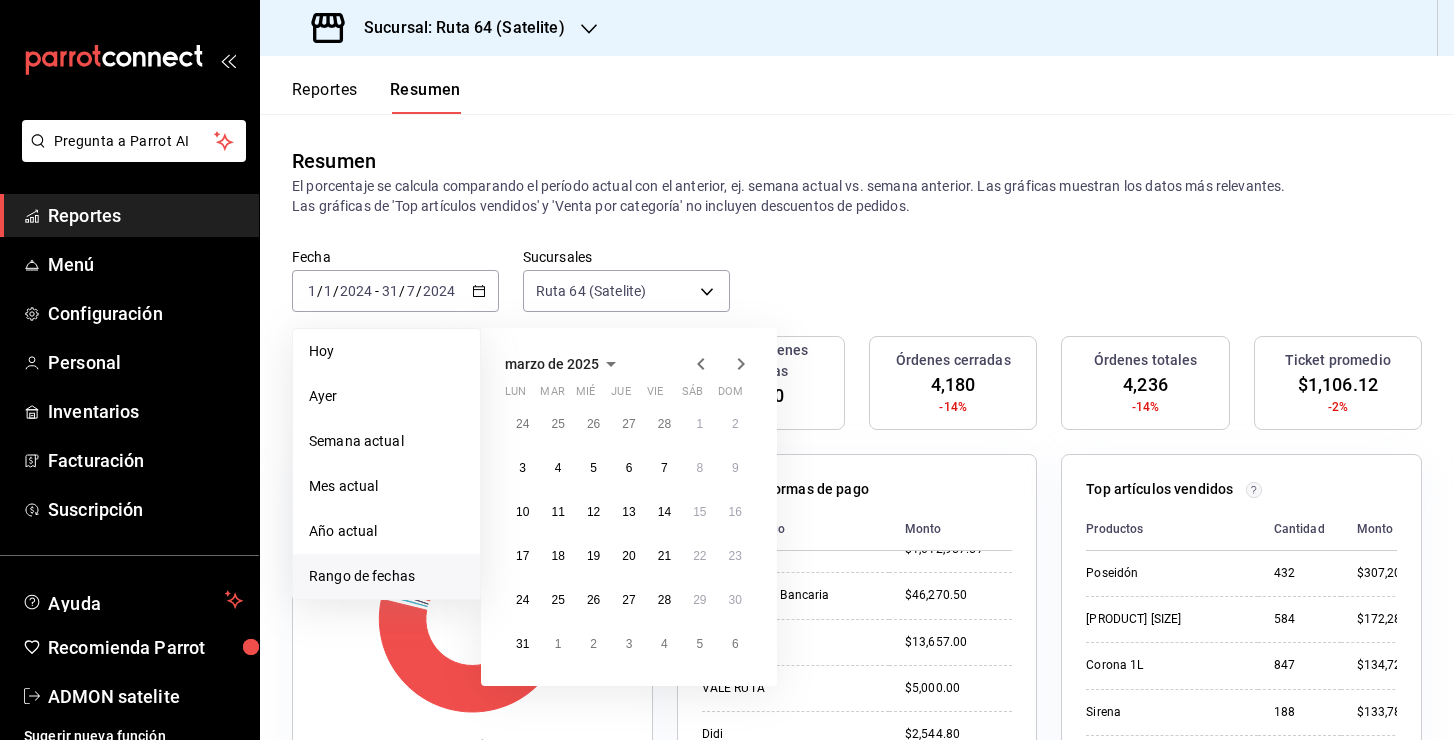 click 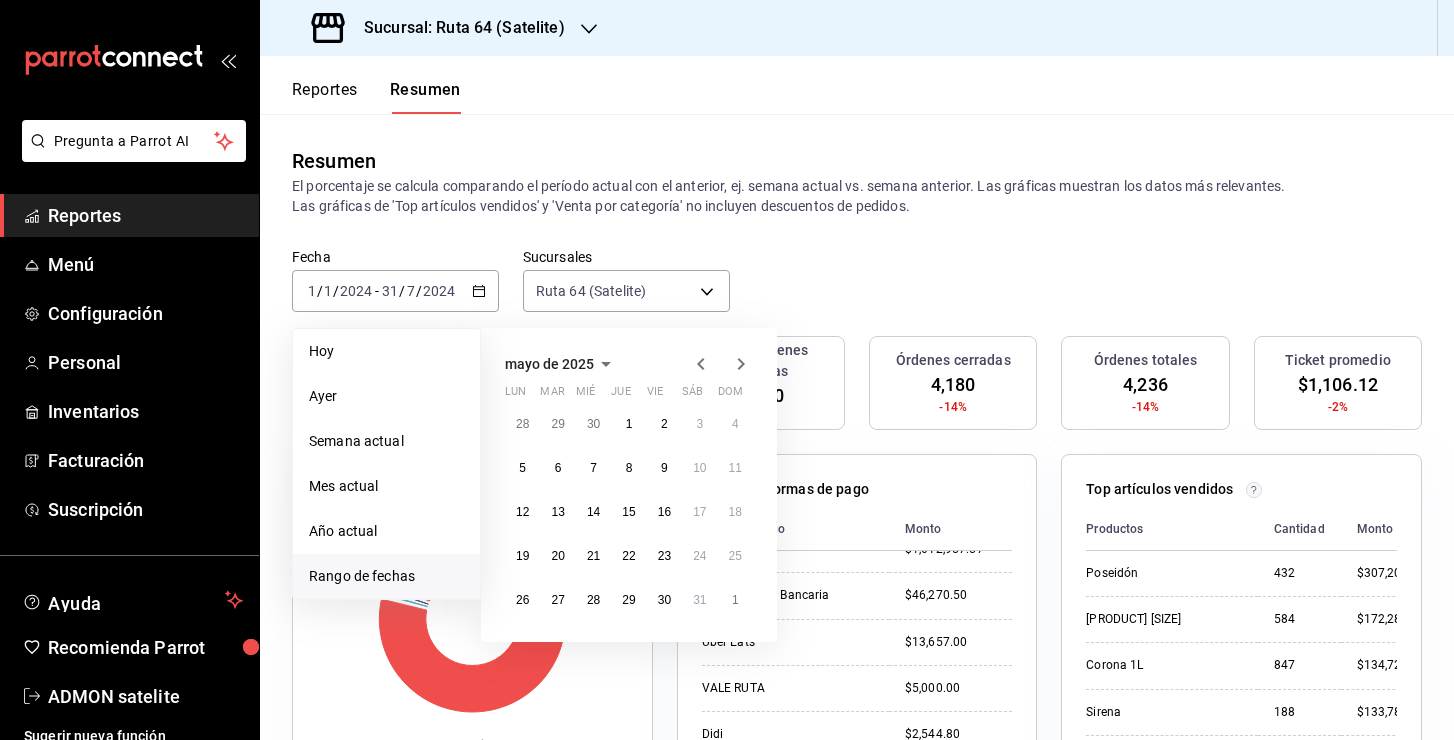 click 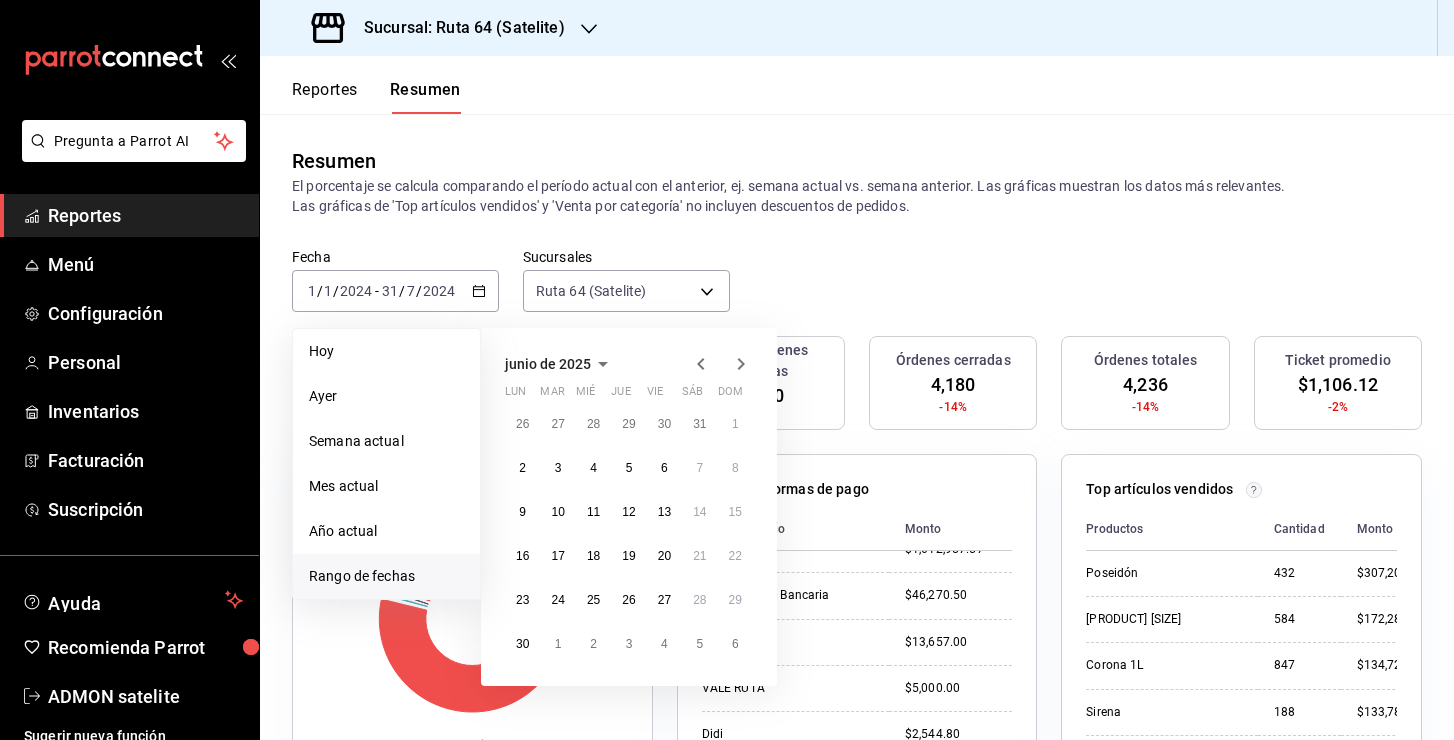 click 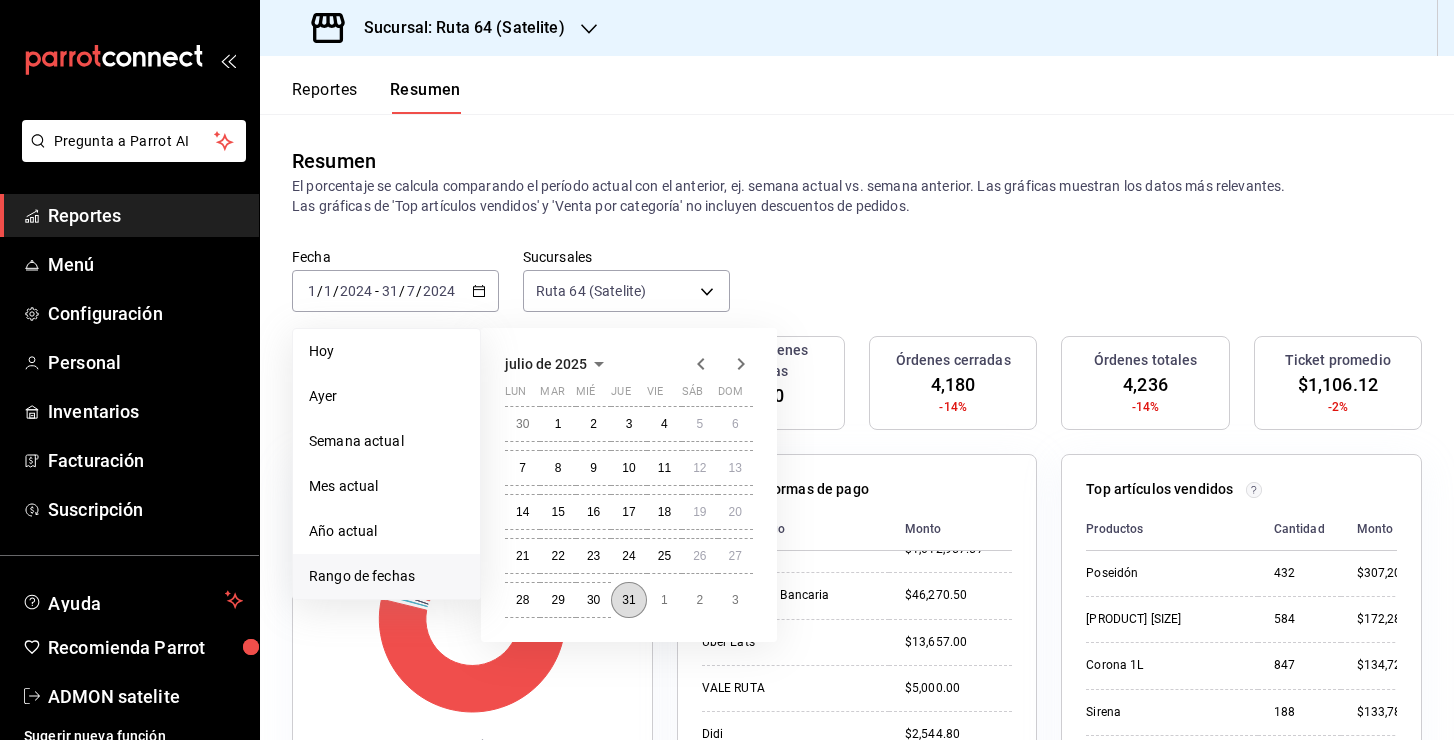 click on "31" at bounding box center [628, 600] 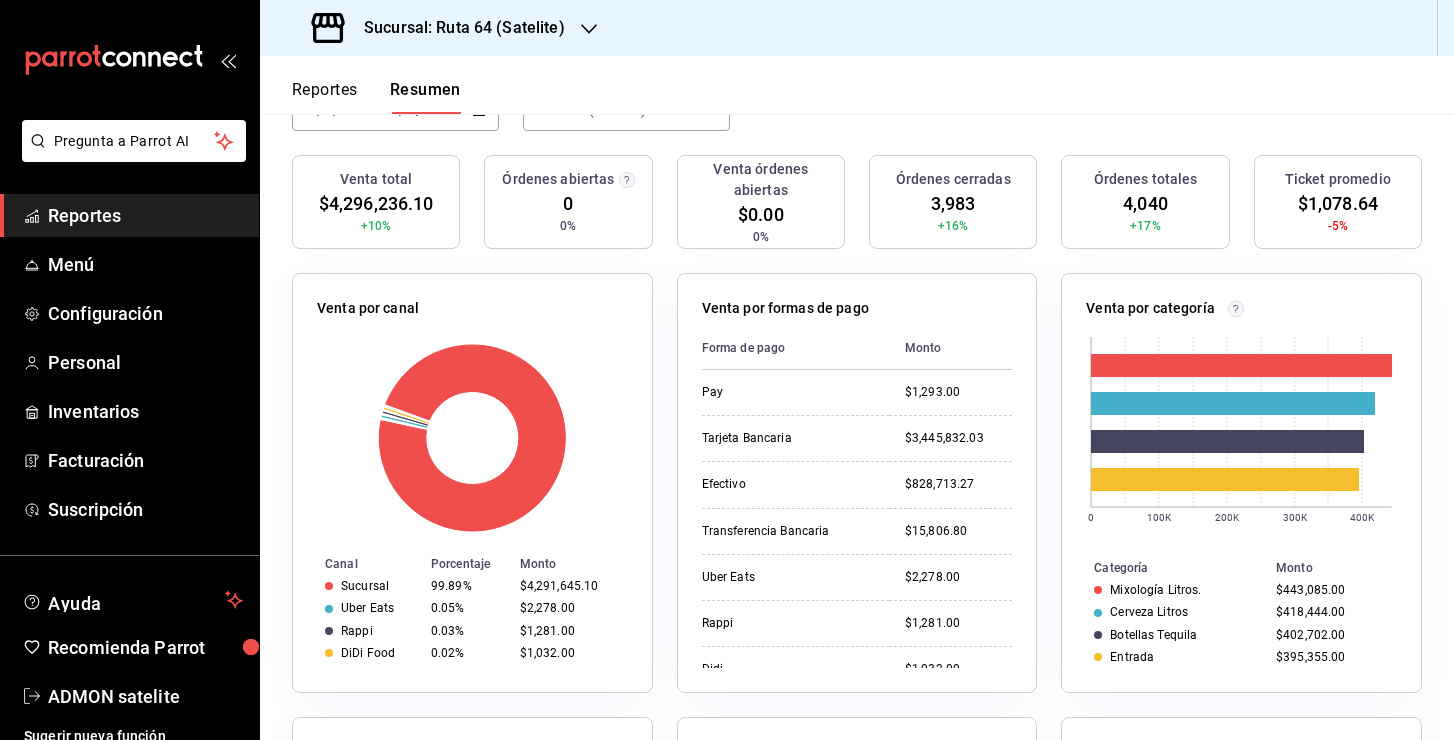 scroll, scrollTop: 182, scrollLeft: 0, axis: vertical 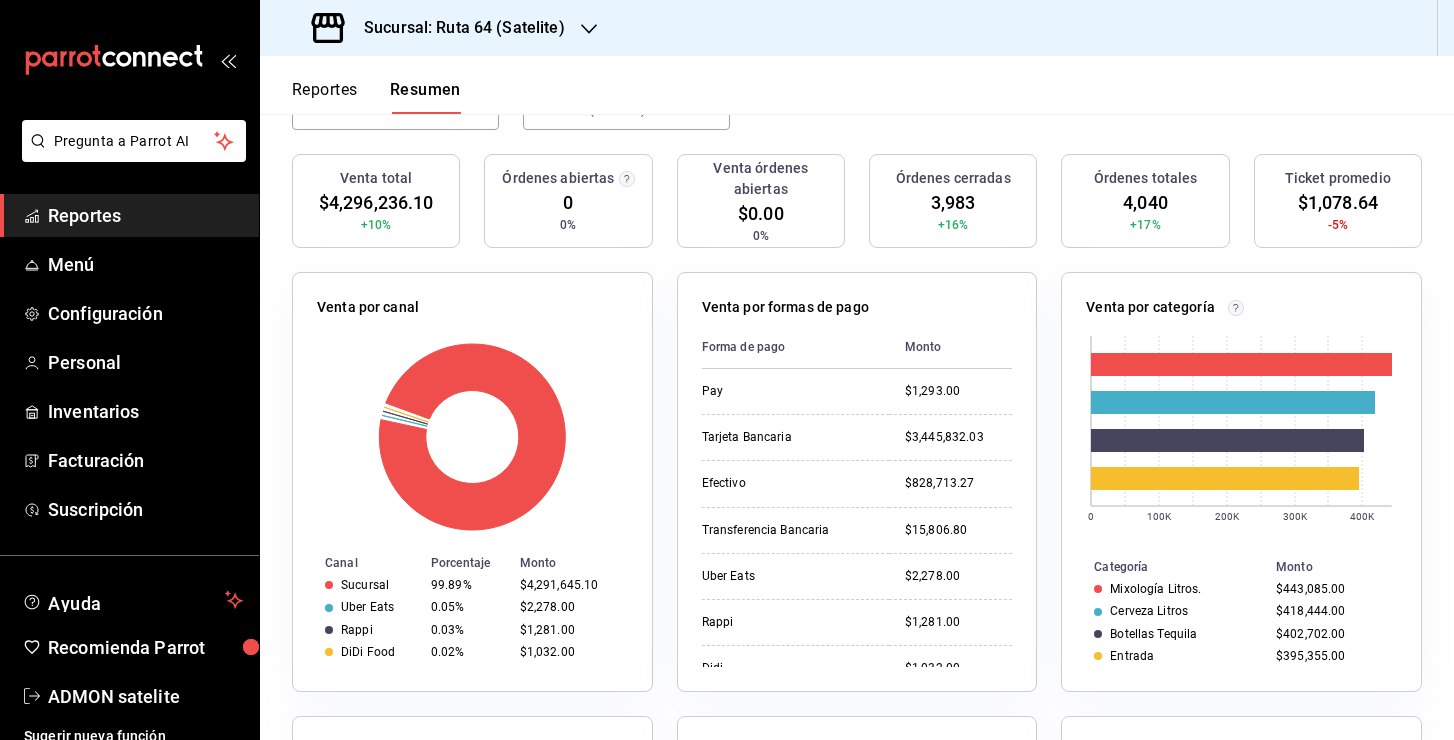 click on "4,040" at bounding box center [1145, 202] 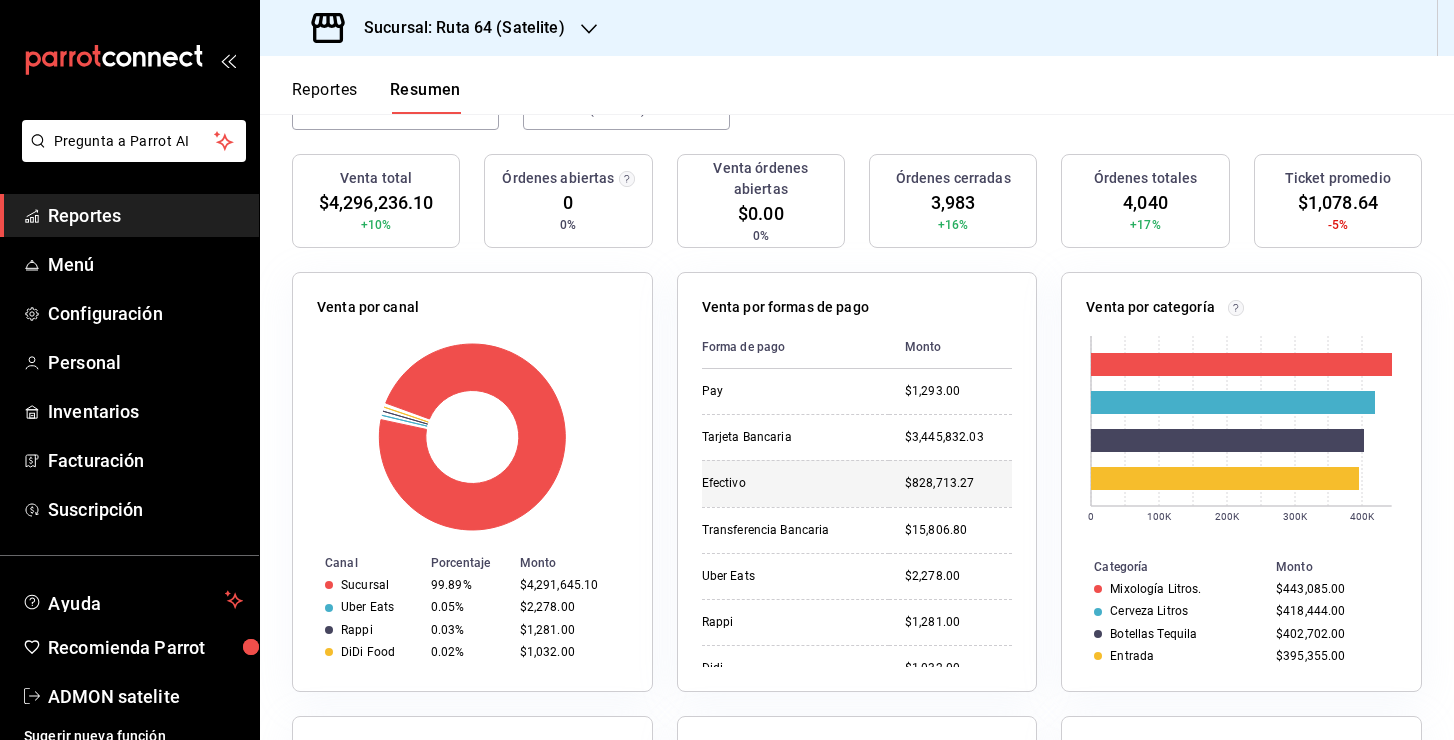 scroll, scrollTop: 24, scrollLeft: 0, axis: vertical 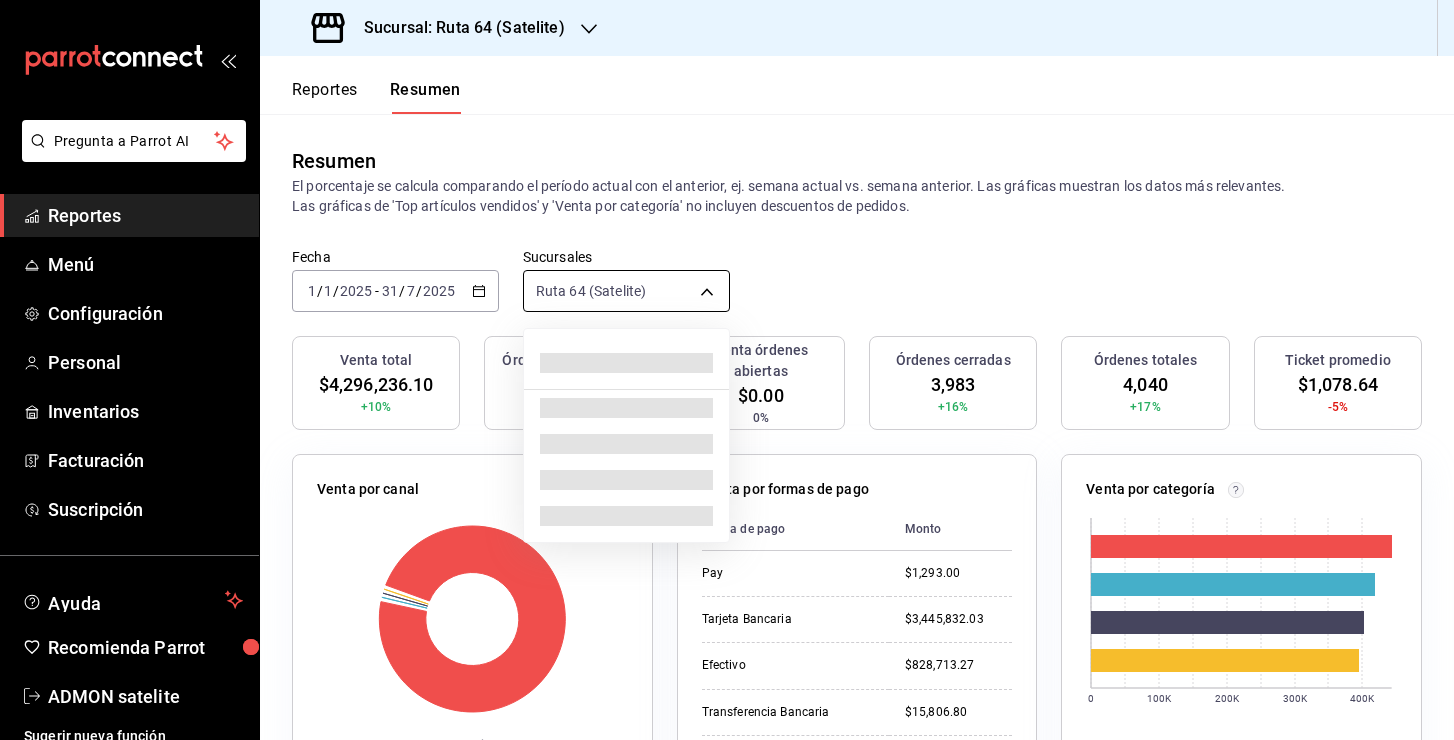 click on "Pregunta a Parrot AI Reportes   Menú   Configuración   Personal   Inventarios   Facturación   Suscripción   Ayuda Recomienda Parrot   ADMON satelite   Sugerir nueva función   Sucursal: Ruta 64 ([LOCATION]) Reportes Resumen Resumen El porcentaje se calcula comparando el período actual con el anterior, ej. semana actual vs. semana anterior. Las gráficas muestran los datos más relevantes.  Las gráficas de 'Top artículos vendidos' y 'Venta por categoría' no incluyen descuentos de pedidos. Fecha [DATE] [DATE] - [DATE] [DATE] Sucursales Ruta 64 ([LOCATION]) [object Object] Venta total [PRICE] +10% Órdenes abiertas 0 0% Venta órdenes abiertas [PRICE] 0% Órdenes cerradas 3,983 +16% Órdenes totales 4,040 +17% Ticket promedio [PRICE] -5% Venta por canal Canal Porcentaje Monto Sucursal 99.89% [PRICE] Uber Eats 0.05% [PRICE] Rappi 0.03% [PRICE] DiDi Food 0.02% [PRICE] Venta por formas de pago Forma de pago Monto Pay [PRICE] Tarjeta Bancaria [PRICE] Efectivo Rappi" at bounding box center [727, 370] 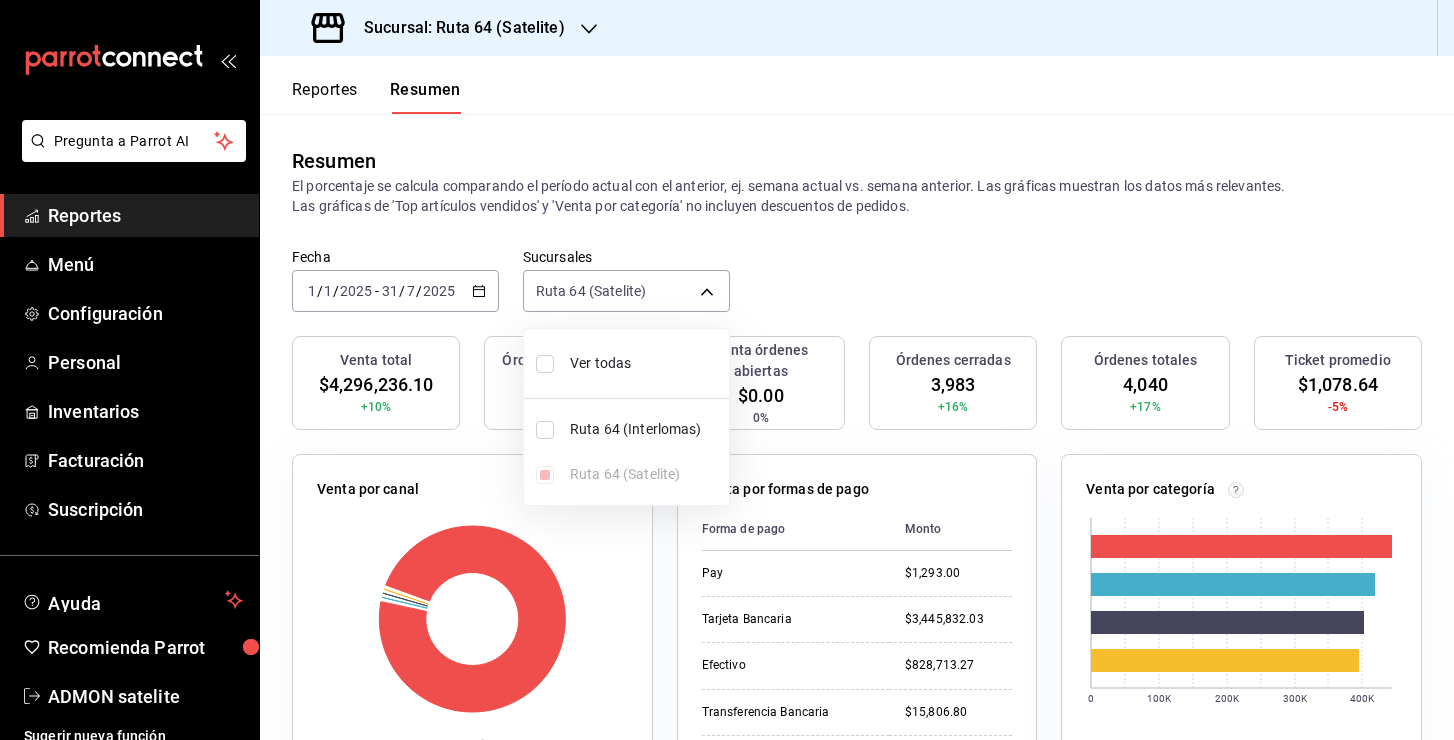 click on "Ruta 64 (Interlomas)" at bounding box center (645, 429) 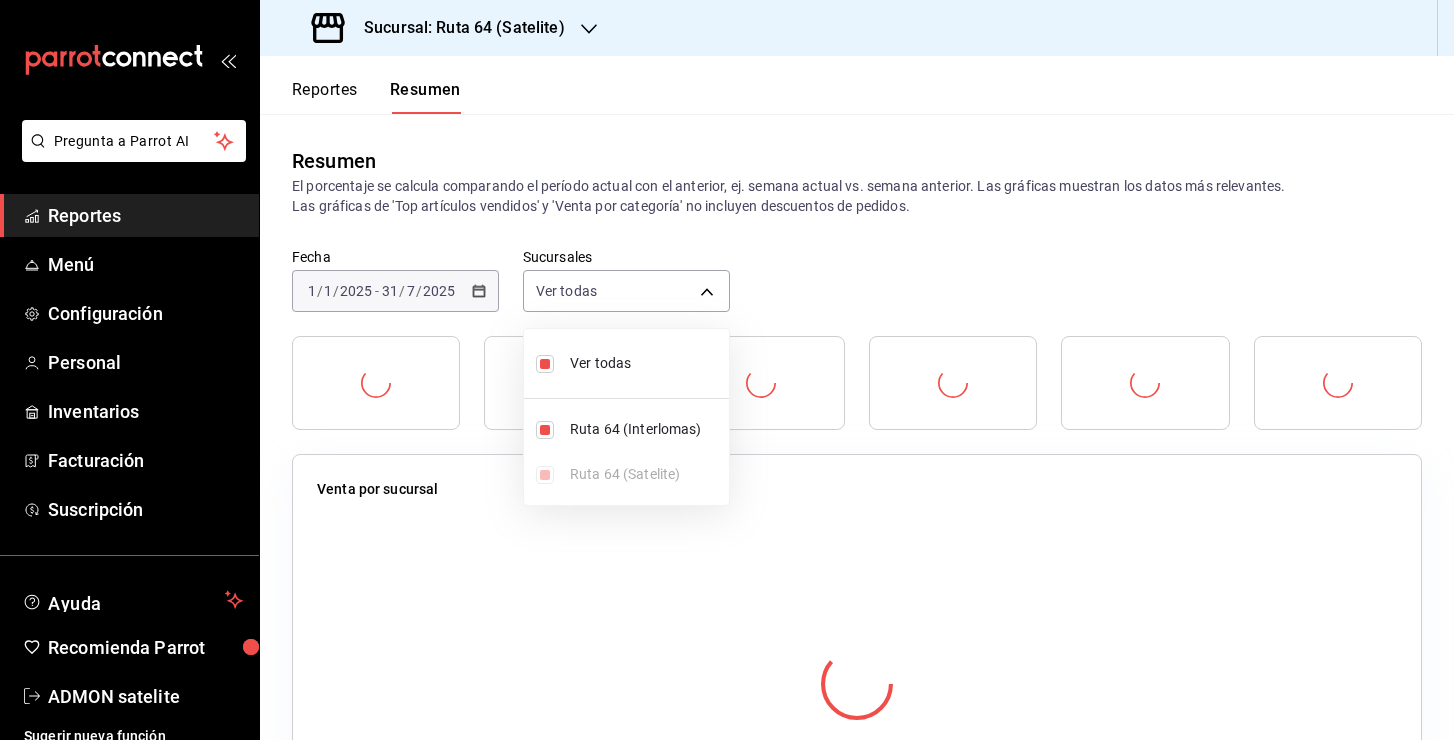 click on "Ver todas Ruta 64 ([LOCATION]) Ruta 64 ([LOCATION])" at bounding box center (626, 417) 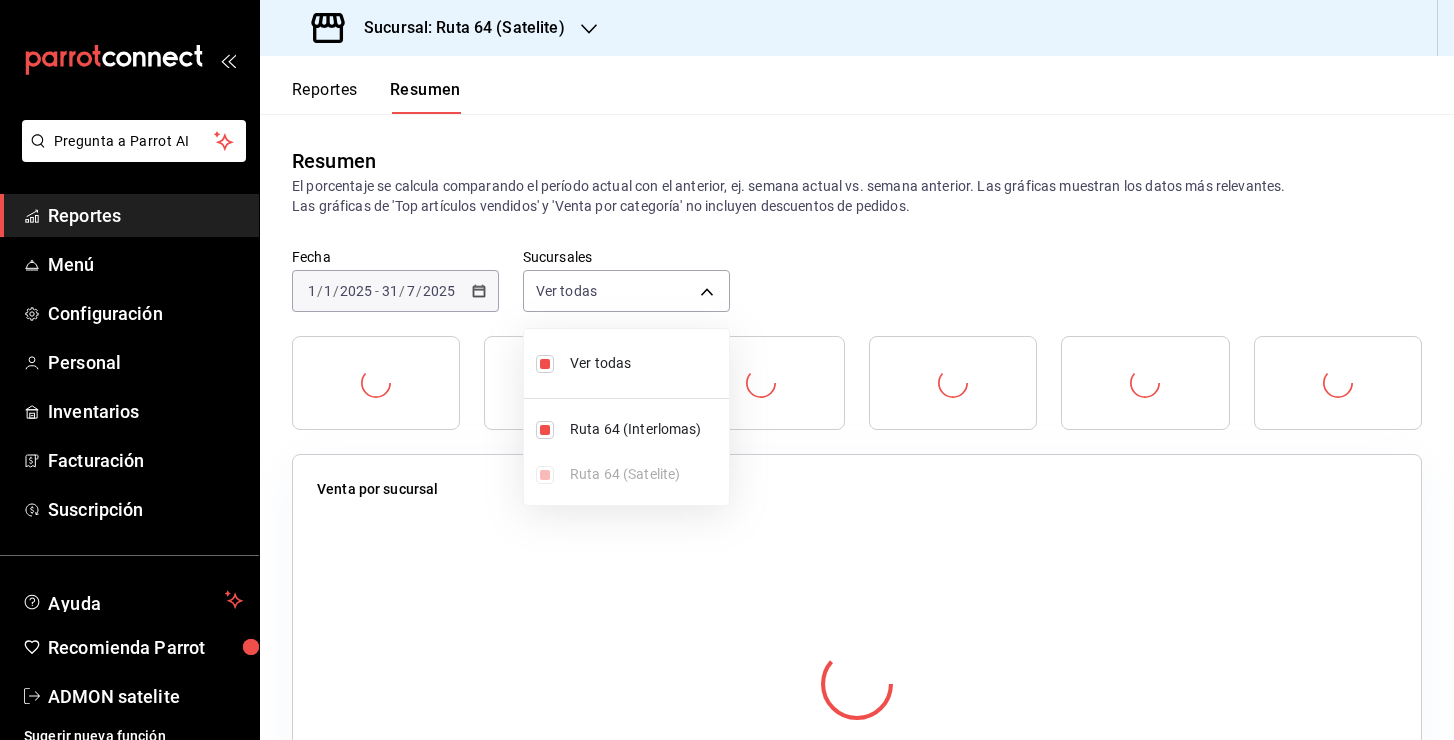 click at bounding box center [545, 364] 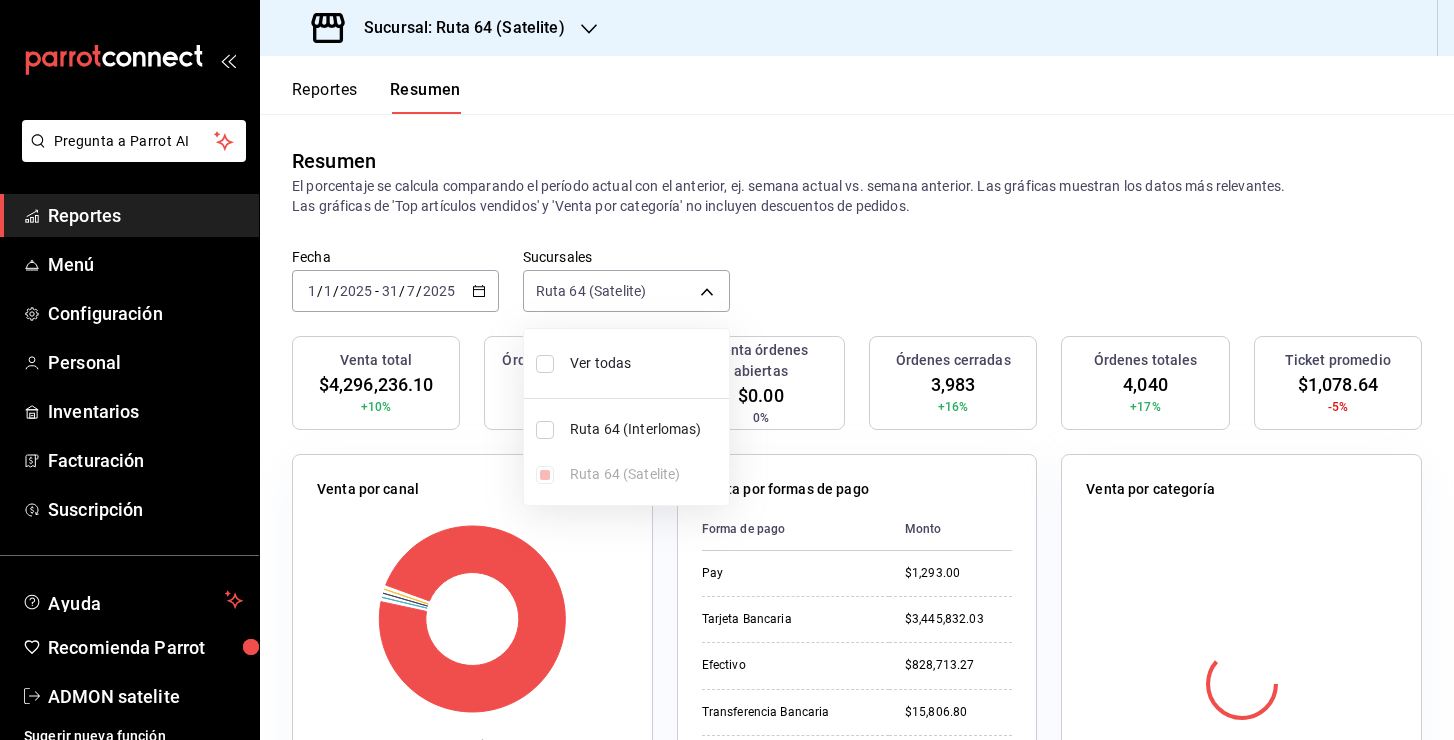 click at bounding box center (545, 430) 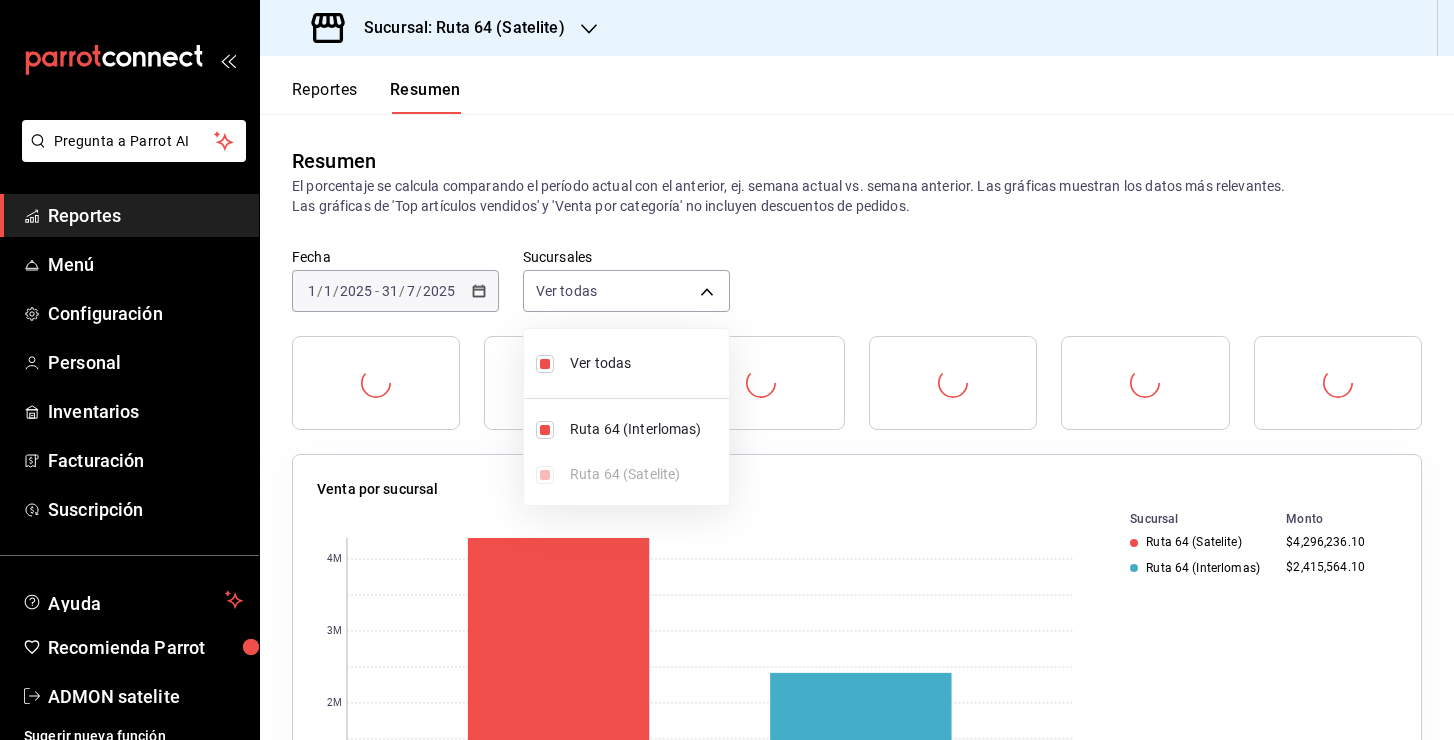 click at bounding box center (727, 370) 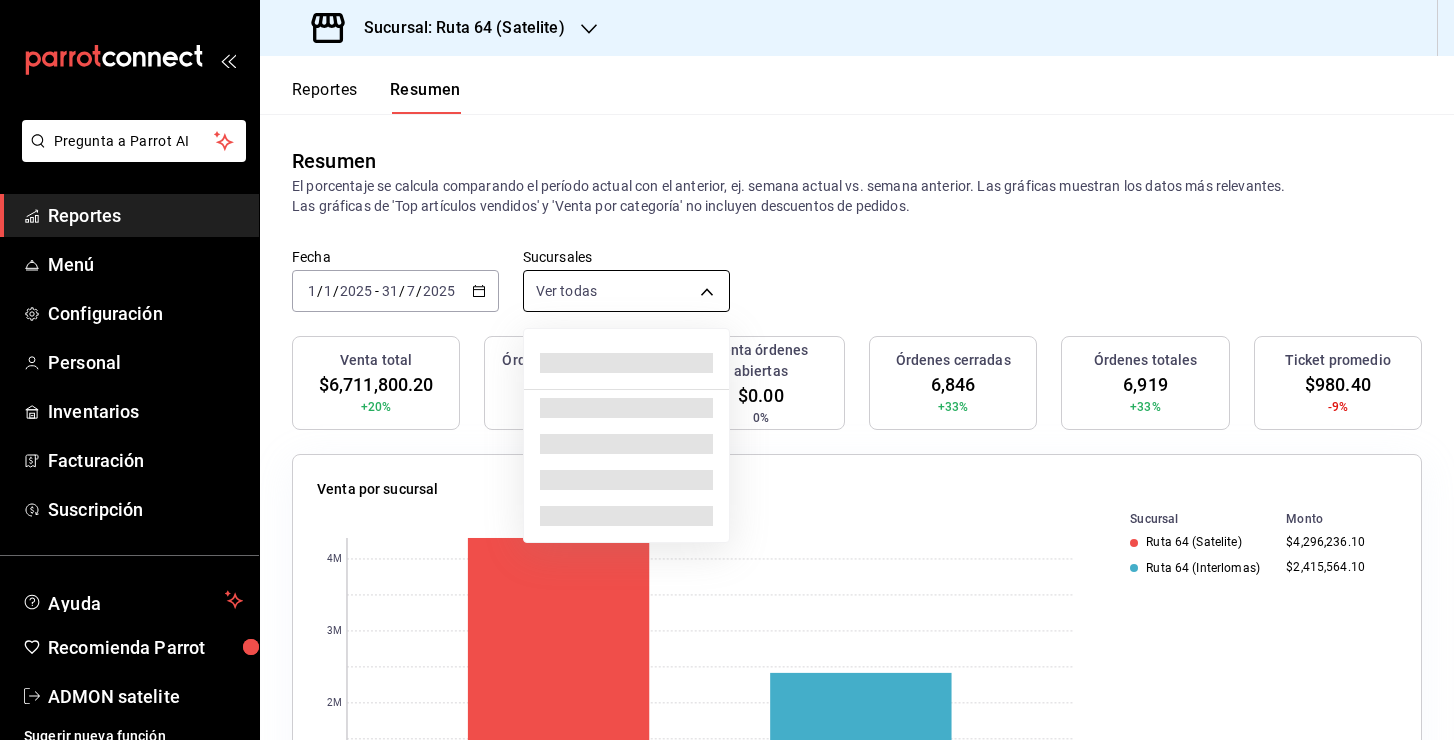 click on "Pregunta a Parrot AI Reportes   Menú   Configuración   Personal   Inventarios   Facturación   Suscripción   Ayuda Recomienda Parrot   ADMON [LOCATION]   Sugerir nueva función   Sucursal: Ruta 64 ([LOCATION]) Reportes Resumen Resumen El porcentaje se calcula comparando el período actual con el anterior, ej. semana actual vs. semana anterior. Las gráficas muestran los datos más relevantes.  Las gráficas de 'Top artículos vendidos' y 'Venta por categoría' no incluyen descuentos de pedidos. Fecha 2025-01-01 1 / 1 / 2025 - 2025-07-31 31 / 7 / 2025 Sucursales Ver todas [object Object],[object Object] Venta total [AMOUNT] +20% Órdenes abiertas 0 0% Venta órdenes abiertas [AMOUNT] 0% Órdenes cerradas 6,846 +33% Órdenes totales 6,919 +33% Ticket promedio [AMOUNT] -9% Venta por sucursal 0 1M 2M 3M 4M Sucursal Monto Ruta 64 ([LOCATION]) [AMOUNT] Ruta 64 ([LOCATION]) [AMOUNT] Venta por canal Canal Porcentaje Monto Sucursal 99.93% [AMOUNT] Uber Eats 0.03% [AMOUNT] Rappi 0.02% [AMOUNT] DiDi Food" at bounding box center [727, 370] 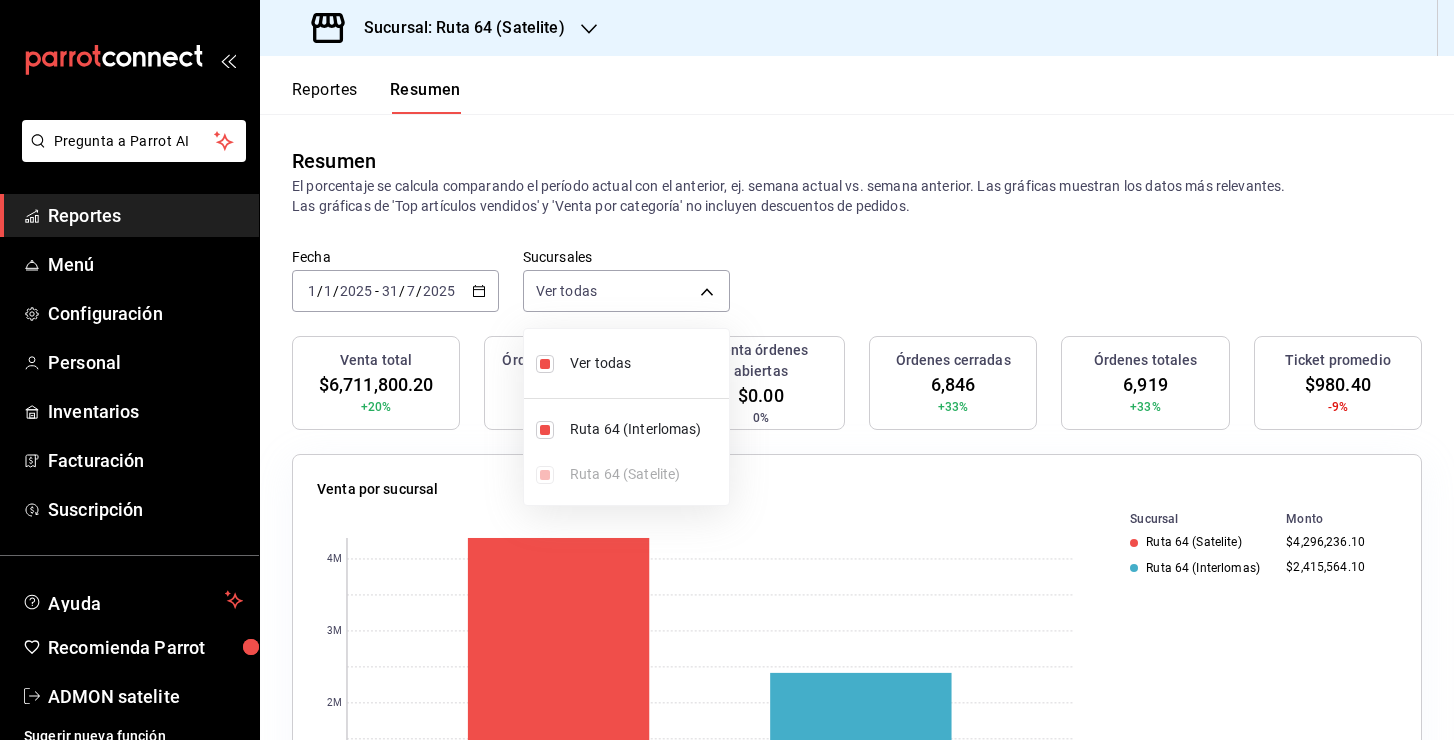 click on "Ver todas Ruta 64 ([LOCATION]) Ruta 64 ([LOCATION])" at bounding box center (626, 417) 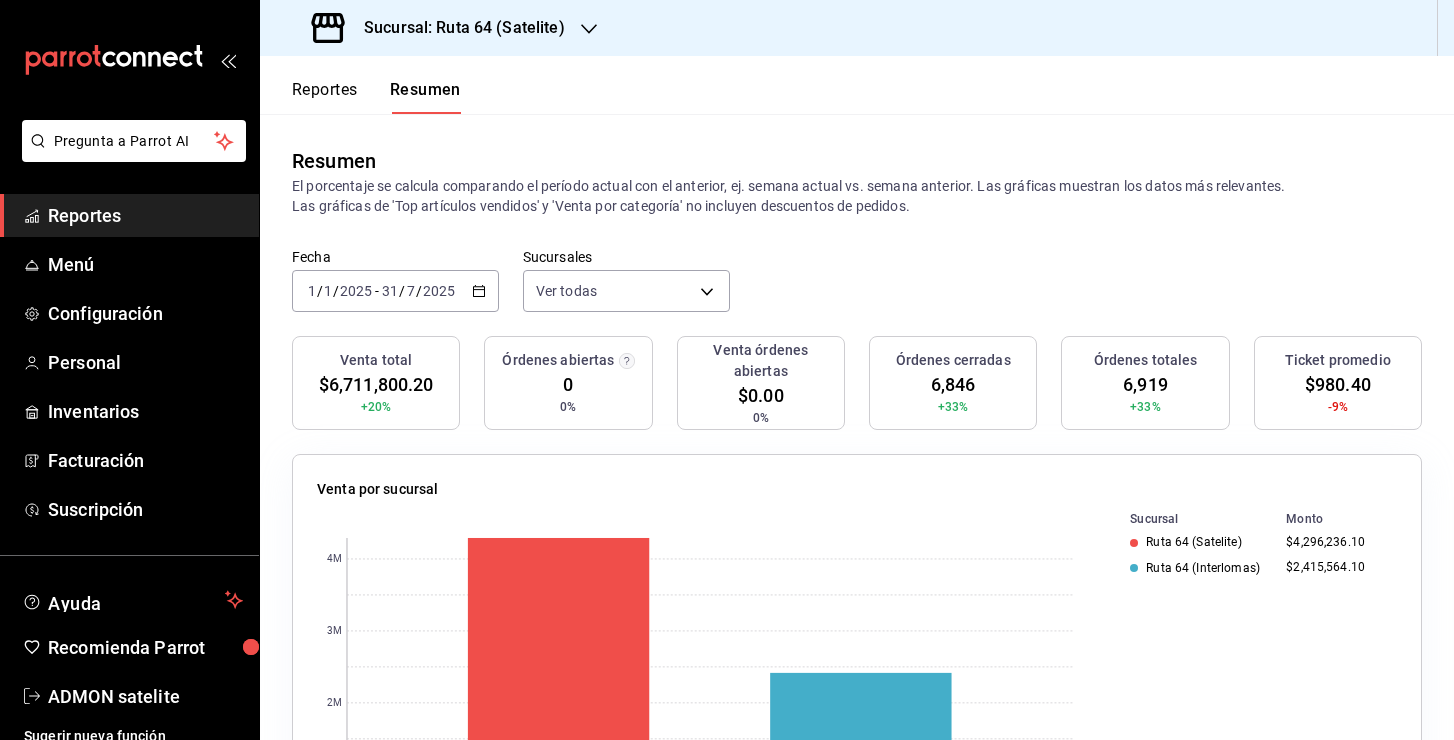click on "Sucursal: Ruta 64 (Satelite)" at bounding box center [456, 28] 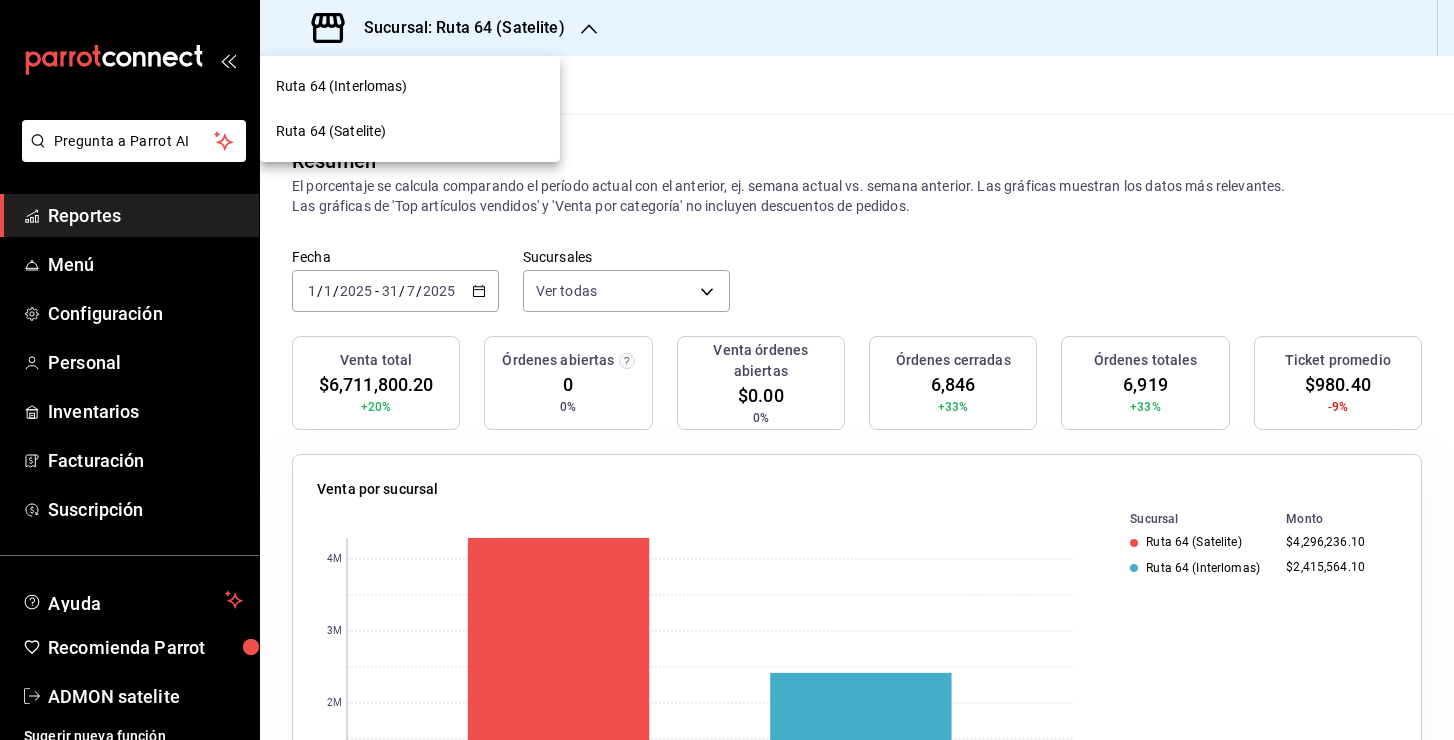 click on "Ruta 64 (Interlomas)" at bounding box center [410, 86] 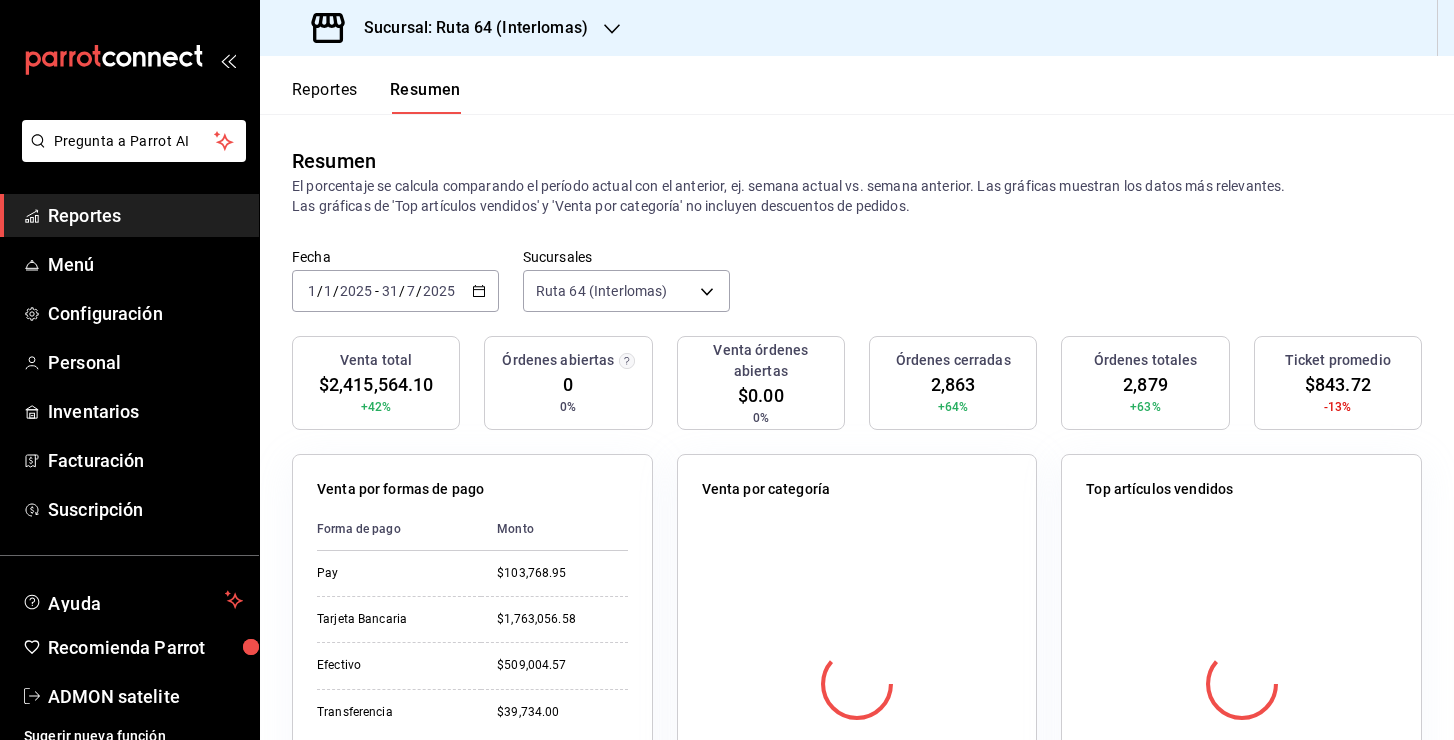 click 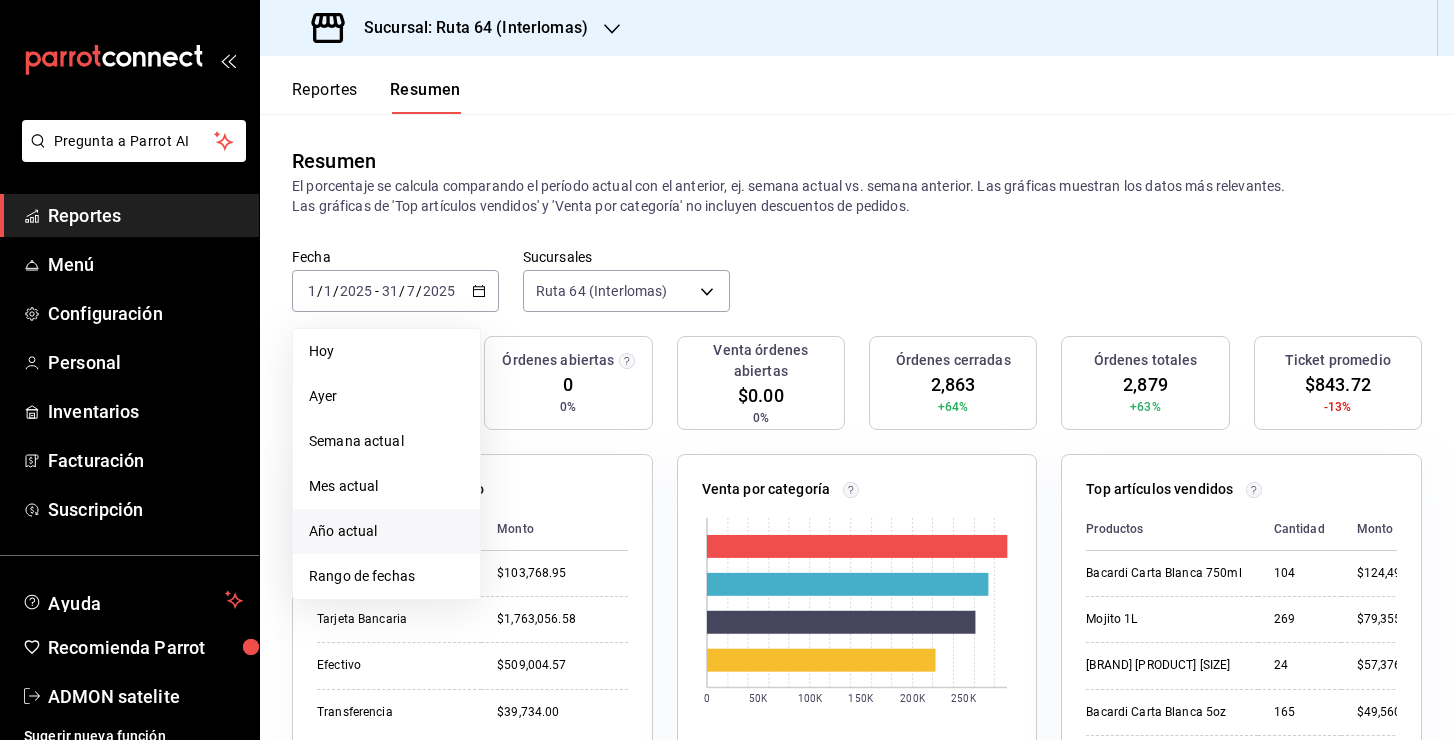 click on "Año actual" at bounding box center [386, 531] 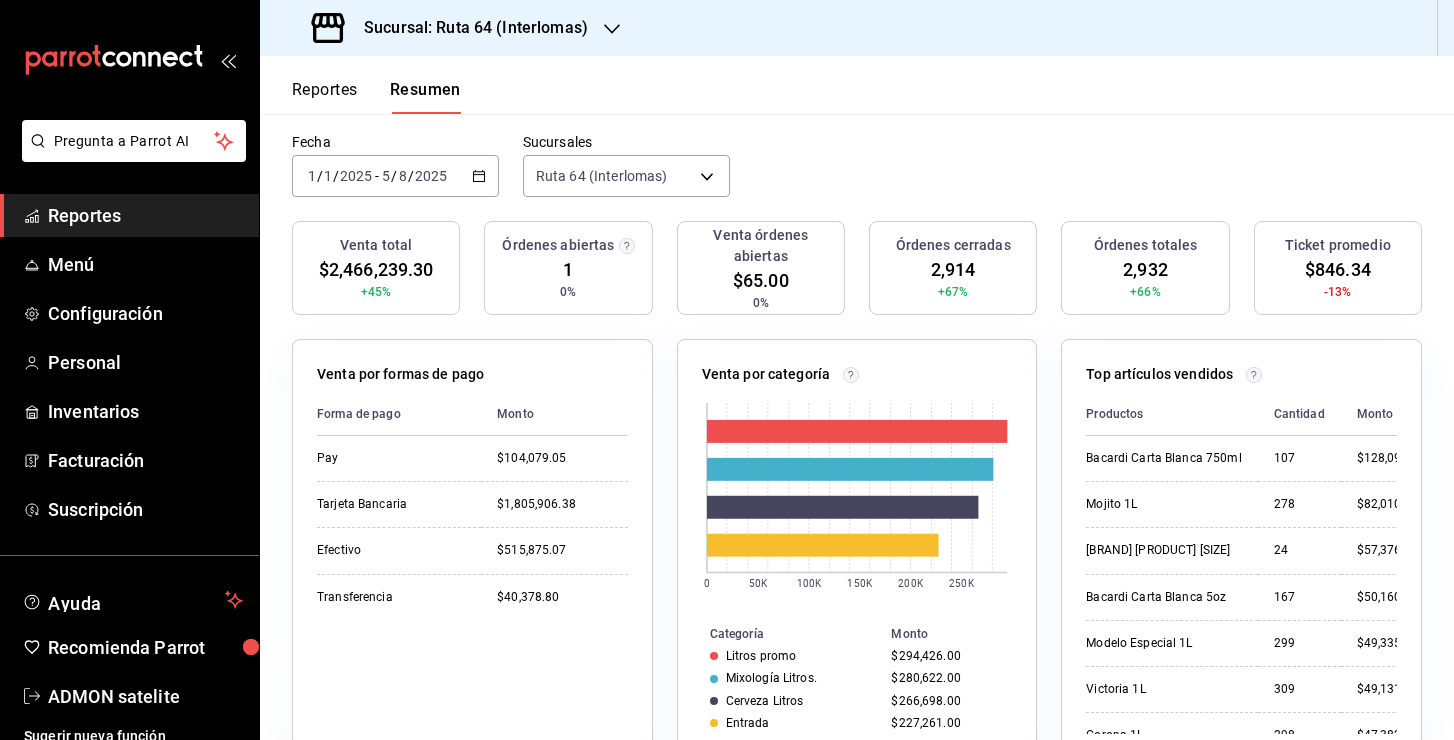 scroll, scrollTop: 113, scrollLeft: 0, axis: vertical 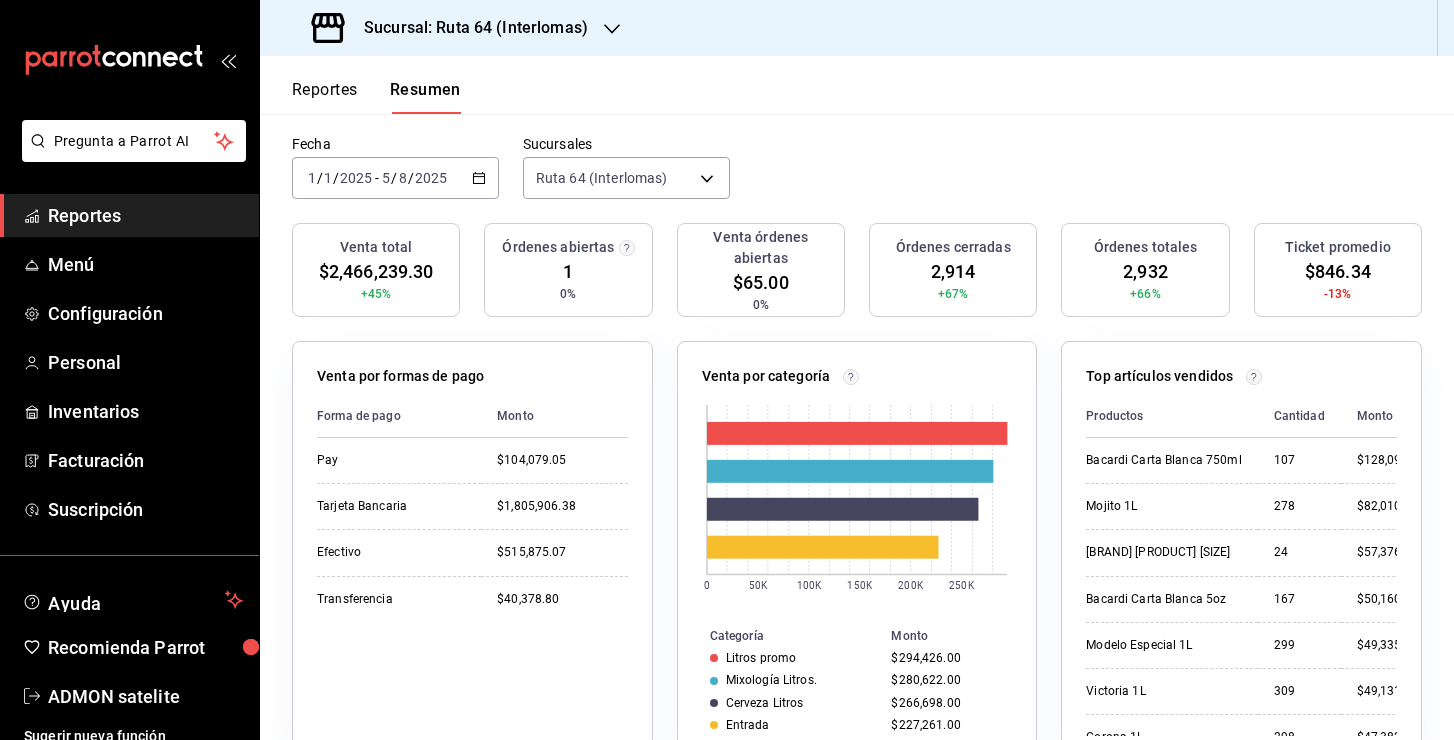 click on "Órdenes cerradas 2,914 +67%" at bounding box center (953, 270) 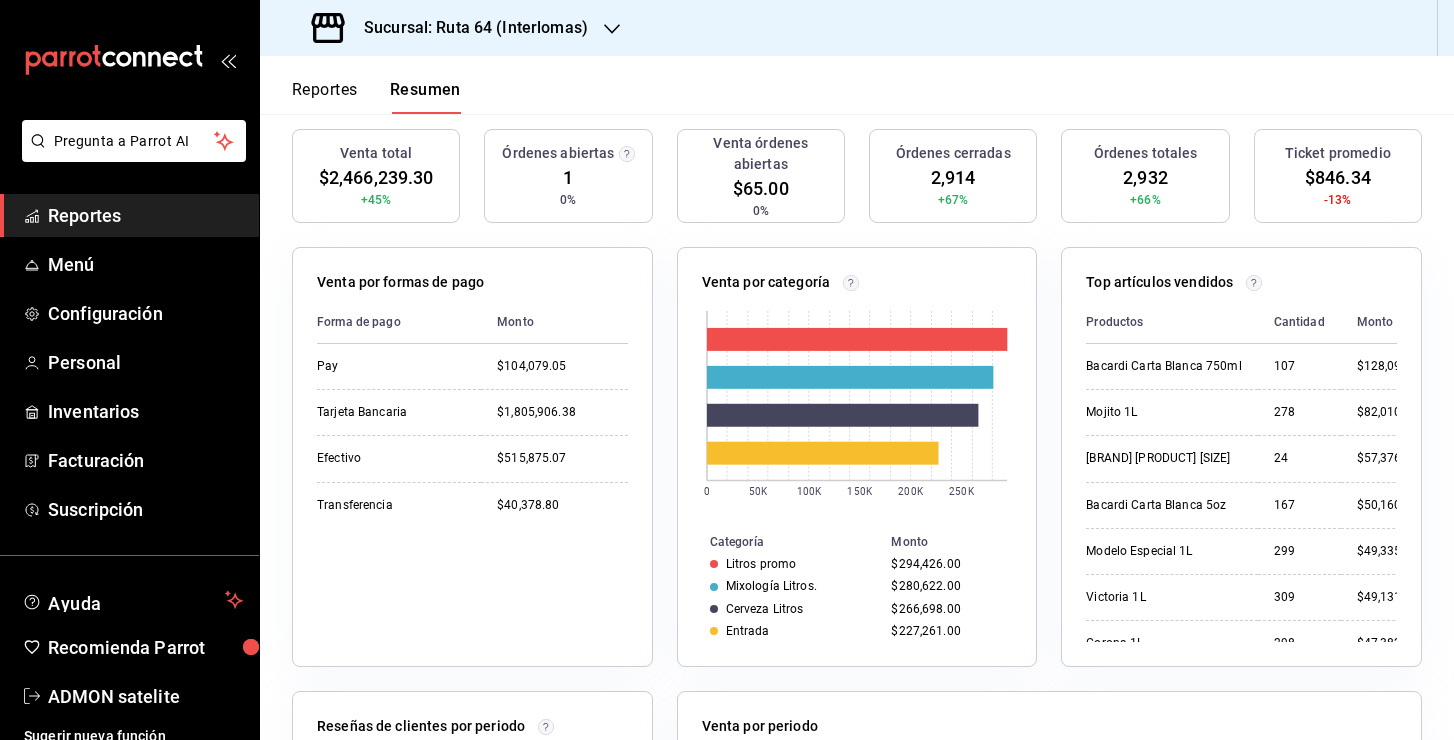 scroll, scrollTop: 198, scrollLeft: 0, axis: vertical 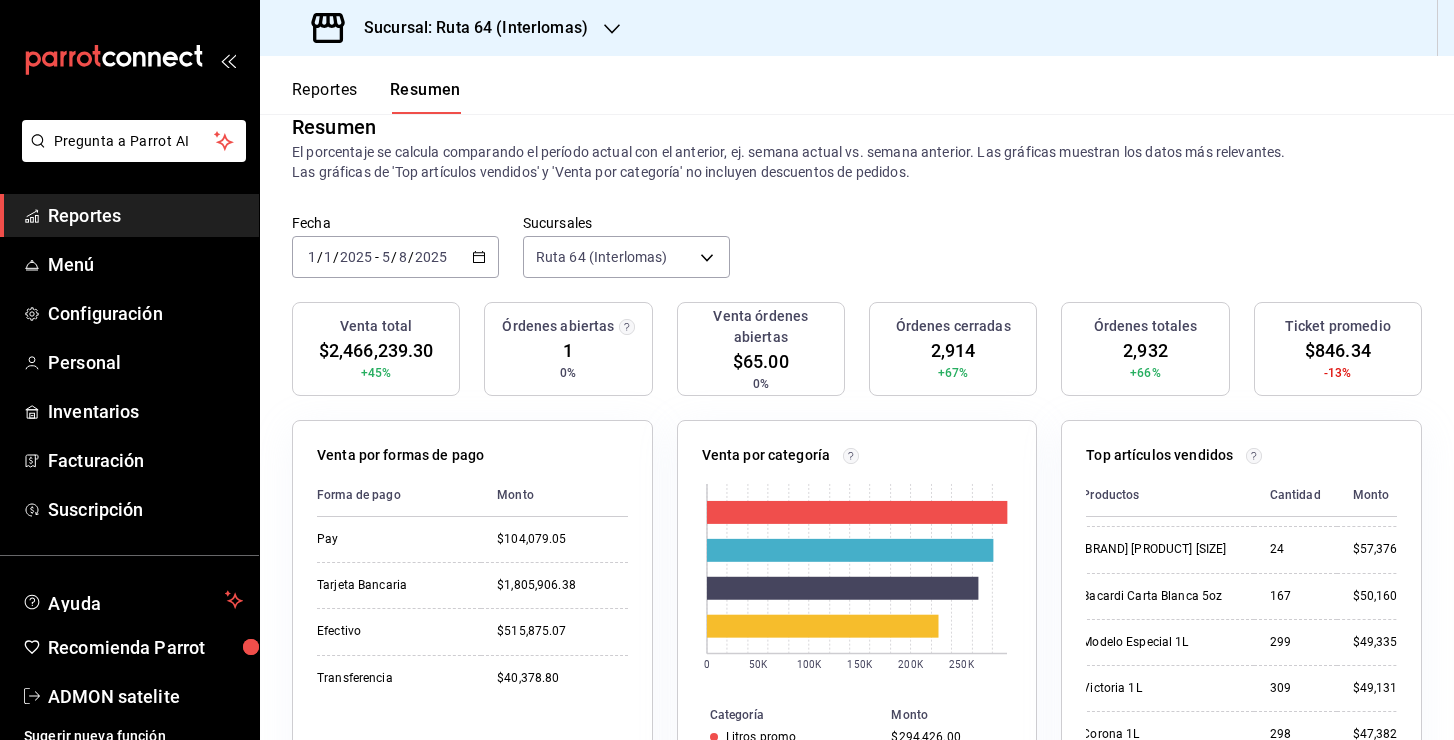 click on "[YEAR]-[MONTH] [DATE] [DATE] - [DATE] [DATE]" at bounding box center [395, 257] 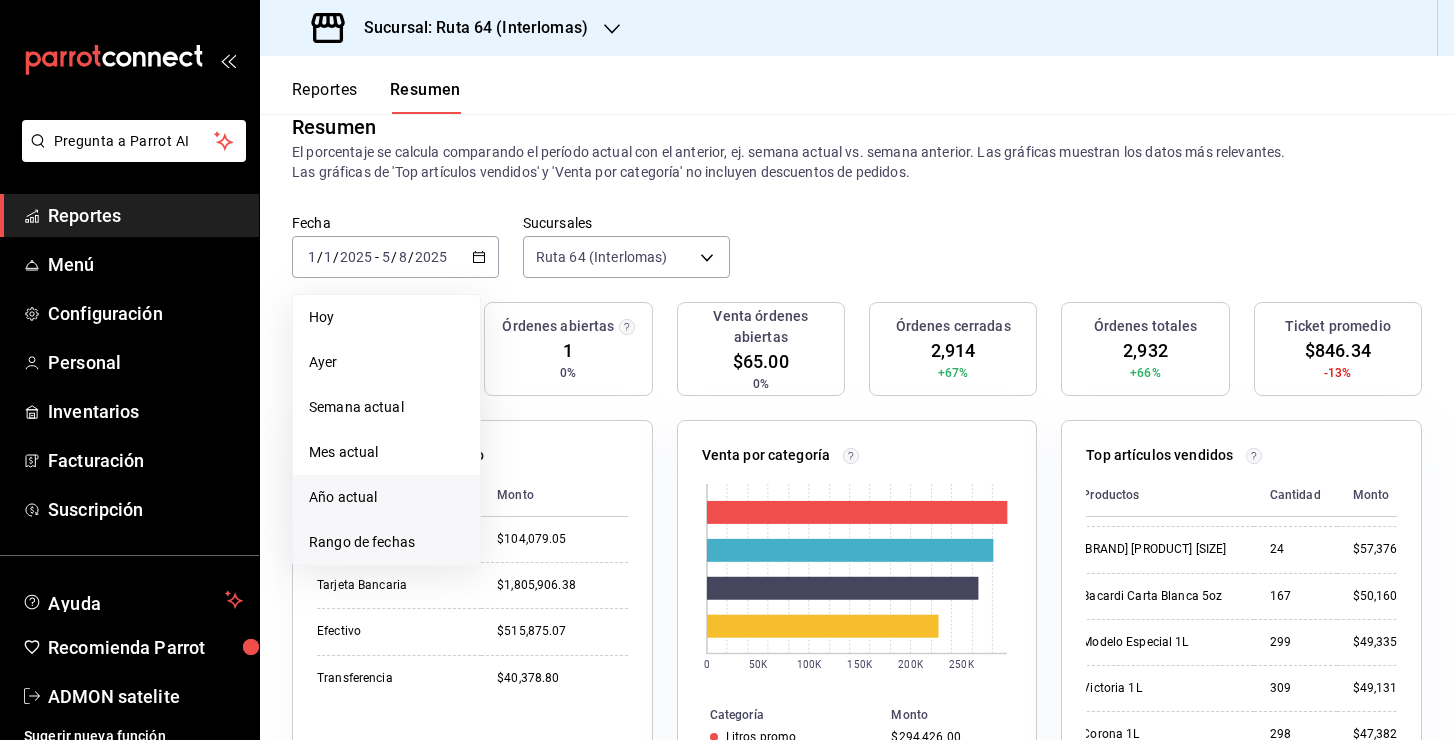 click on "Rango de fechas" at bounding box center [386, 542] 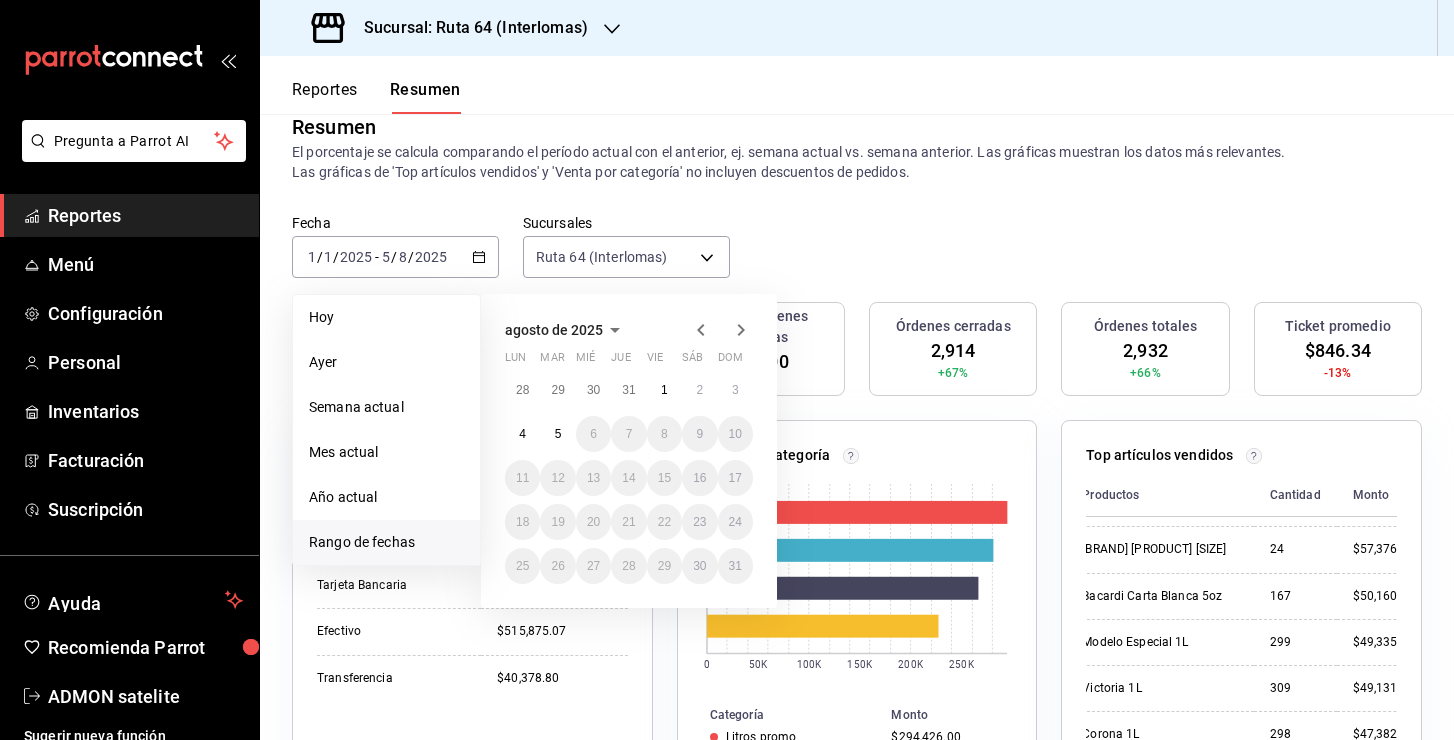 click 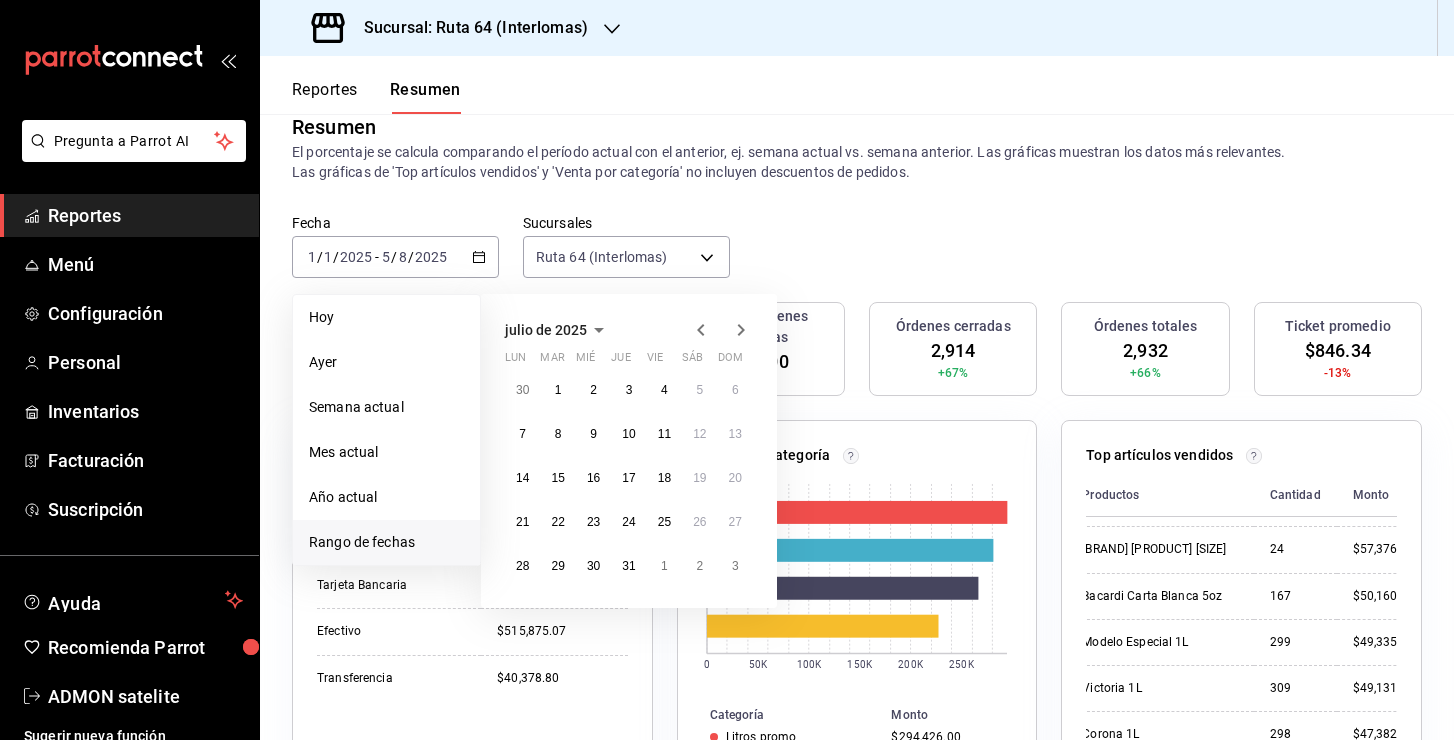 click 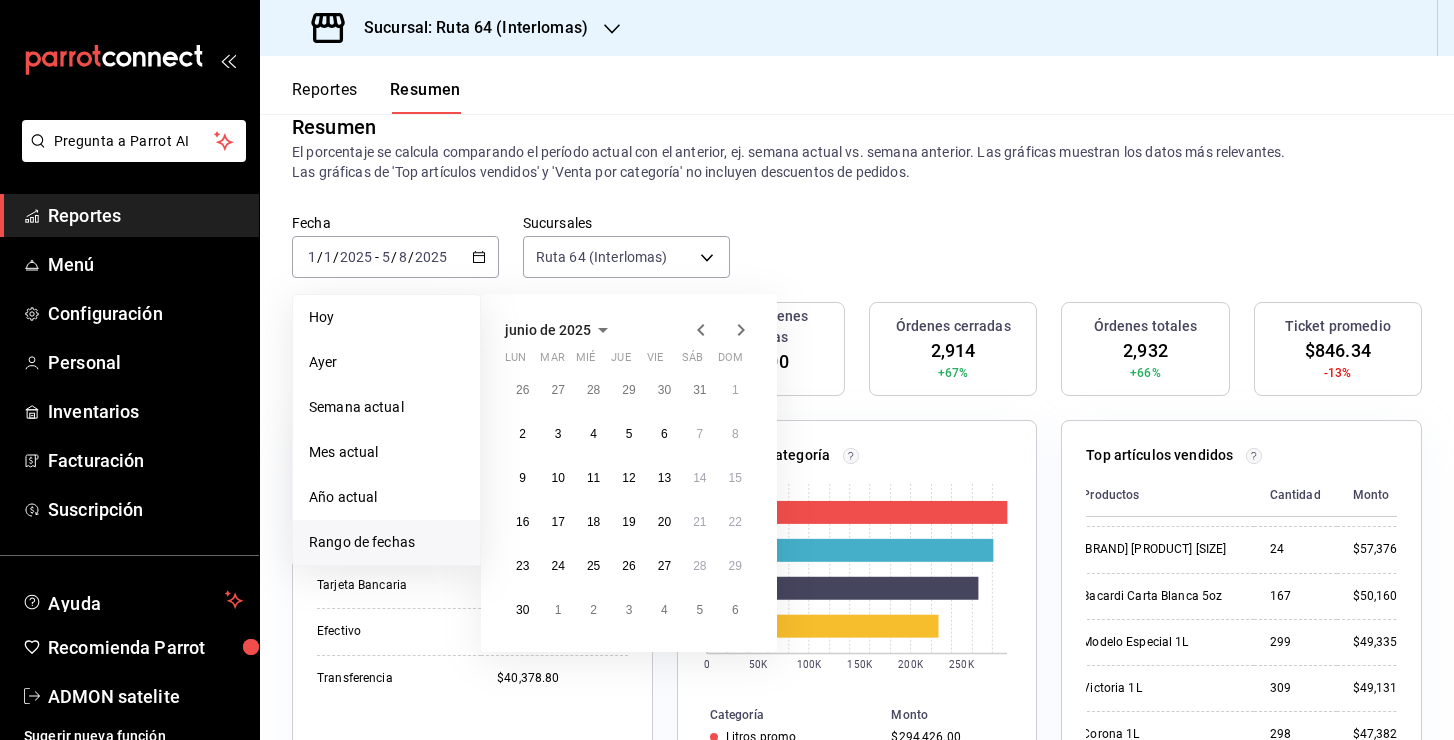 click 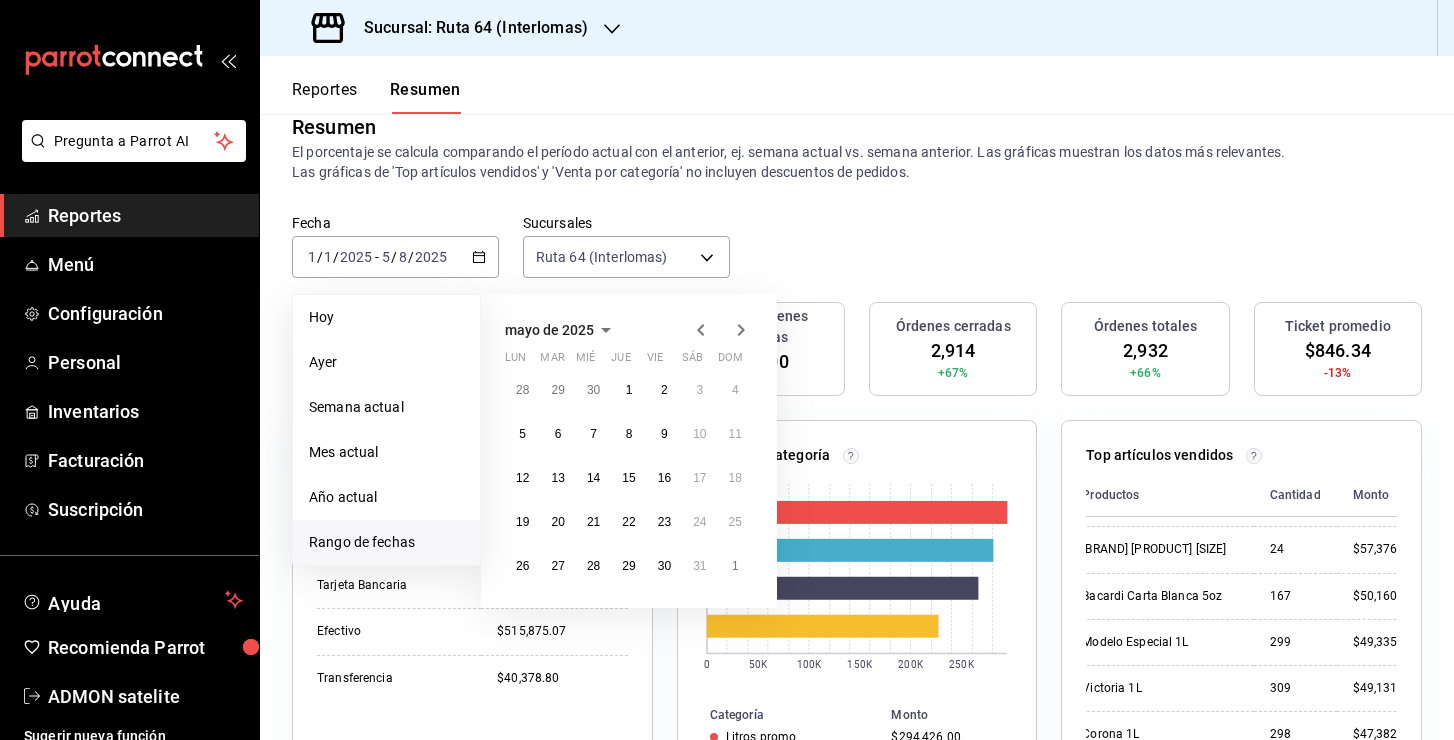 click 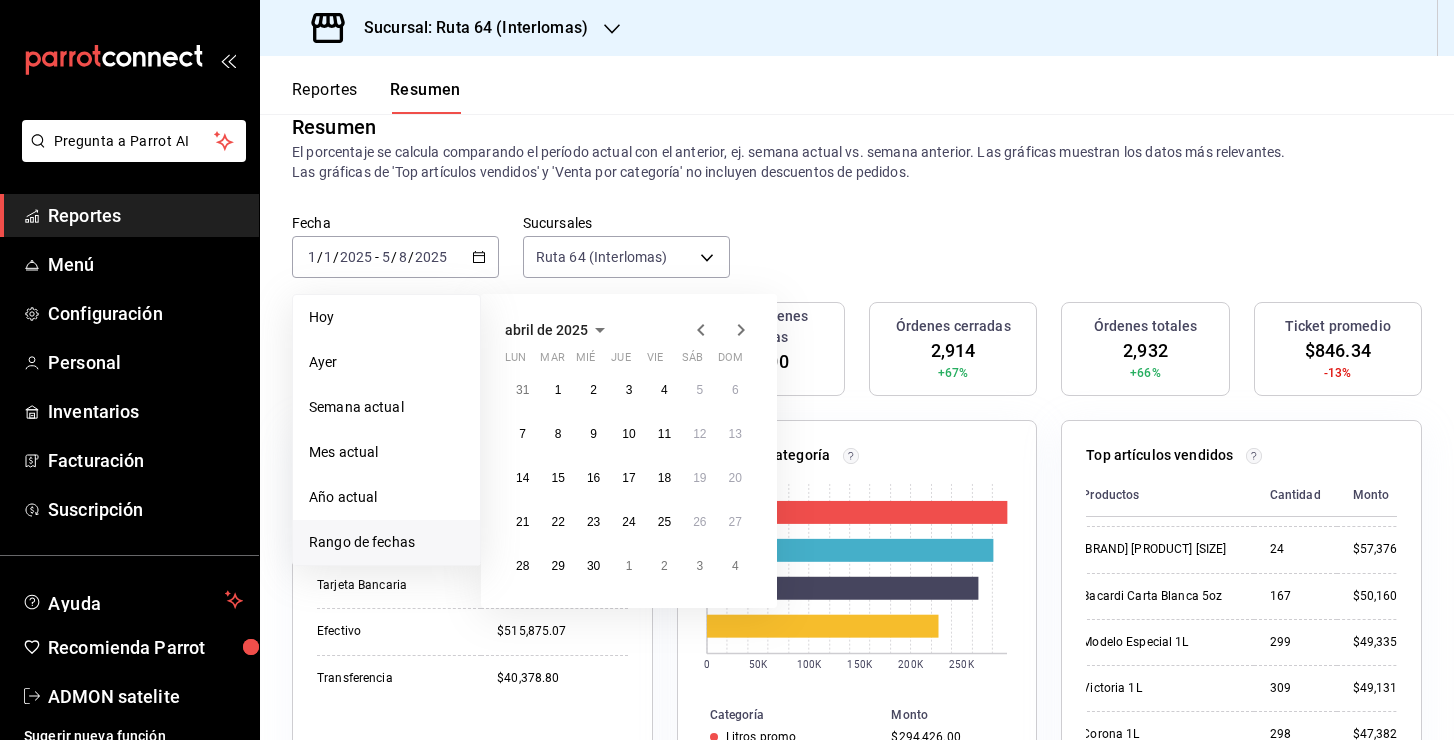 click 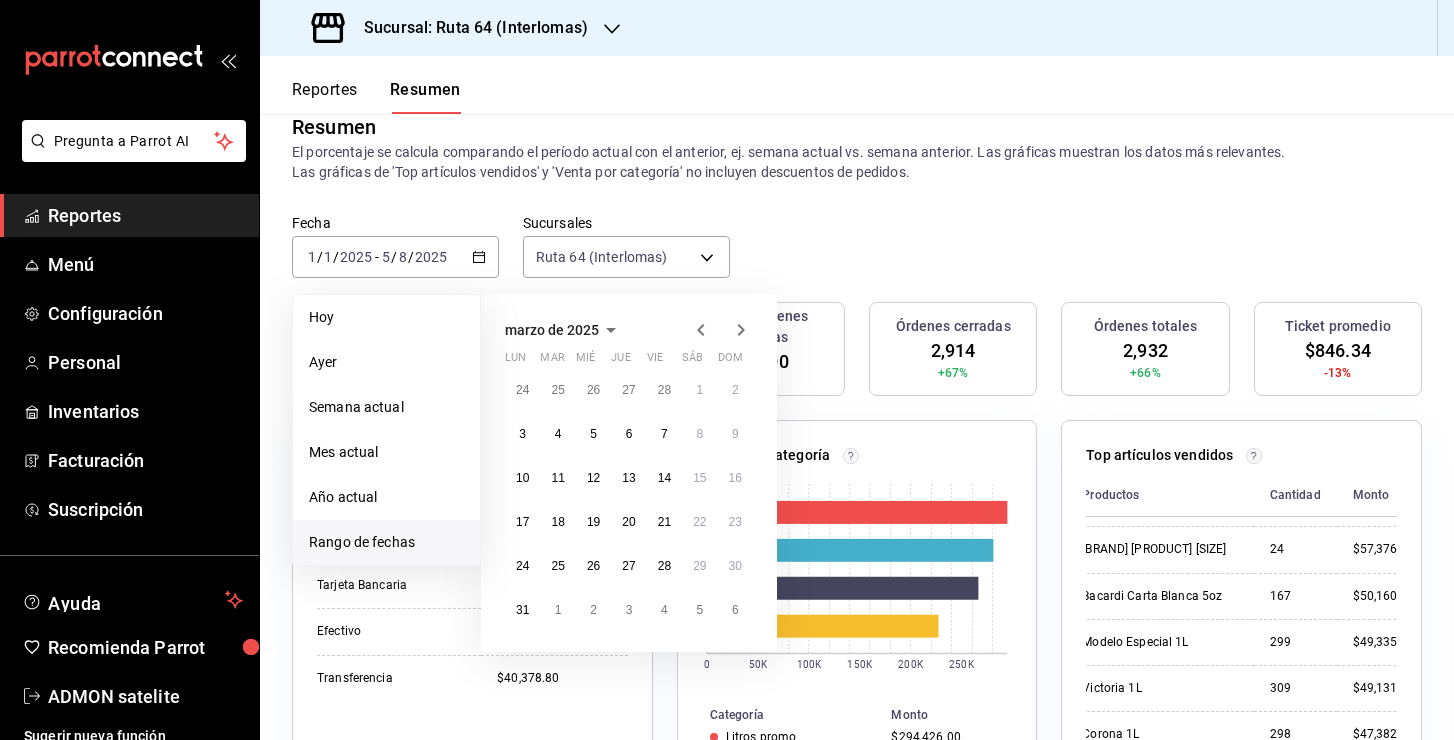 click 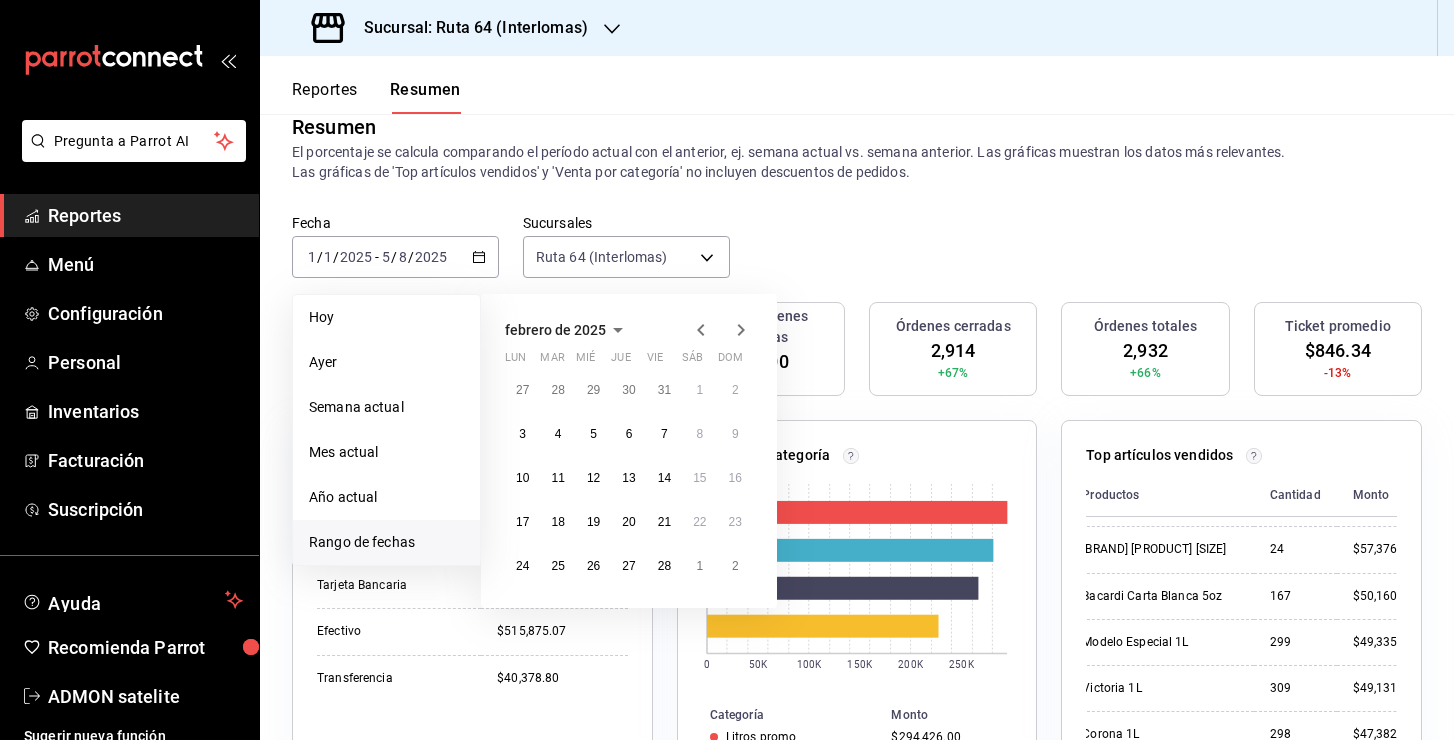 click 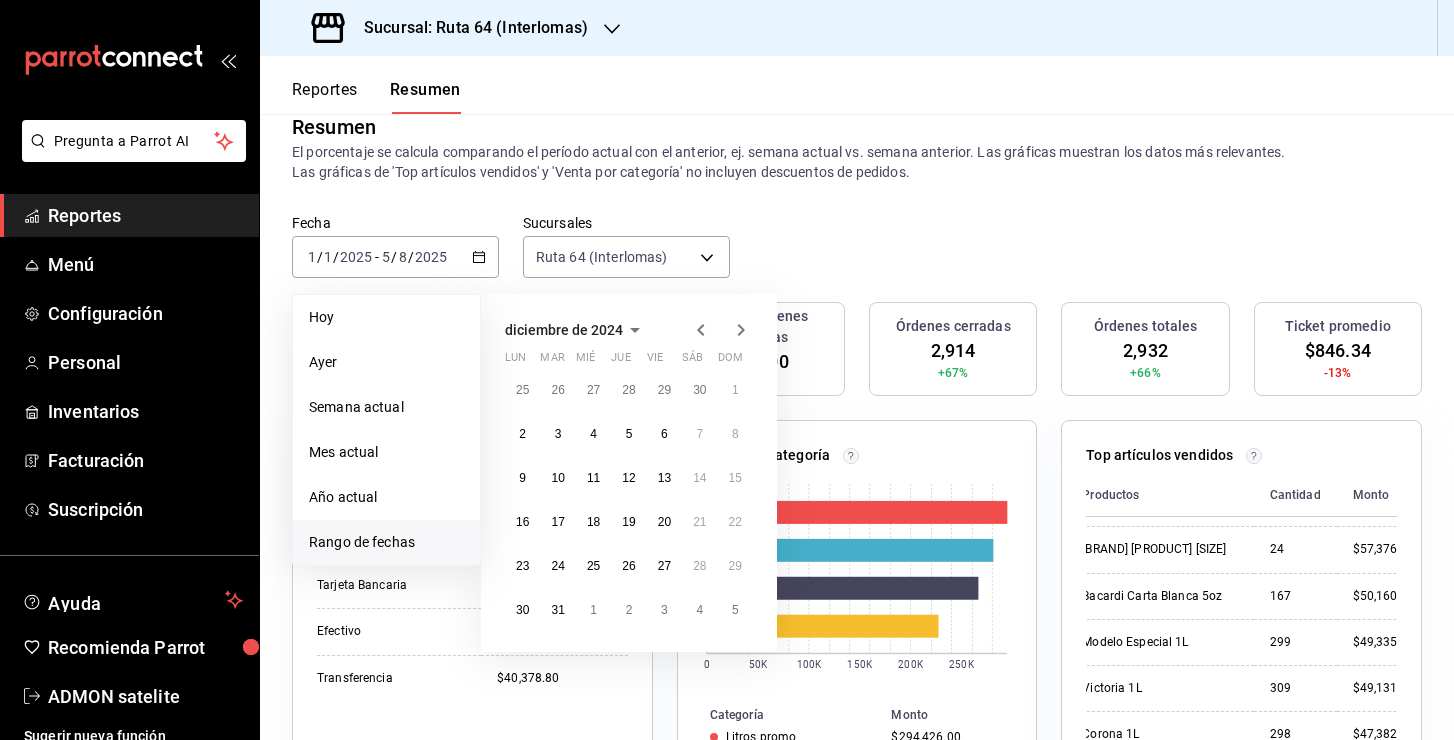 click 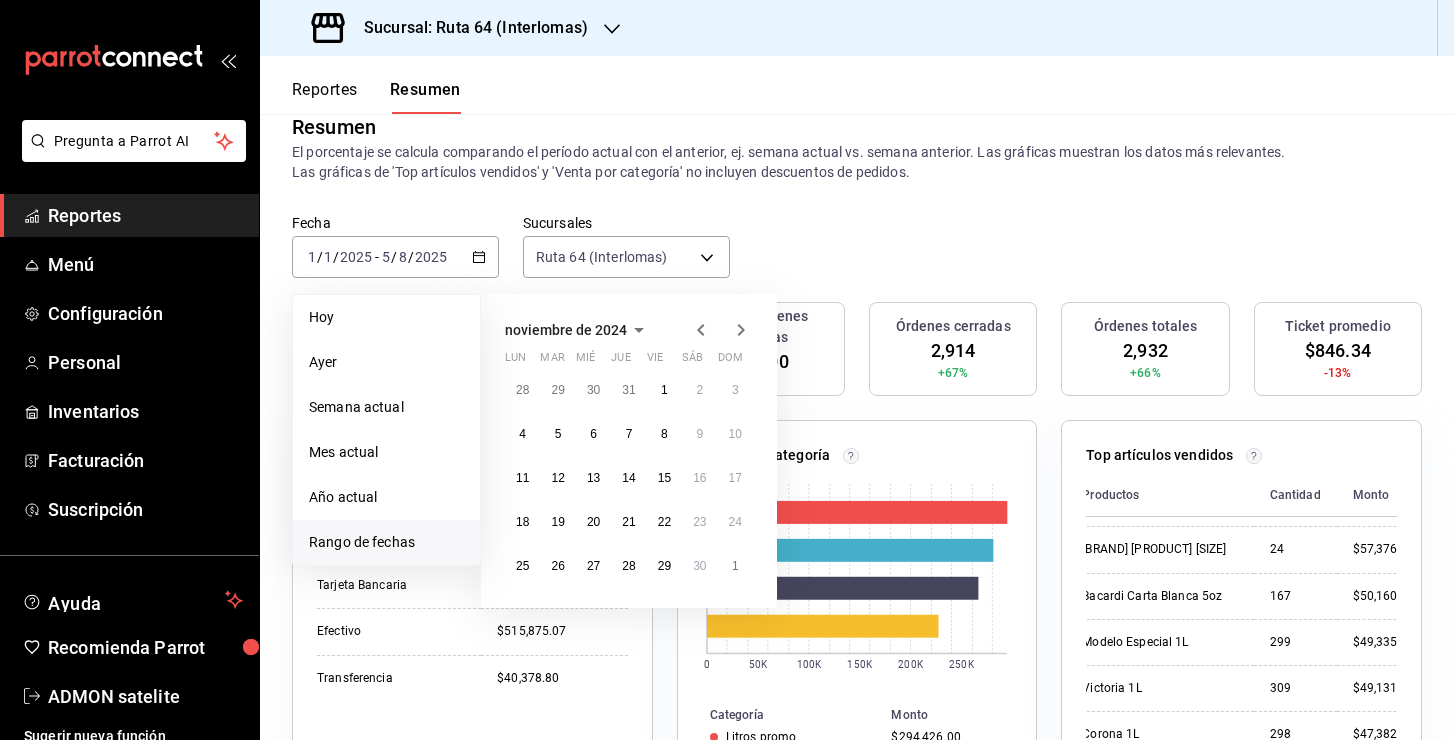 click 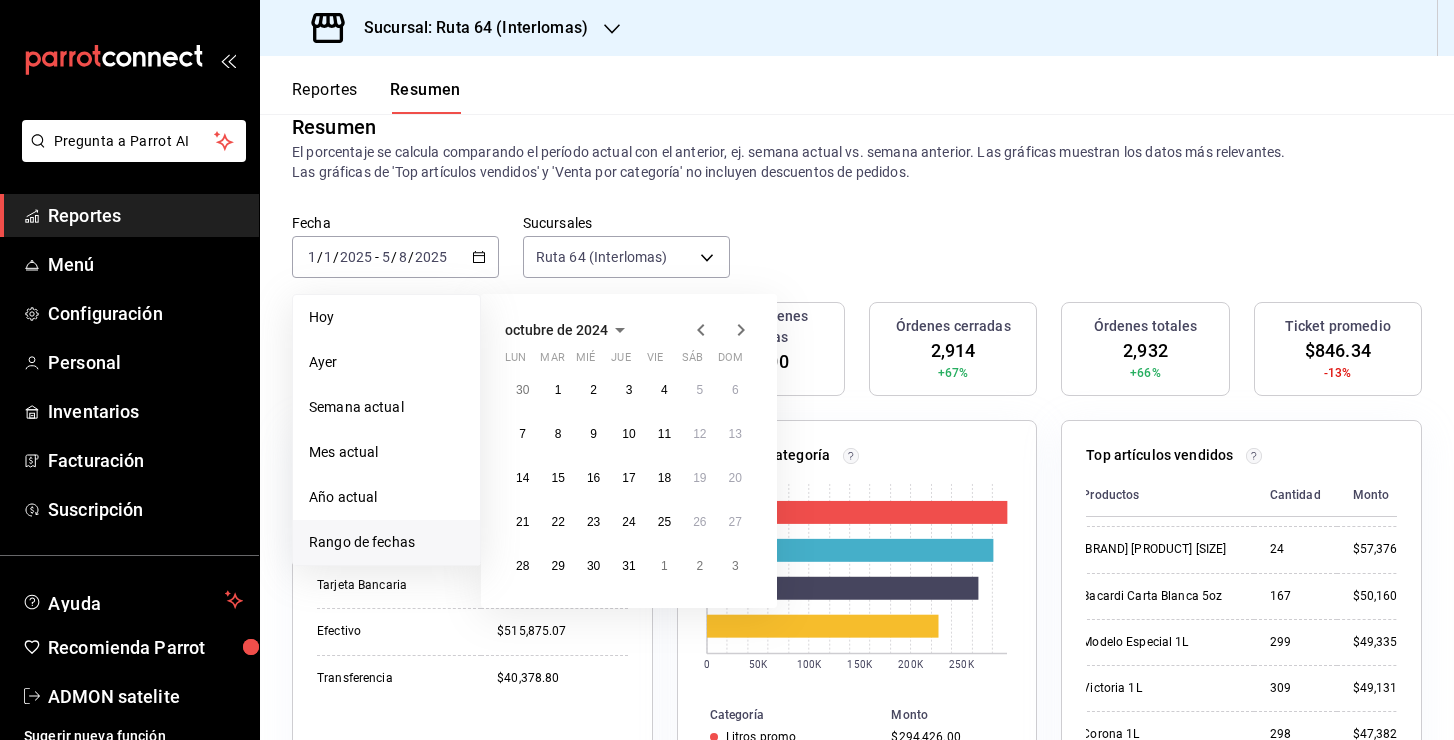 click 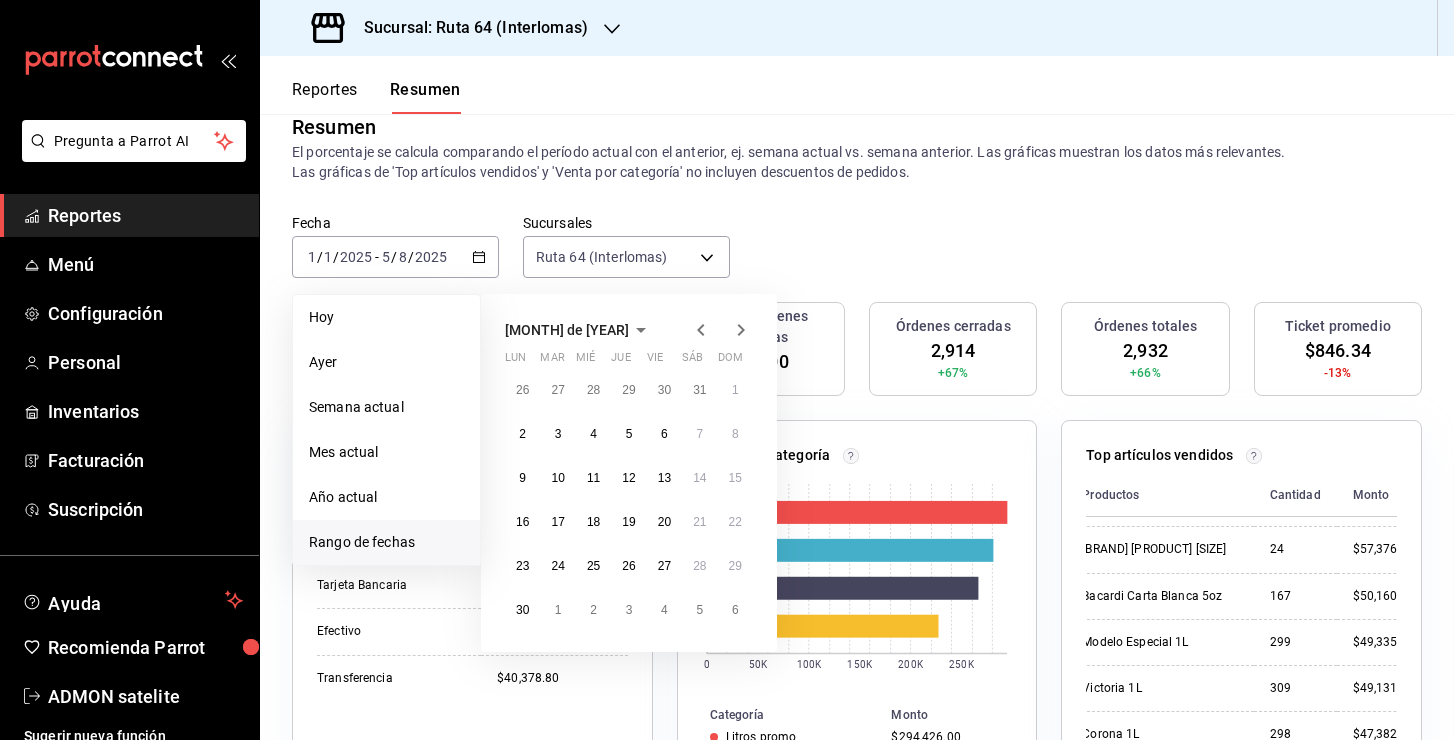click 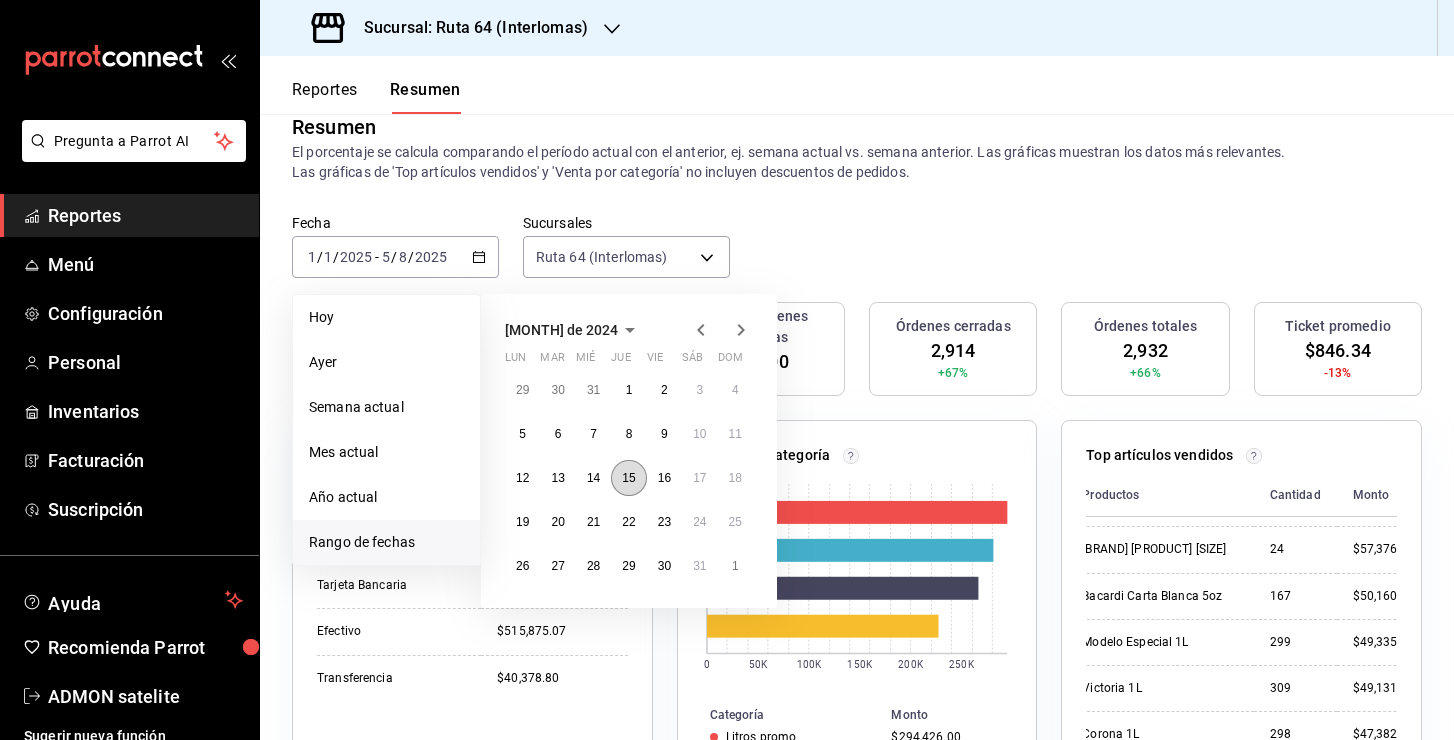 click on "15" at bounding box center (628, 478) 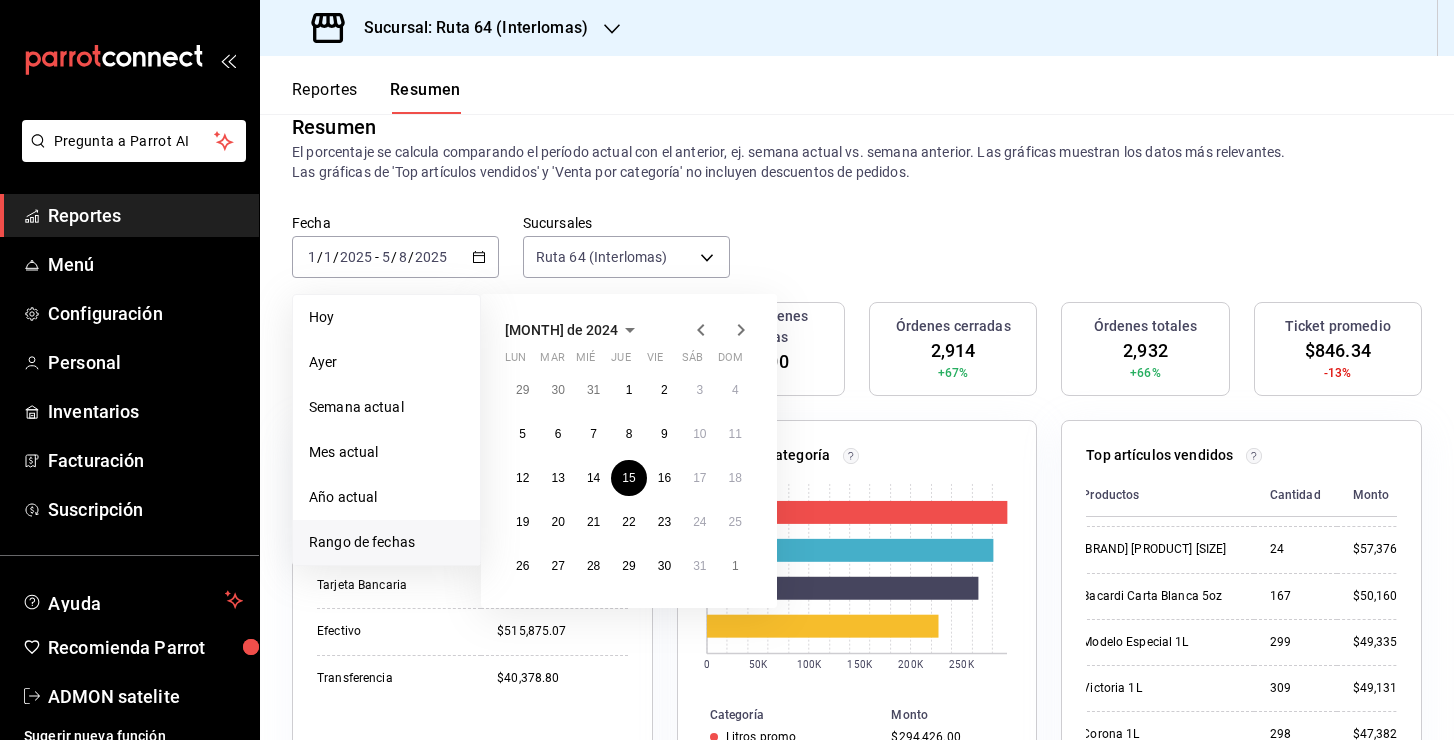 click 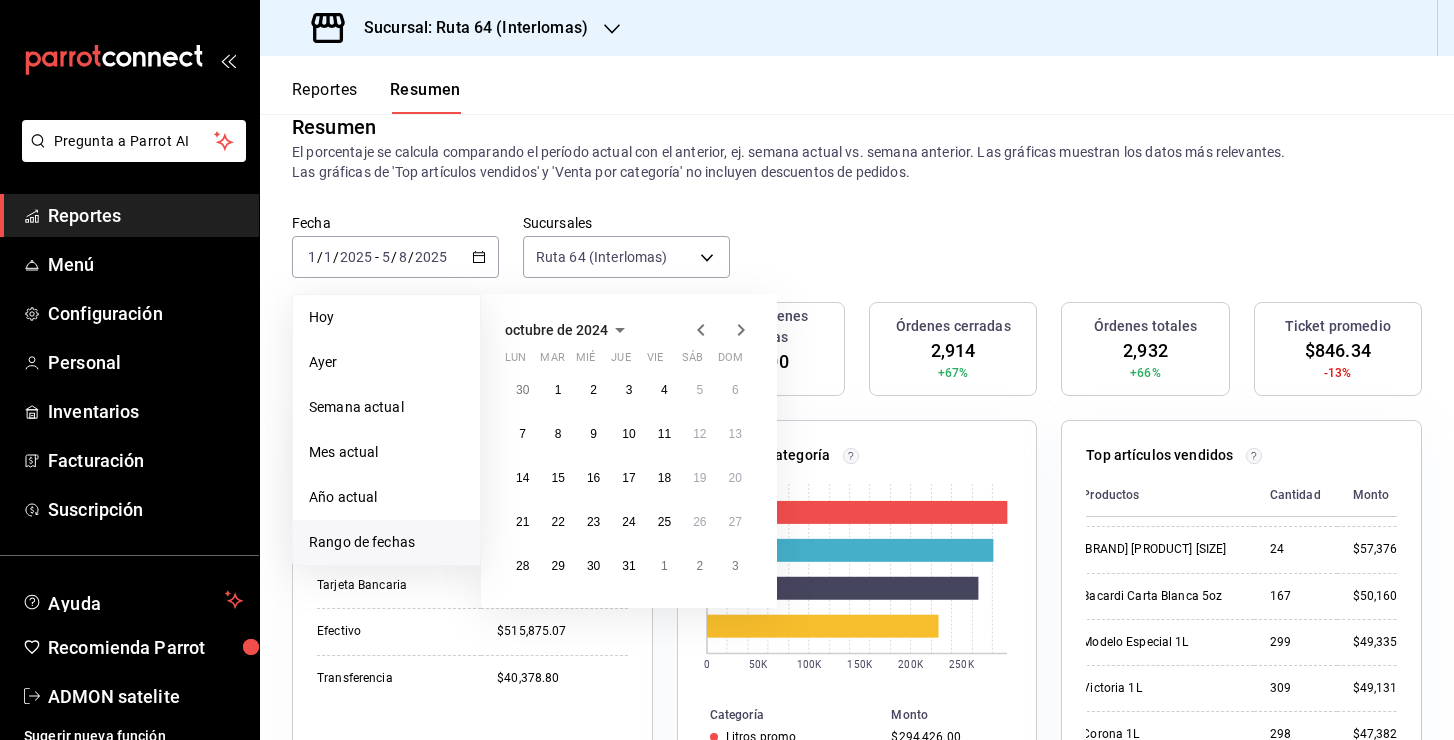 click 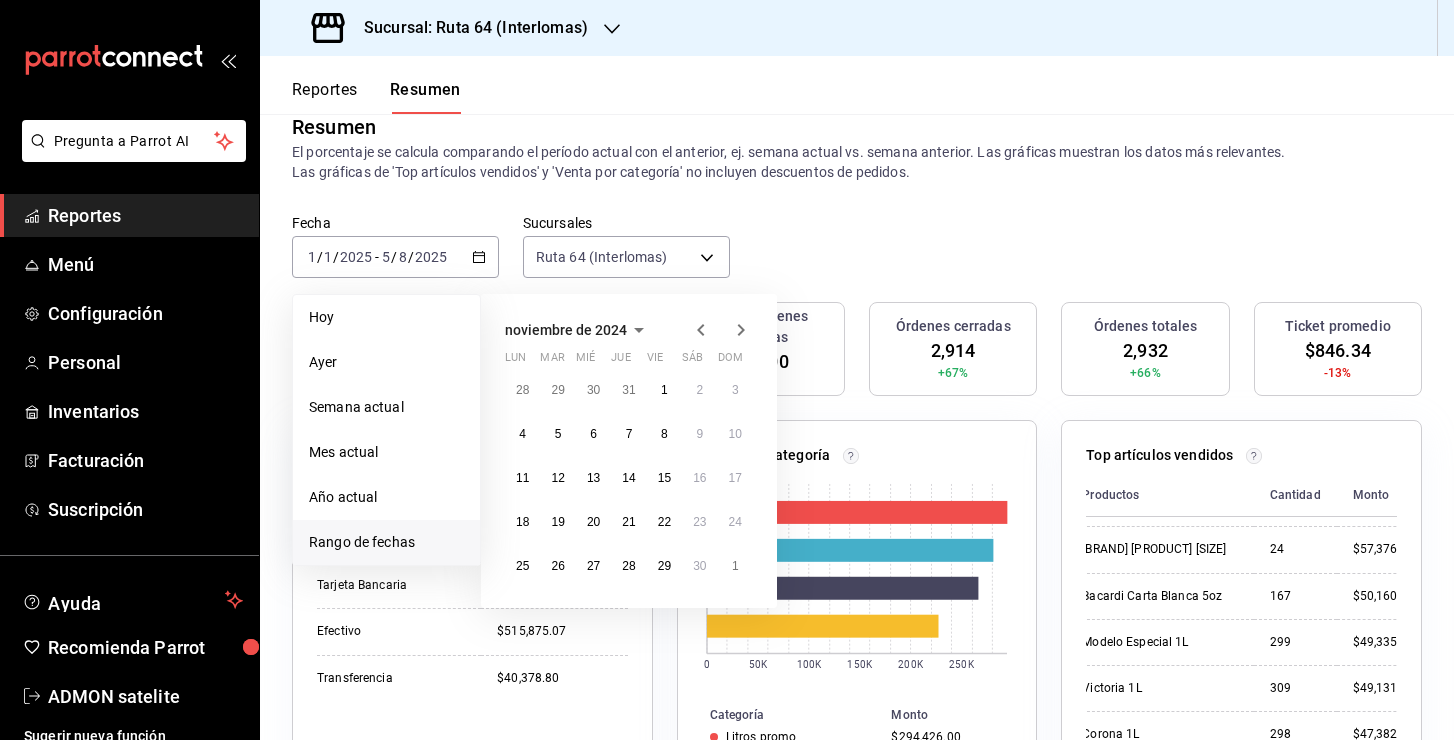 click 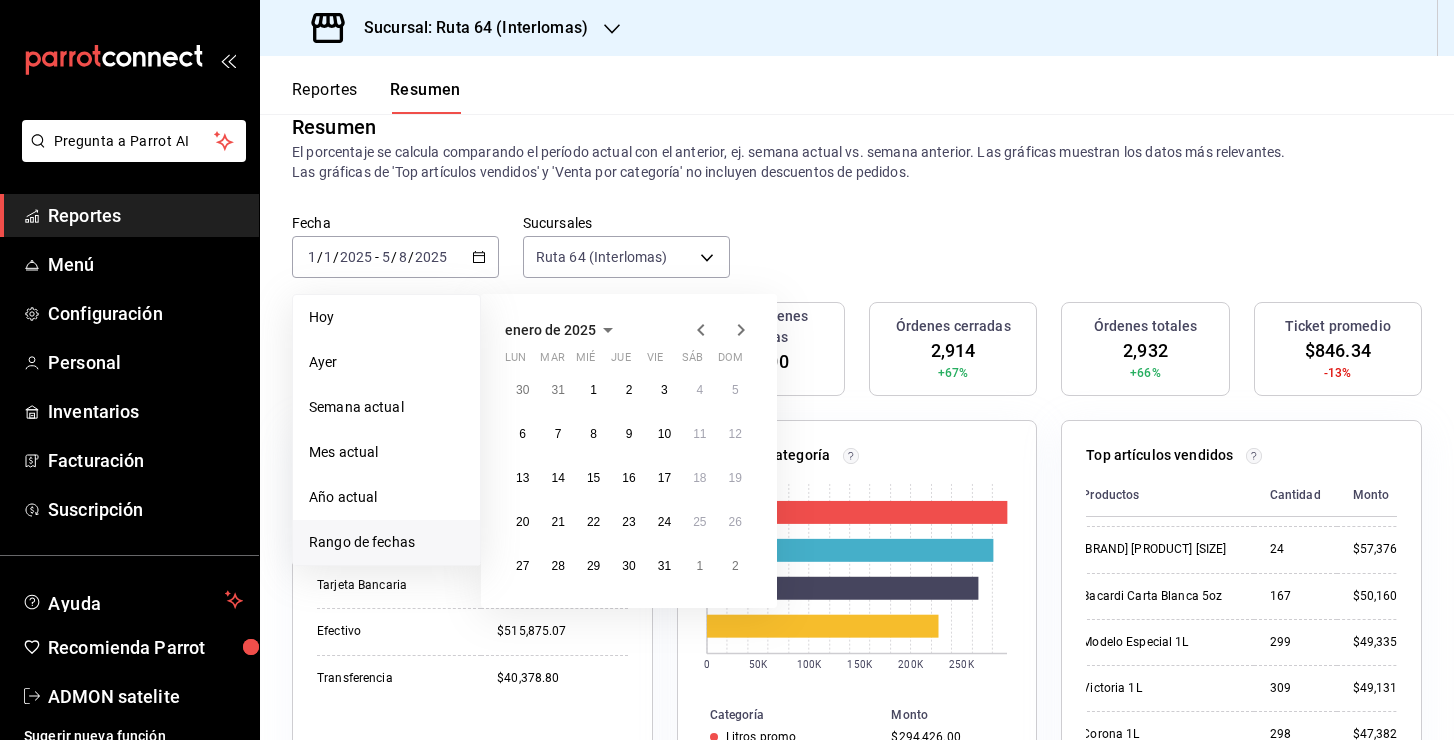 click 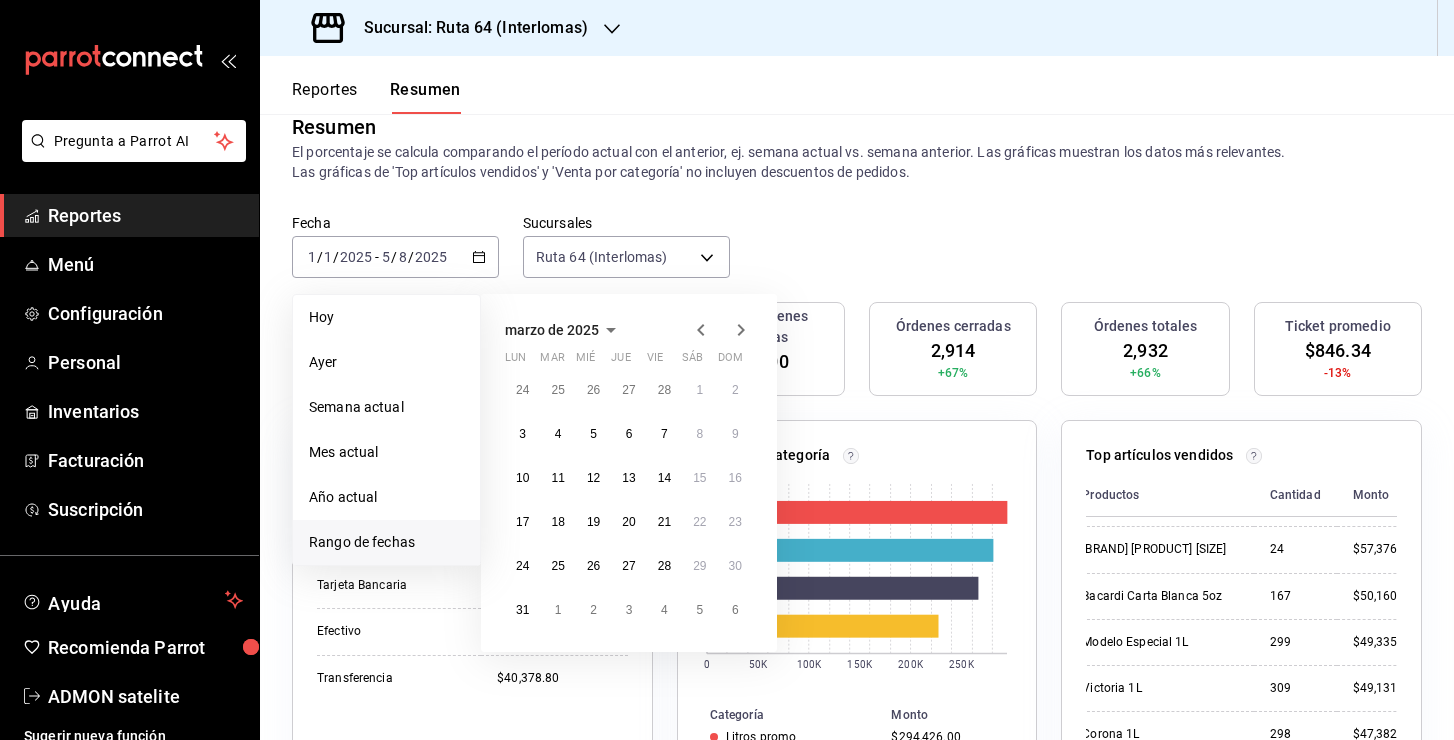 click 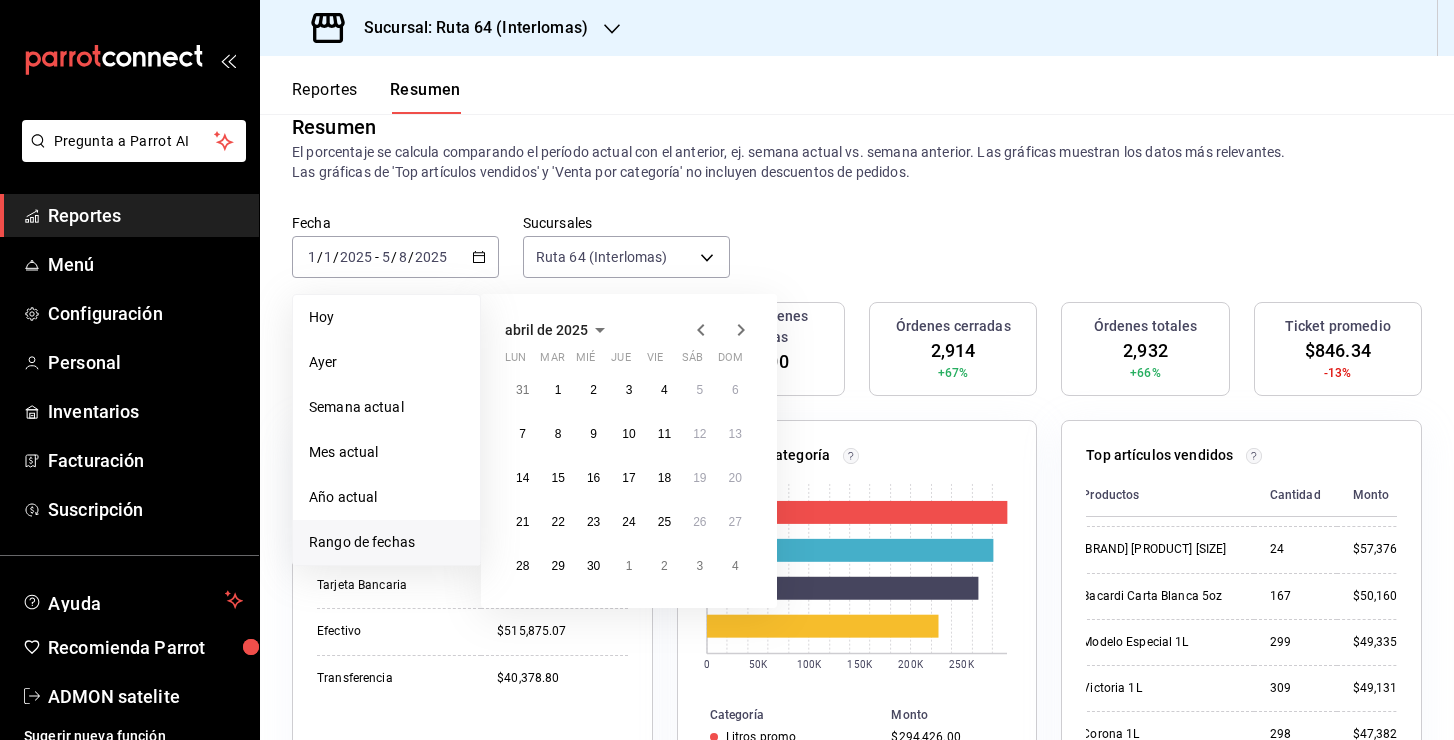 click 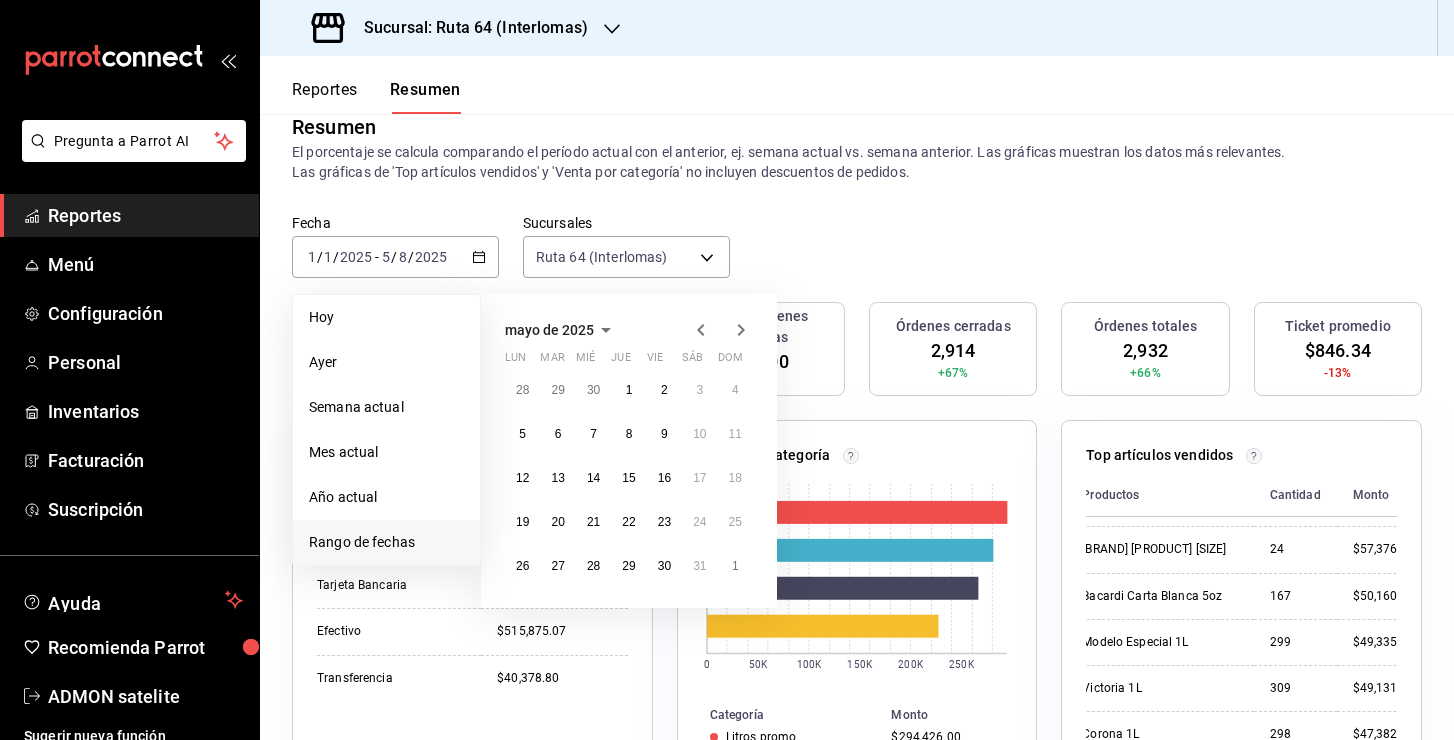 click 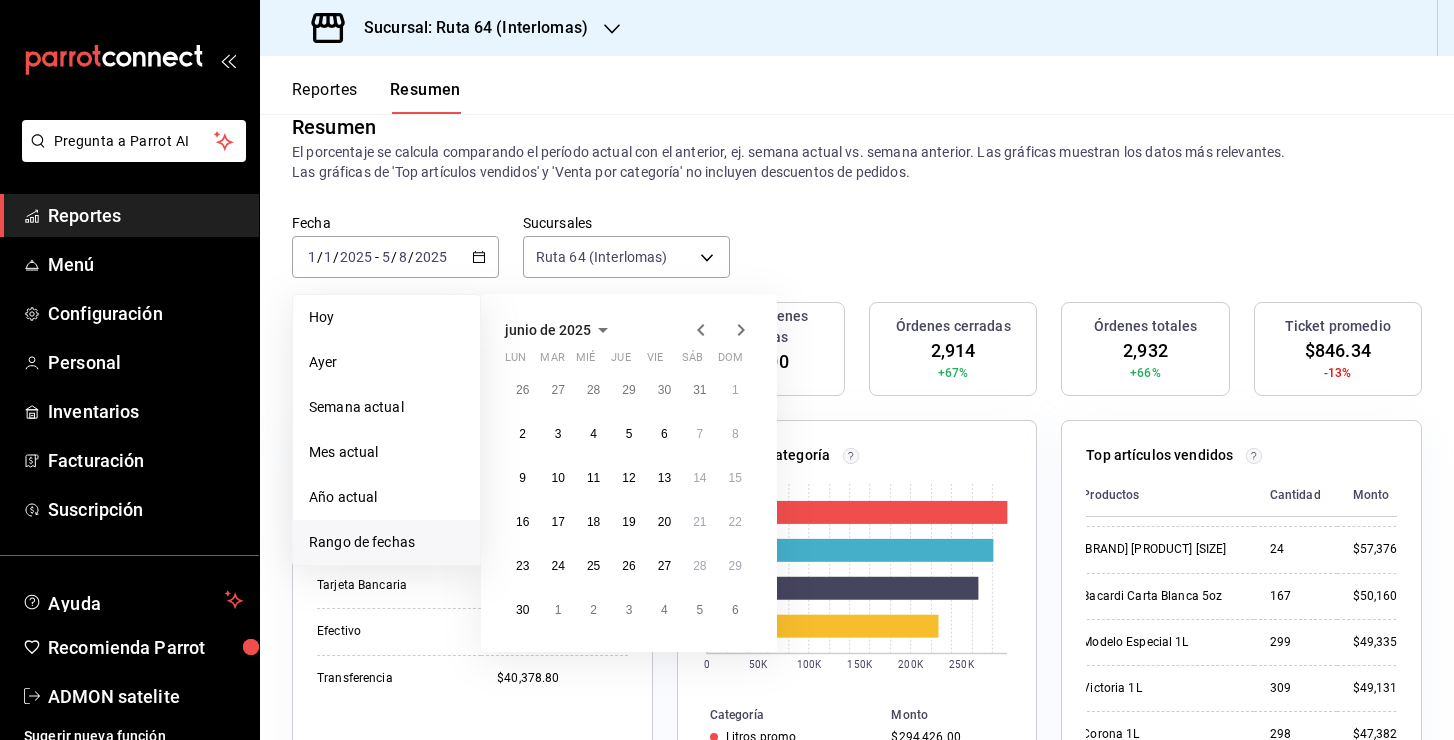 click 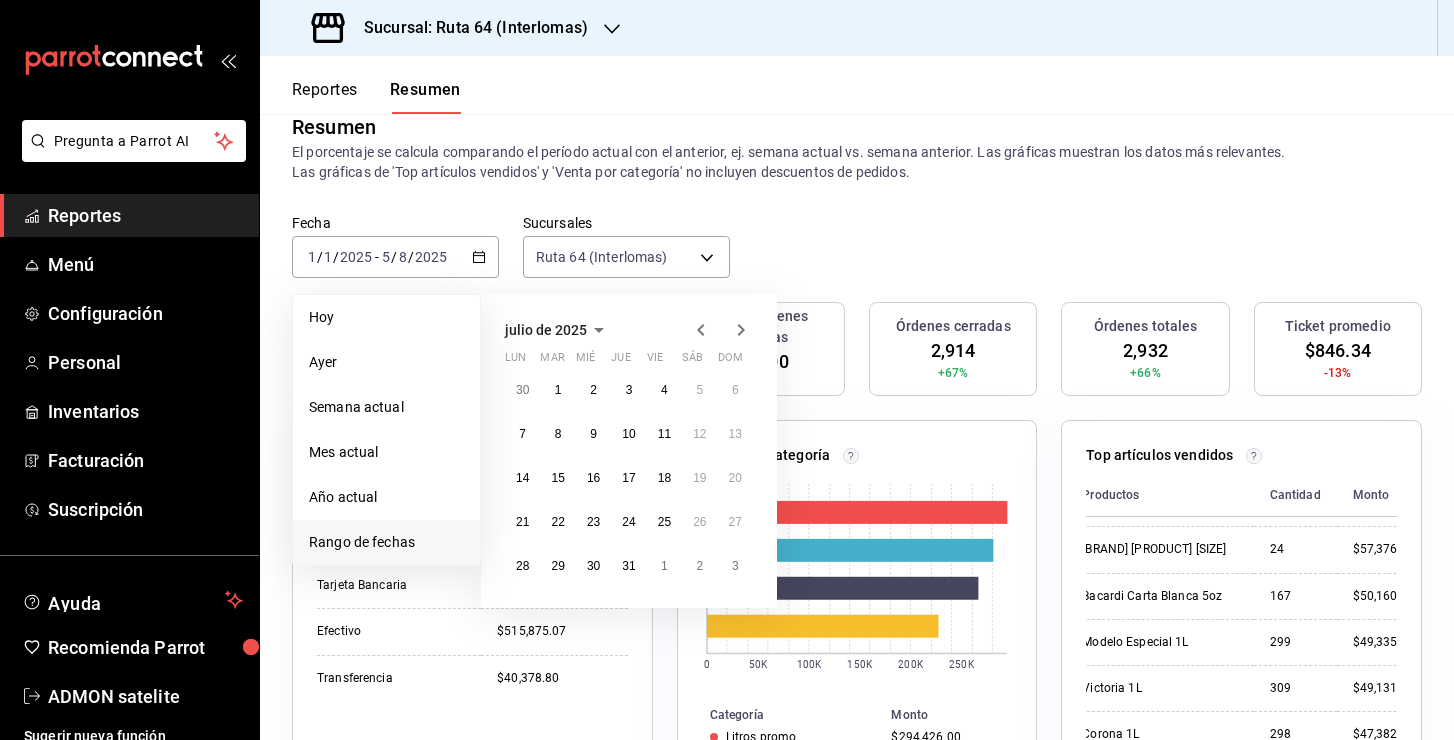 click 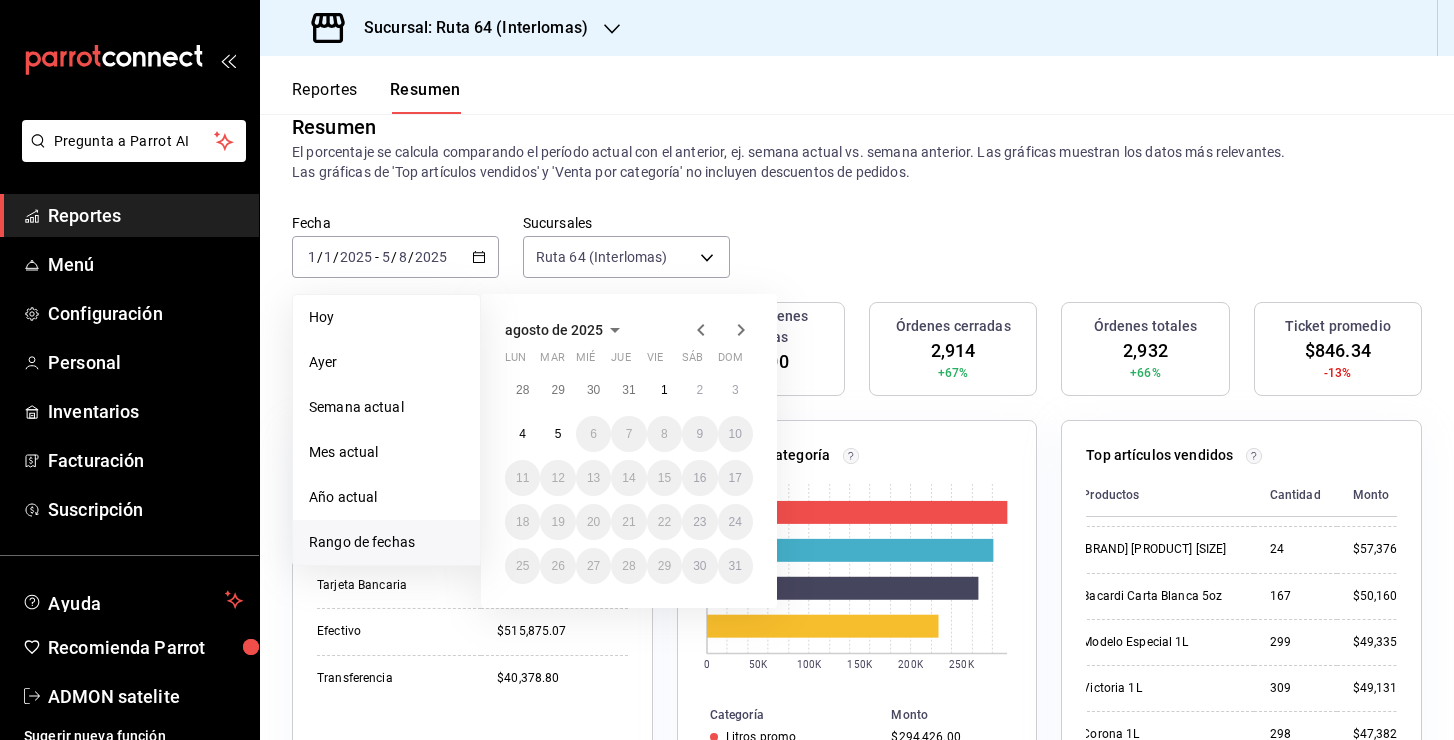 click 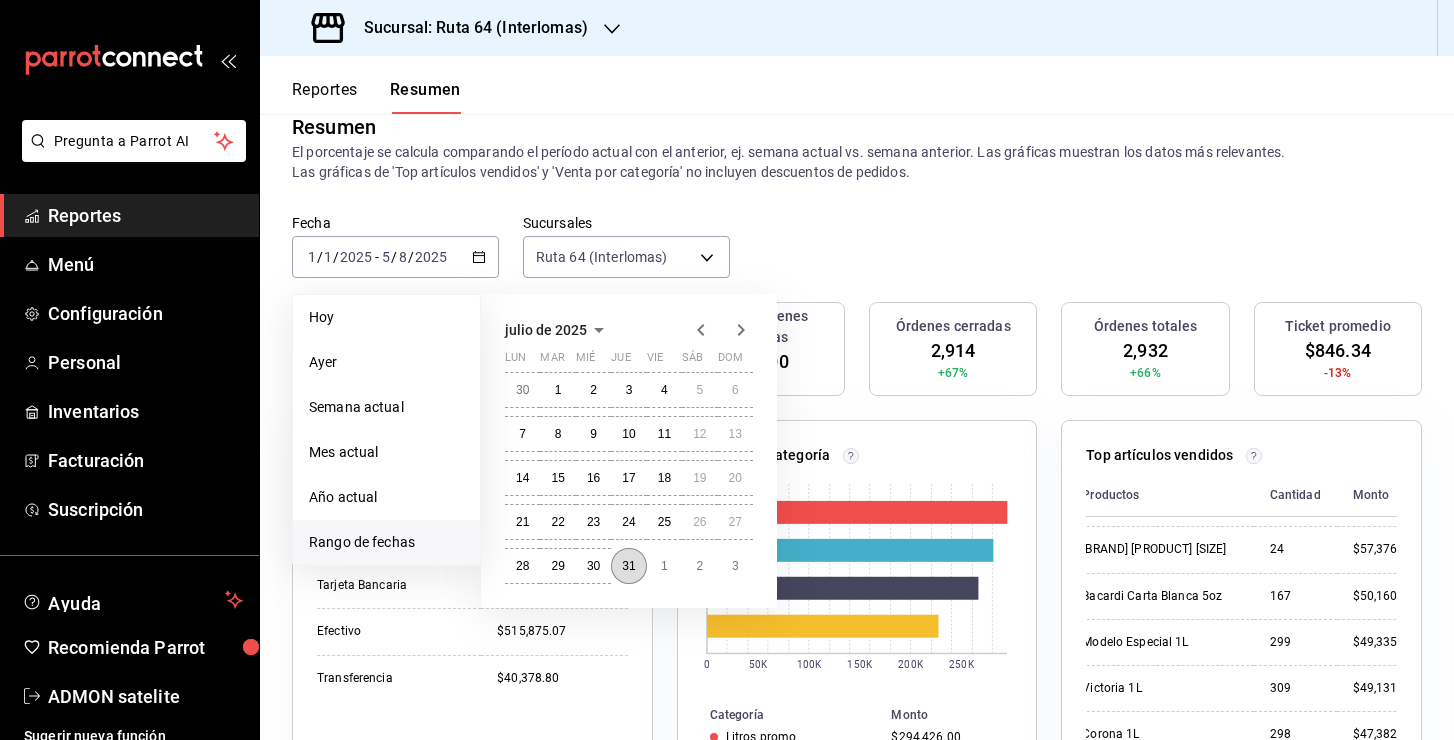 click on "31" at bounding box center (628, 566) 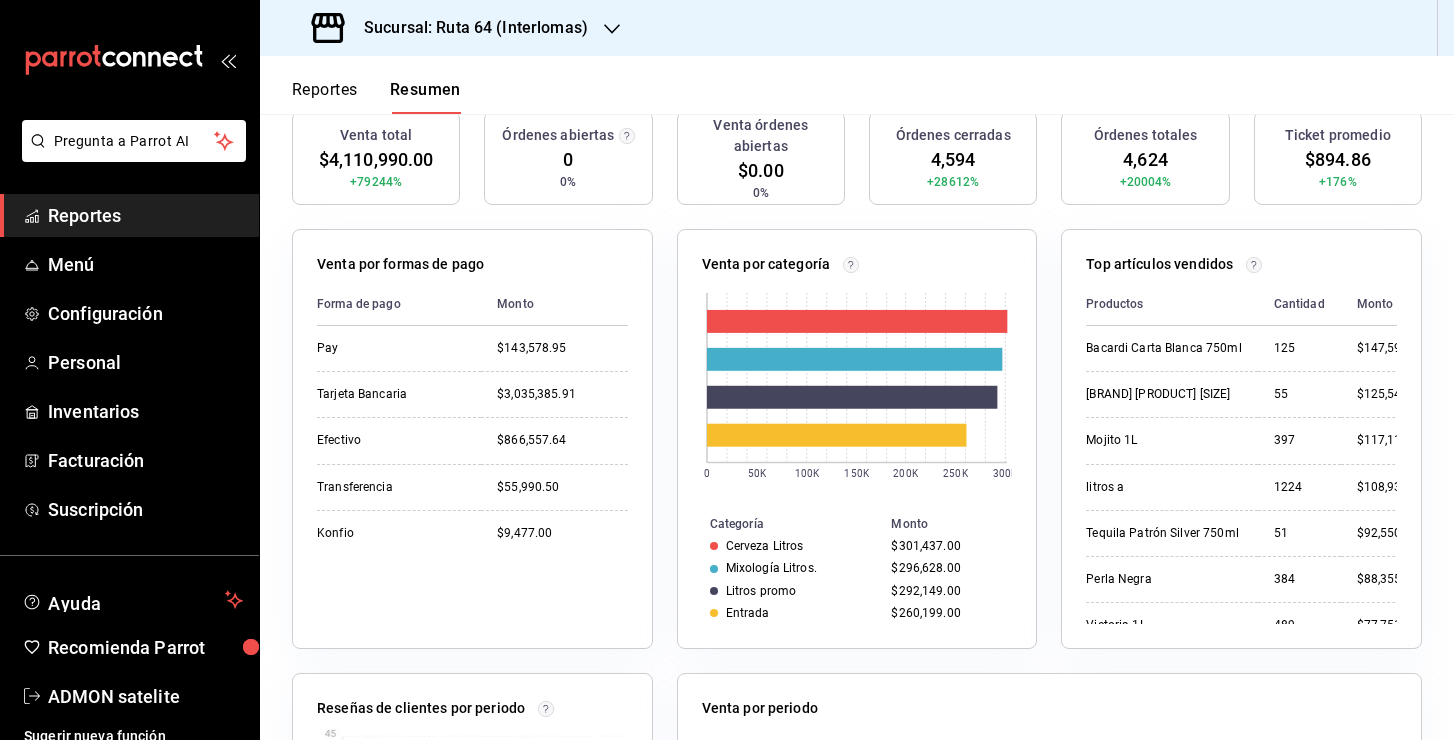 scroll, scrollTop: 0, scrollLeft: 0, axis: both 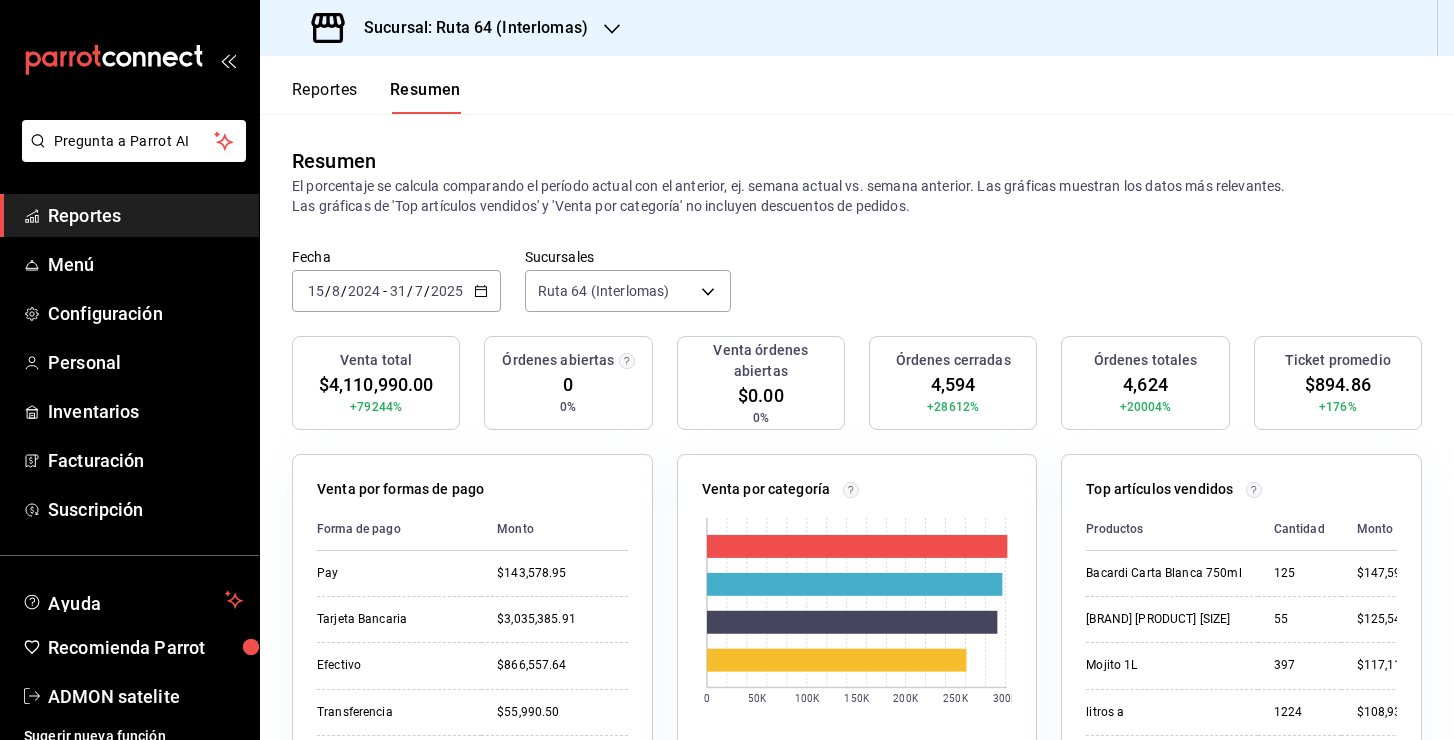 click on "Sucursal: Ruta 64 (Interlomas)" at bounding box center [468, 28] 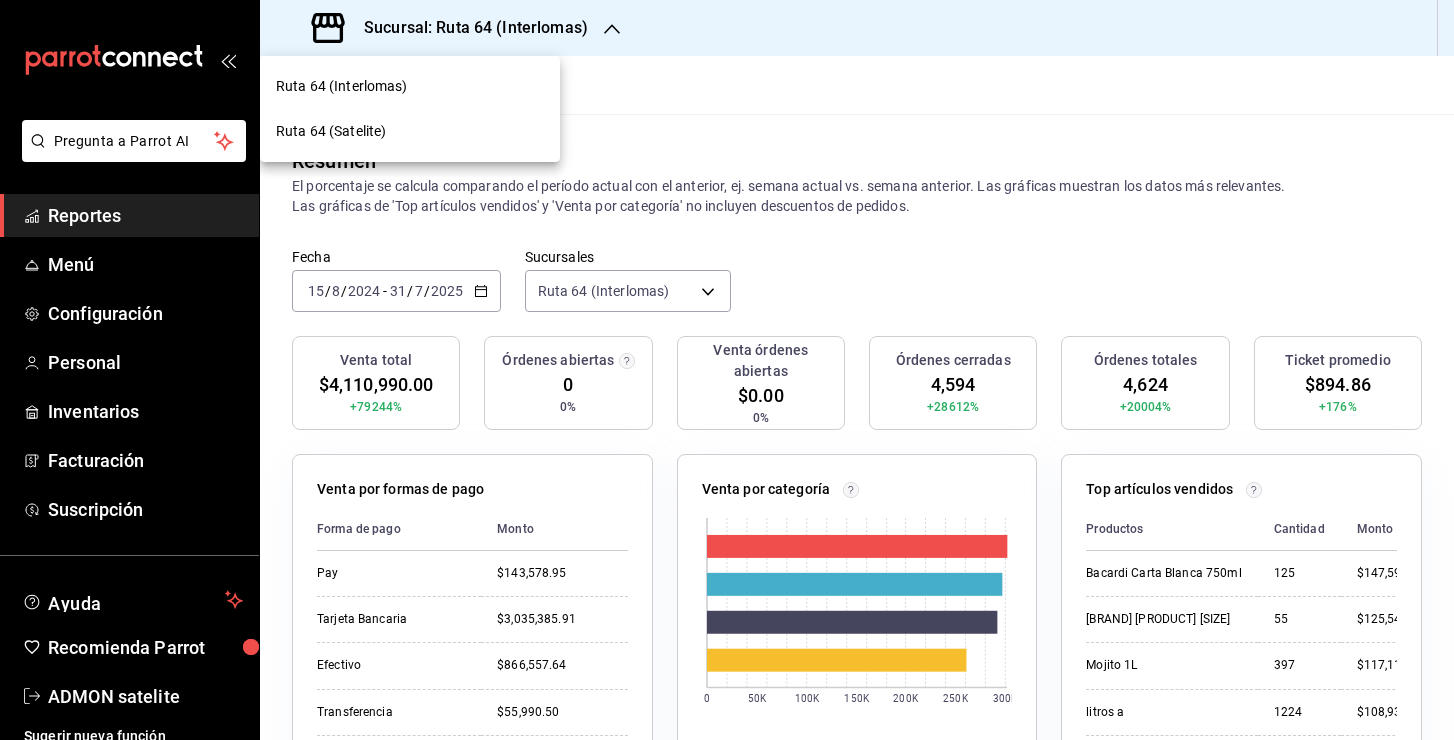 click on "Ruta 64 (Satelite)" at bounding box center [410, 131] 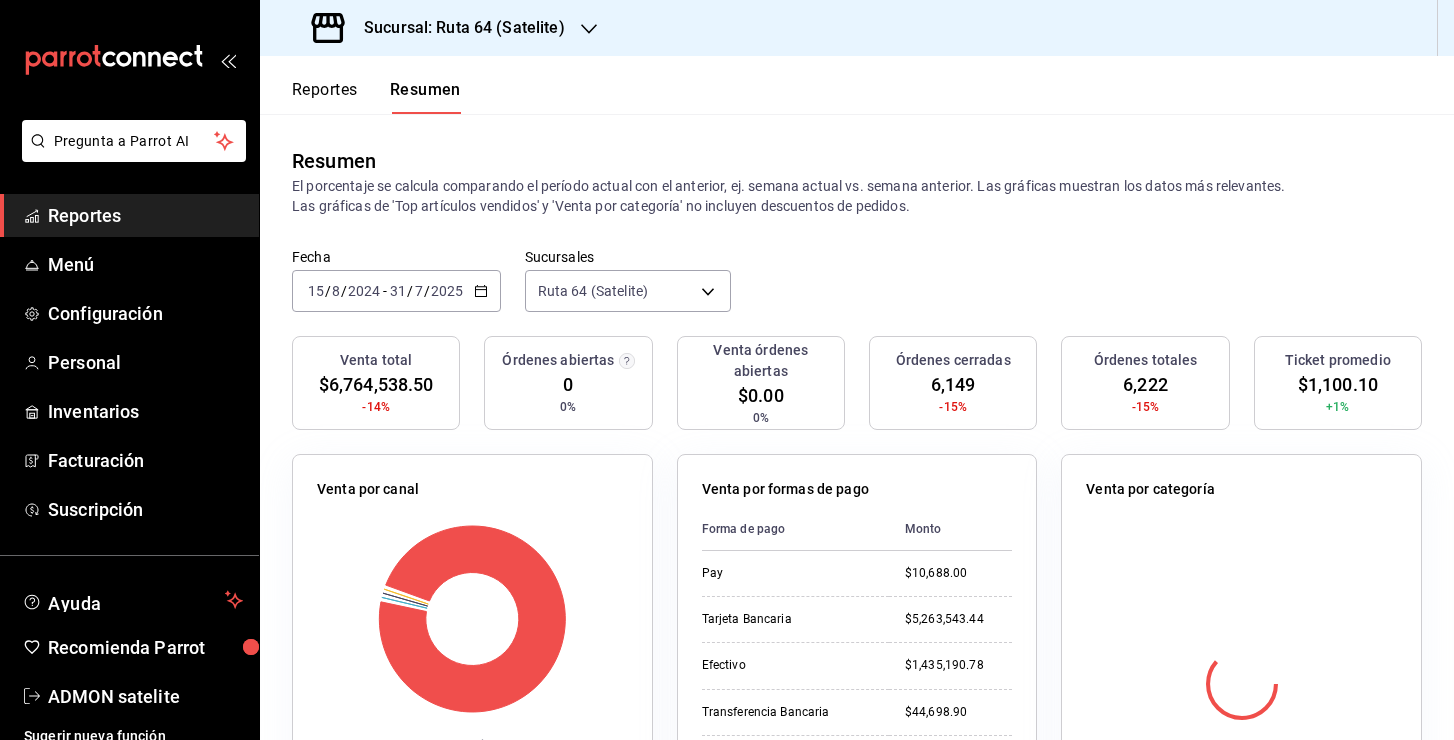 click 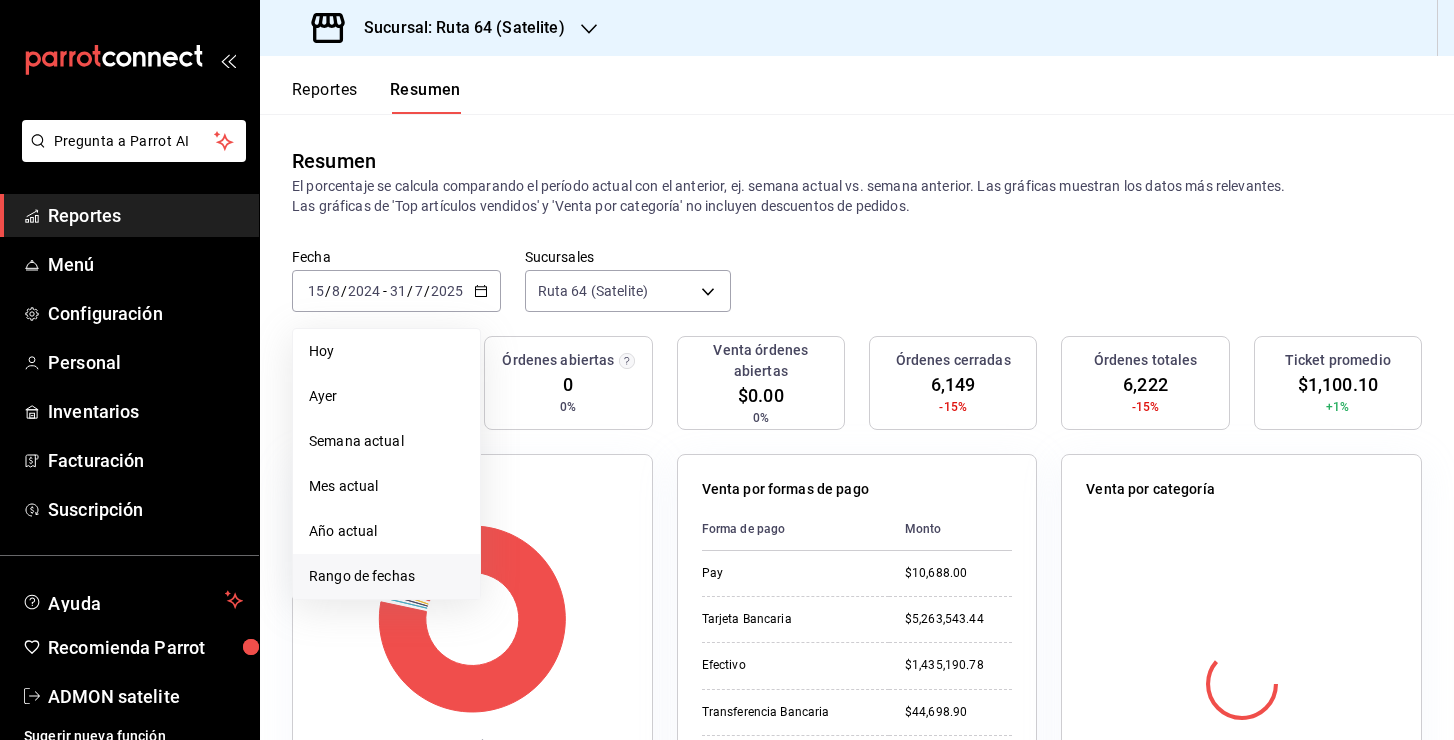 click on "Rango de fechas" at bounding box center (386, 576) 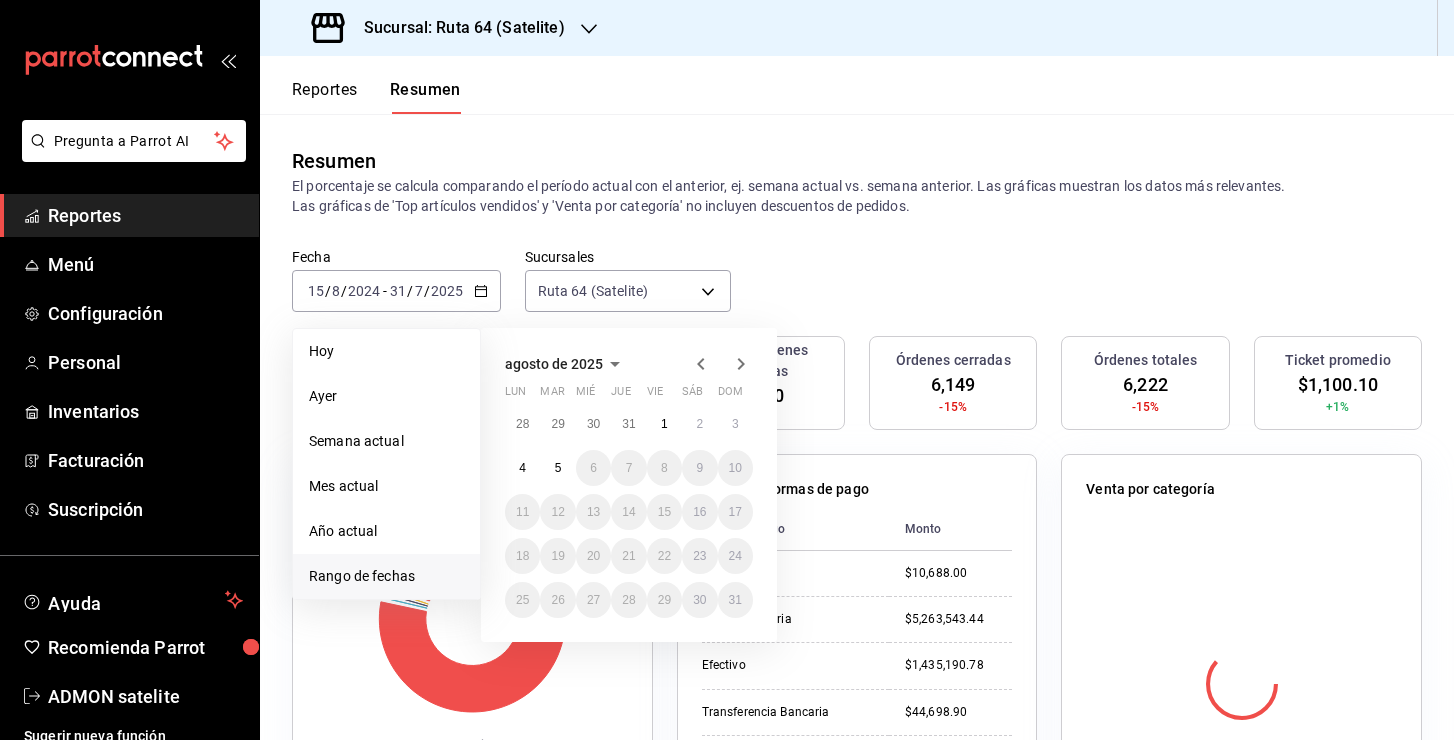 click on "agosto de 2025" at bounding box center [554, 364] 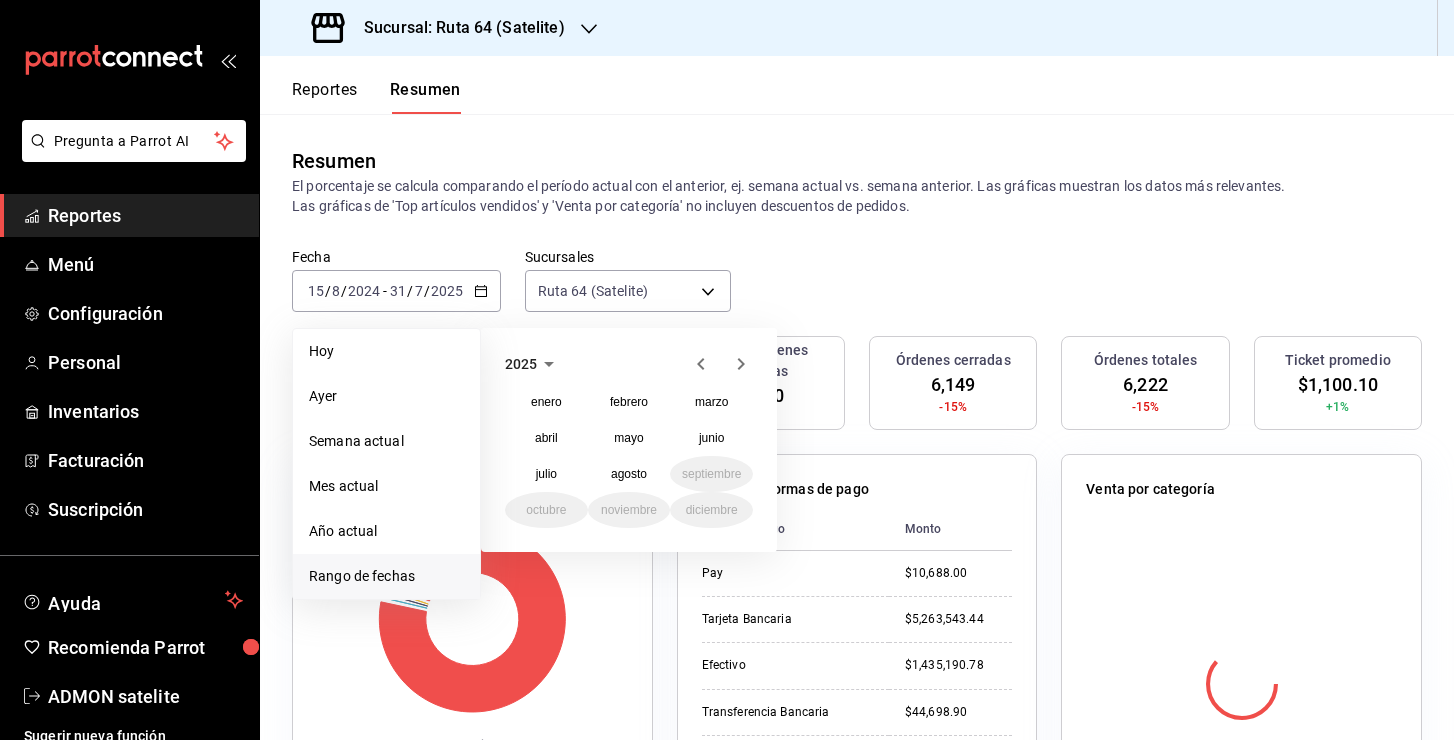click 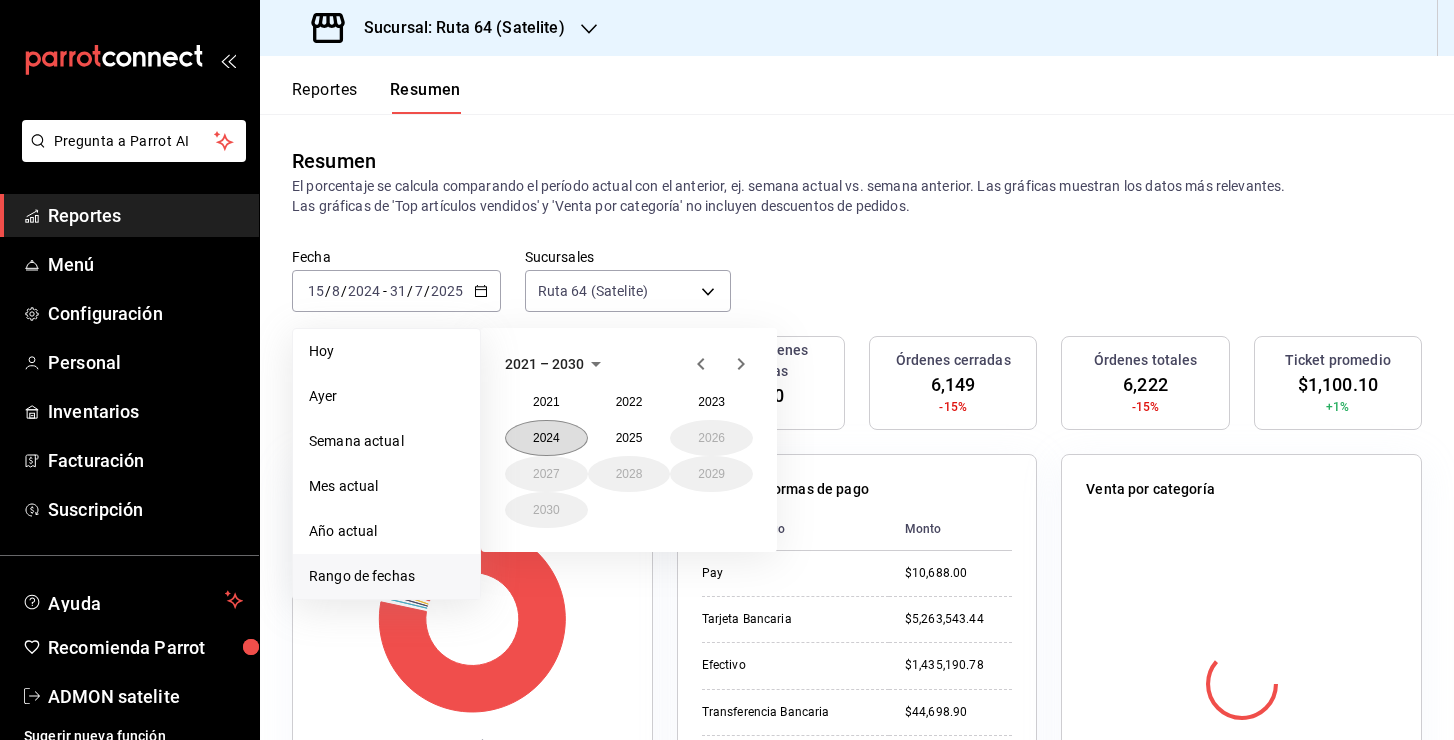 click on "2024" at bounding box center (546, 438) 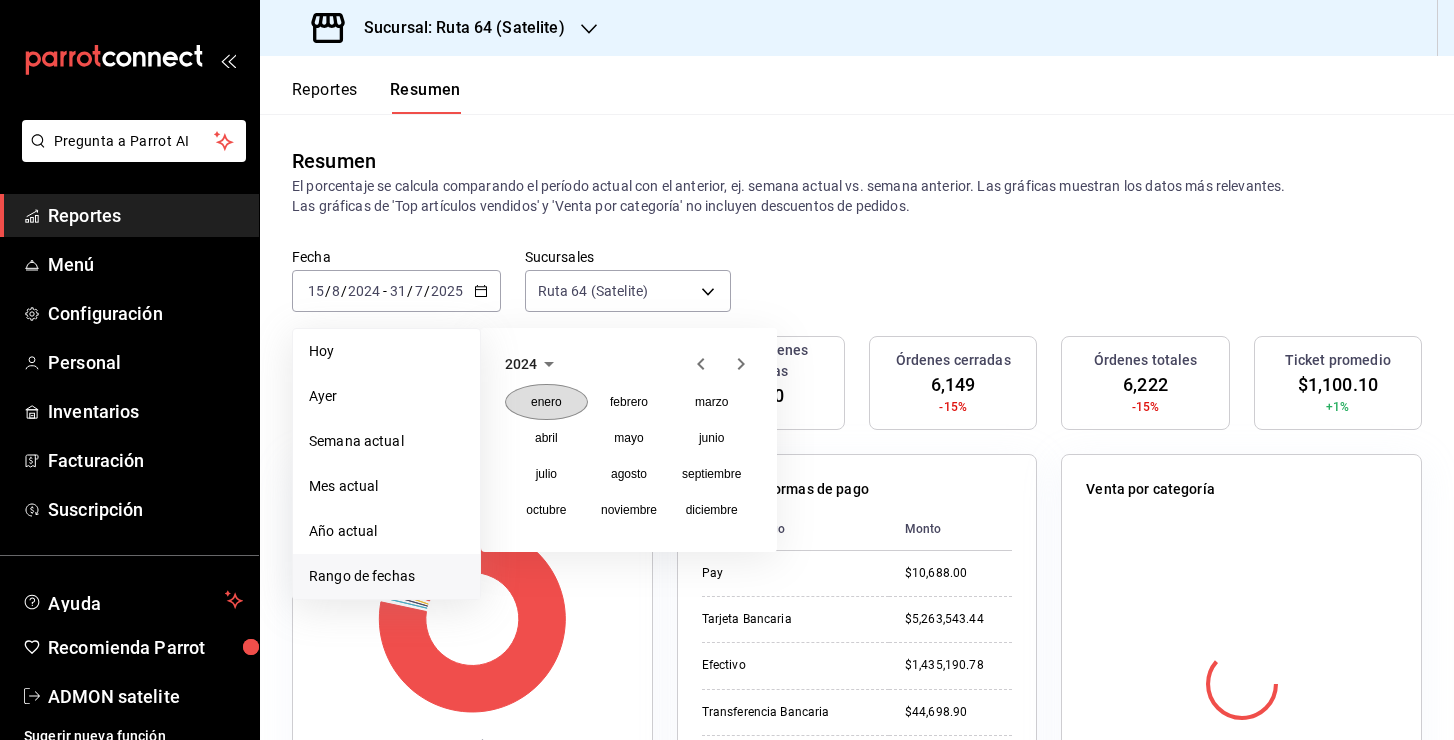 click on "enero" at bounding box center (546, 402) 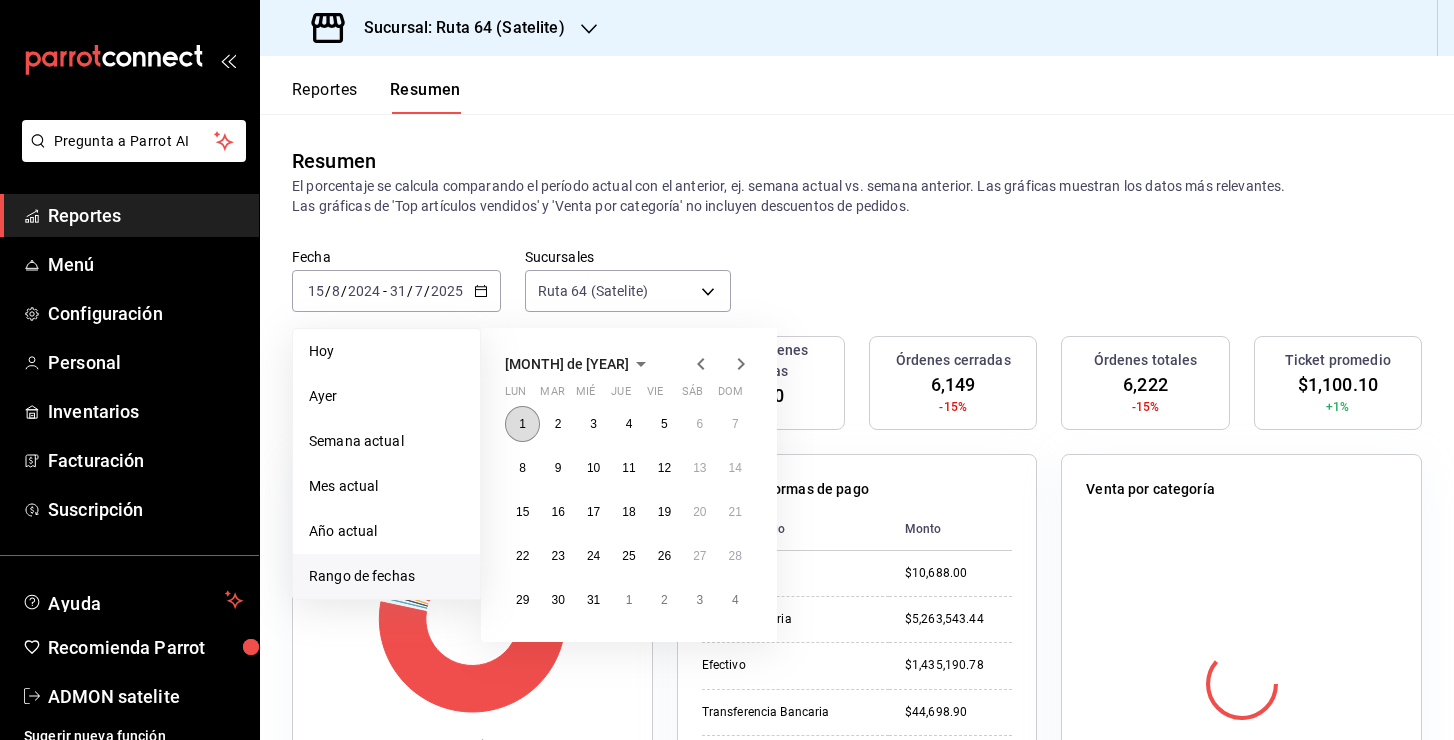 click on "1" at bounding box center (522, 424) 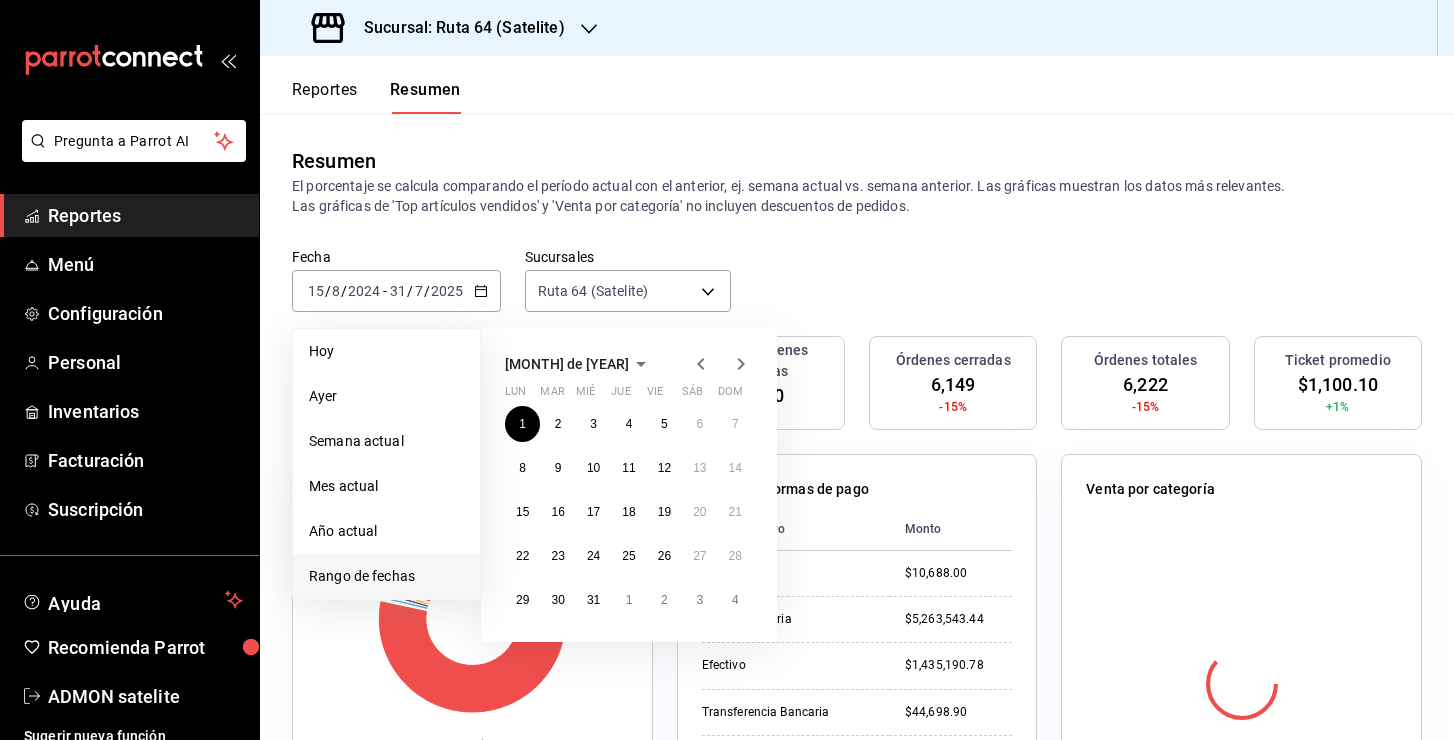 click 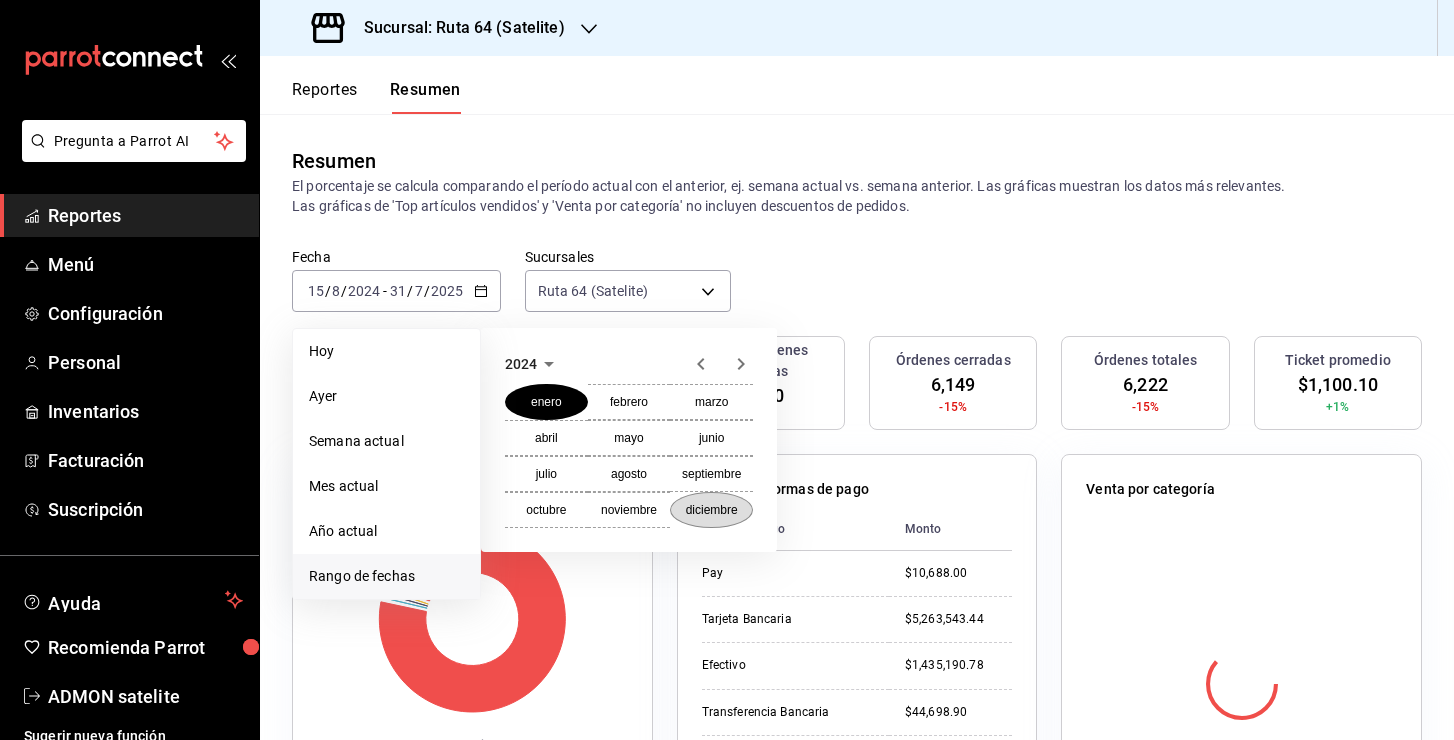 click on "diciembre" at bounding box center [712, 510] 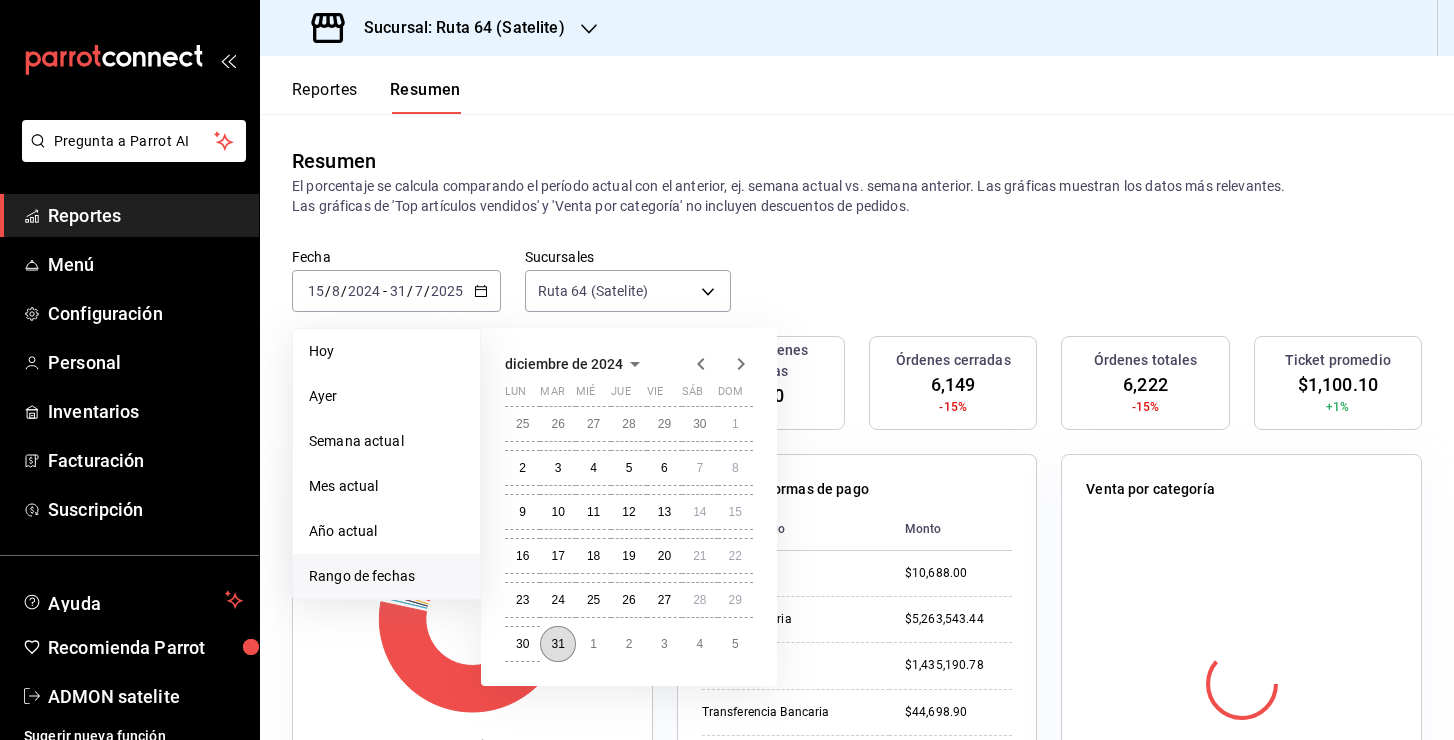 click on "31" at bounding box center (557, 644) 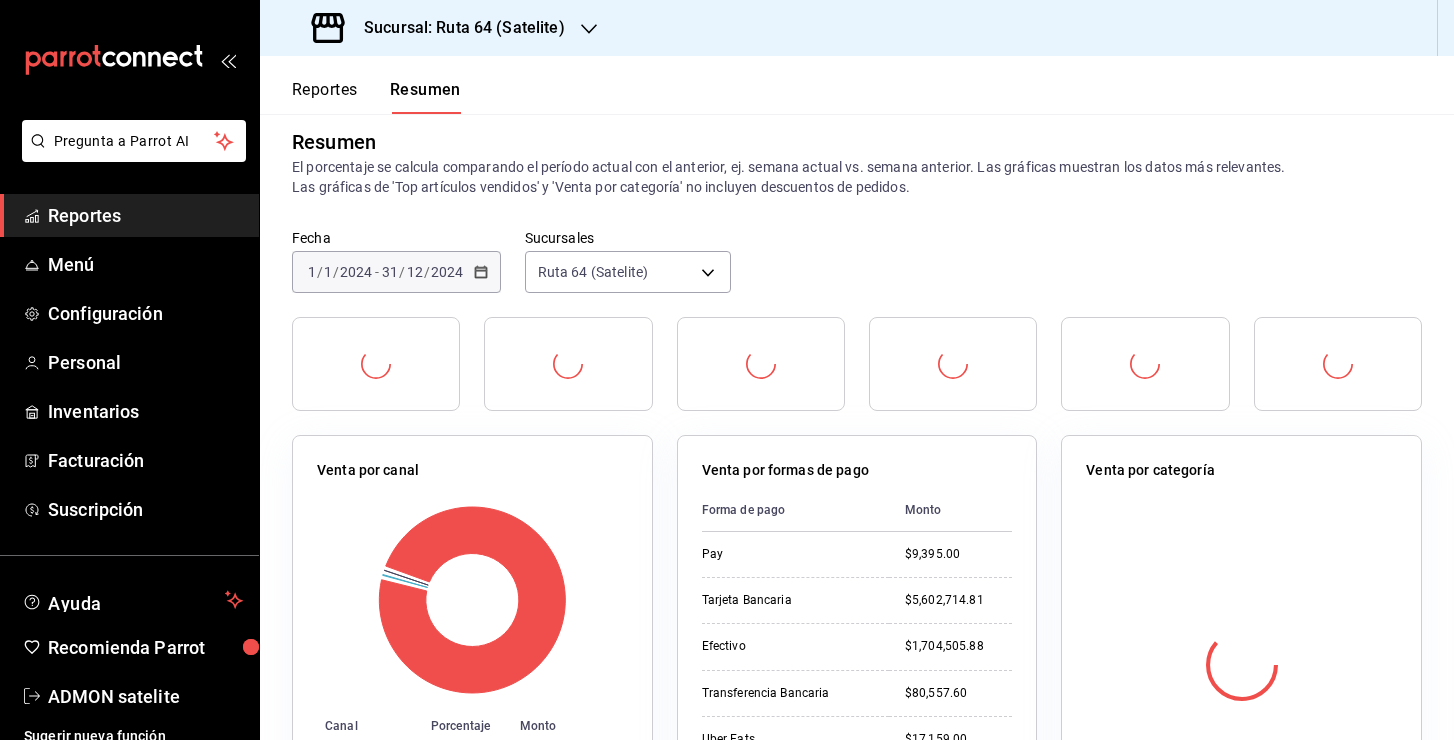 scroll, scrollTop: 21, scrollLeft: 0, axis: vertical 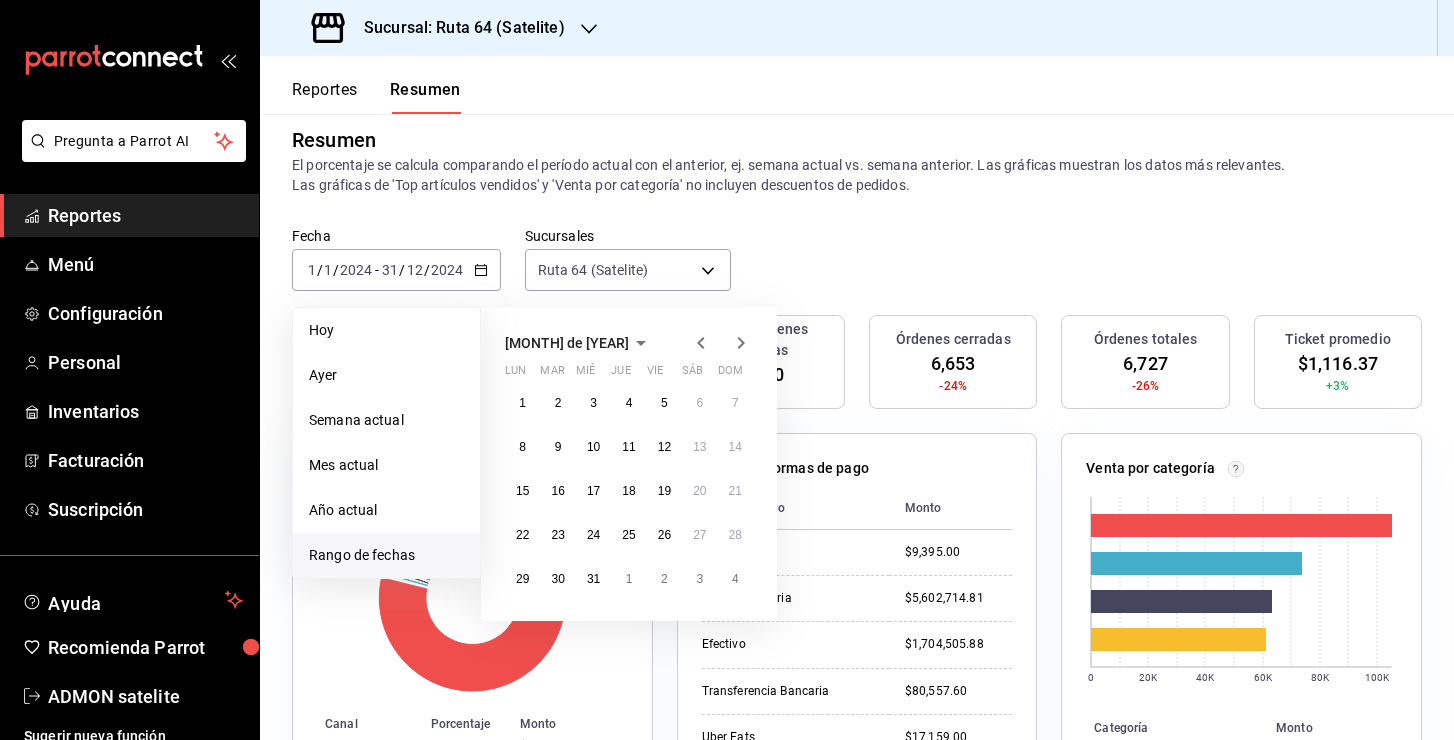 click on "[MONTH] de [YEAR]" at bounding box center [567, 343] 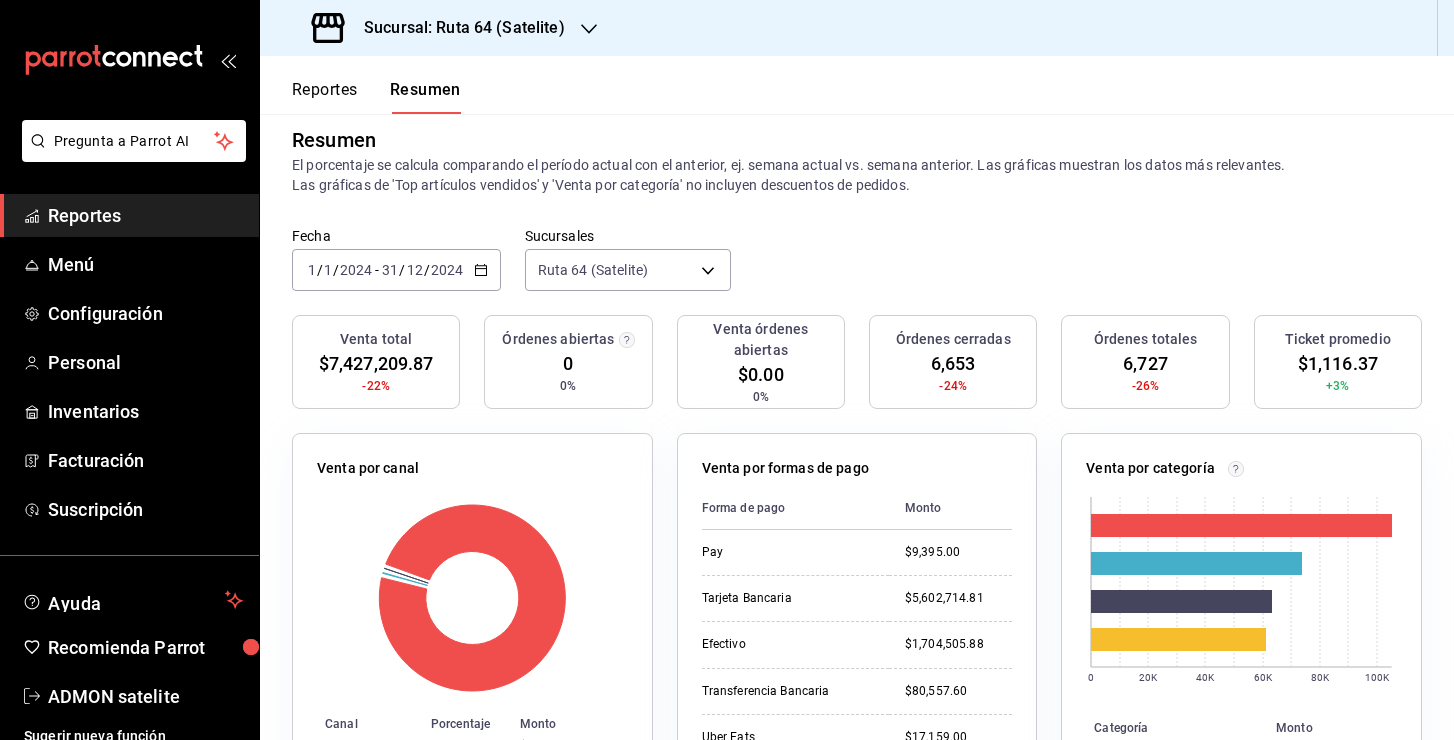 click on "Resumen El porcentaje se calcula comparando el período actual con el anterior, ej. semana actual vs. semana anterior. Las gráficas muestran los datos más relevantes.  Las gráficas de 'Top artículos vendidos' y 'Venta por categoría' no incluyen descuentos de pedidos." at bounding box center [857, 160] 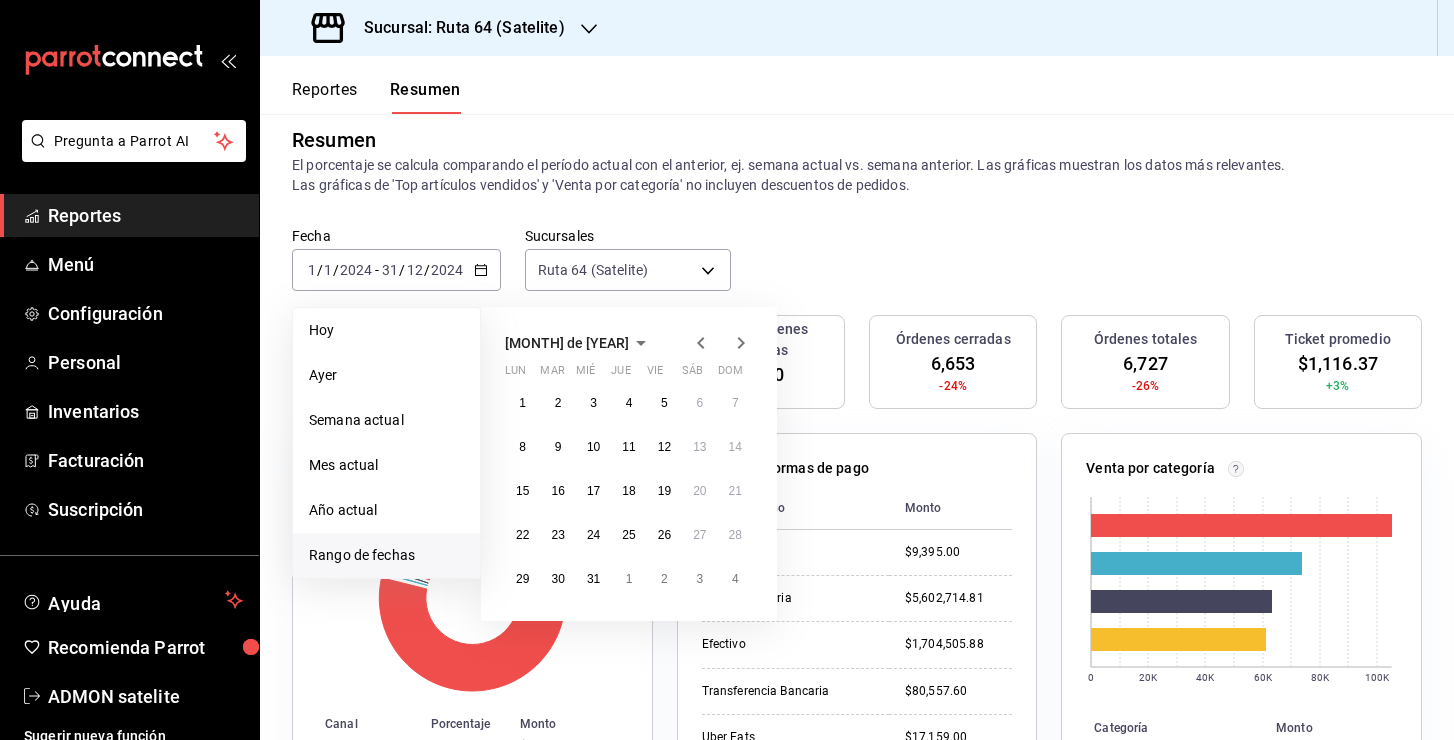 click 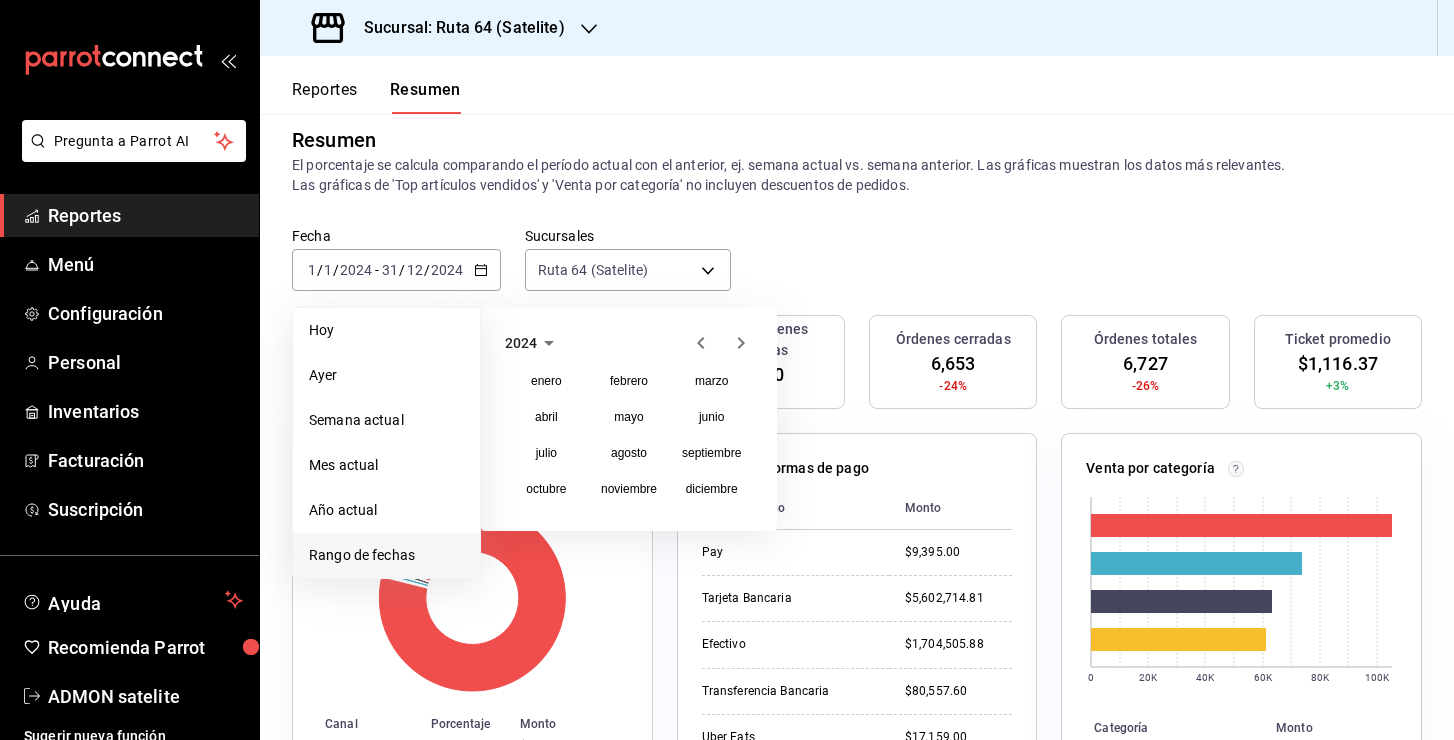 click on "2024" at bounding box center [521, 343] 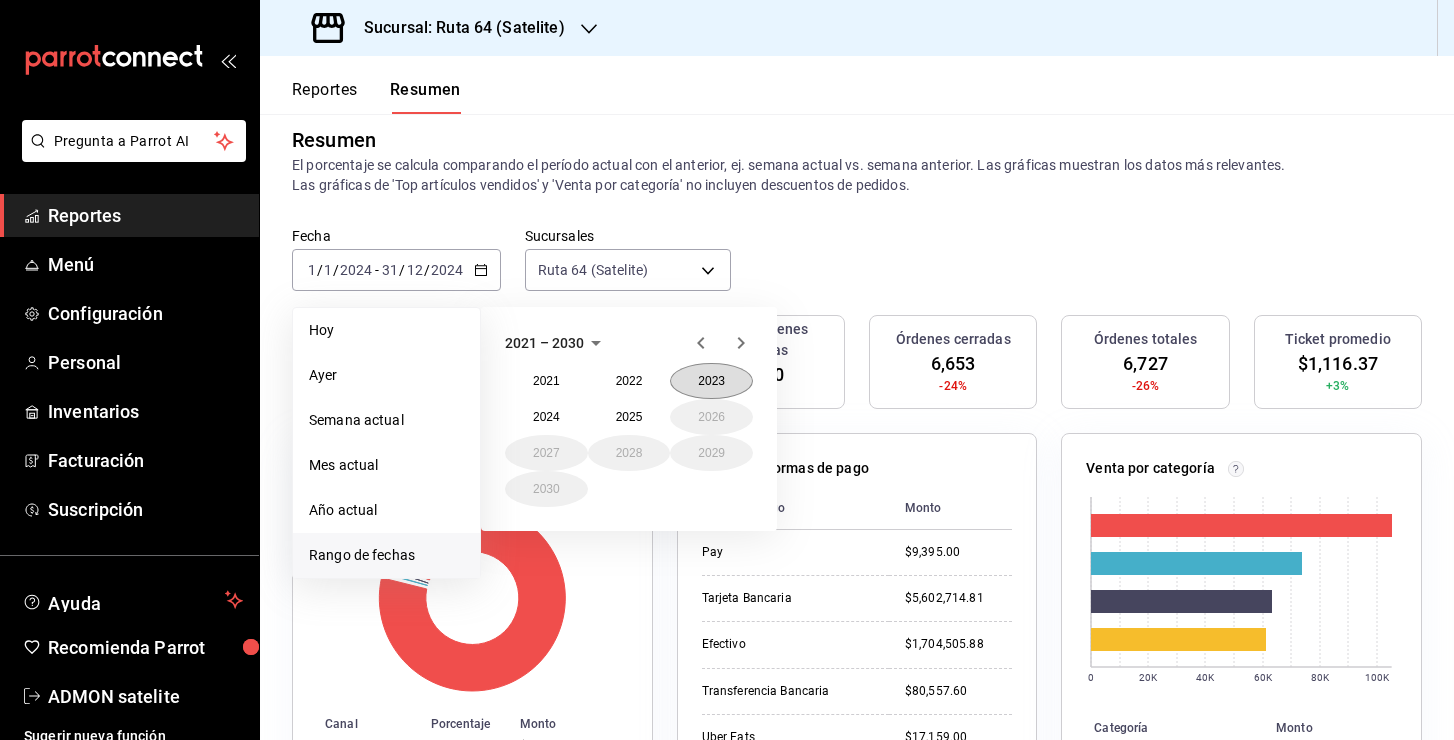 click on "2023" at bounding box center [711, 381] 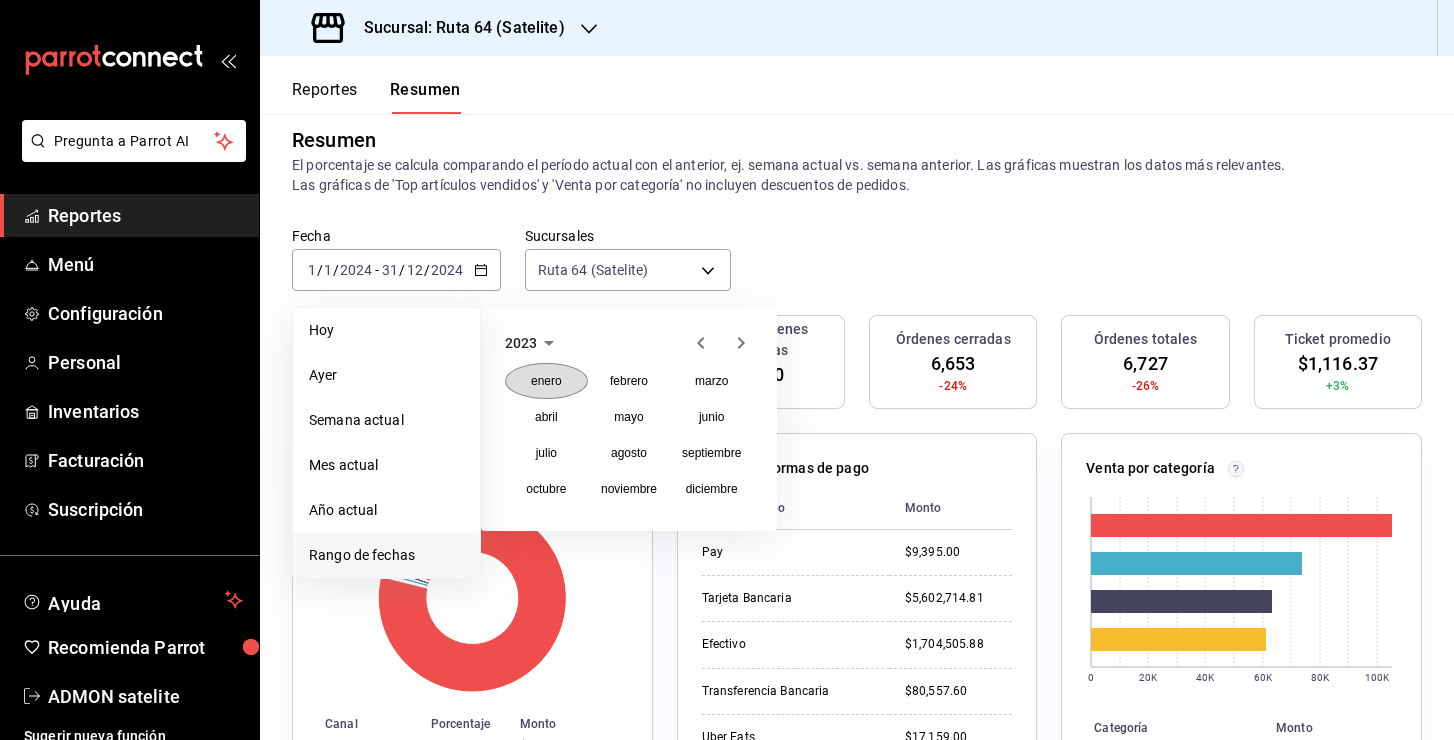 click on "enero" at bounding box center (546, 381) 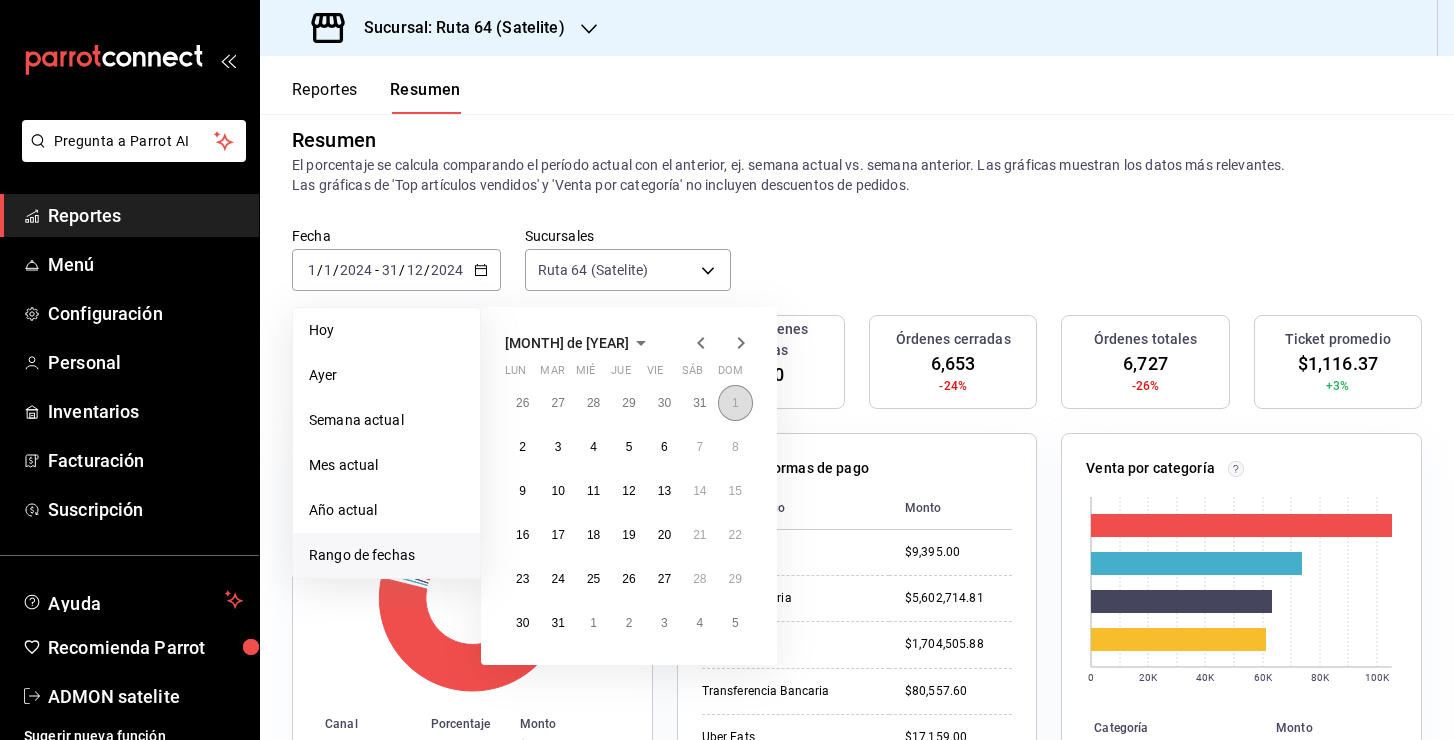 click on "1" at bounding box center (735, 403) 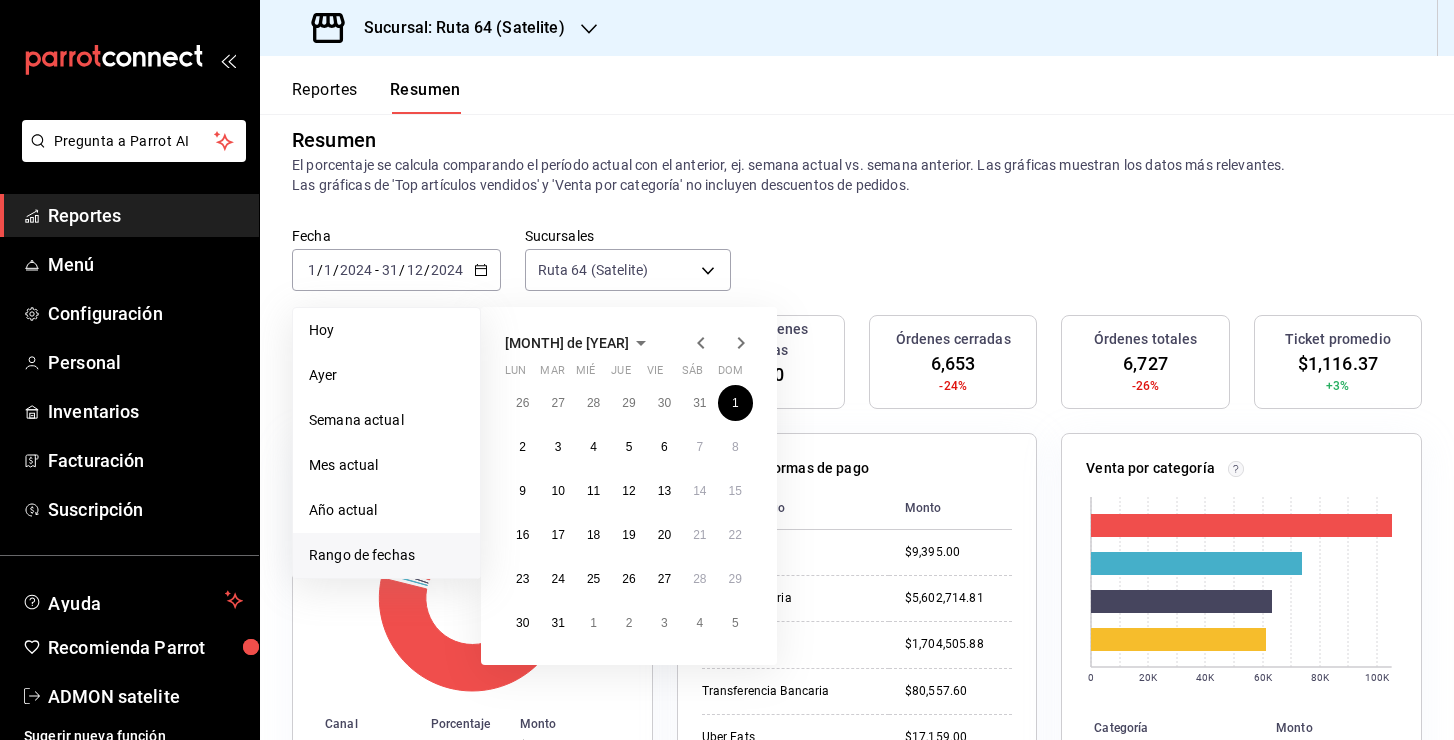 click on "[MONTH] de [YEAR]" at bounding box center [579, 343] 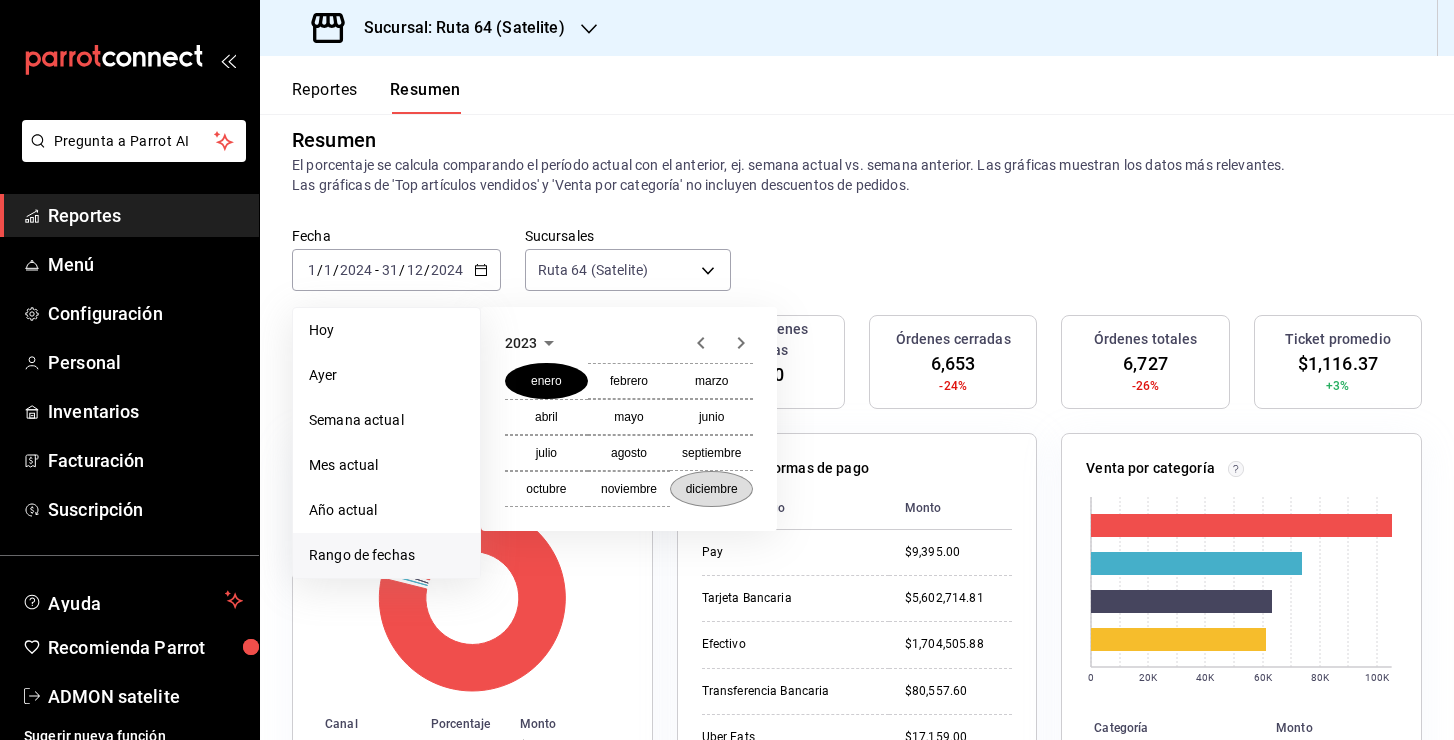 click on "diciembre" at bounding box center [711, 489] 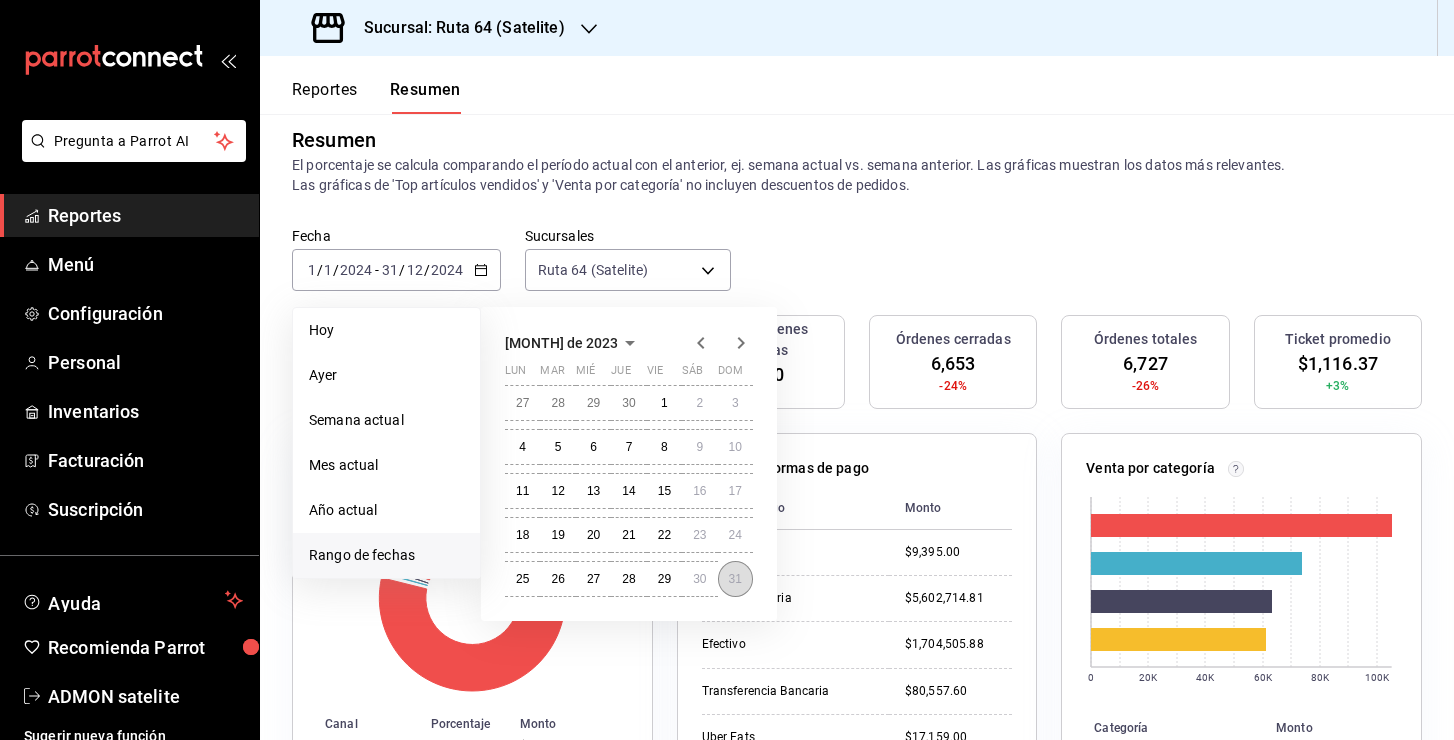 click on "31" at bounding box center (735, 579) 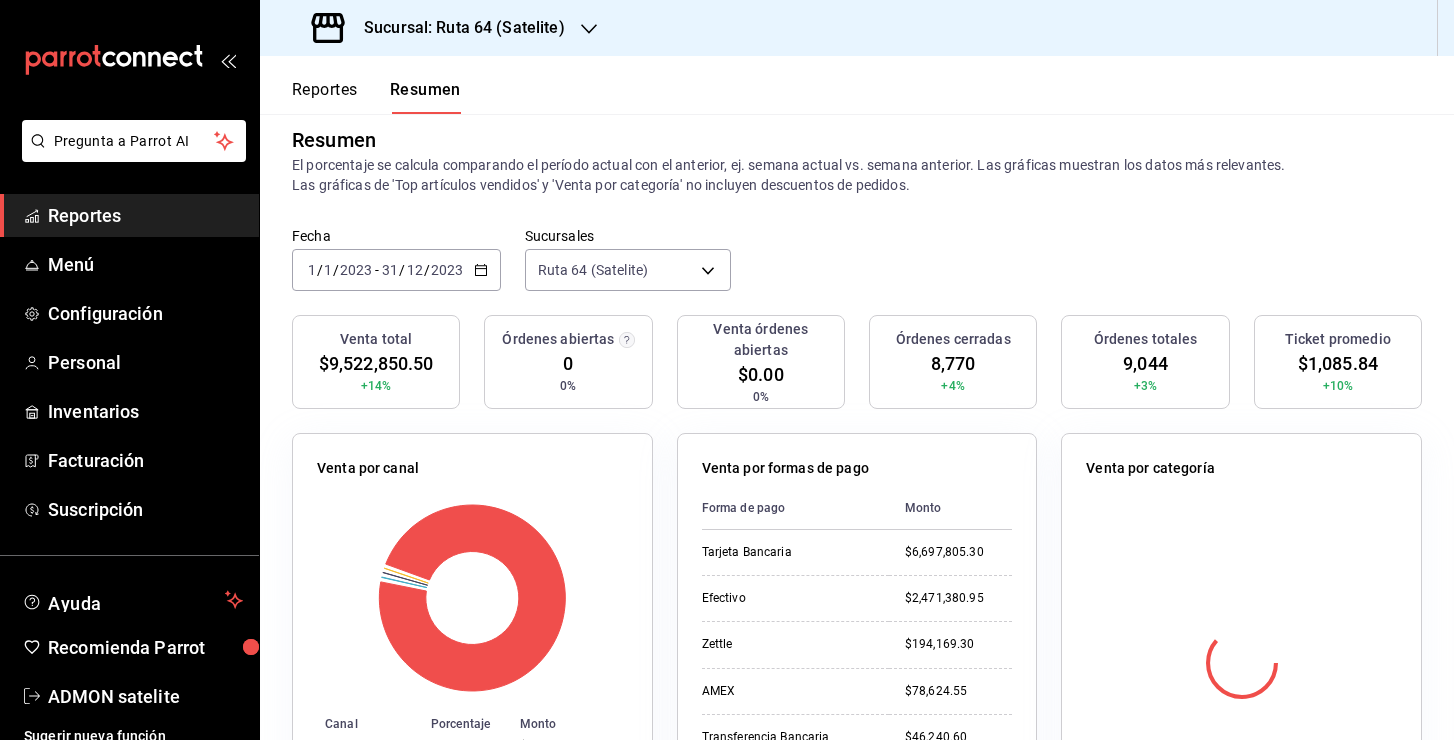 click 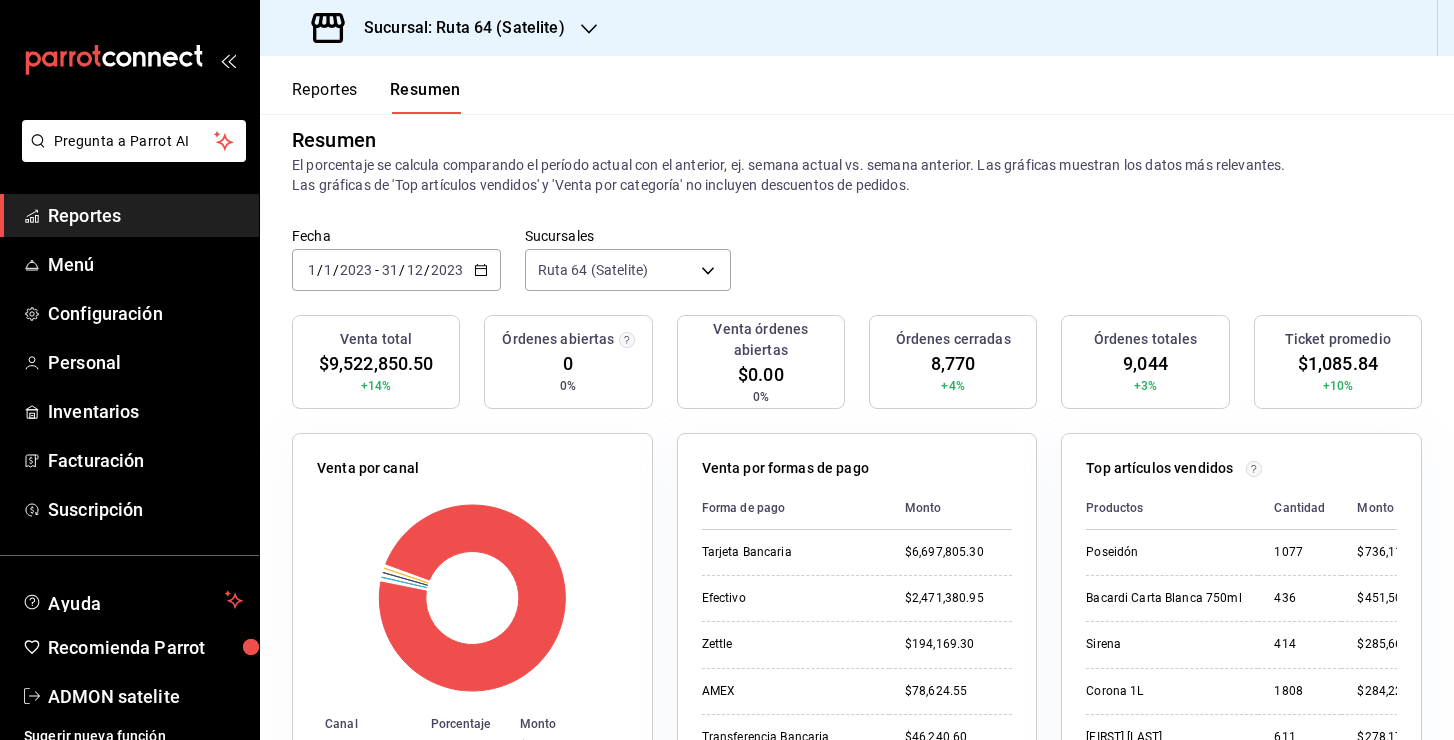 click 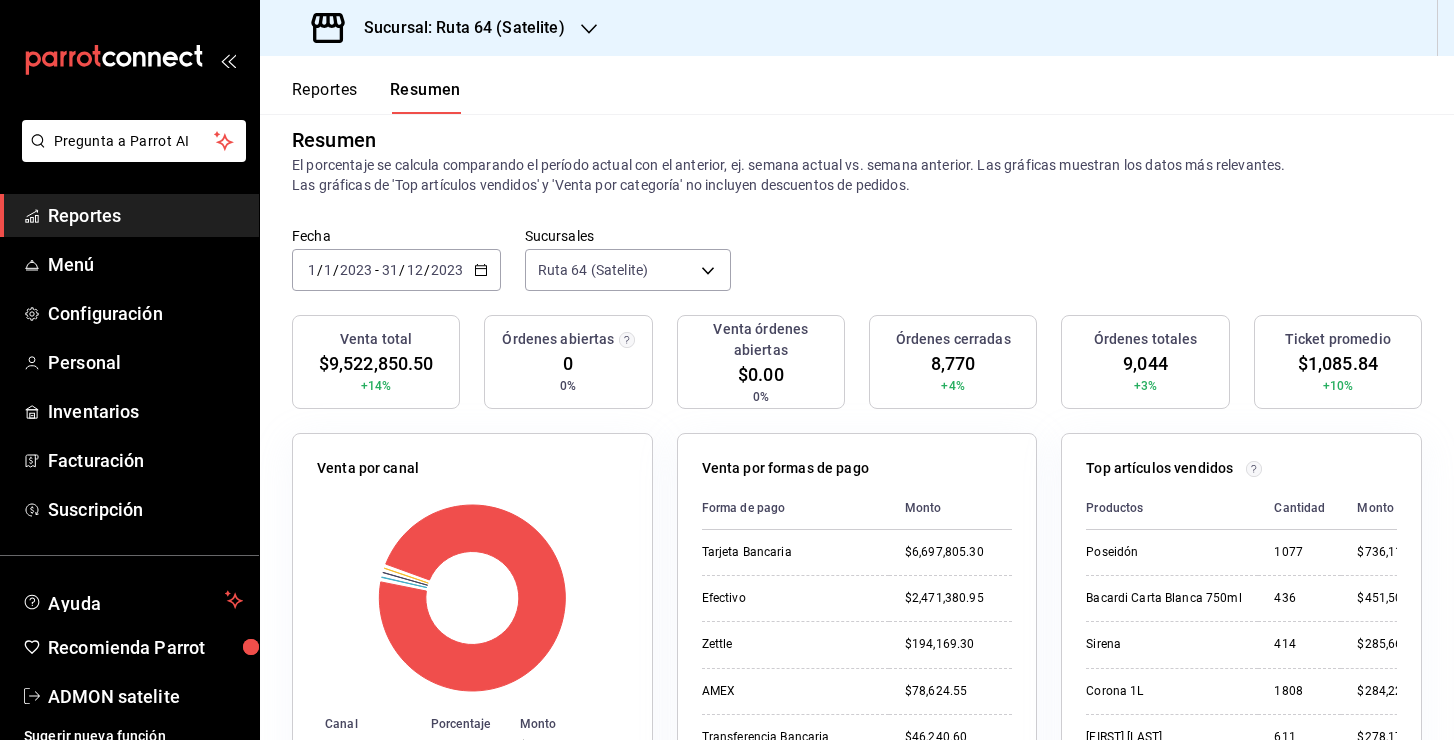 click on "Resumen El porcentaje se calcula comparando el período actual con el anterior, ej. semana actual vs. semana anterior. Las gráficas muestran los datos más relevantes.  Las gráficas de 'Top artículos vendidos' y 'Venta por categoría' no incluyen descuentos de pedidos." at bounding box center (857, 160) 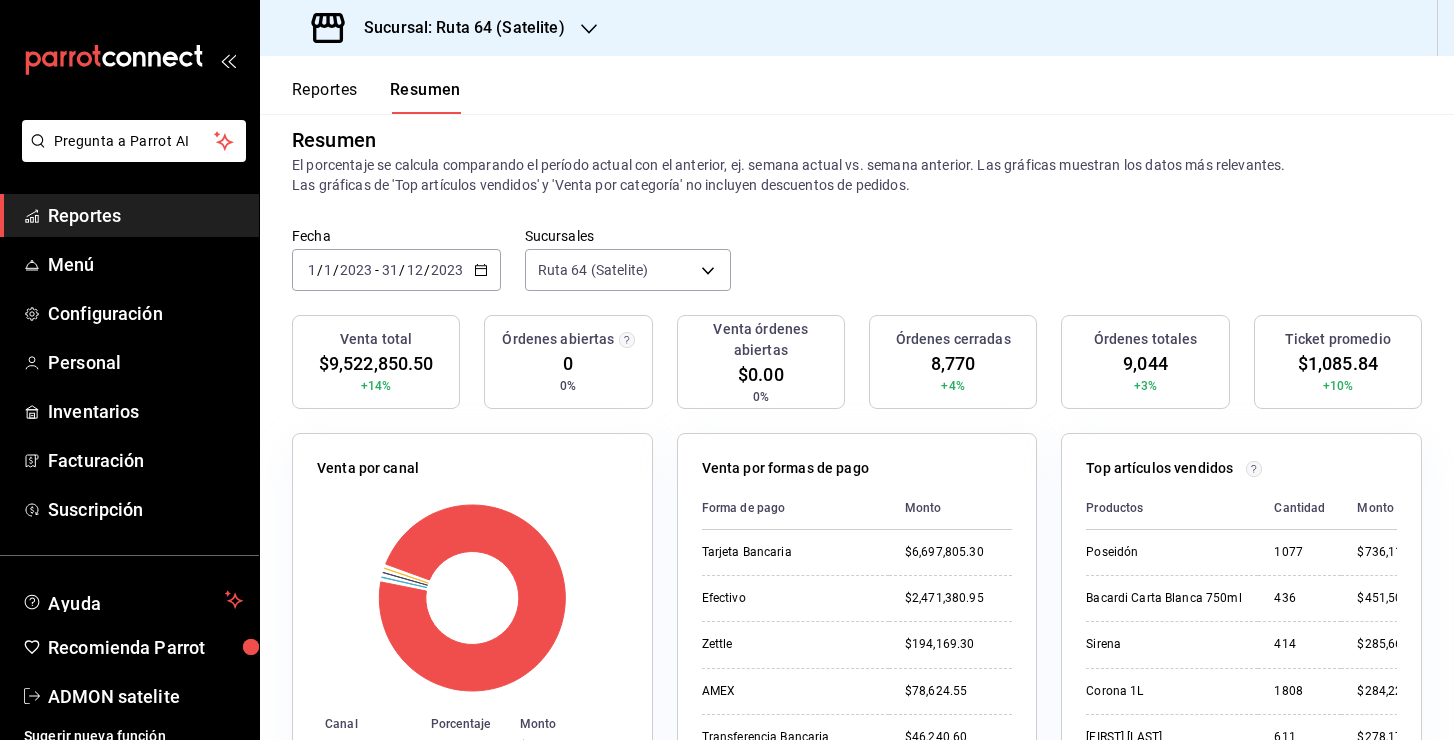 click 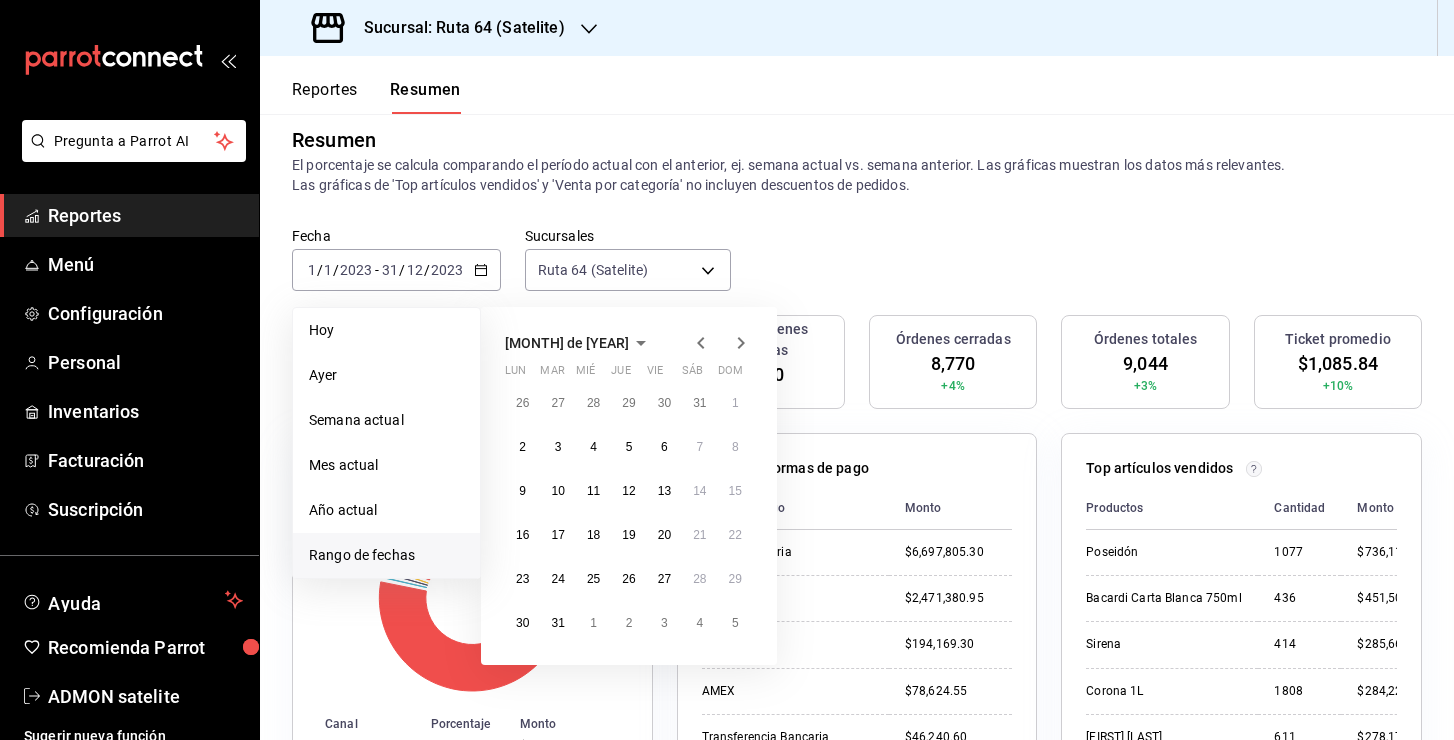 click 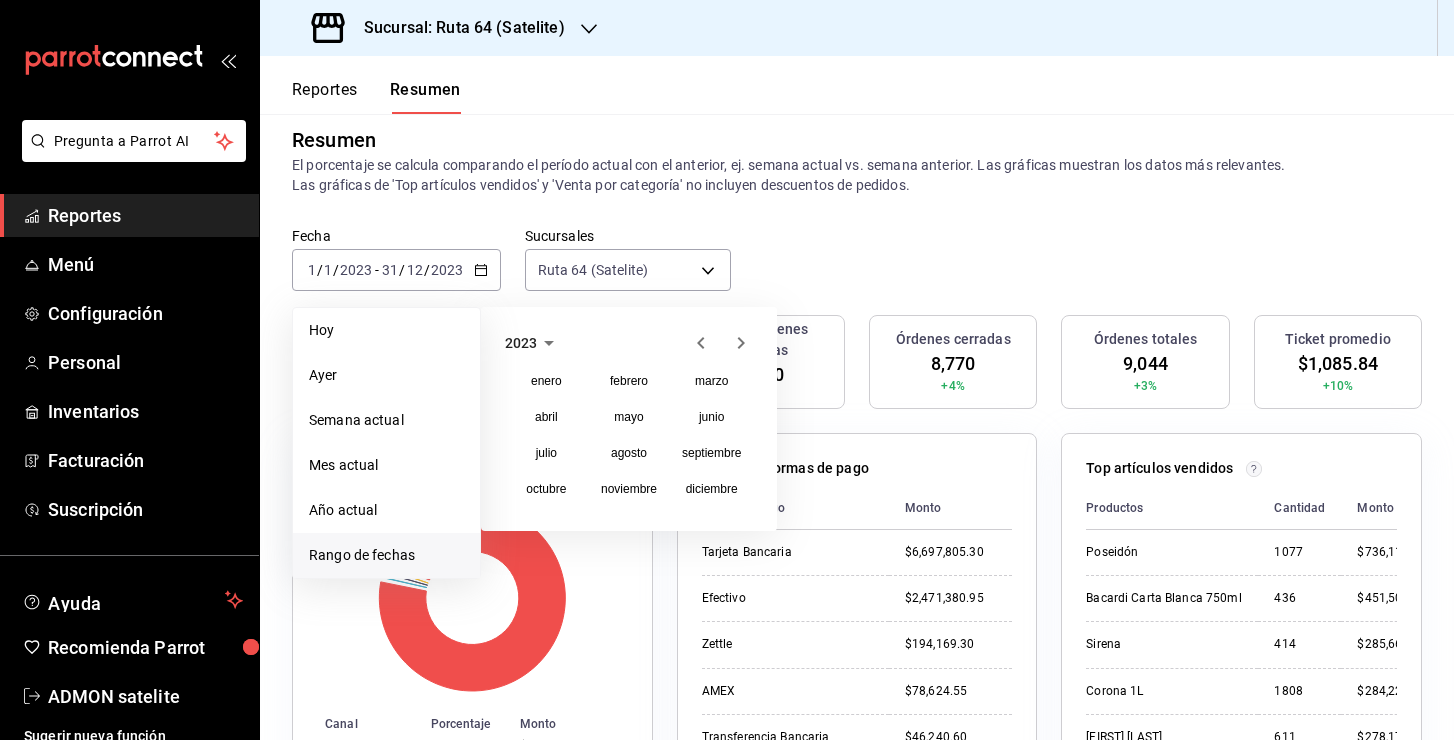click 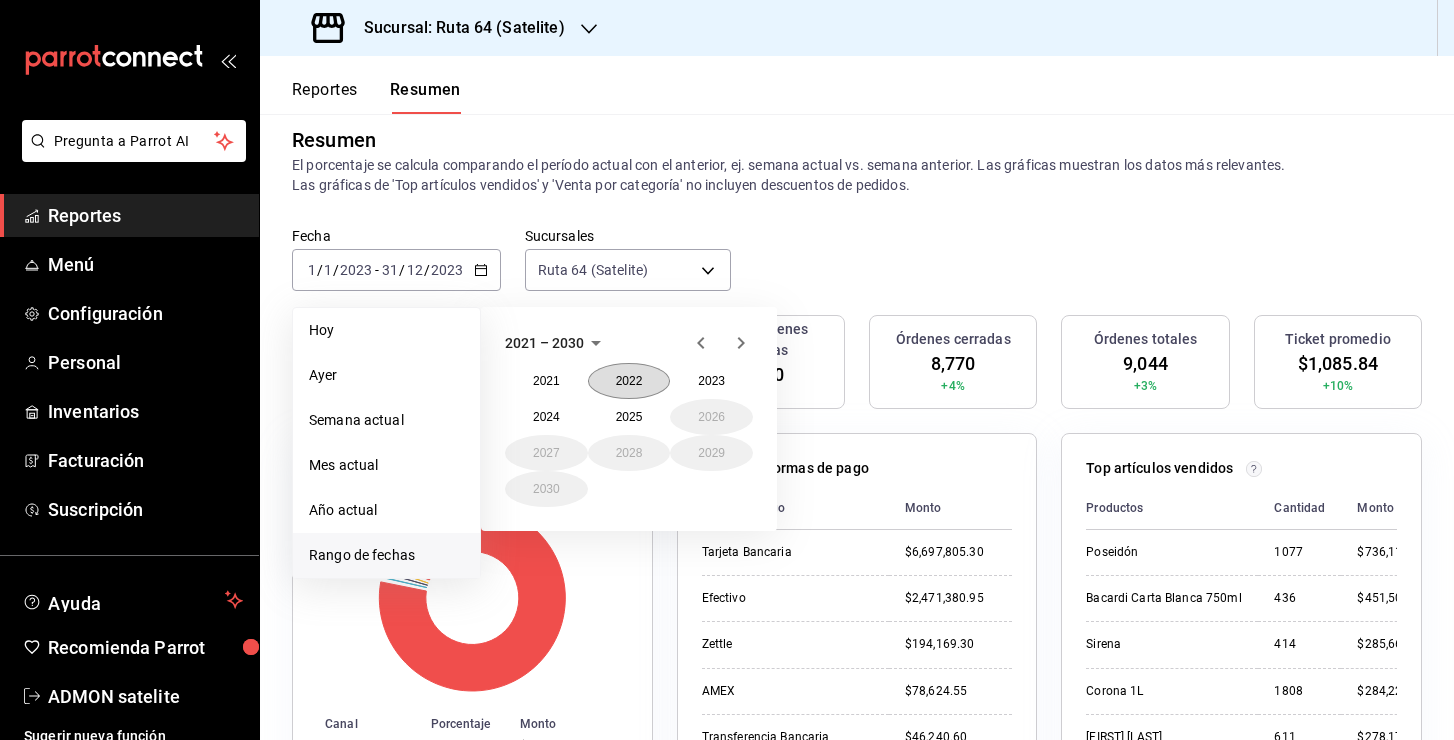 click on "2022" at bounding box center (629, 381) 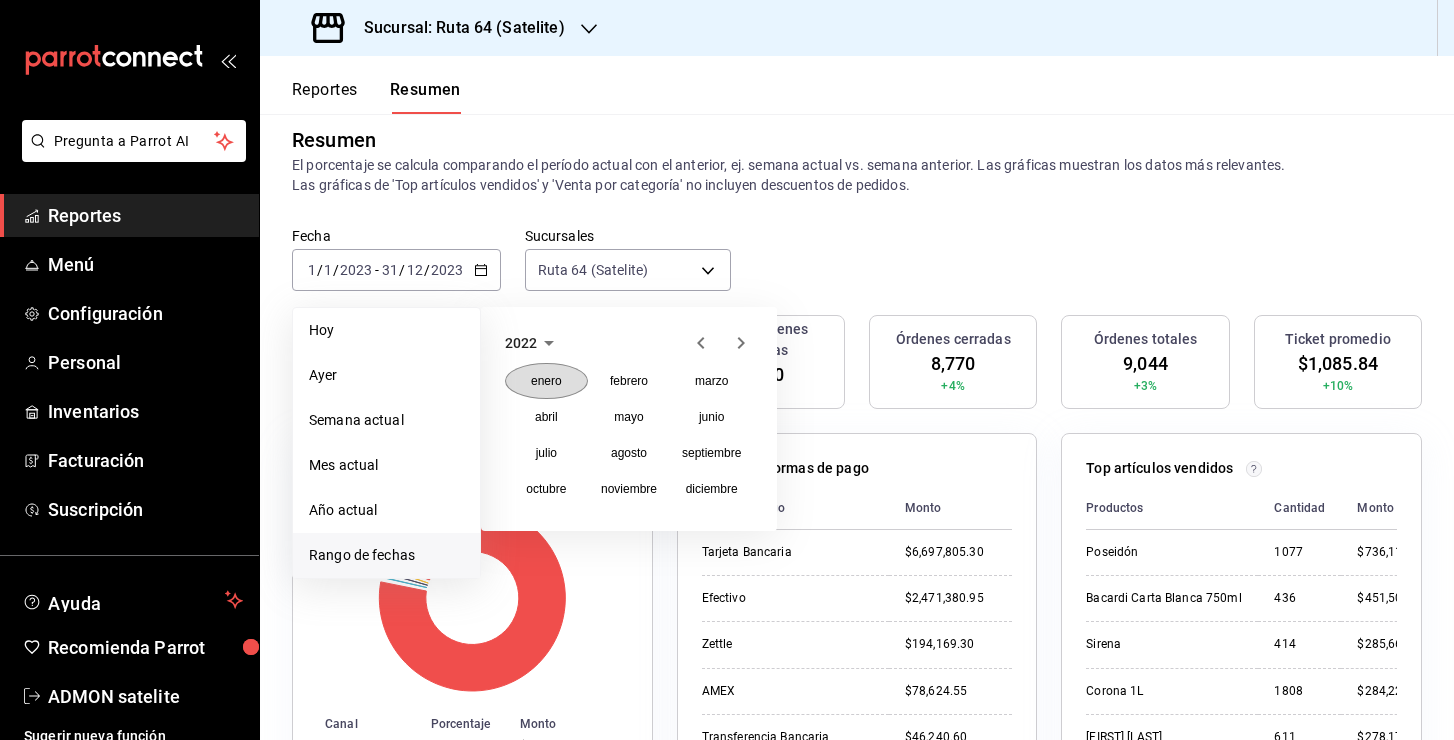click on "enero" at bounding box center [546, 381] 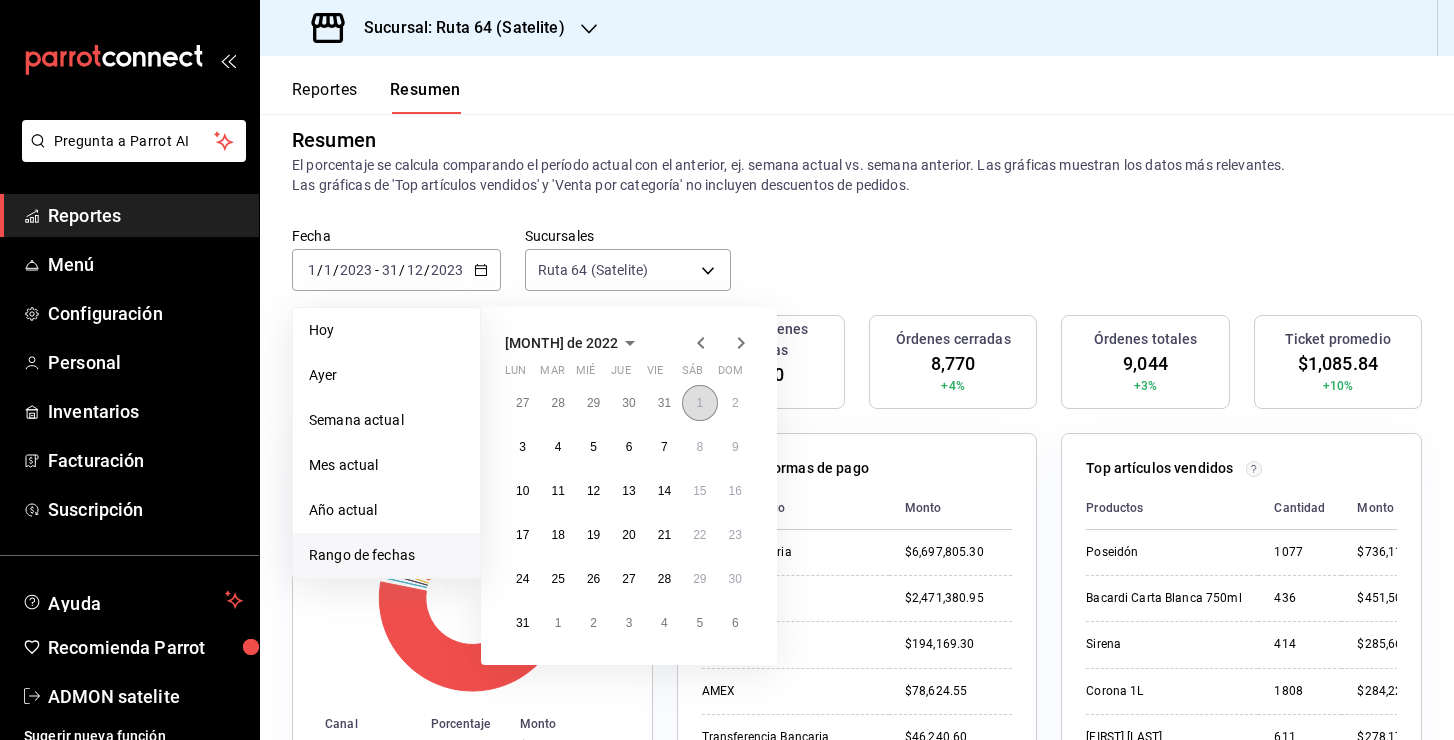 click on "1" at bounding box center (699, 403) 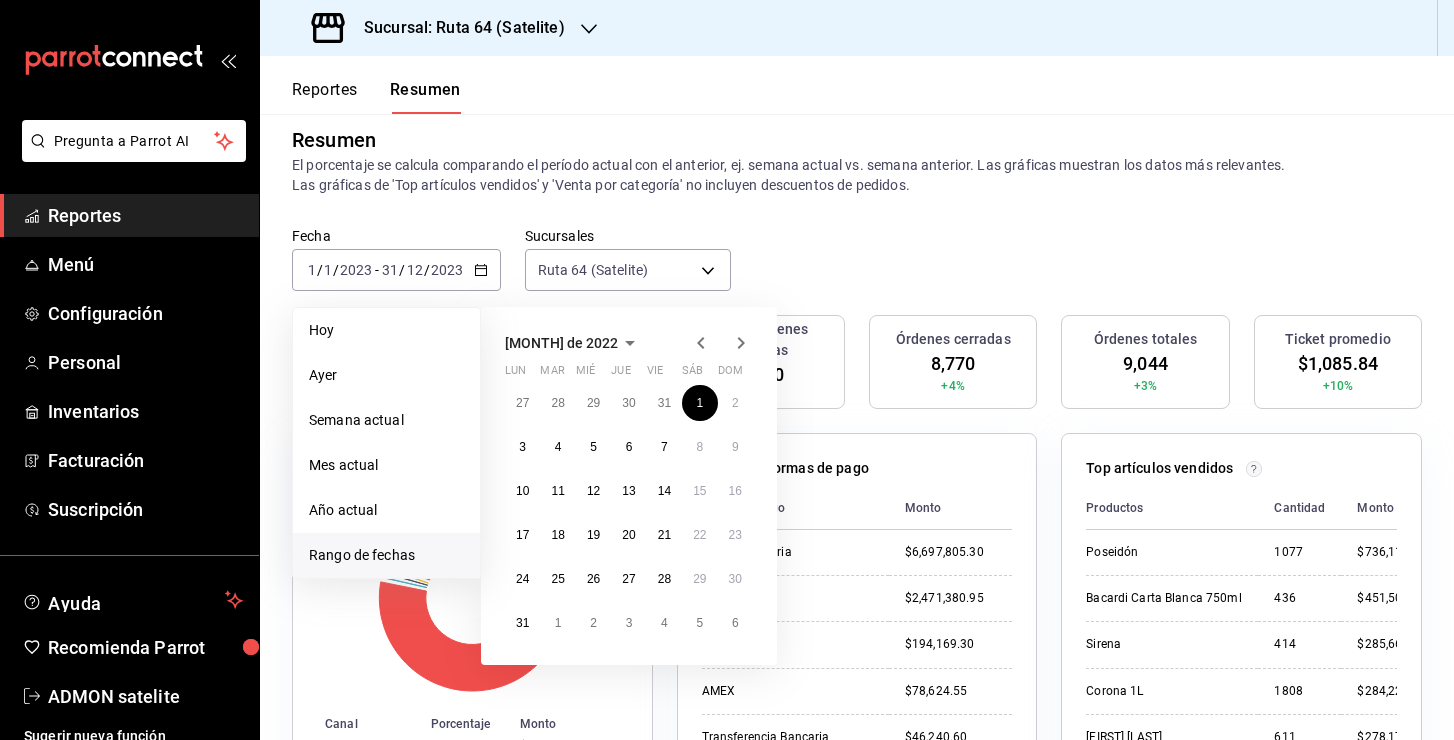 click 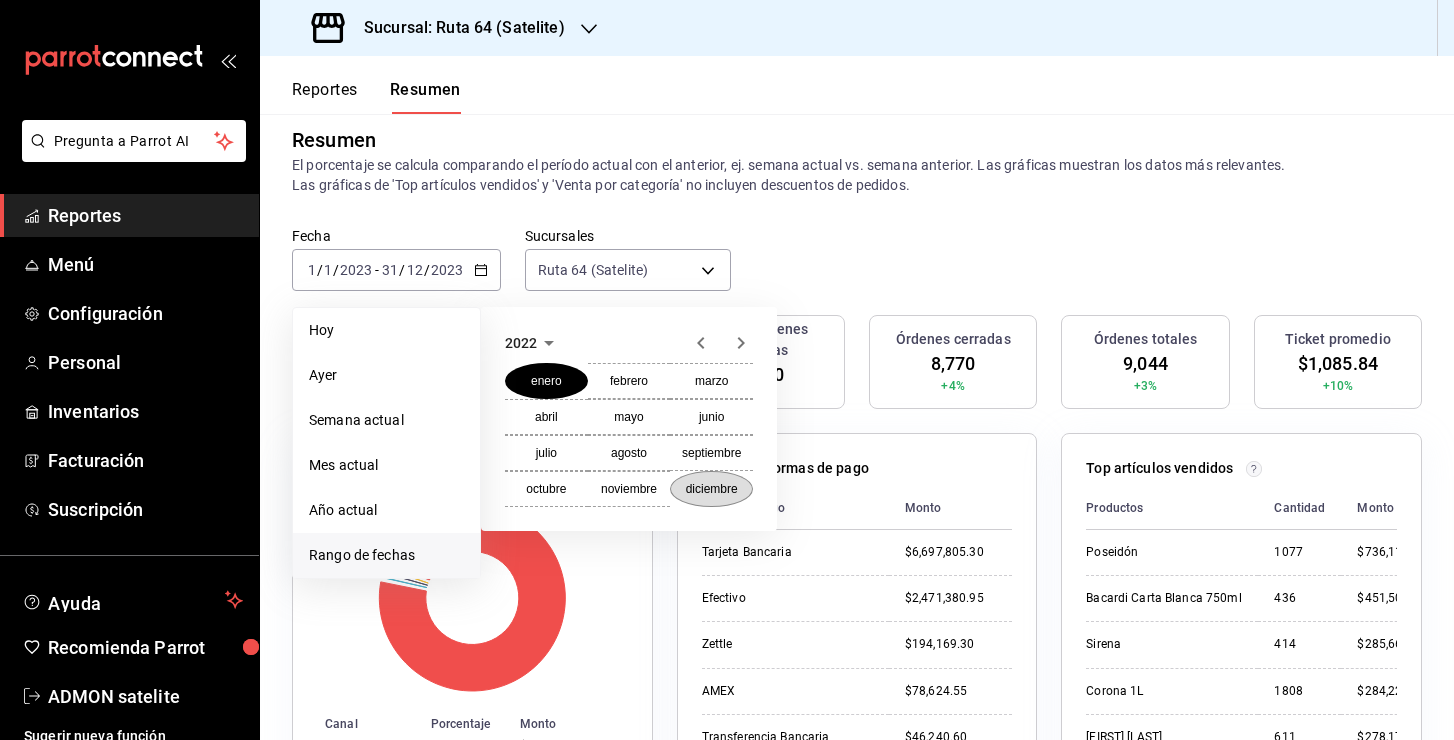 click on "diciembre" at bounding box center (712, 489) 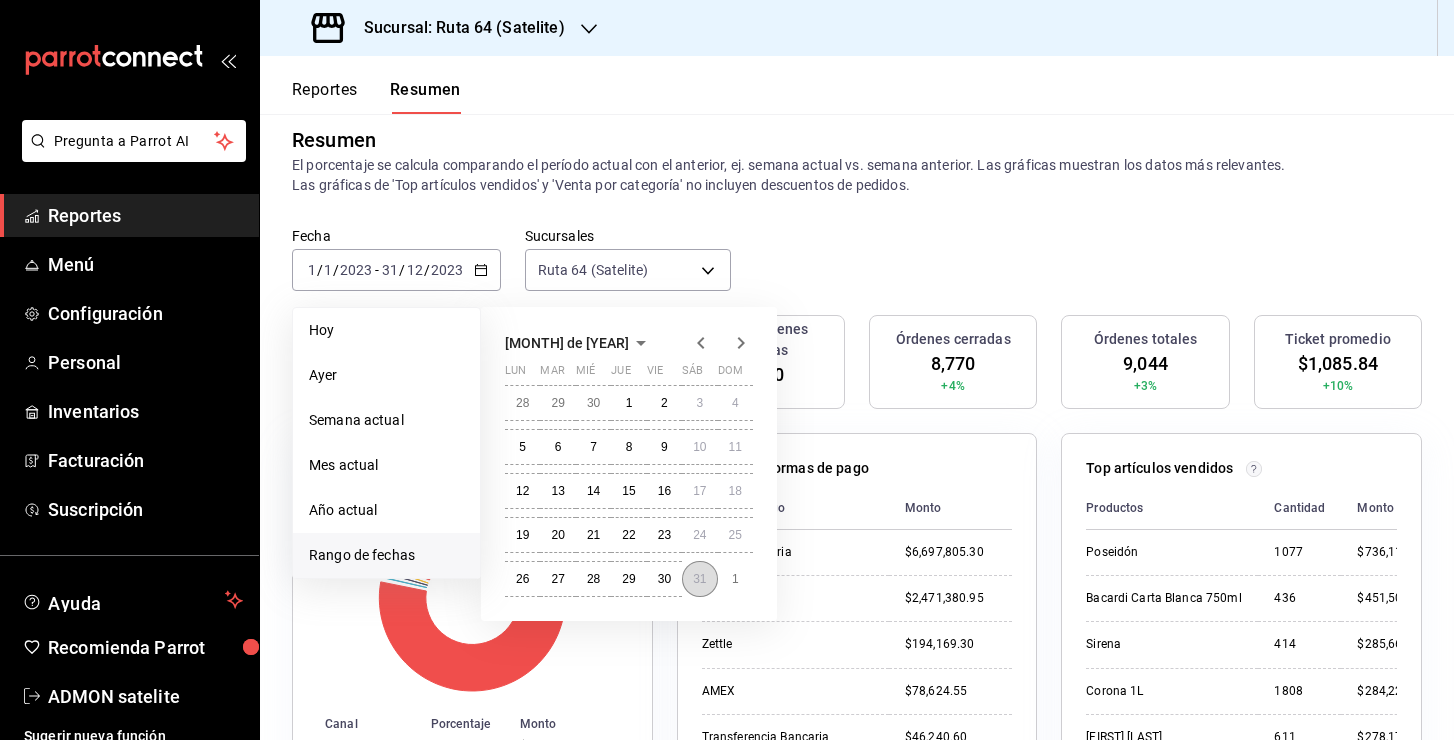 click on "31" at bounding box center (699, 579) 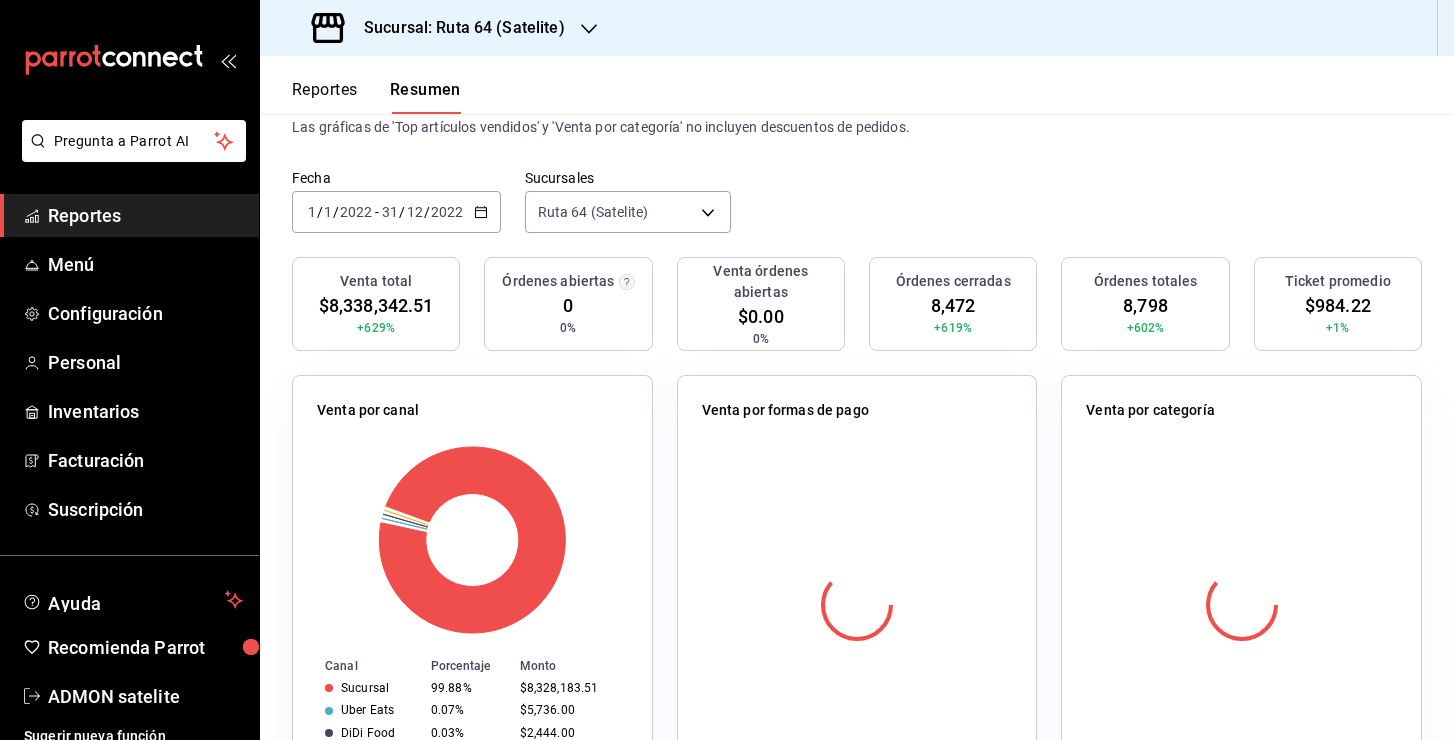 scroll, scrollTop: 80, scrollLeft: 0, axis: vertical 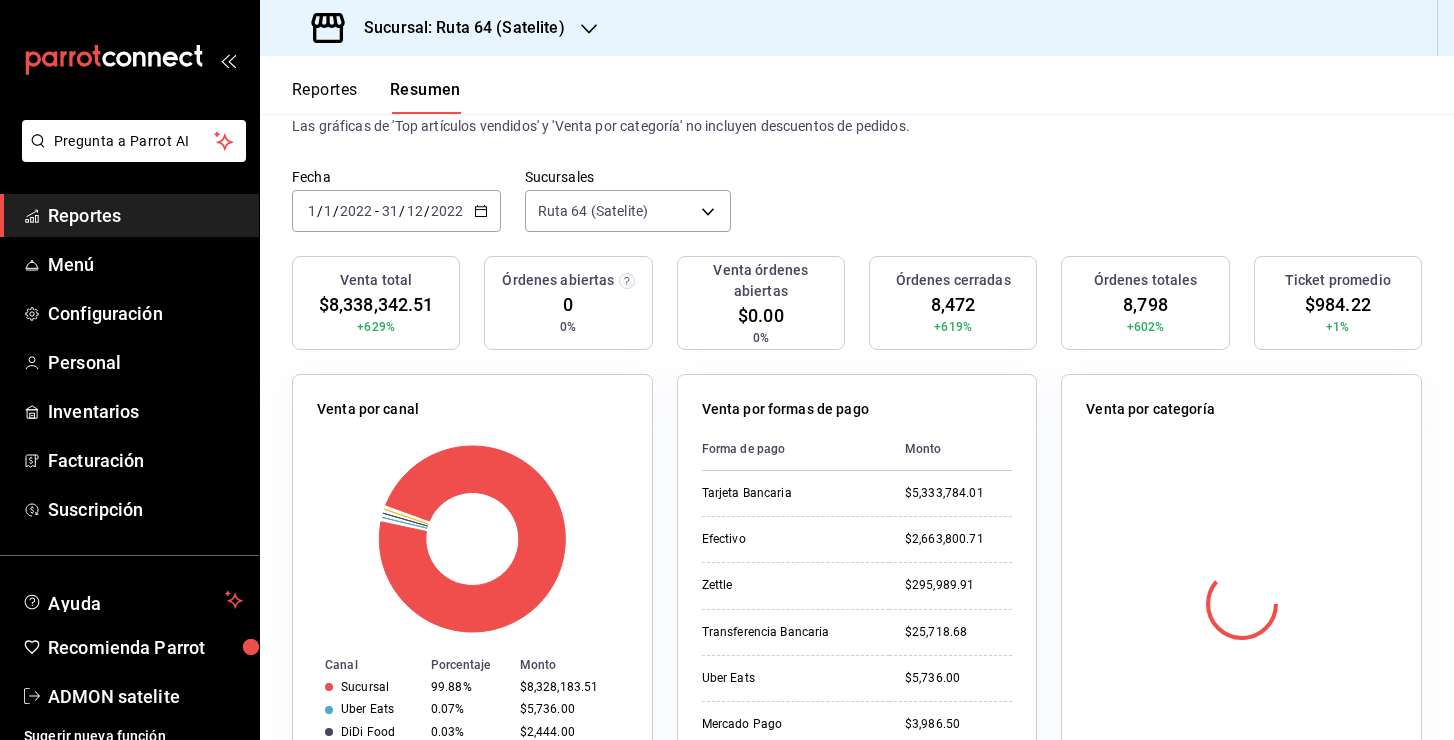 click on "2022-01-01 1 / 1 / 2022 - 2022-12-31 31 / 12 / 2022" at bounding box center [396, 211] 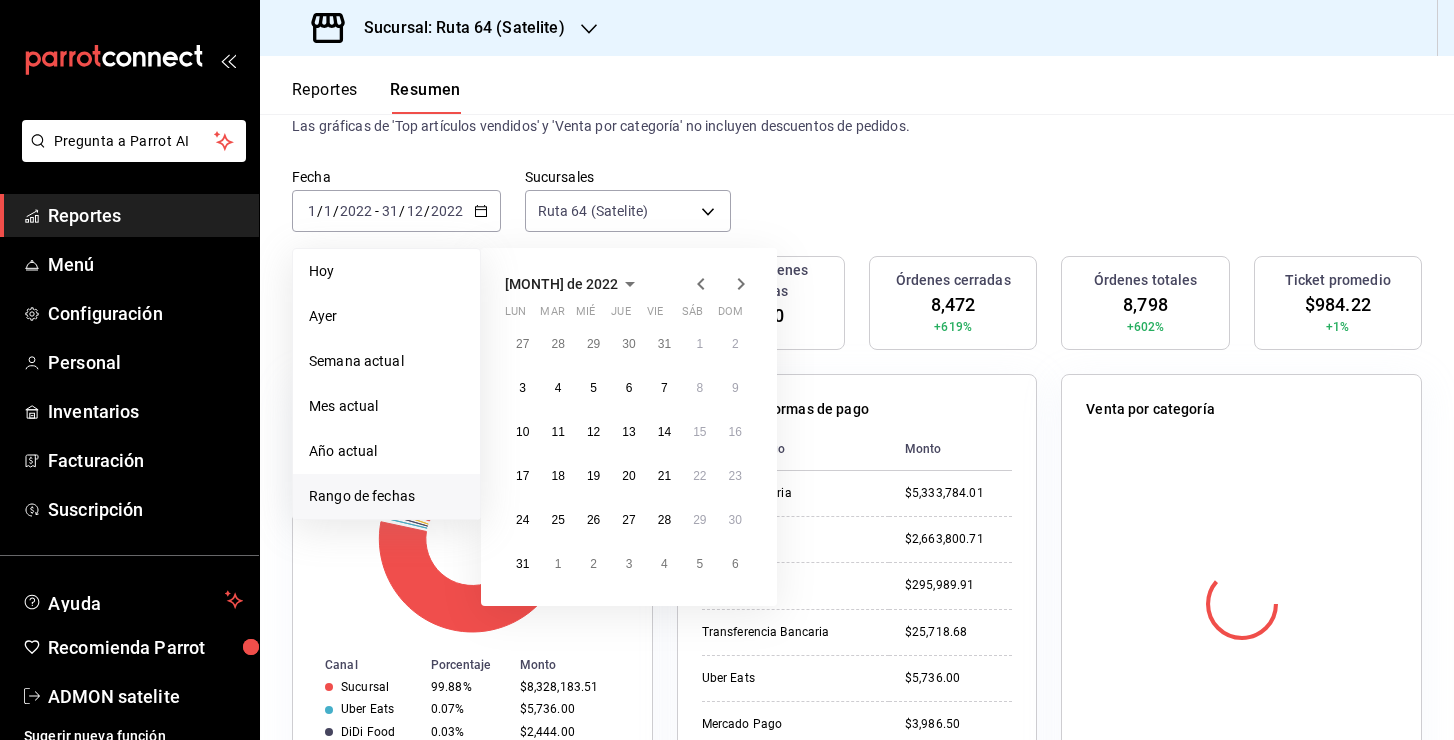 click on "[MONTH] de 2022" at bounding box center [561, 284] 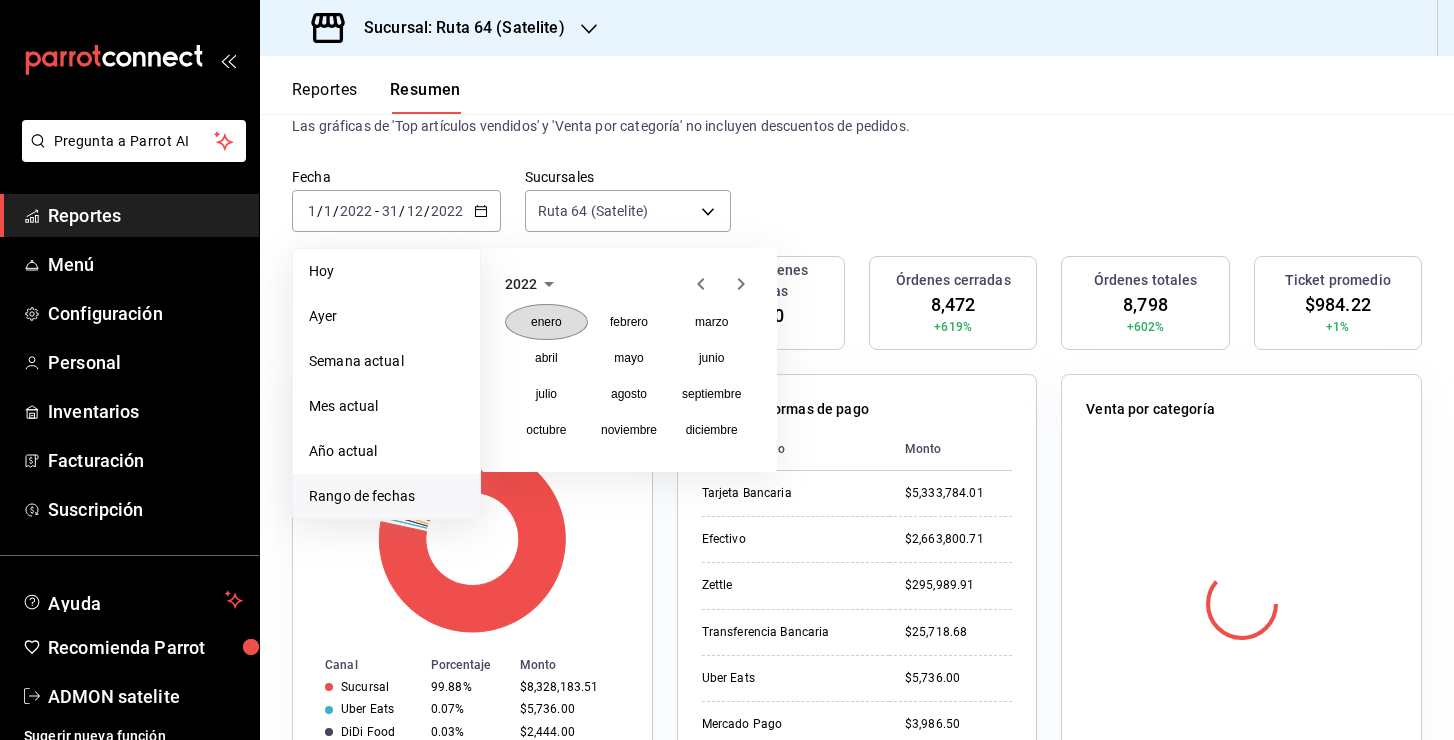 click on "enero" at bounding box center [546, 322] 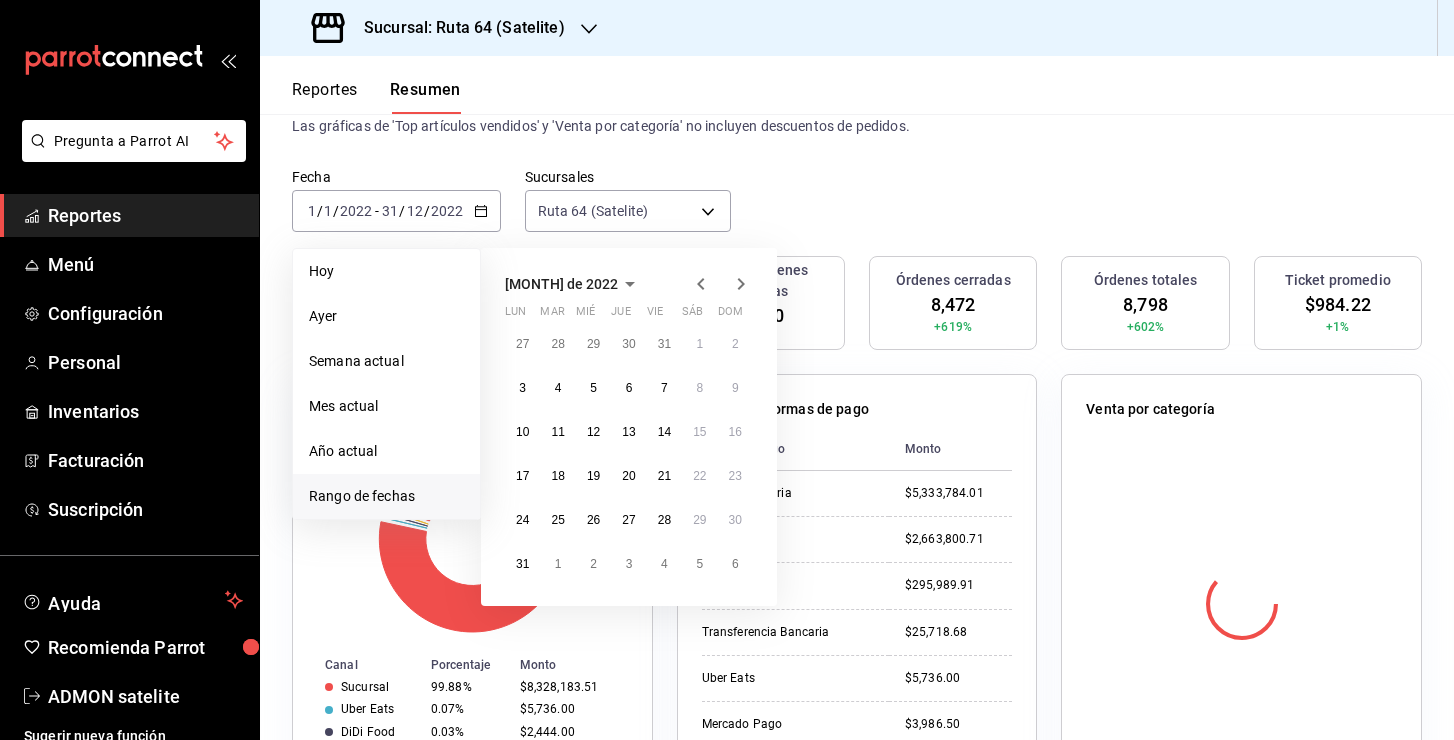 click on "[MONTH] de 2022" at bounding box center (561, 284) 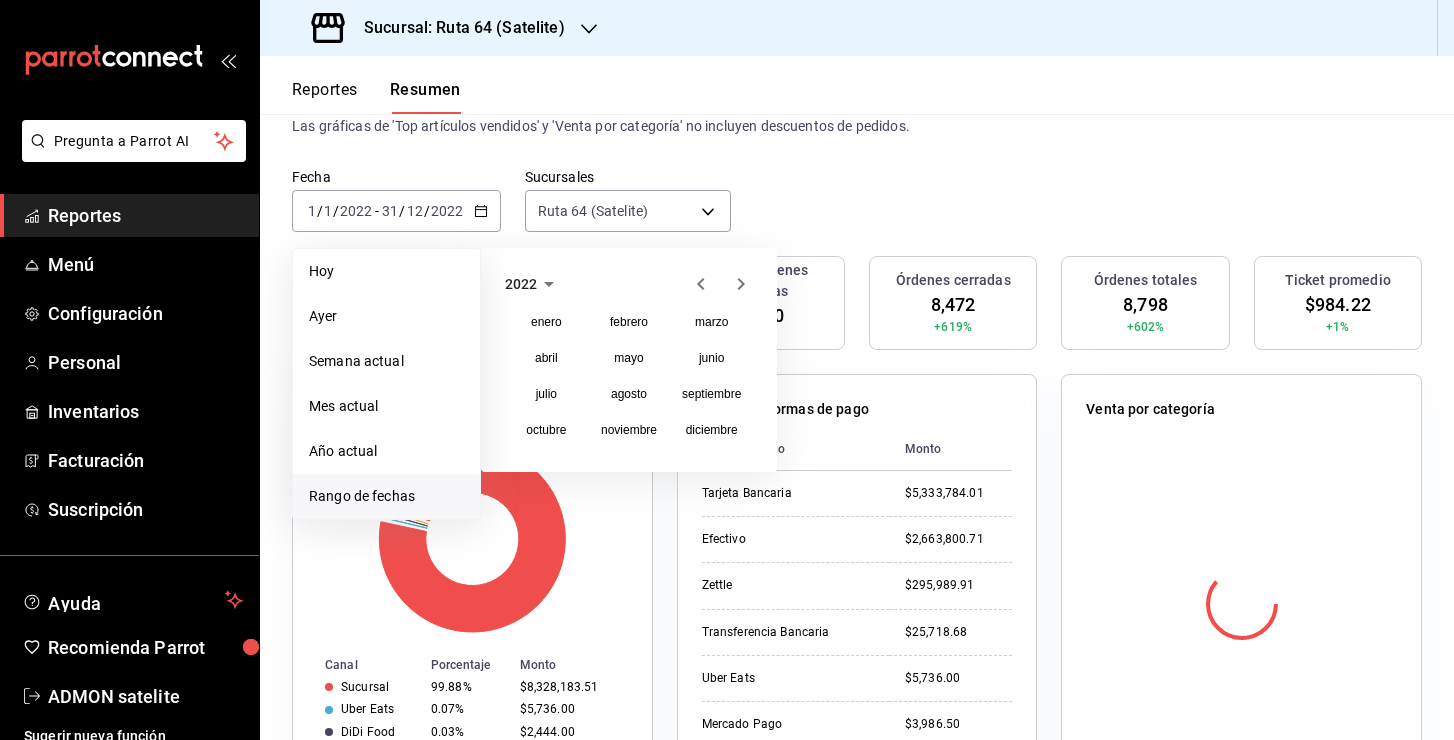click on "[YEAR] [MONTH] [MONTH] [MONTH] [MONTH] [MONTH] [MONTH] [MONTH] [MONTH] [MONTH] [MONTH] [MONTH]" at bounding box center (629, 360) 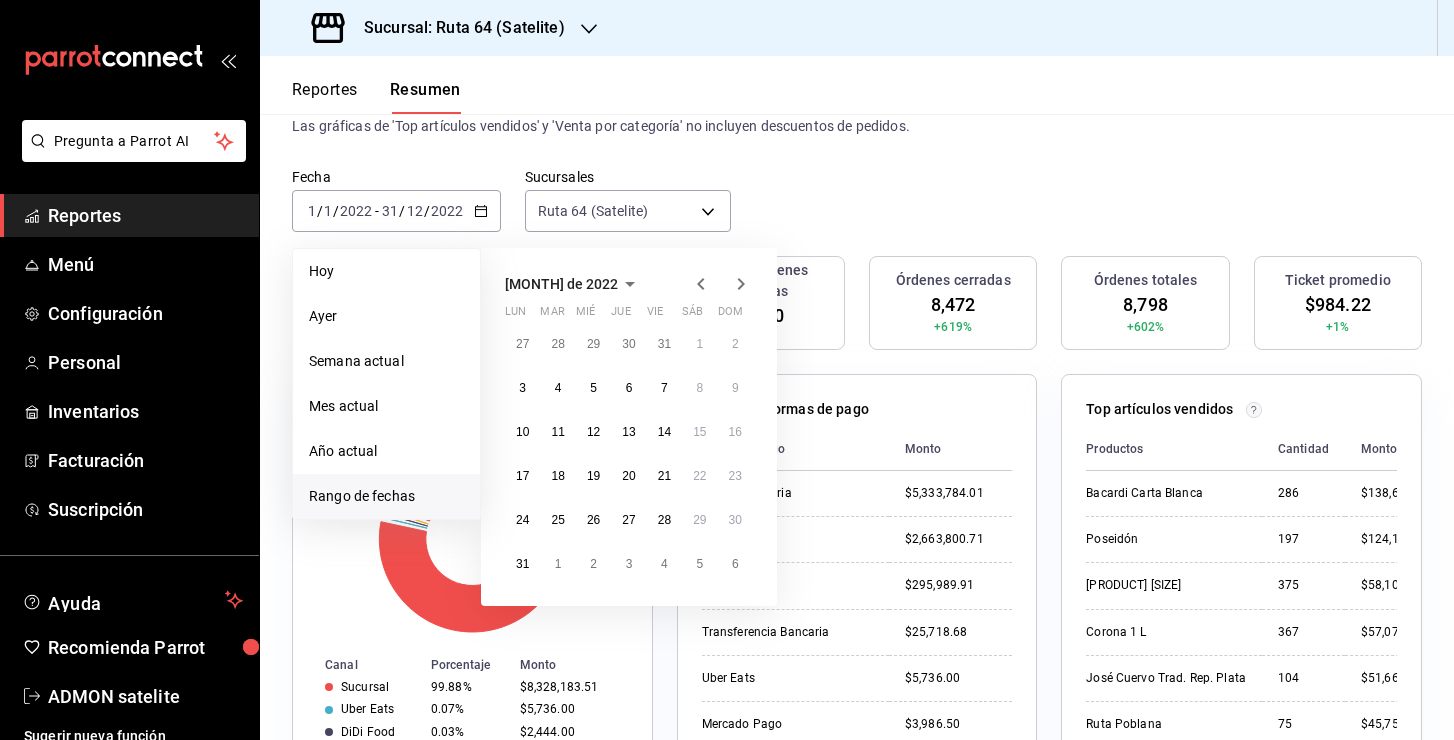 click on "[MONTH] de 2022 lun mar mié jue vie sáb dom 27 28 29 30 31 1 2 3 4 5 6 7 8 9 10 11 12 13 14 15 16 17 18 19 20 21 22 23 24 25 26 27 28 29 30 31 1 2 3 4 5 6" at bounding box center [629, 427] 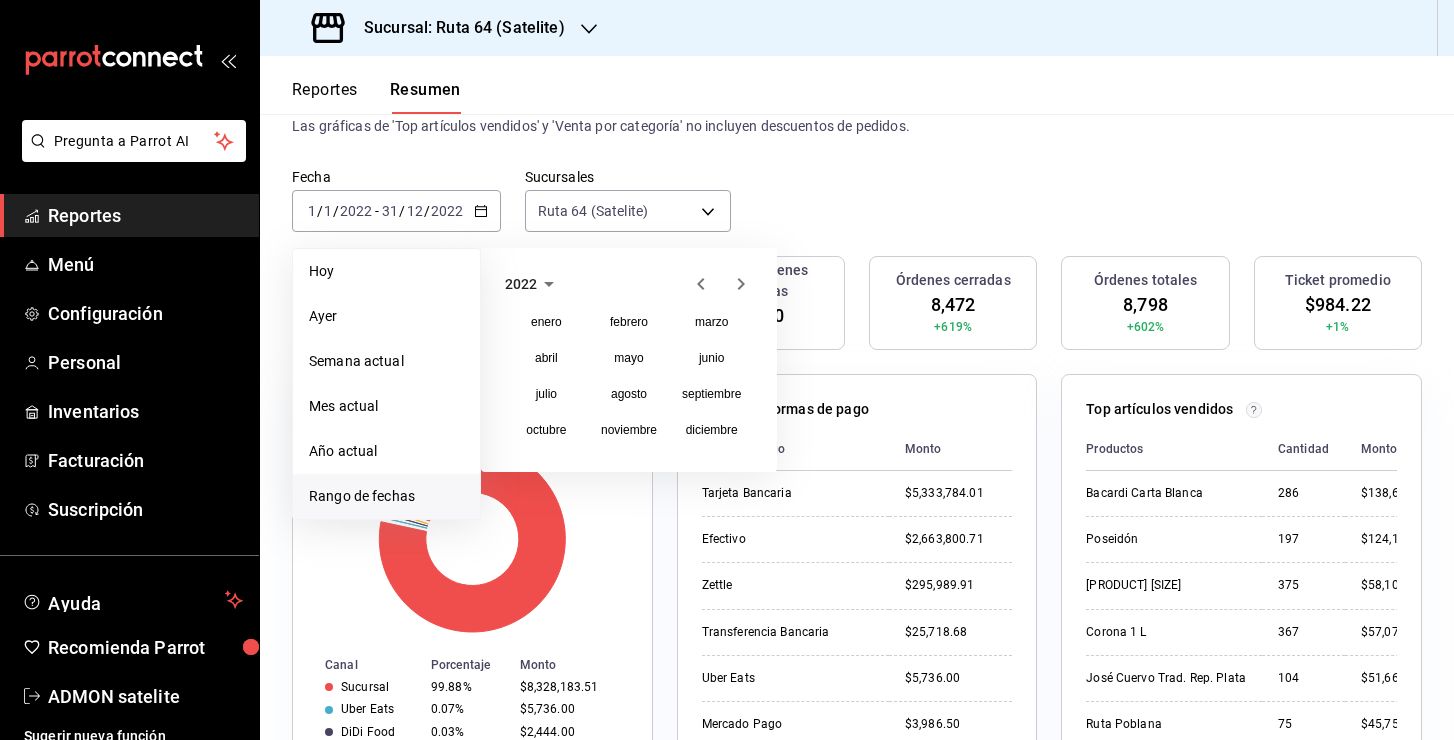 click 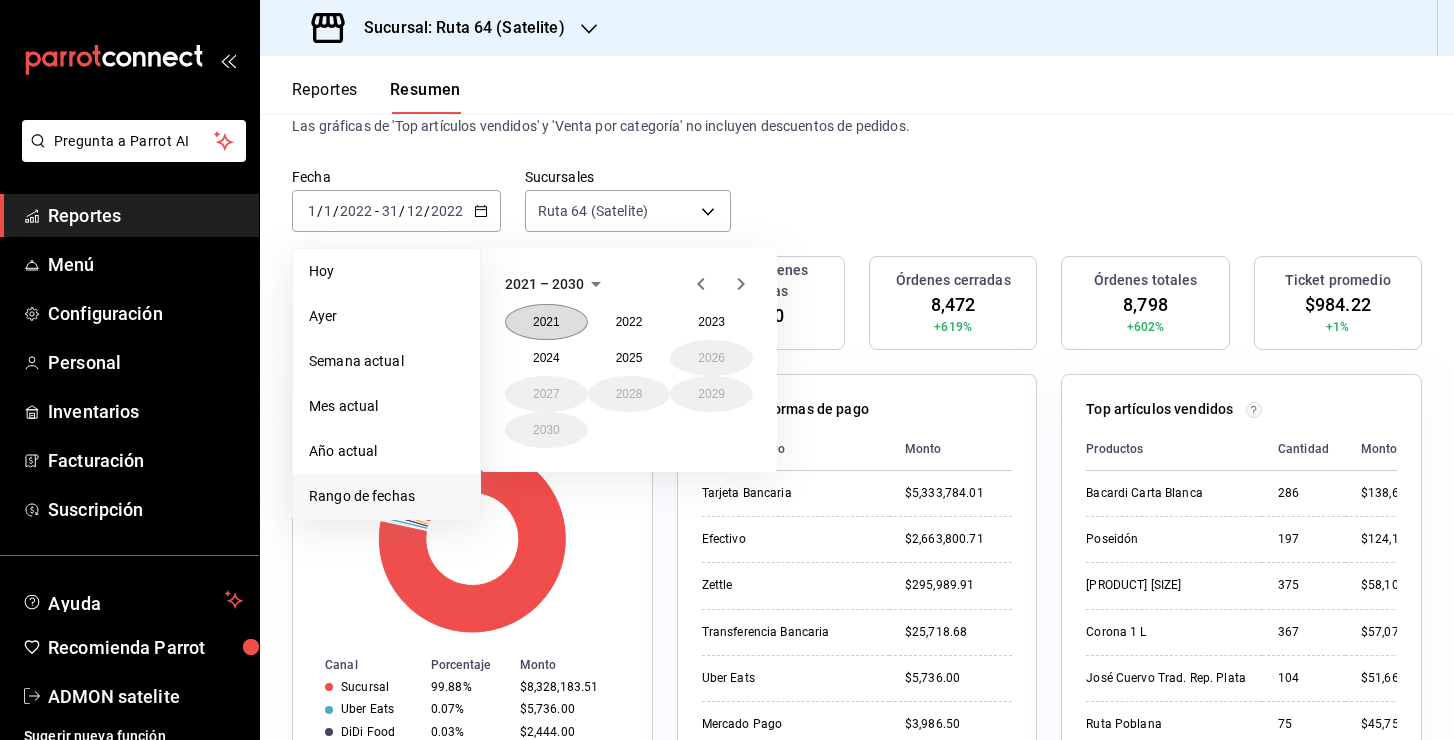 click on "2021" at bounding box center (546, 322) 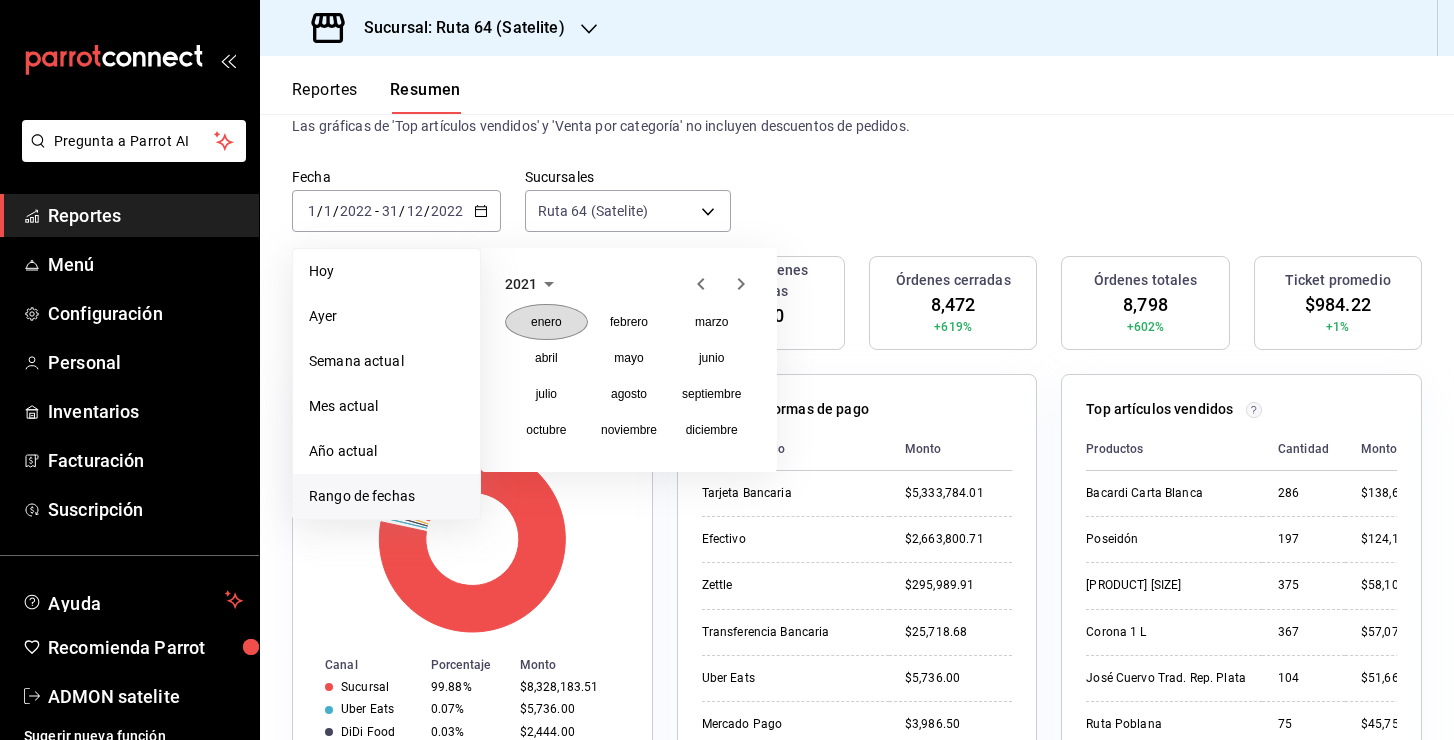 click on "enero" at bounding box center [546, 322] 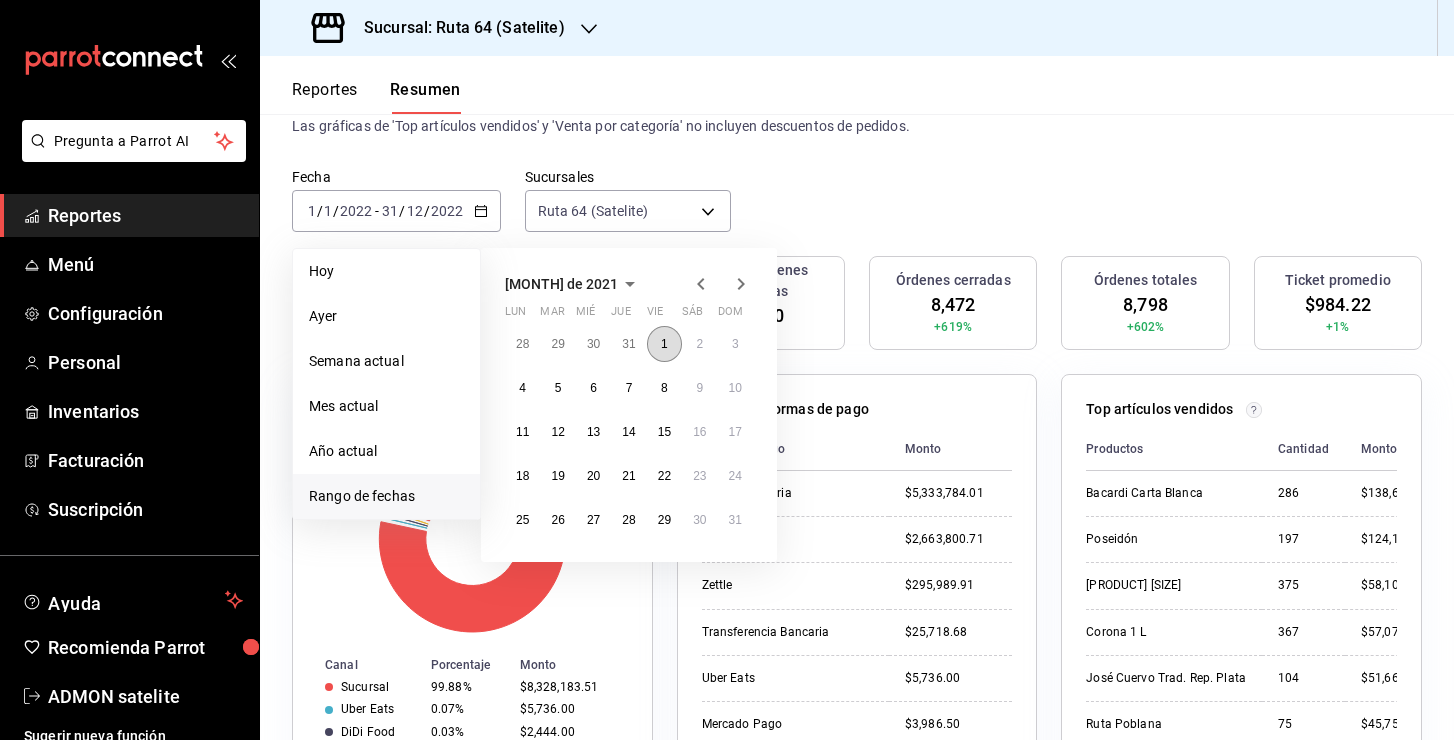 click on "1" at bounding box center [664, 344] 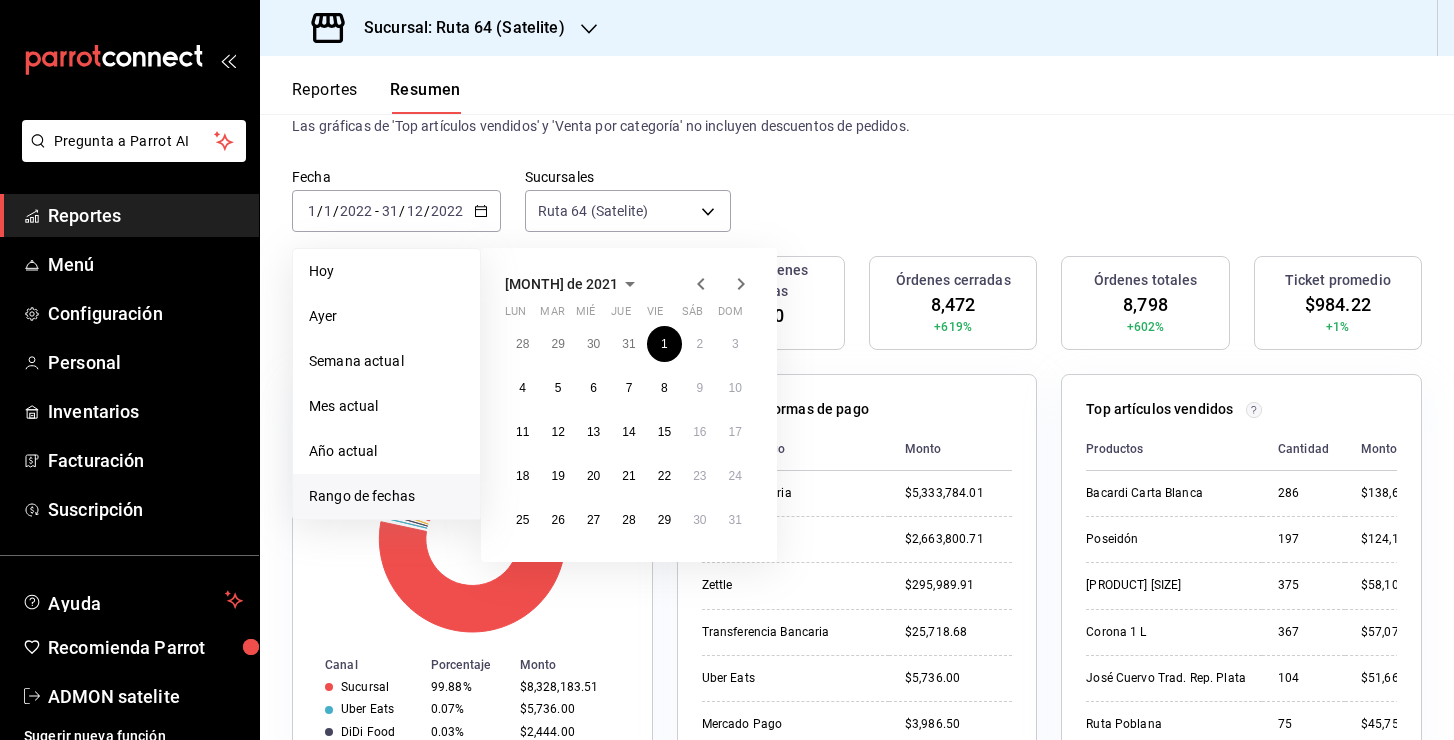 click 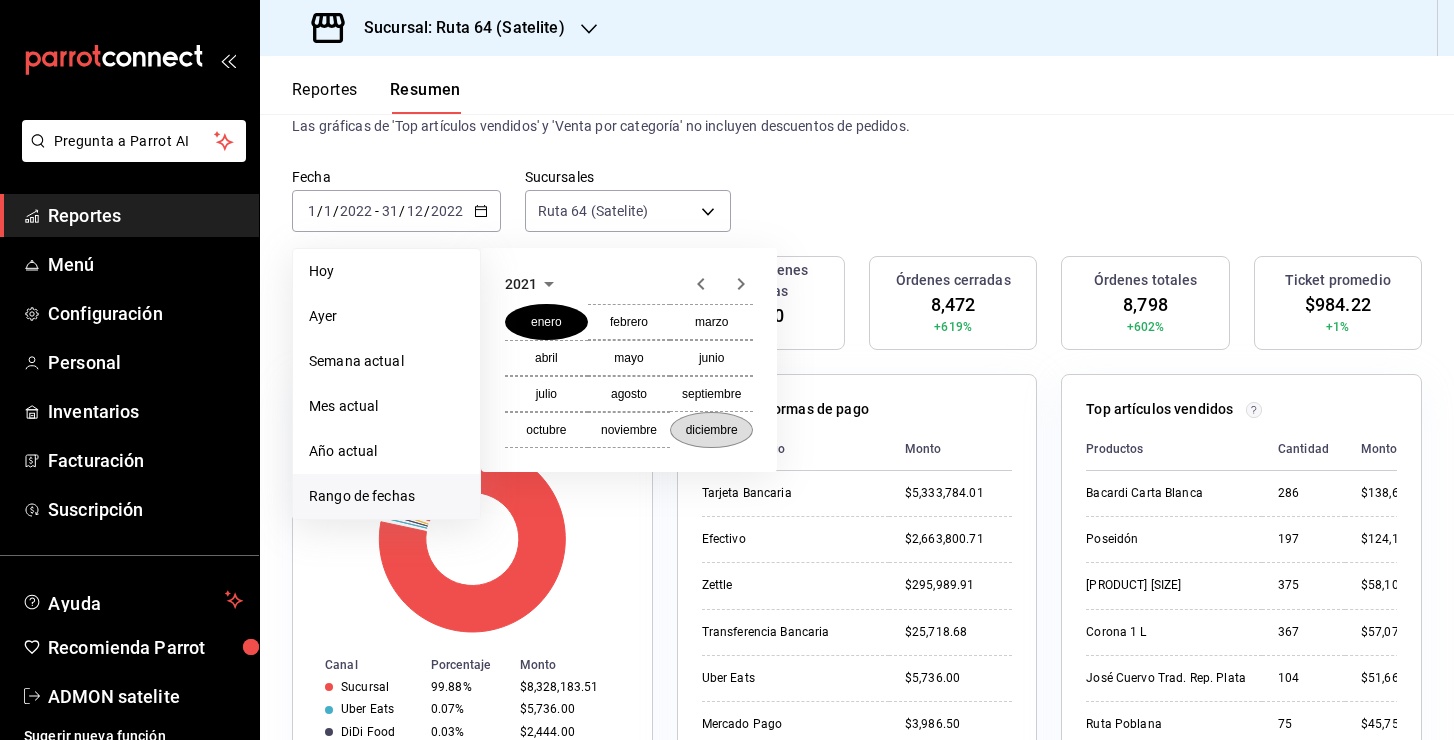 click on "diciembre" at bounding box center [712, 430] 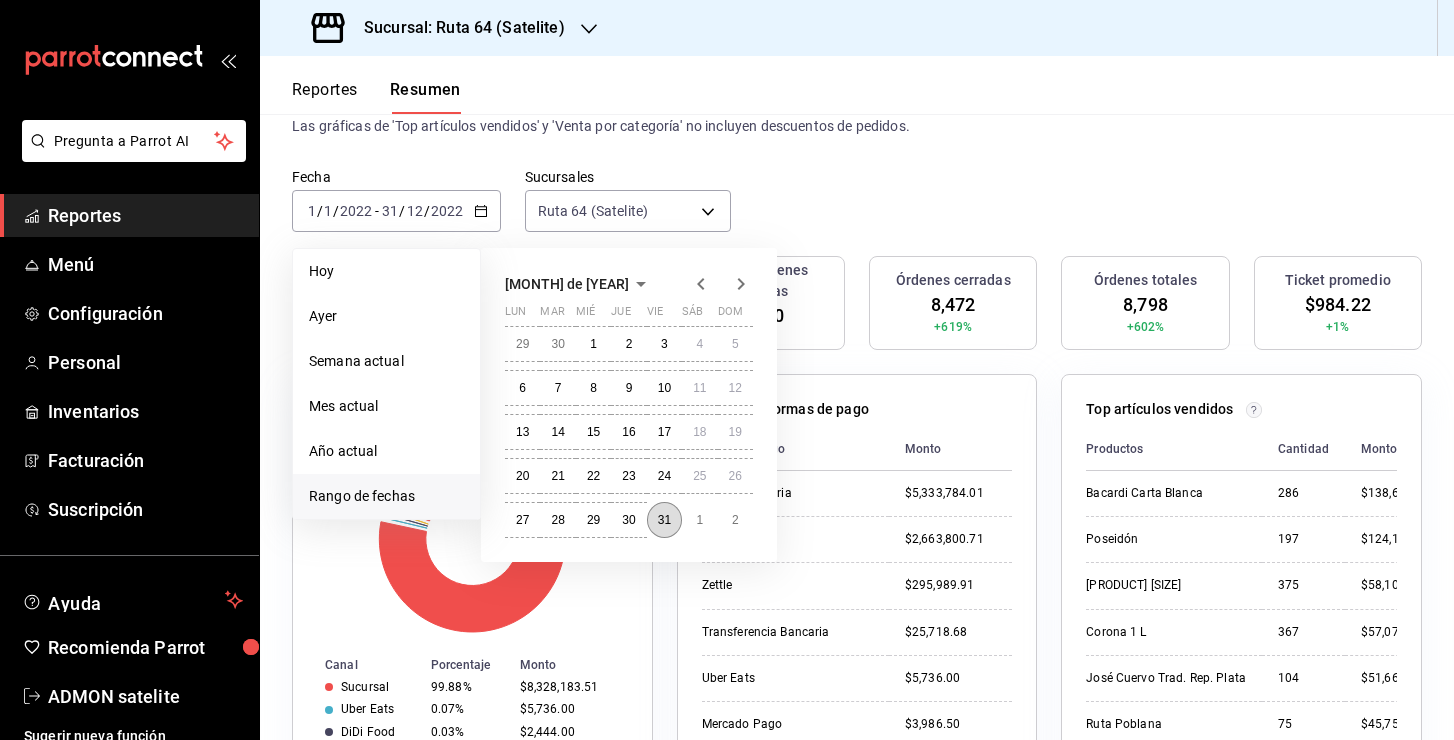 click on "31" at bounding box center (664, 520) 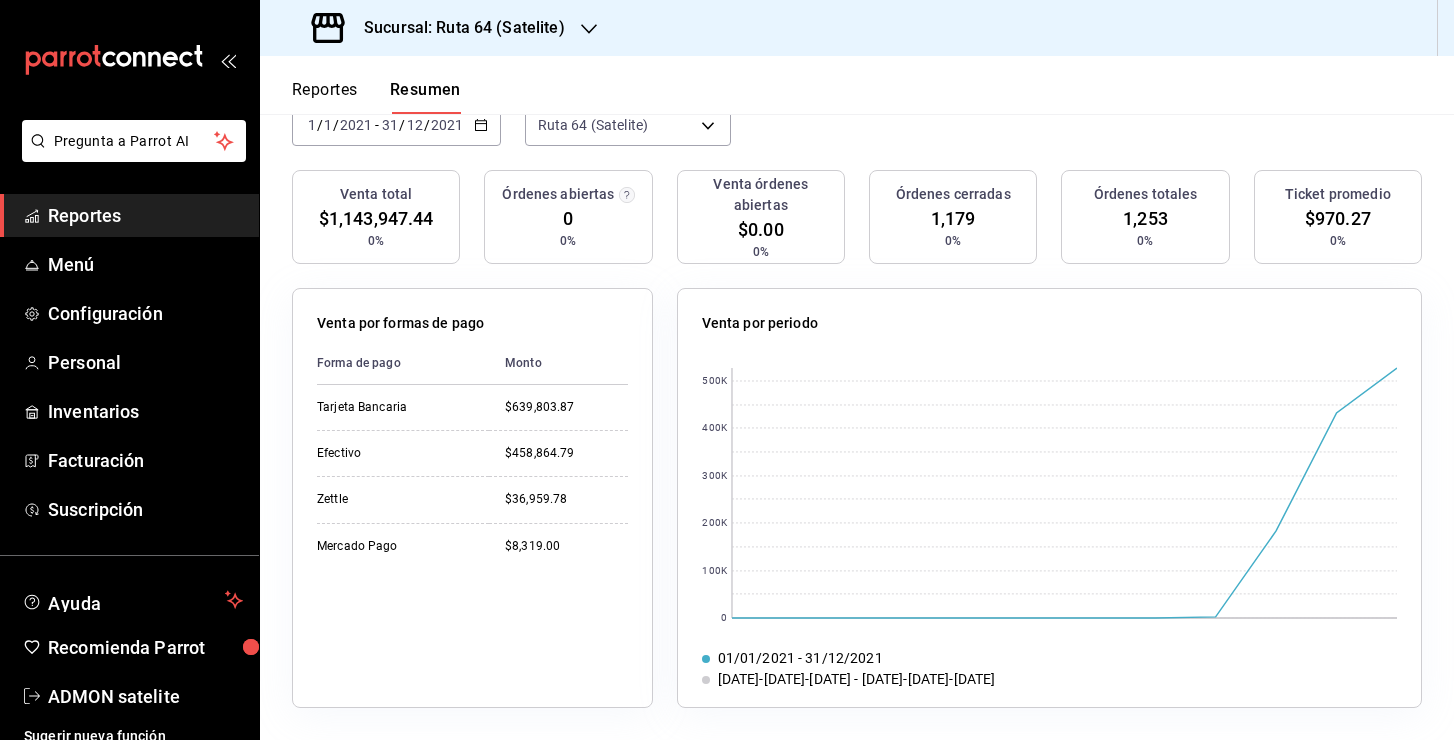 scroll, scrollTop: 0, scrollLeft: 0, axis: both 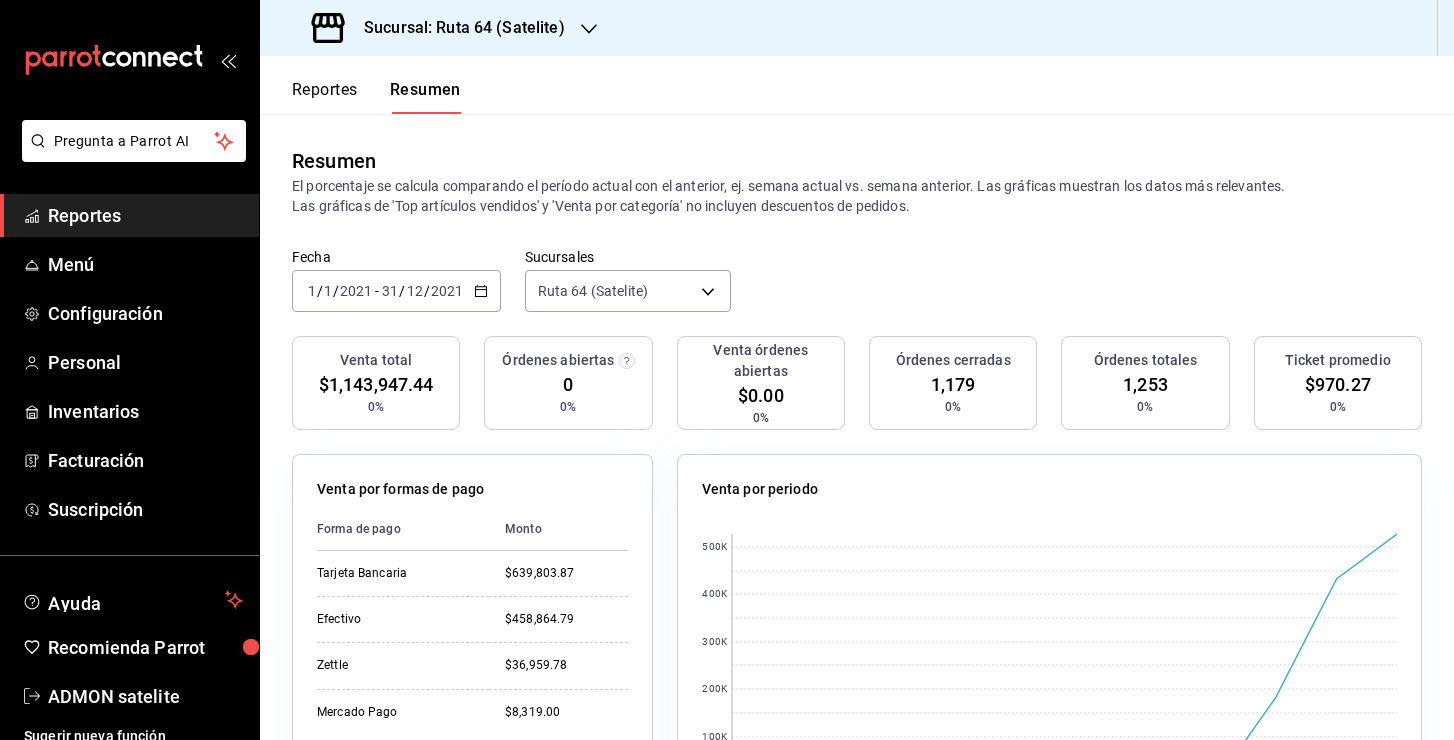 click on "2021-01-01 1 / 1 / 2021 - 2021-12-31 31 / 12 / 2021" at bounding box center (396, 291) 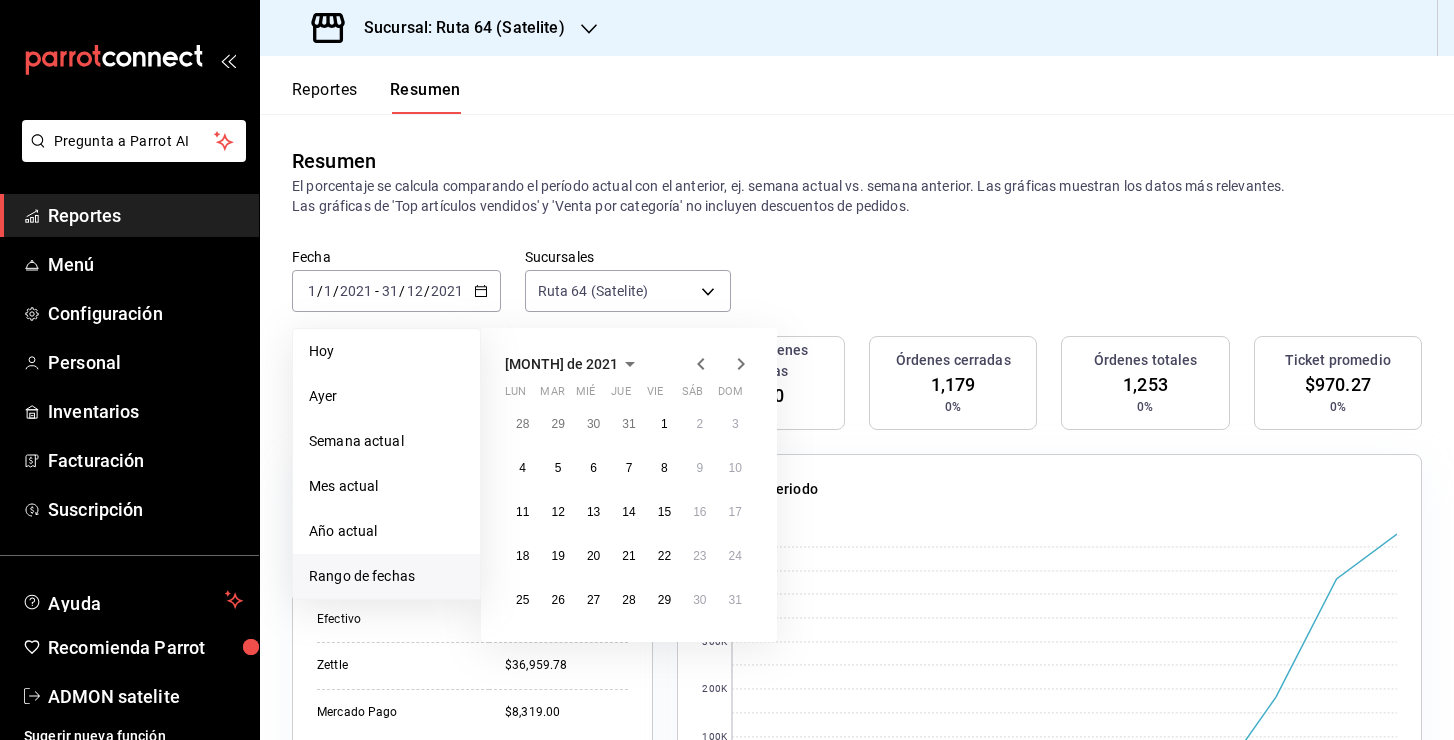 click on "[MONTH] de 2021" at bounding box center (561, 364) 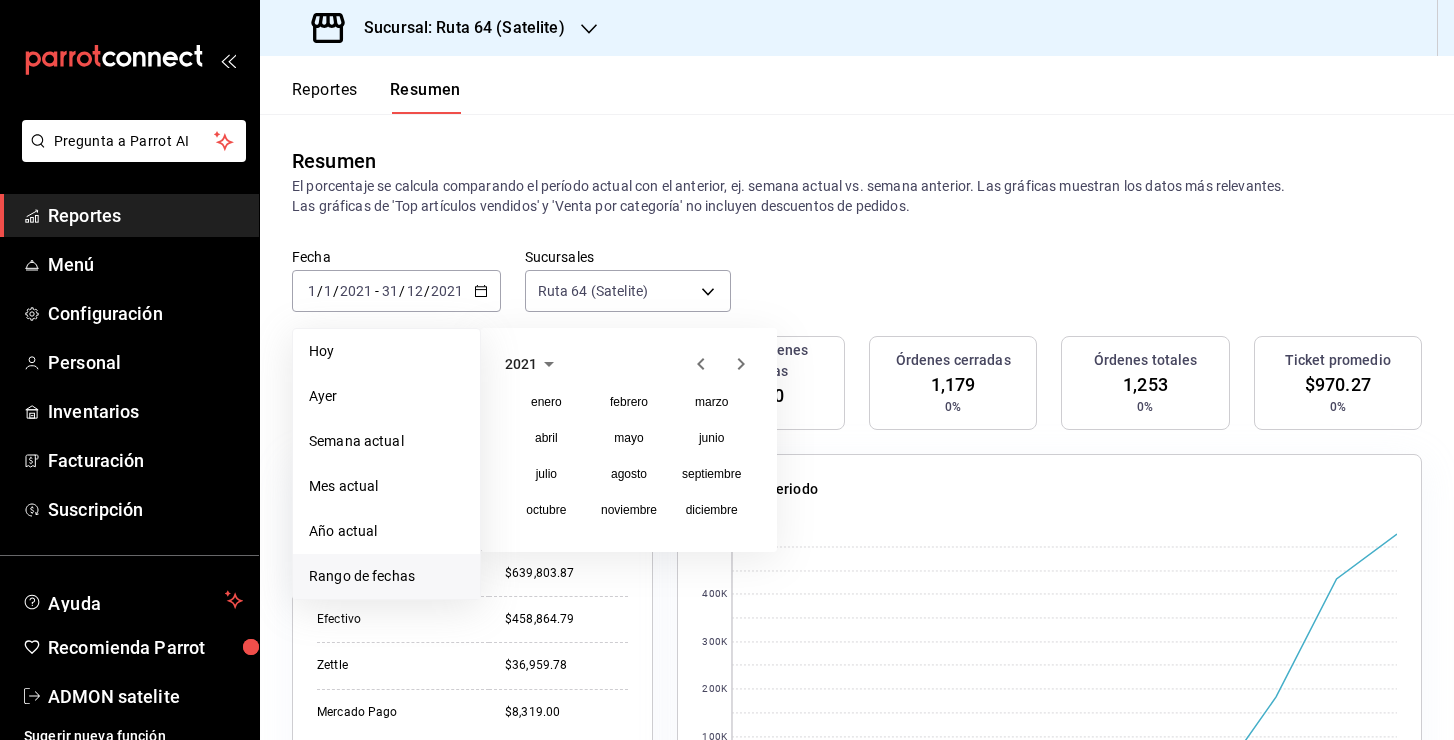 click 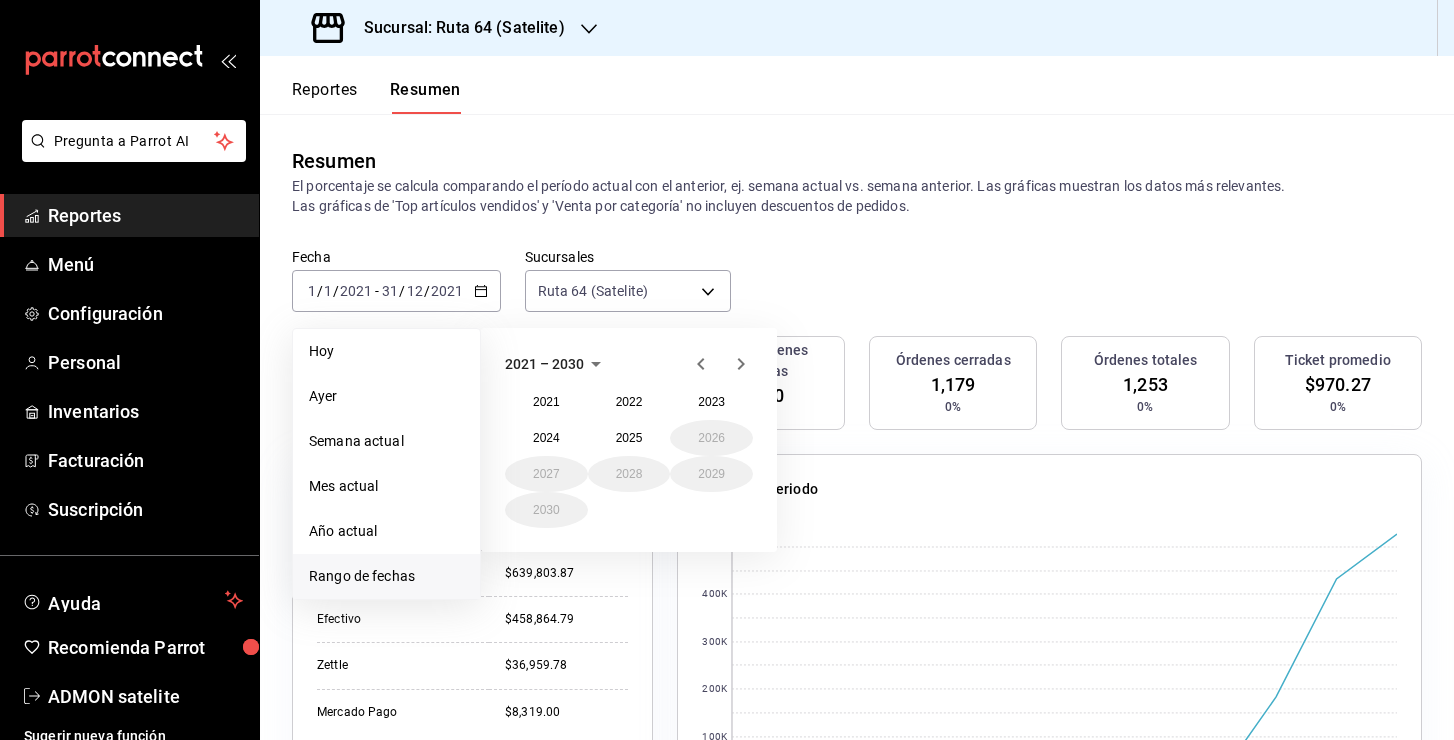 click 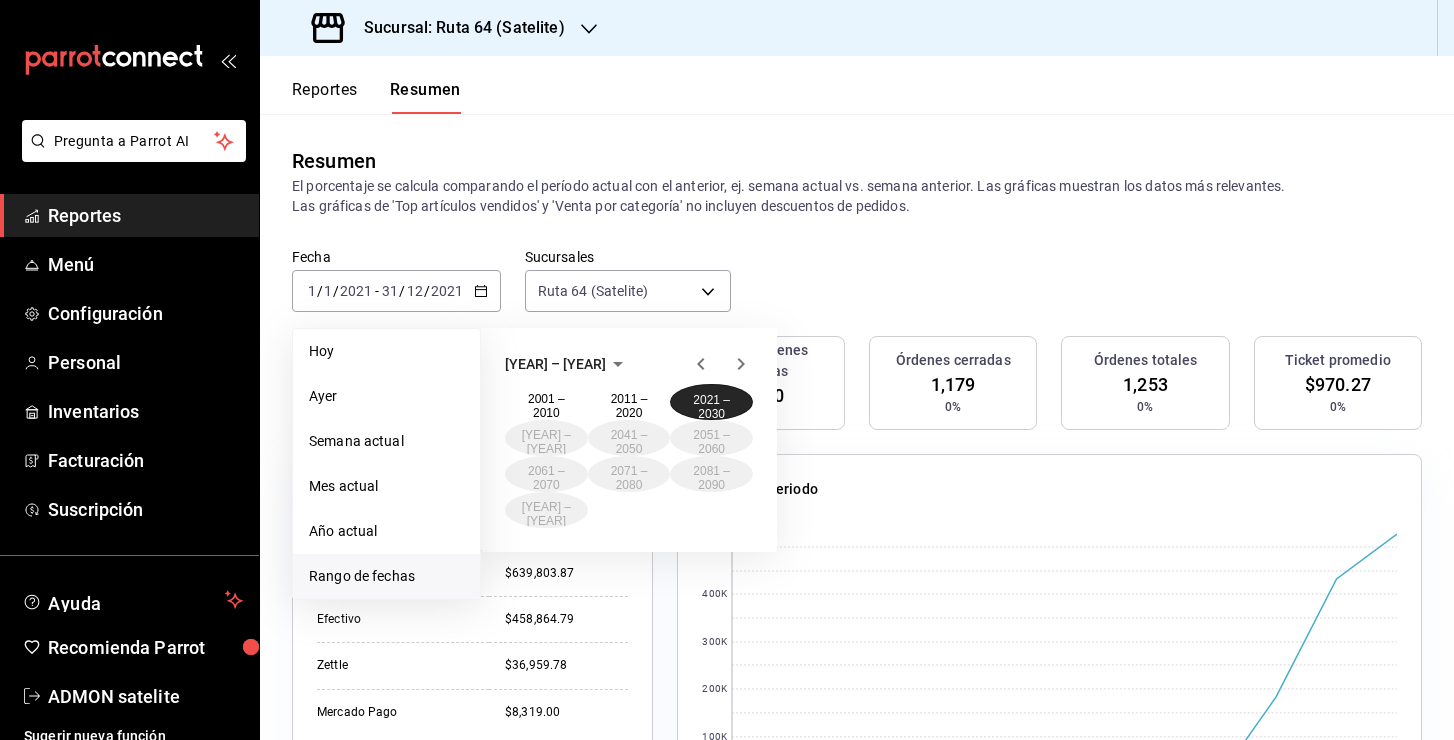 click on "2021 – 2030" at bounding box center (711, 402) 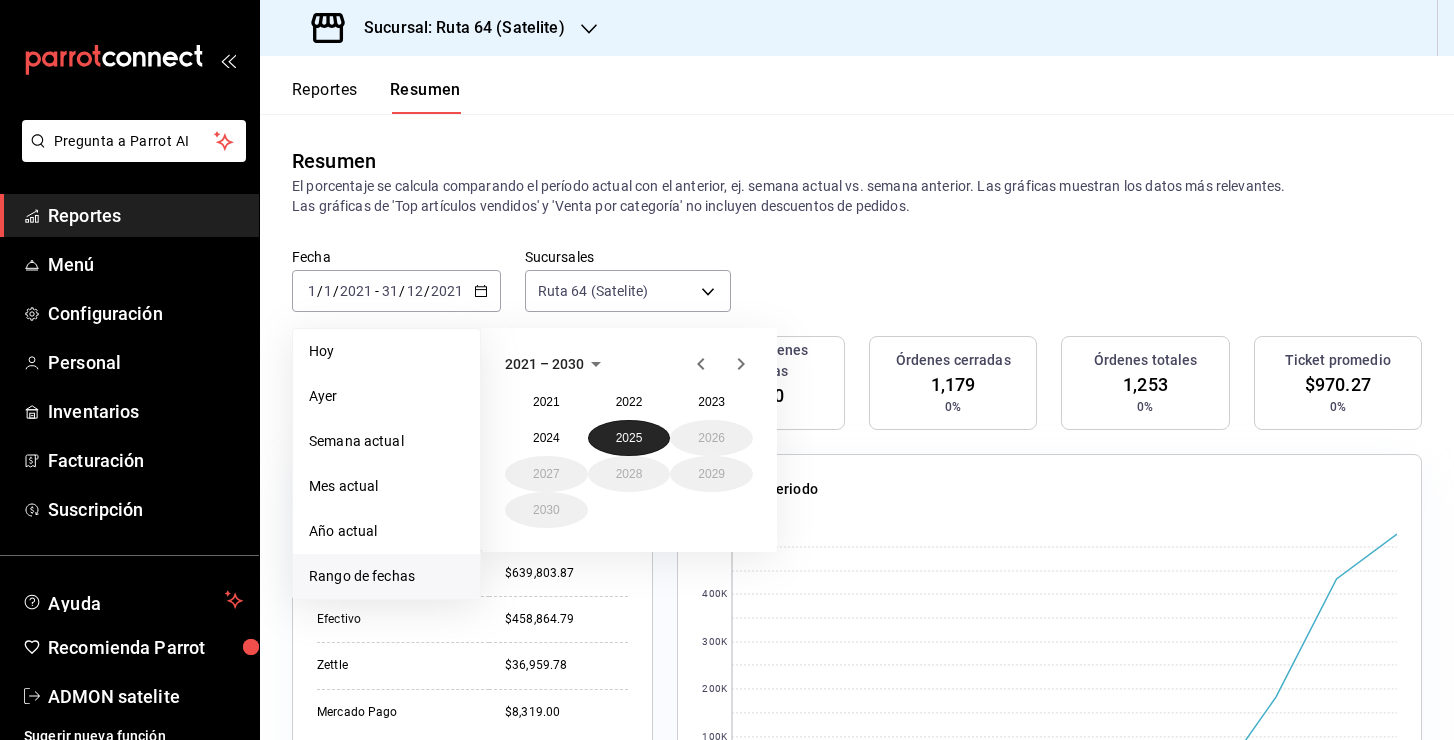 click on "2025" at bounding box center [629, 438] 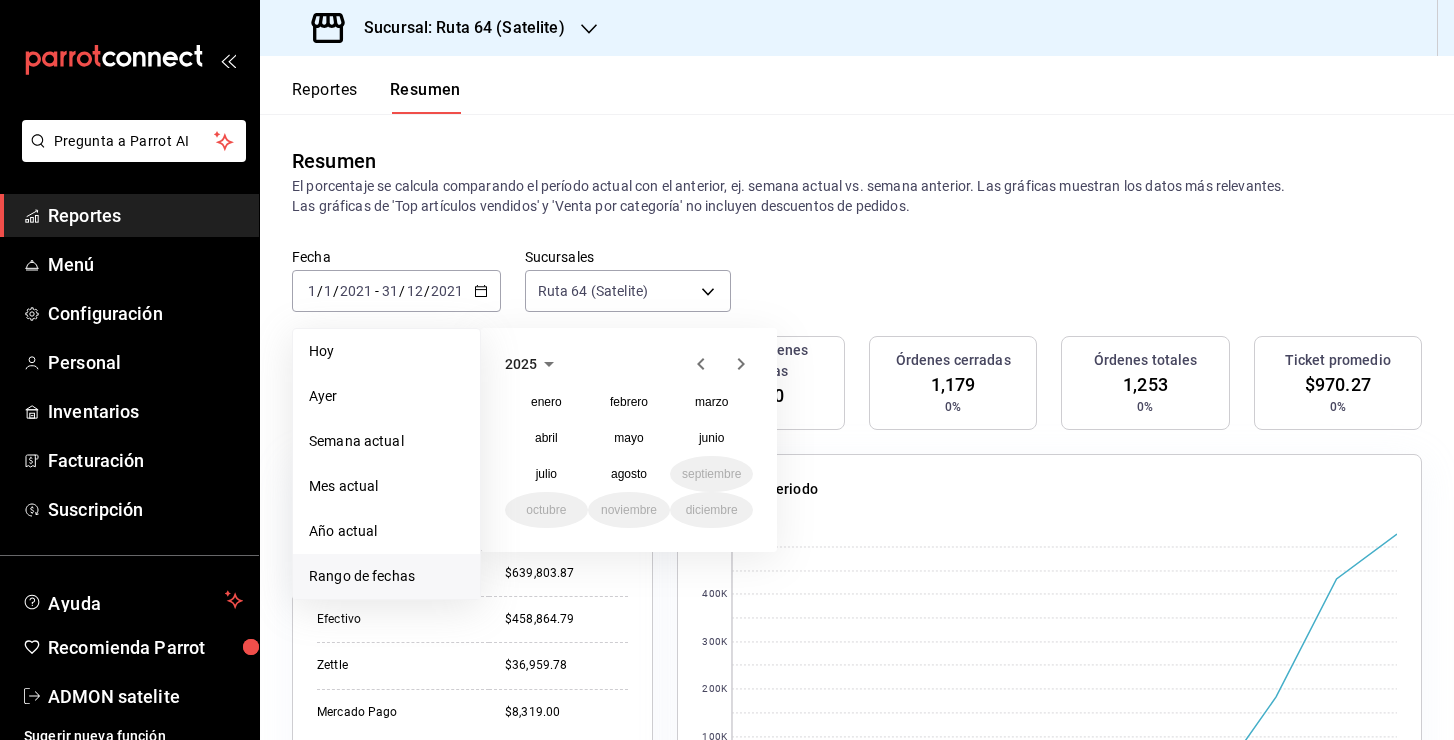click 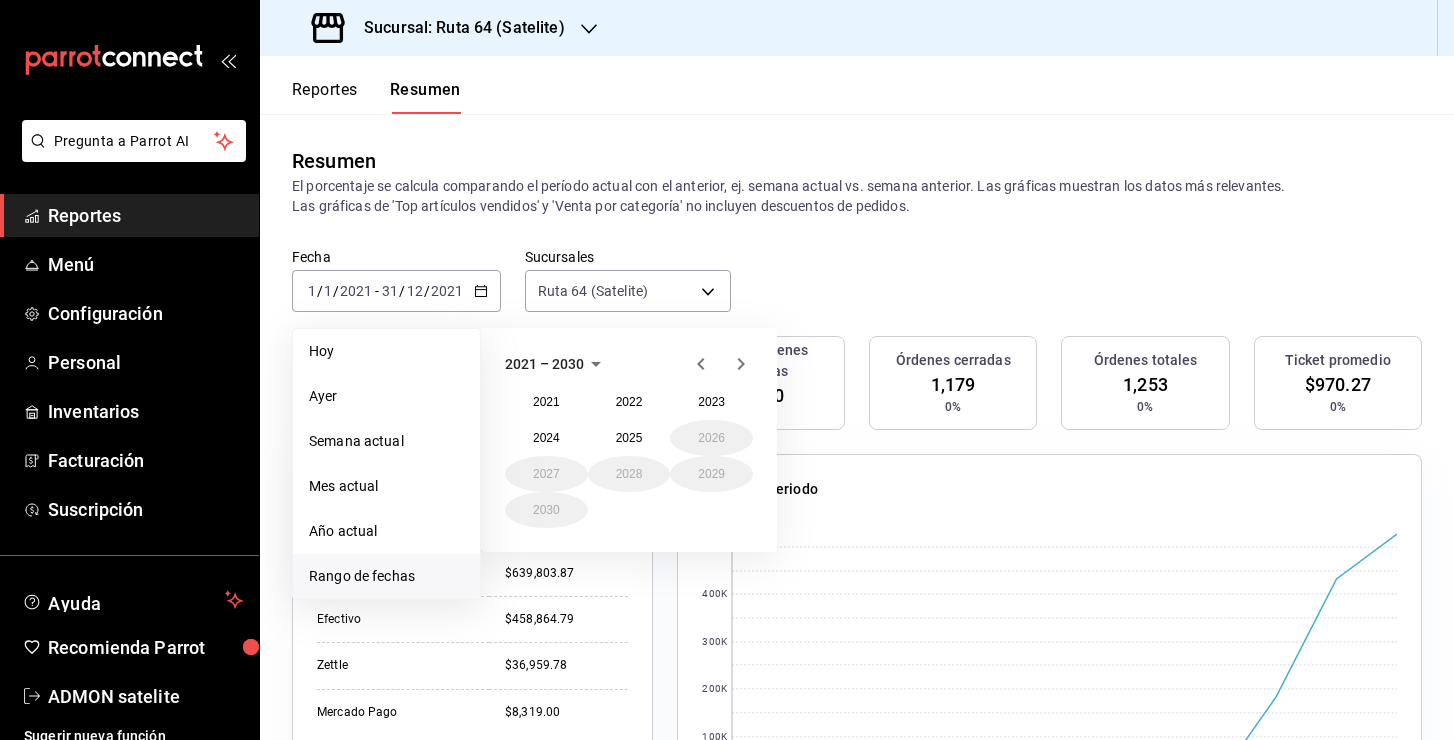 click on "2021 – 2030" at bounding box center (544, 364) 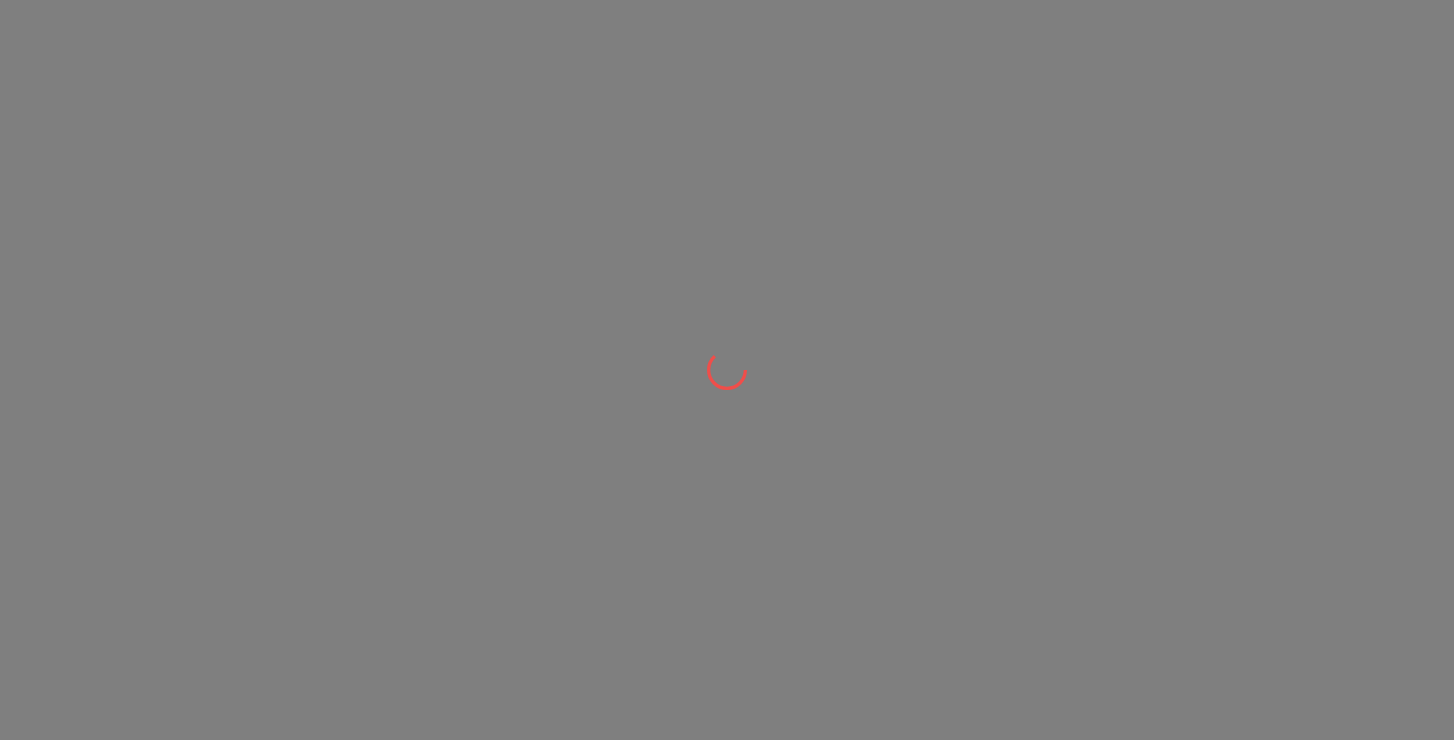 scroll, scrollTop: 0, scrollLeft: 0, axis: both 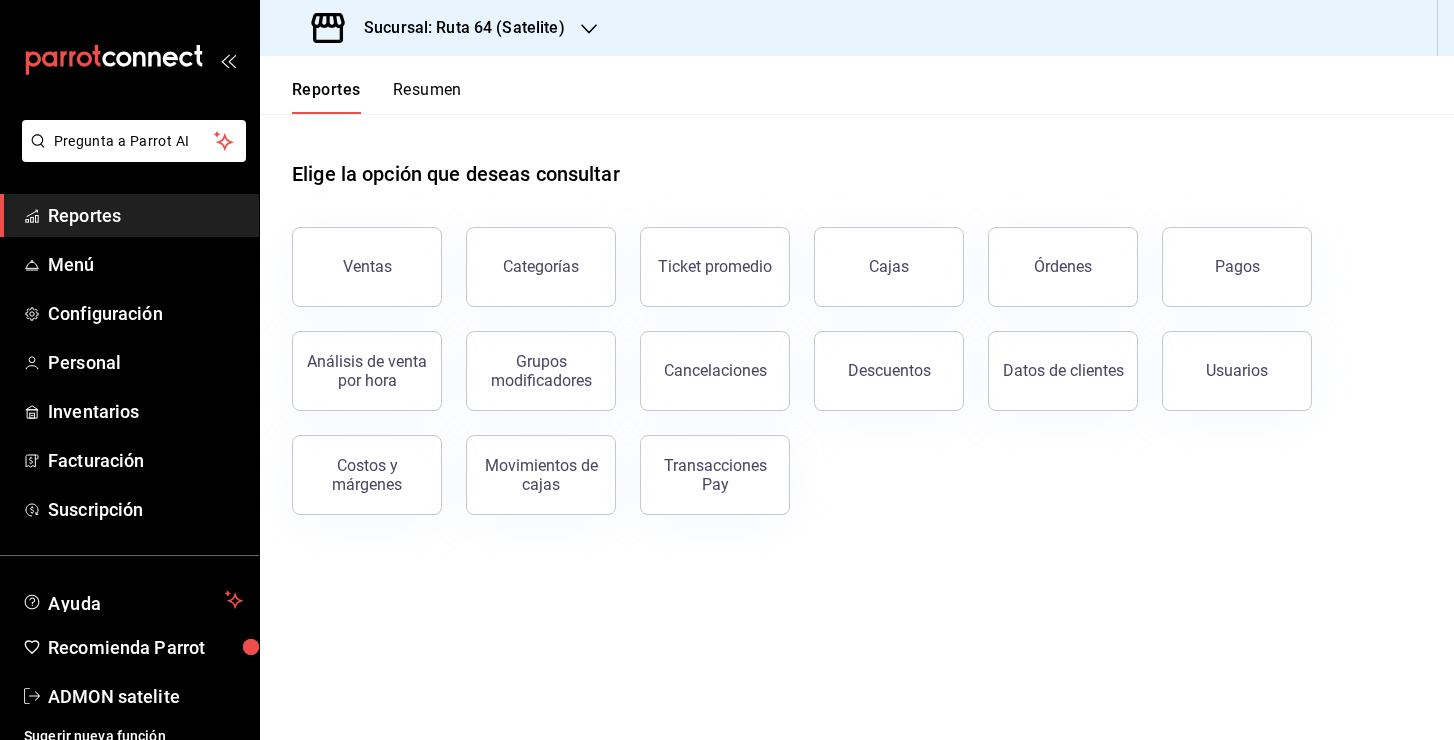 click on "Elige la opción que deseas consultar" at bounding box center (857, 158) 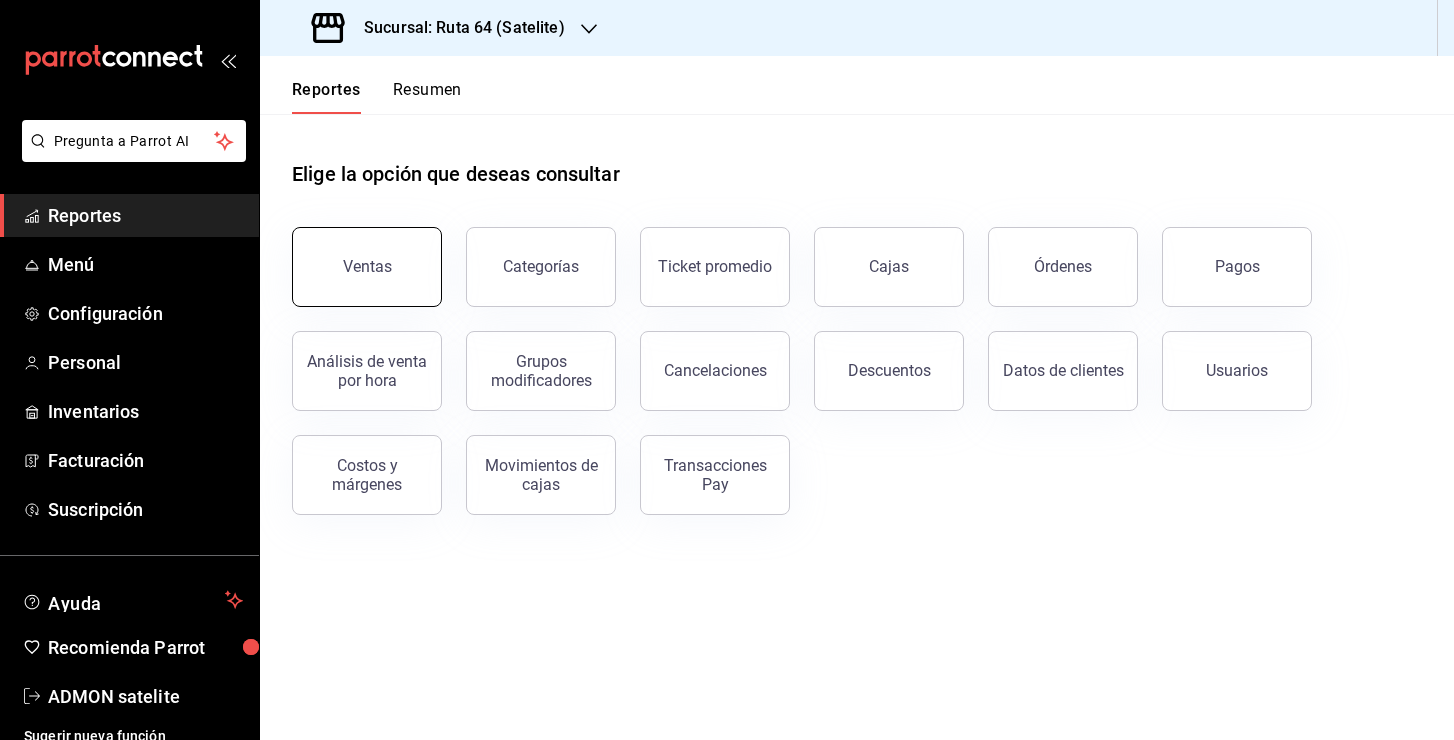 click on "Ventas" at bounding box center [367, 267] 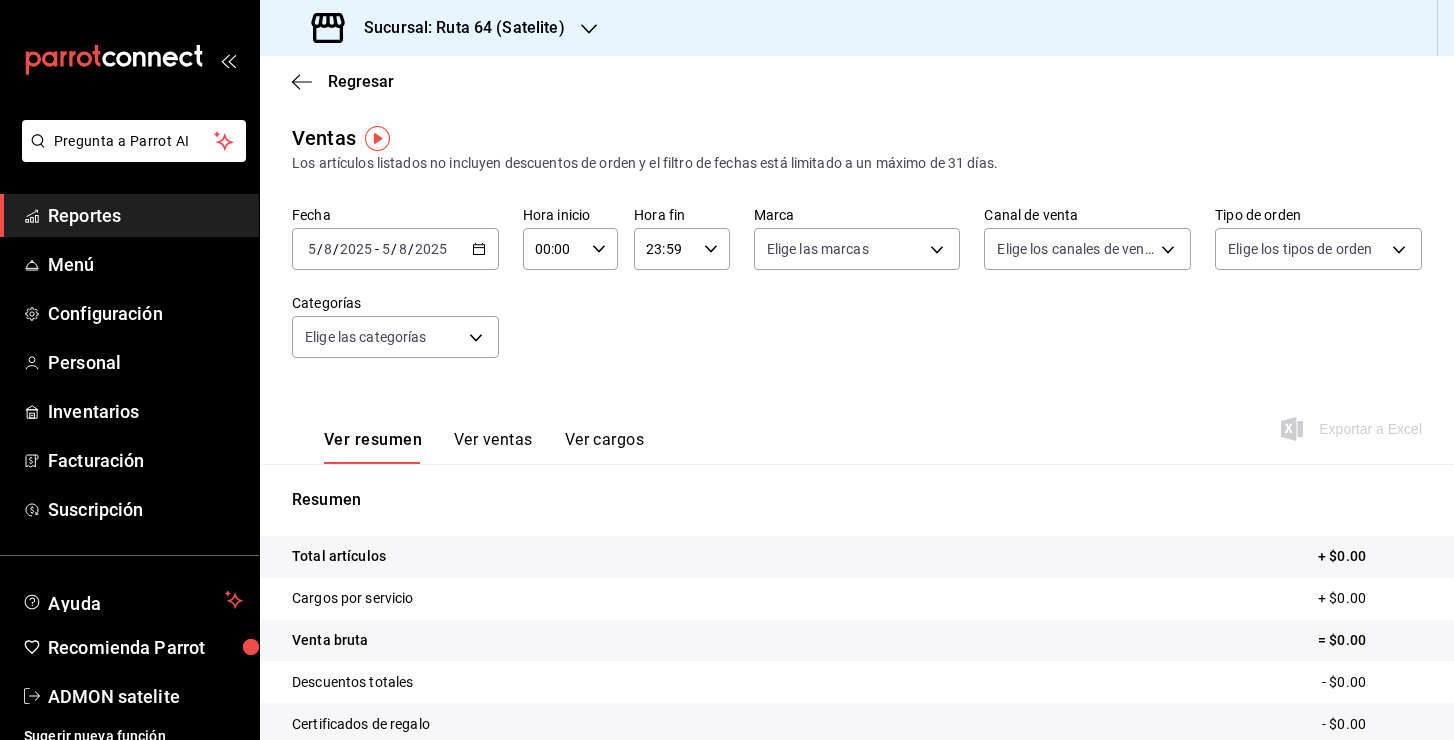 click 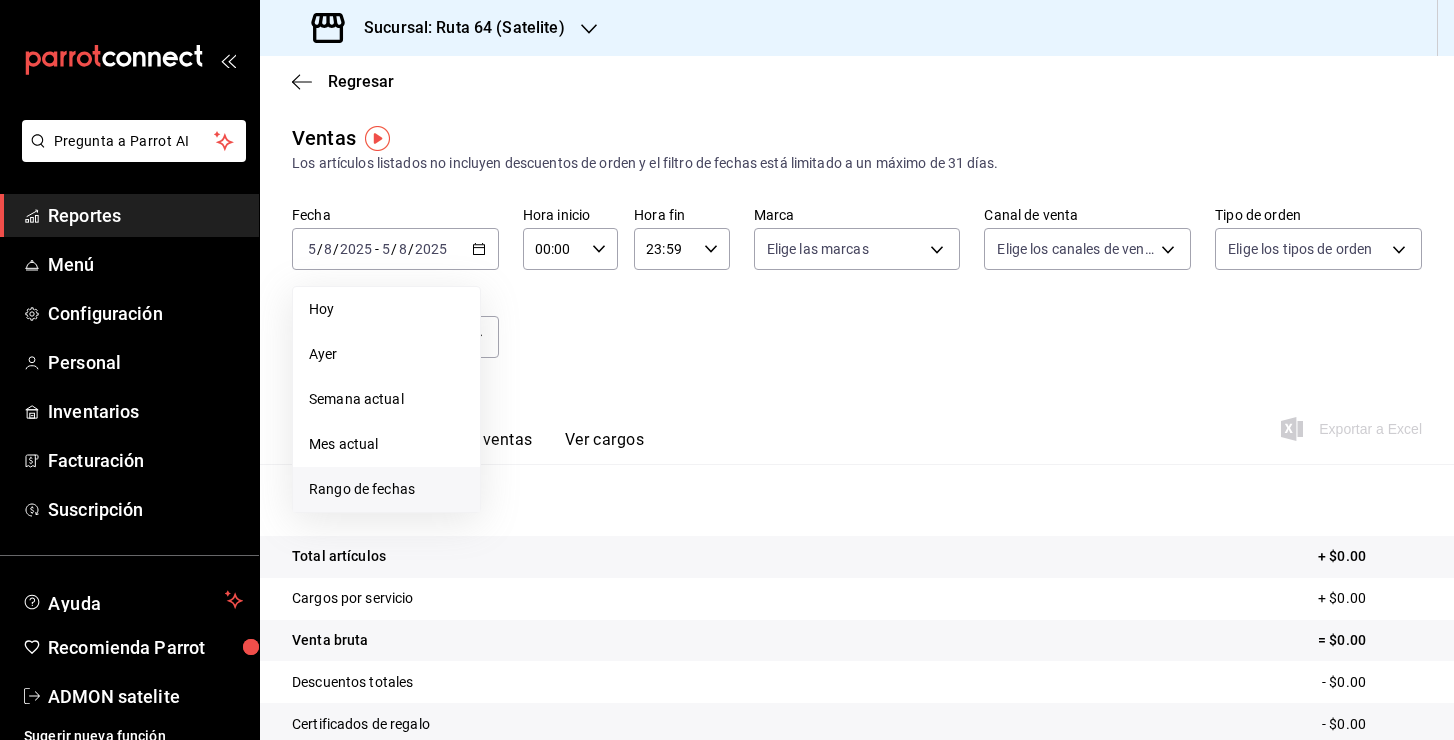 click on "Rango de fechas" at bounding box center [386, 489] 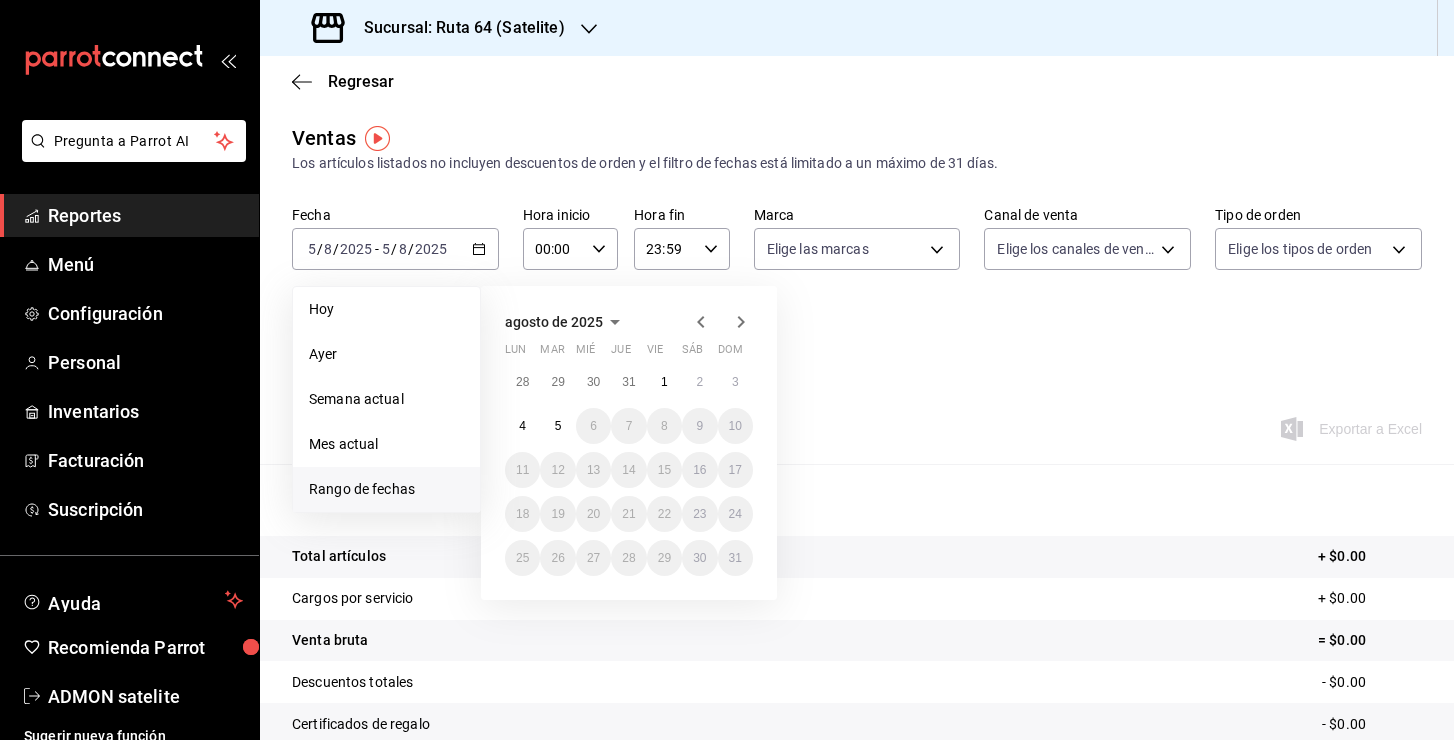 click 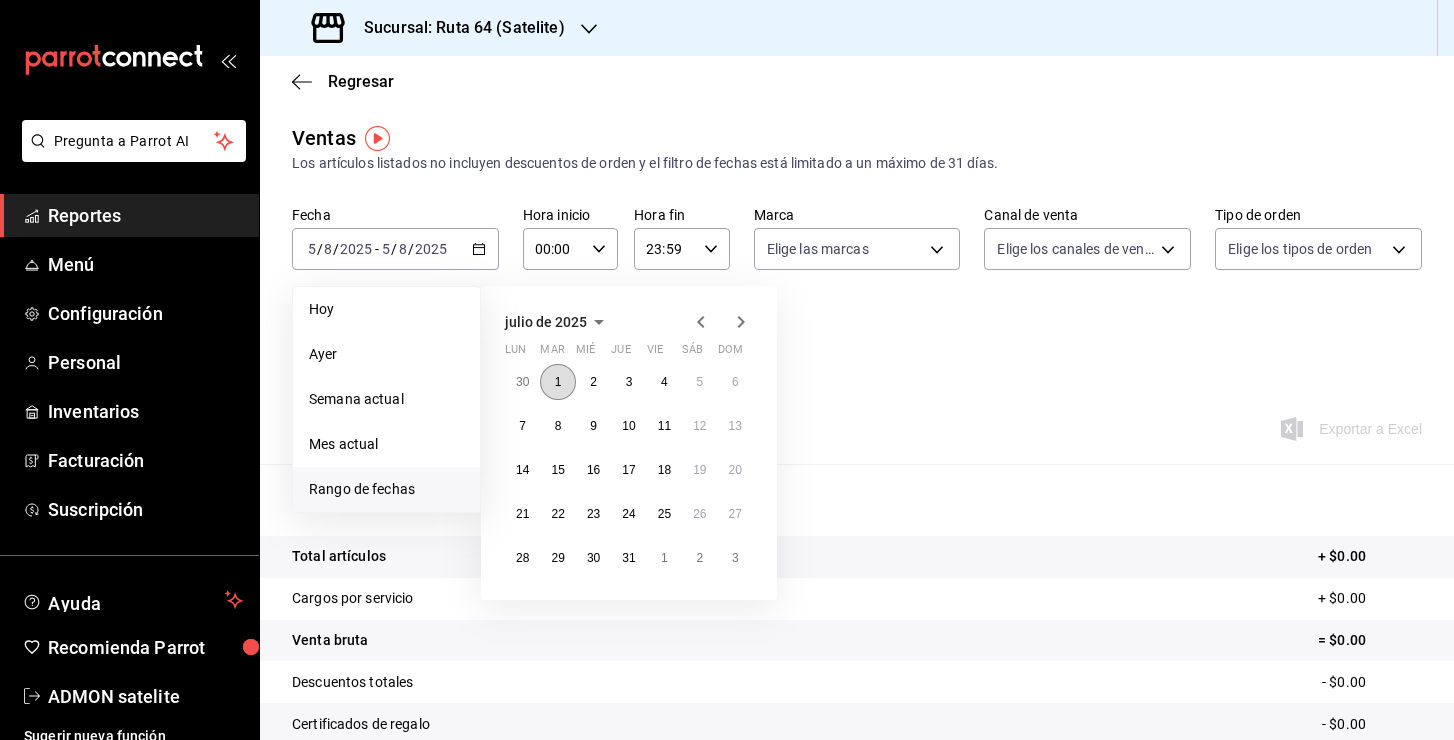 click on "1" at bounding box center [557, 382] 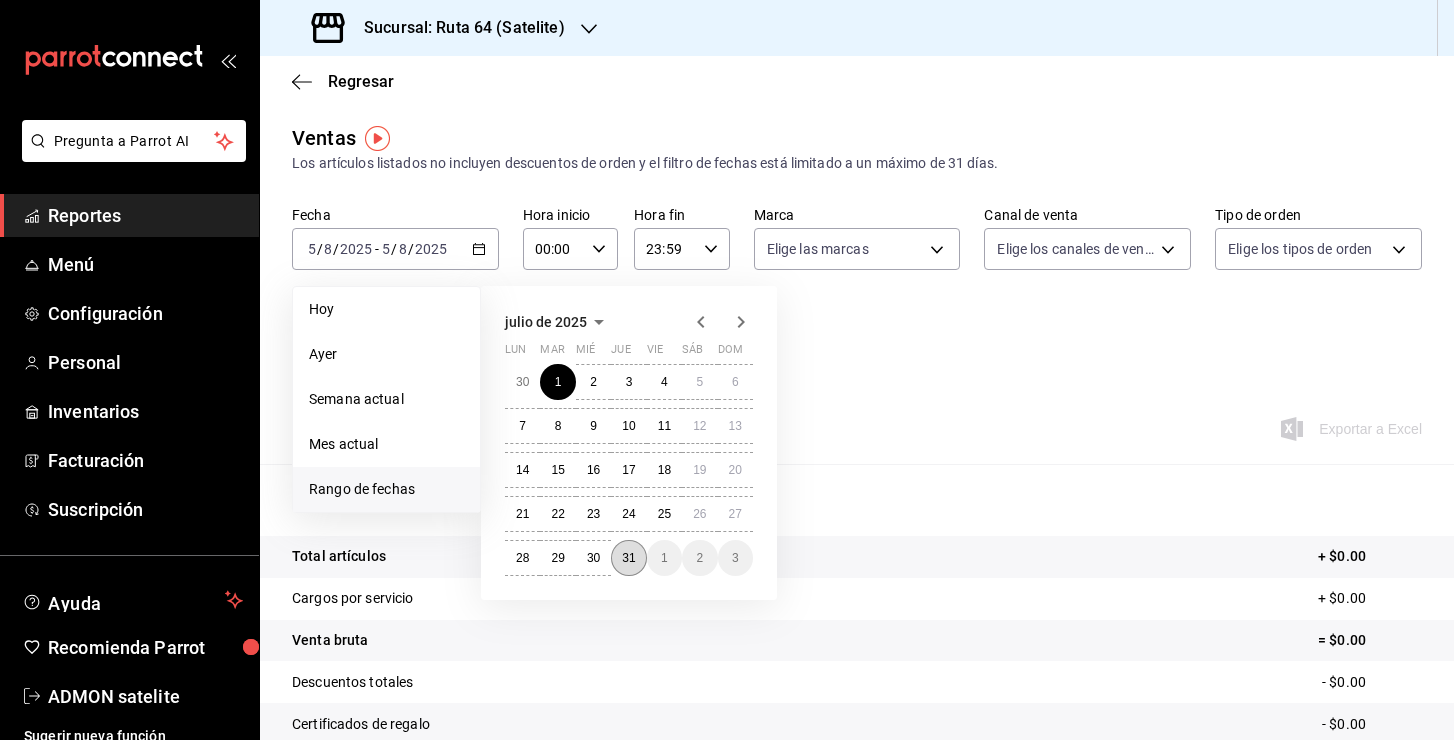 click on "31" at bounding box center [628, 558] 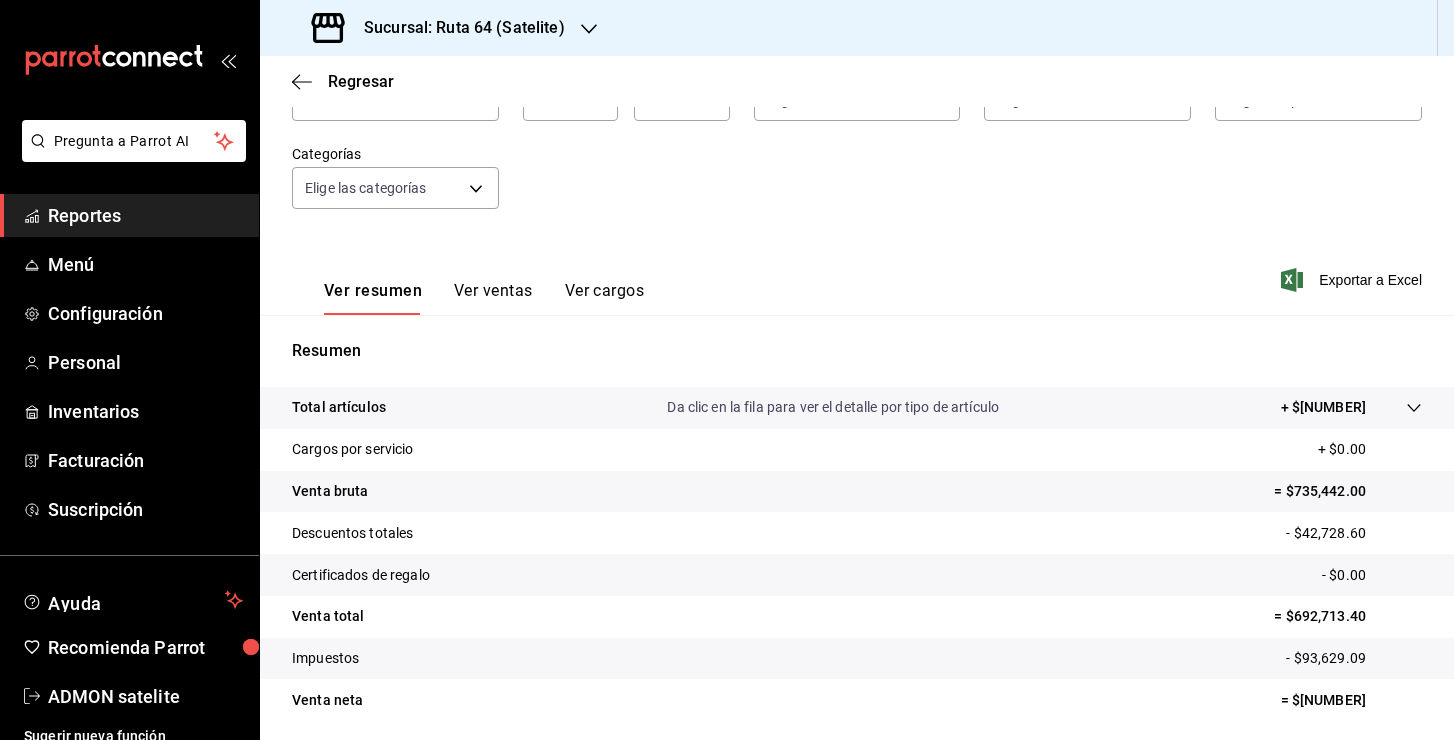 scroll, scrollTop: 0, scrollLeft: 0, axis: both 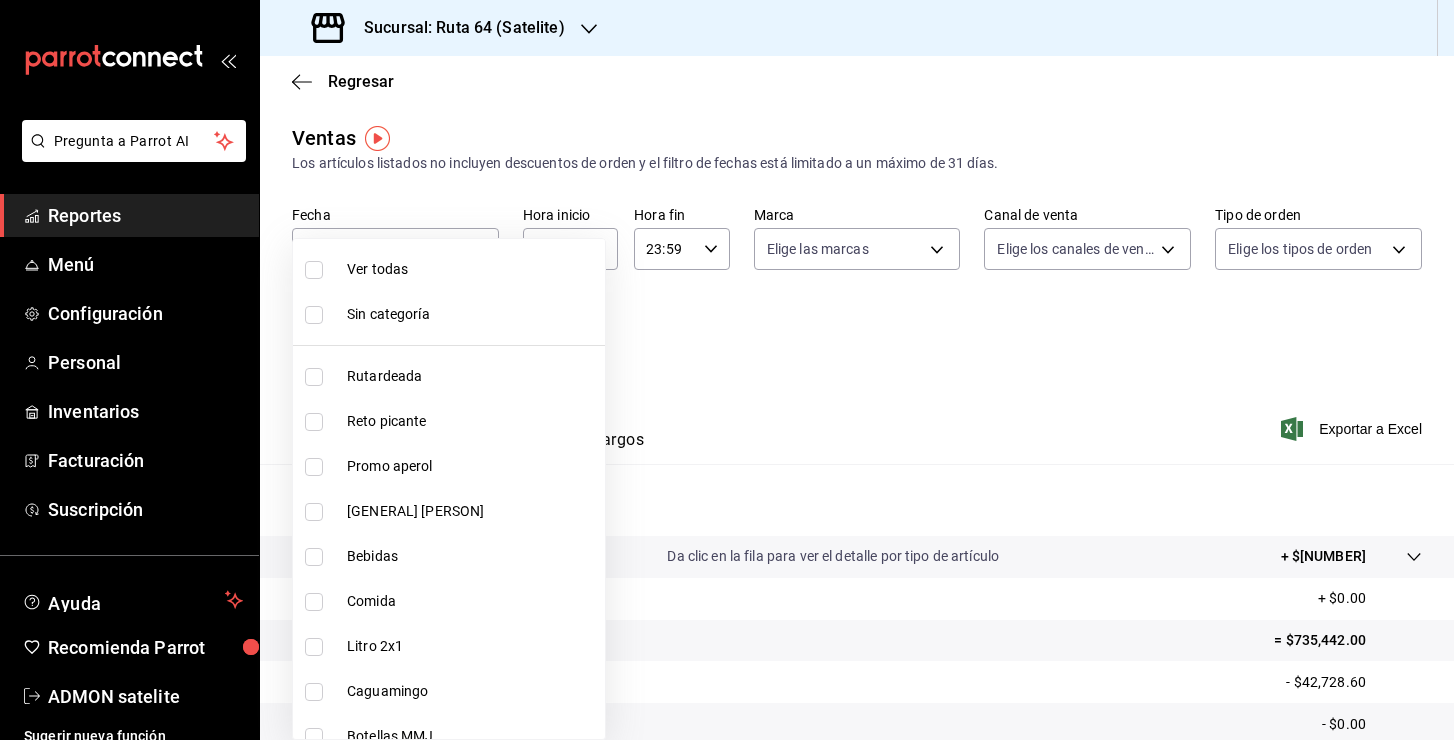 click on "Pregunta a Parrot AI Reportes   Menú   Configuración   Personal   Inventarios   Facturación   Suscripción   Ayuda Recomienda Parrot   ADMON satelite   Sugerir nueva función   Sucursal: Ruta 64 (Satelite) Regresar Ventas Los artículos listados no incluyen descuentos de orden y el filtro de fechas está limitado a un máximo de 31 días. Fecha 2025-07-01 1 / 7 / 2025 - 2025-07-31 31 / 7 / 2025 Hora inicio 00:00 Hora inicio Hora fin 23:59 Hora fin Marca Elige las marcas Canal de venta Elige los canales de venta Tipo de orden Elige los tipos de orden Categorías Elige las categorías Ver resumen Ver ventas Ver cargos Exportar a Excel Resumen Total artículos Da clic en la fila para ver el detalle por tipo de artículo + $735,442.00 Cargos por servicio + $0.00 Venta bruta = $735,442.00 Descuentos totales - $42,728.60 Certificados de regalo - $0.00 Venta total = $692,713.40 Impuestos - $93,629.09 Venta neta = $599,084.31 Pregunta a Parrot AI Reportes   Menú   Configuración   Personal   Inventarios" at bounding box center [727, 370] 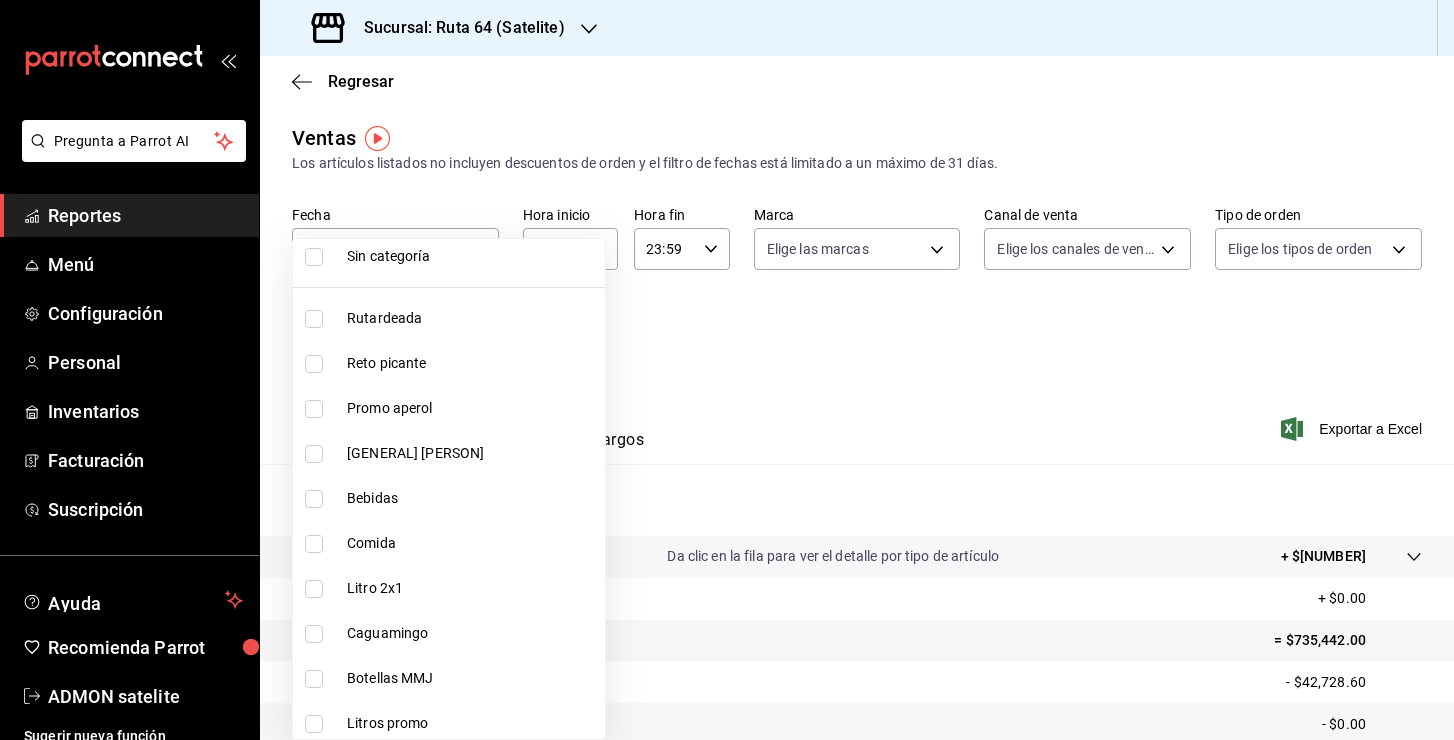click on "Rutardeada" at bounding box center [472, 318] 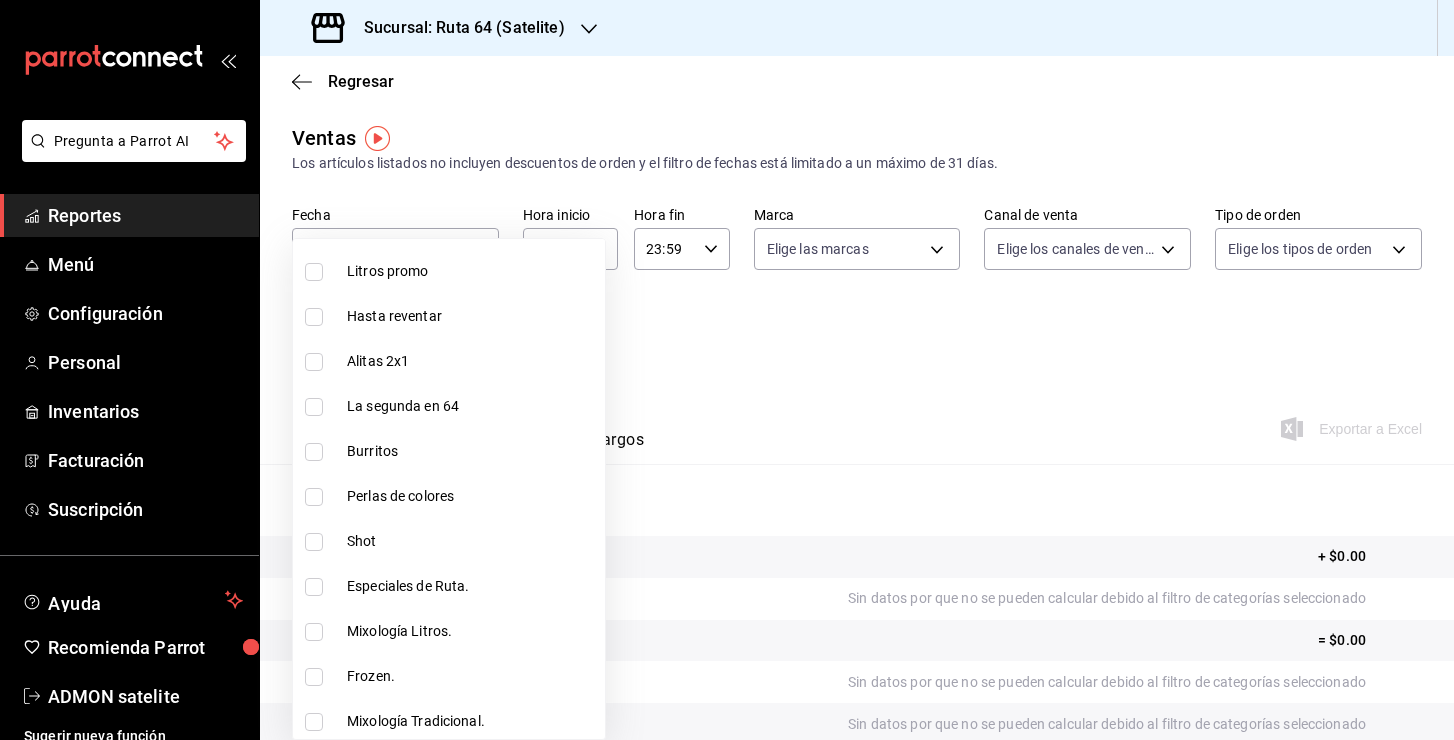scroll, scrollTop: 528, scrollLeft: 0, axis: vertical 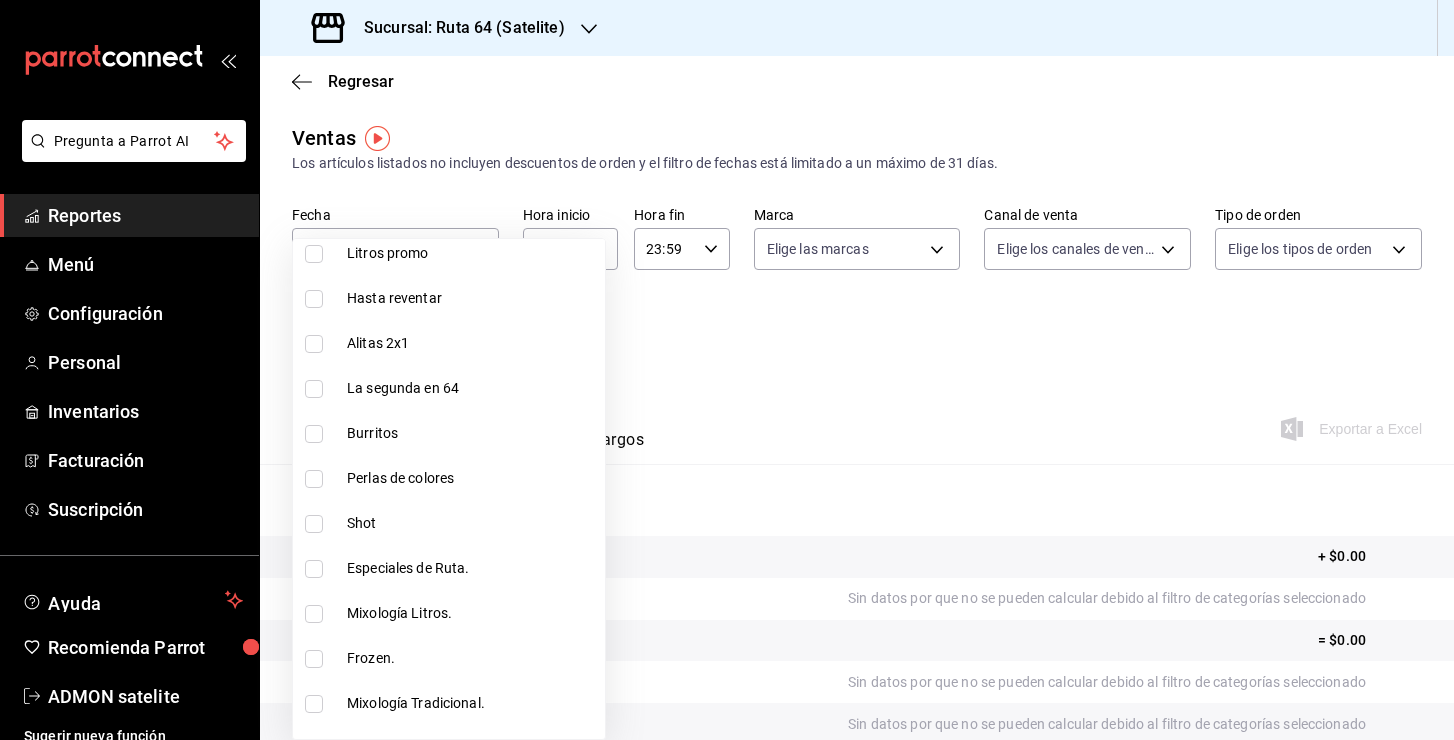 click on "La segunda en 64" at bounding box center (472, 388) 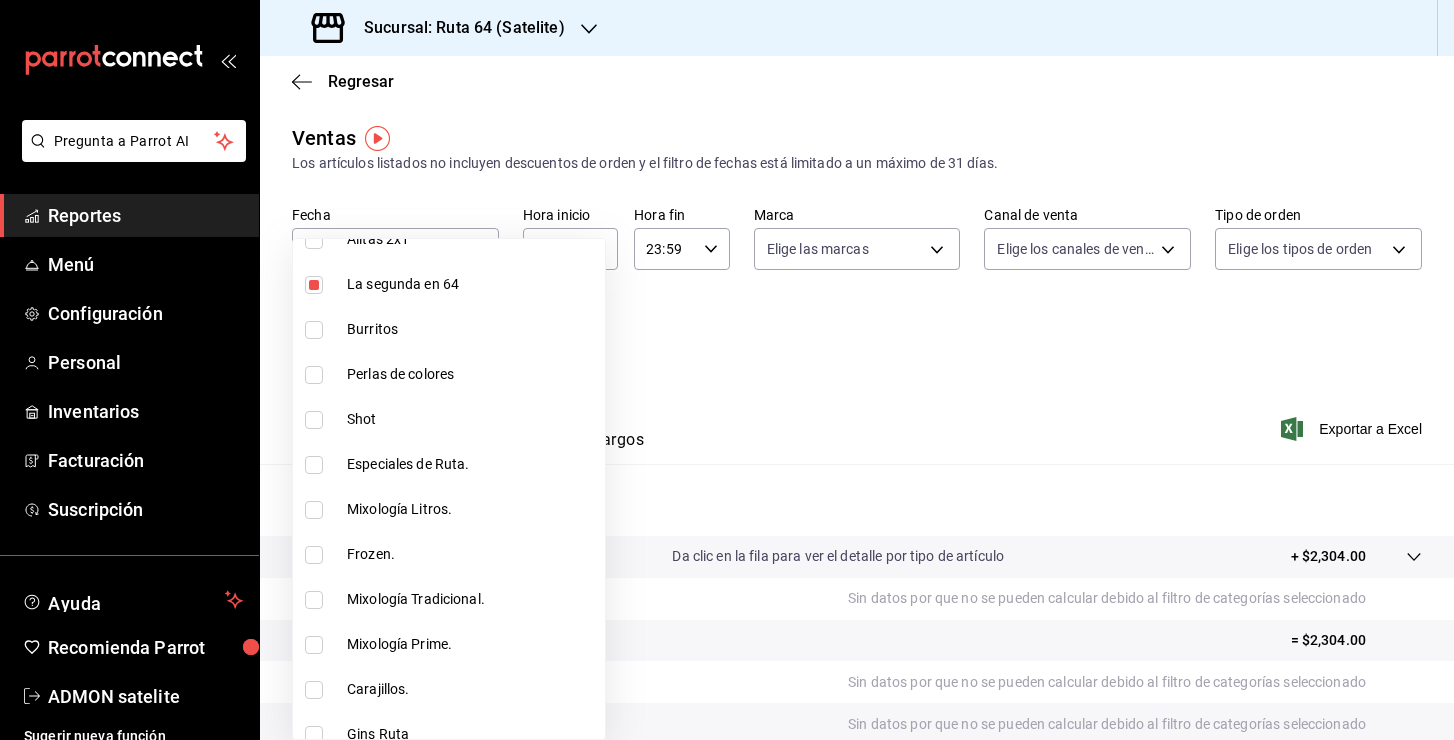 scroll, scrollTop: 736, scrollLeft: 0, axis: vertical 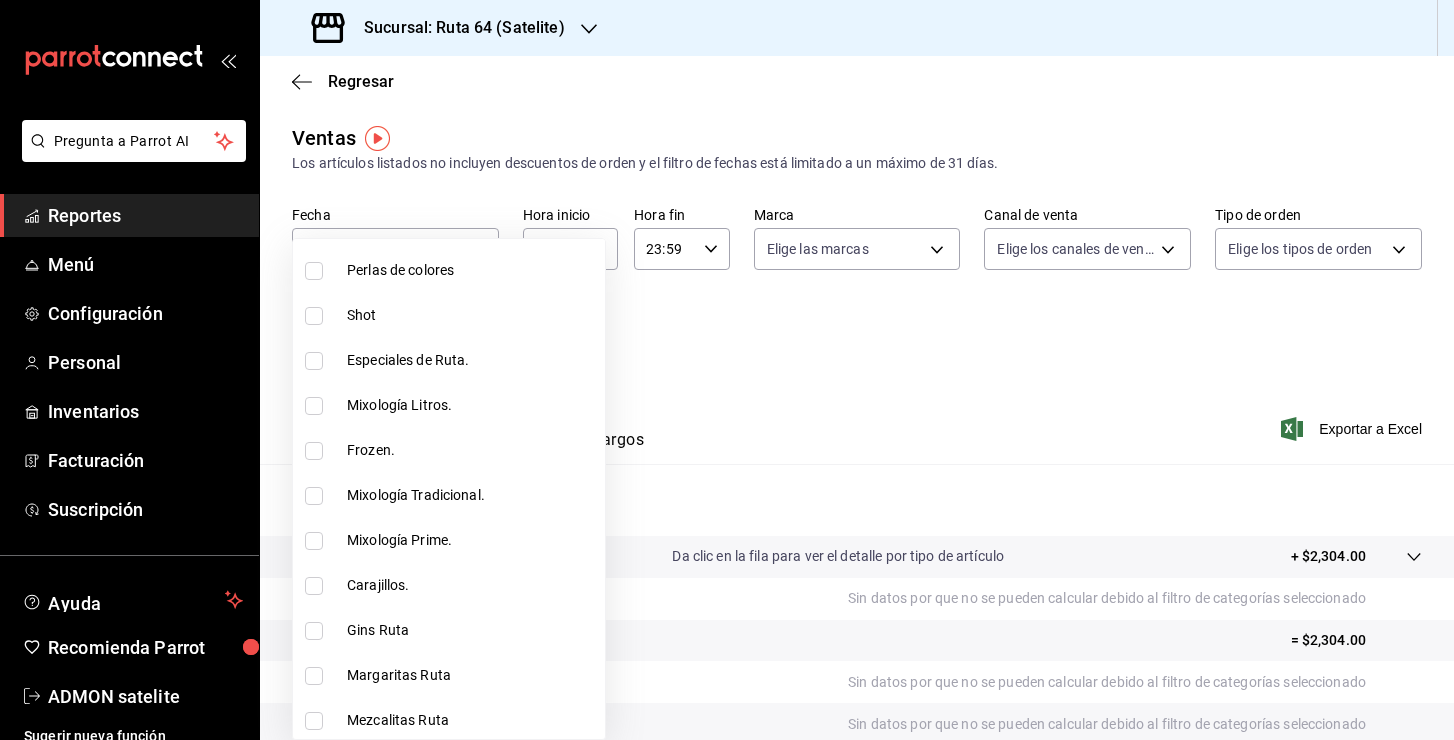 click on "Mixología Litros." at bounding box center [449, 405] 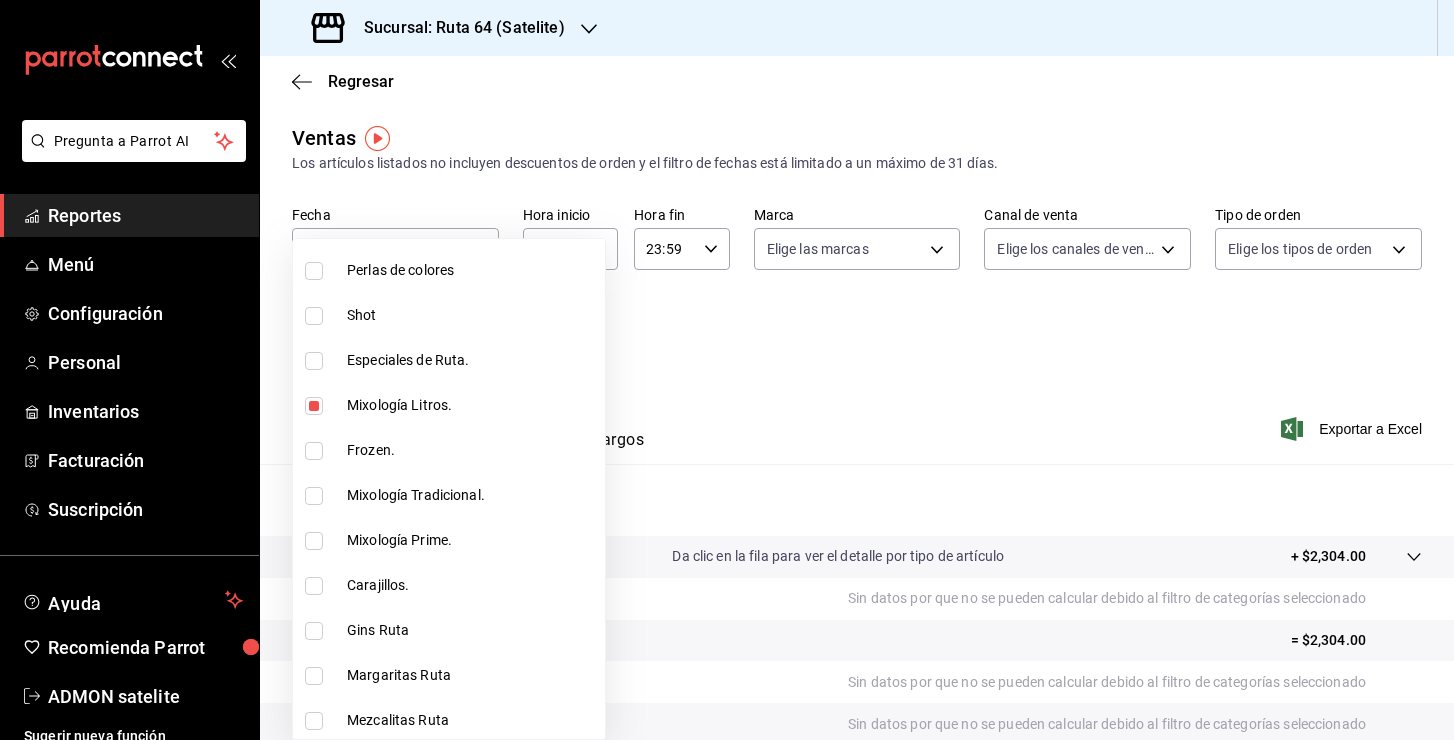 type on "65141c33-3b7f-43b8-85e1-8ea2bbfabfc2,a8e1ffba-f76a-436f-b005-b91b872a6fe9,ea358508-5ec1-42fb-b3c6-1fedfb446262" 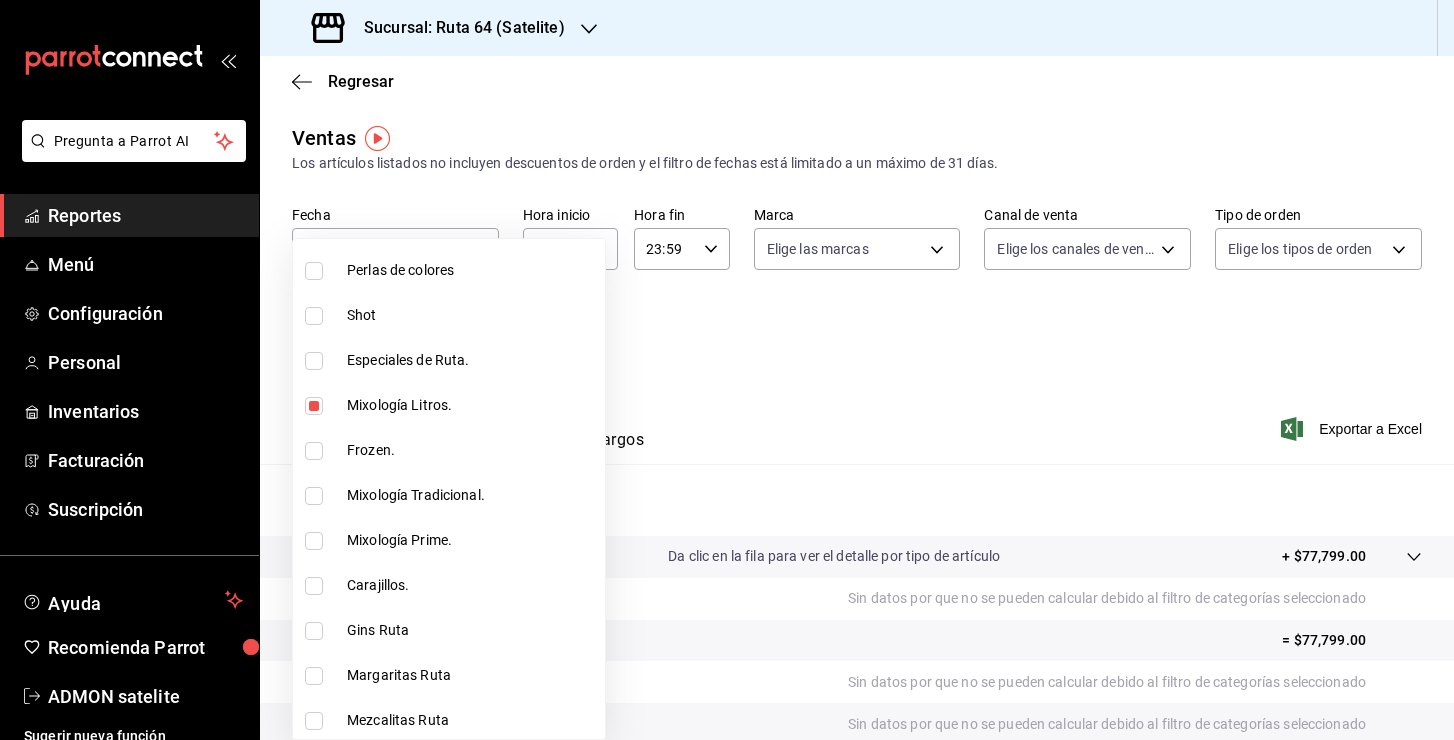 click on "Especiales de Ruta." at bounding box center (449, 360) 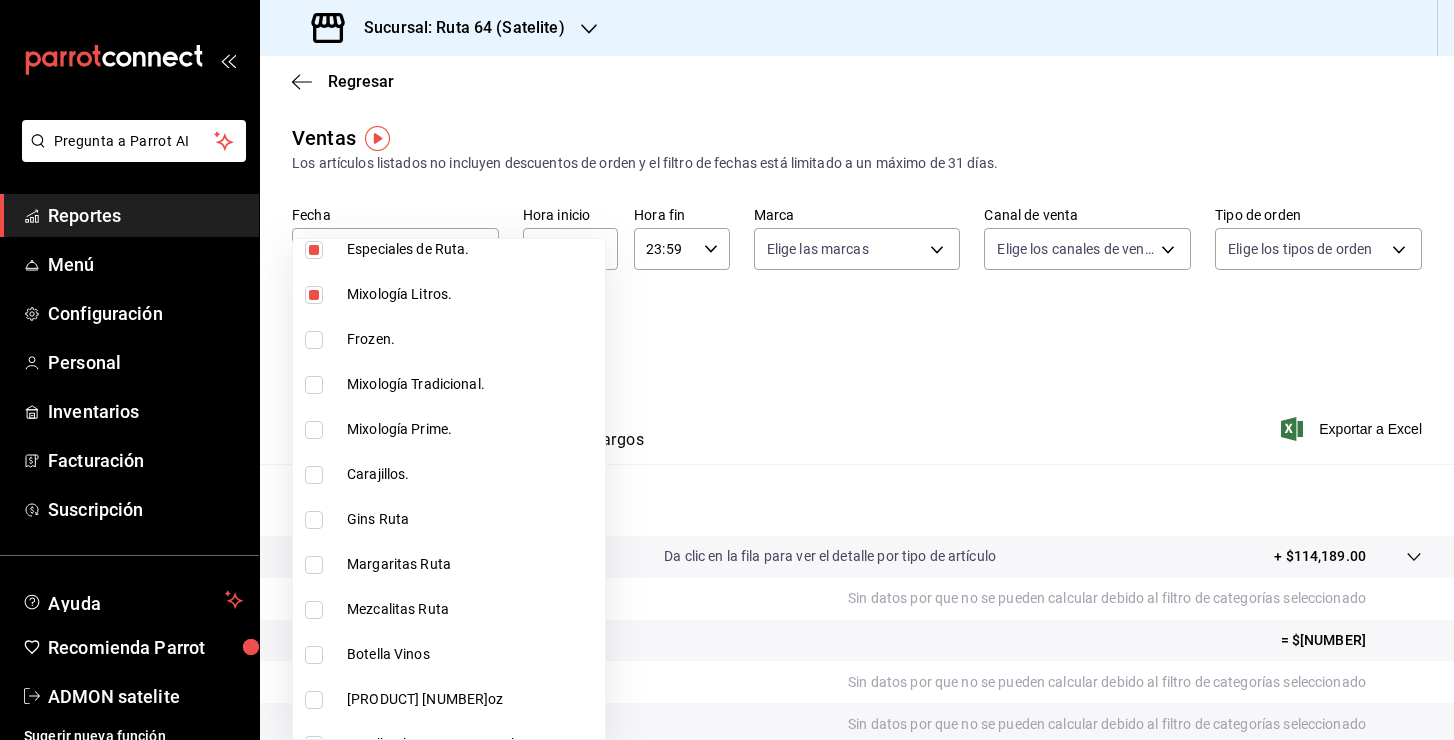 scroll, scrollTop: 846, scrollLeft: 0, axis: vertical 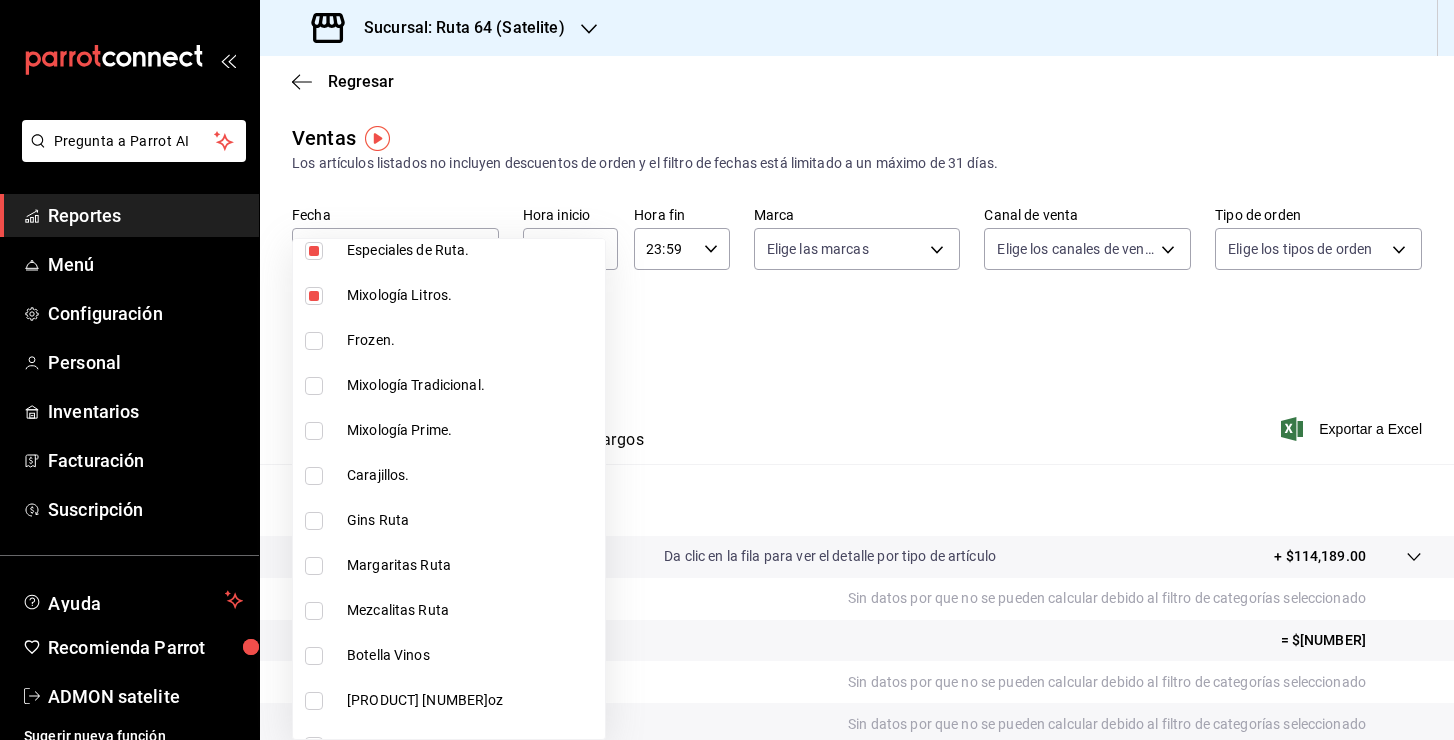 click on "Mixología Tradicional." at bounding box center (472, 385) 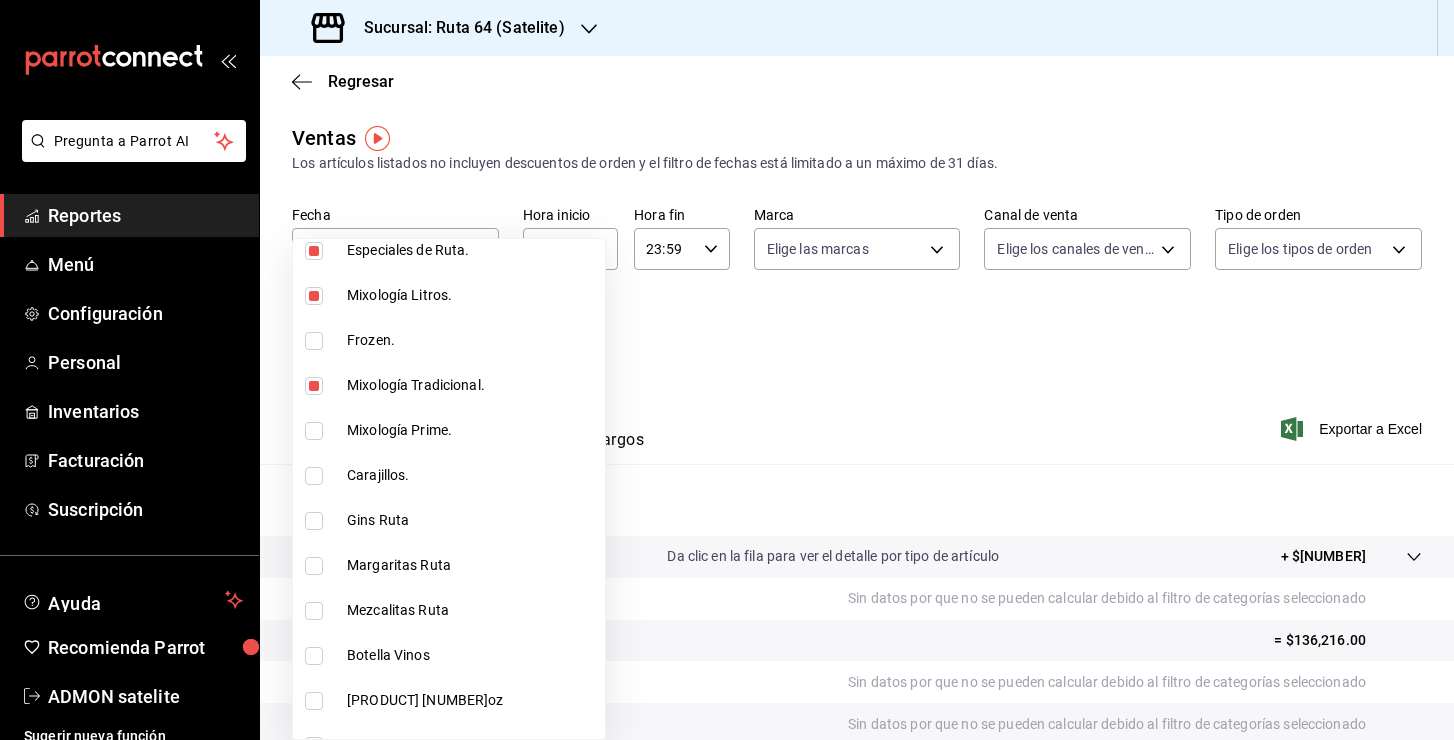 scroll, scrollTop: 899, scrollLeft: 0, axis: vertical 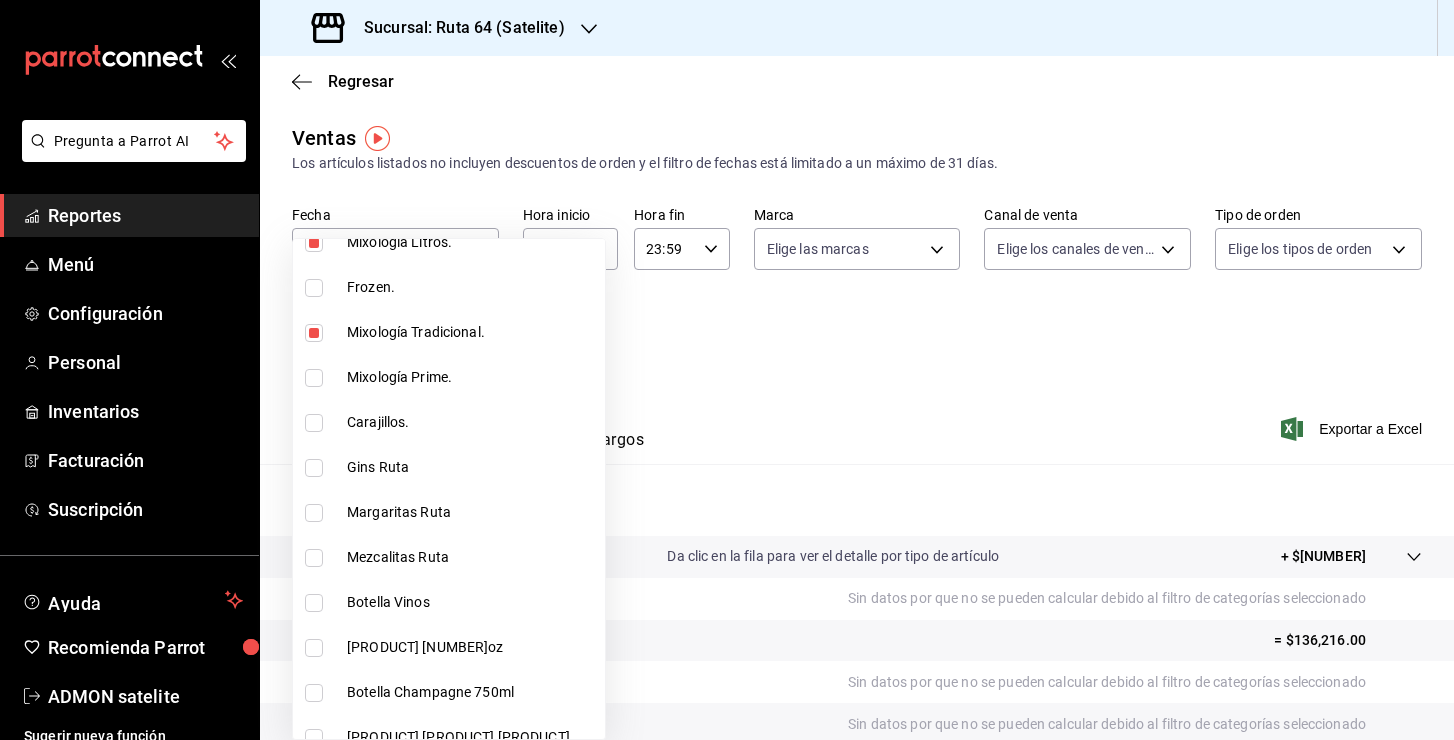 click on "Mixología Prime." at bounding box center (472, 377) 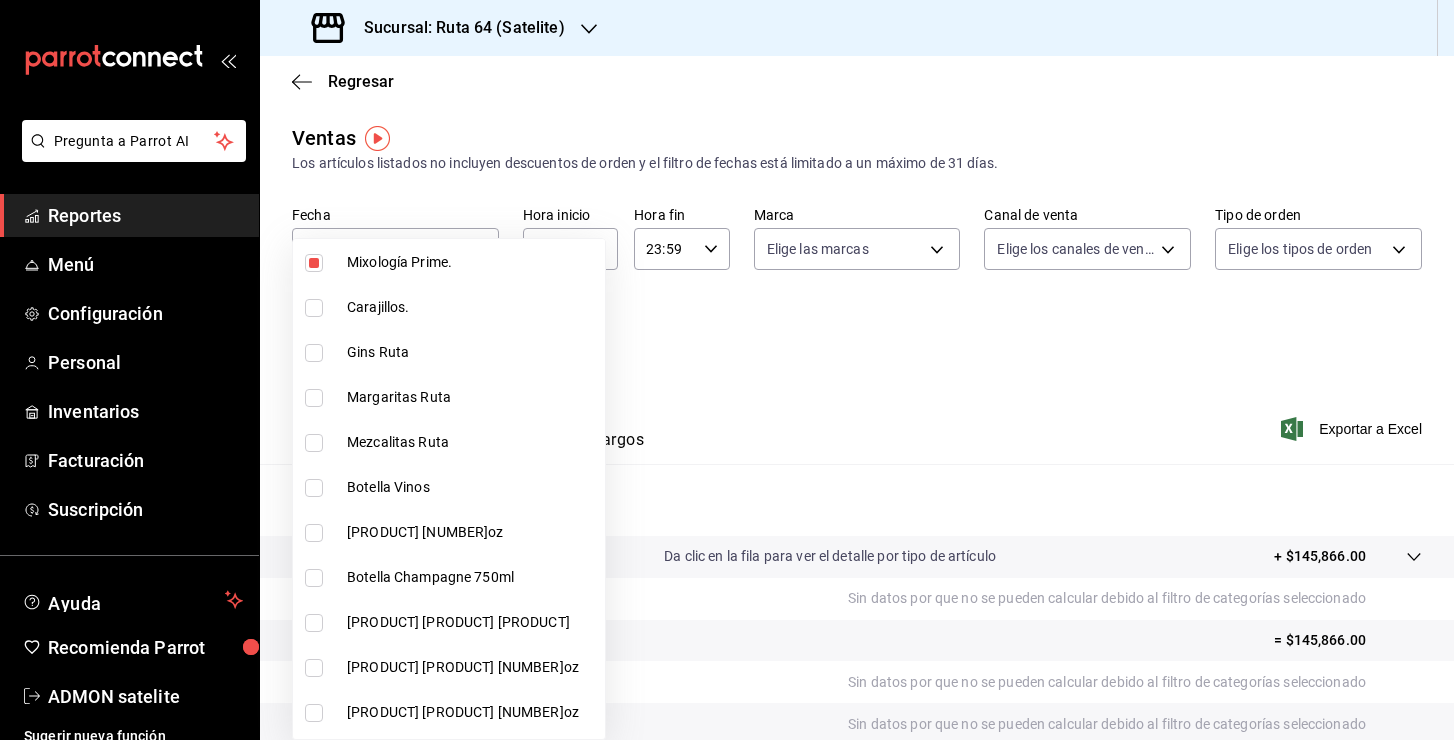 scroll, scrollTop: 1038, scrollLeft: 0, axis: vertical 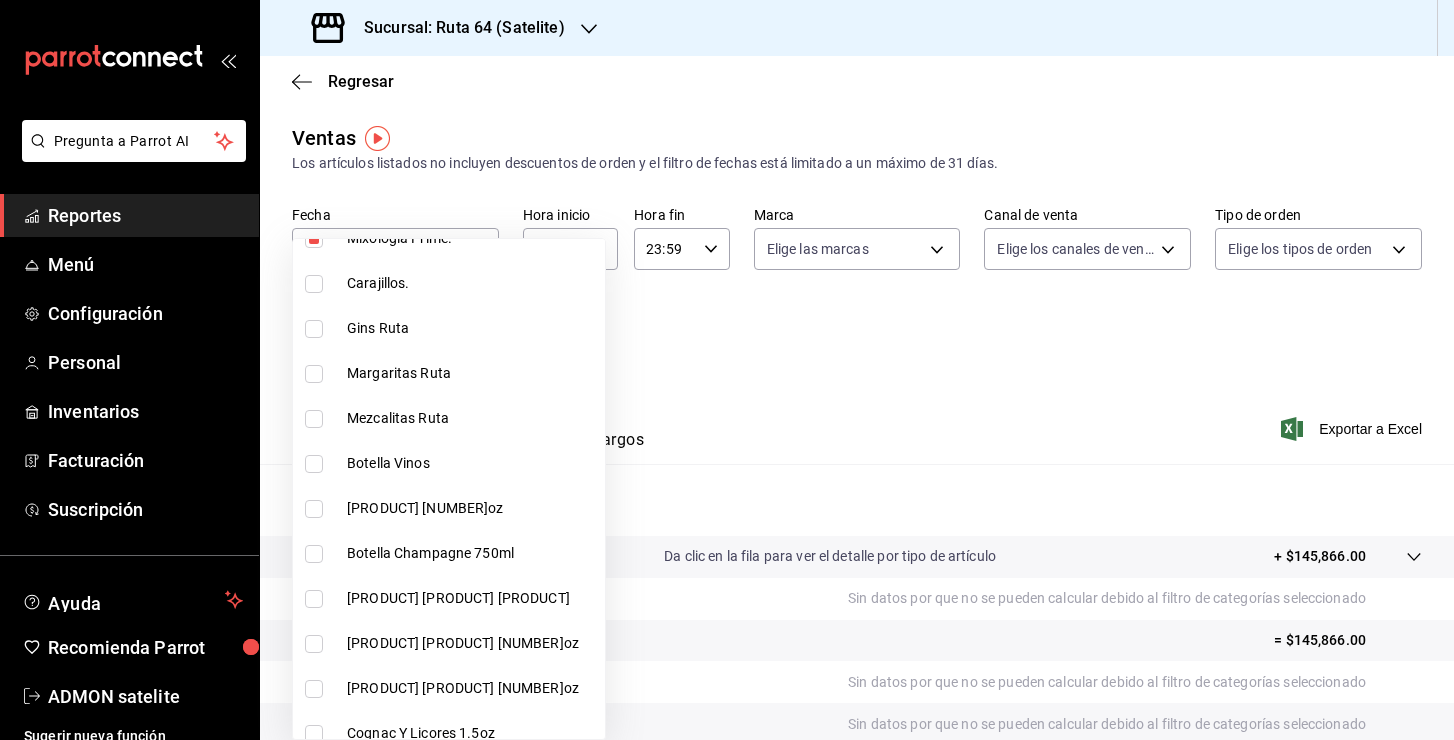 click on "Margaritas Ruta" at bounding box center [472, 373] 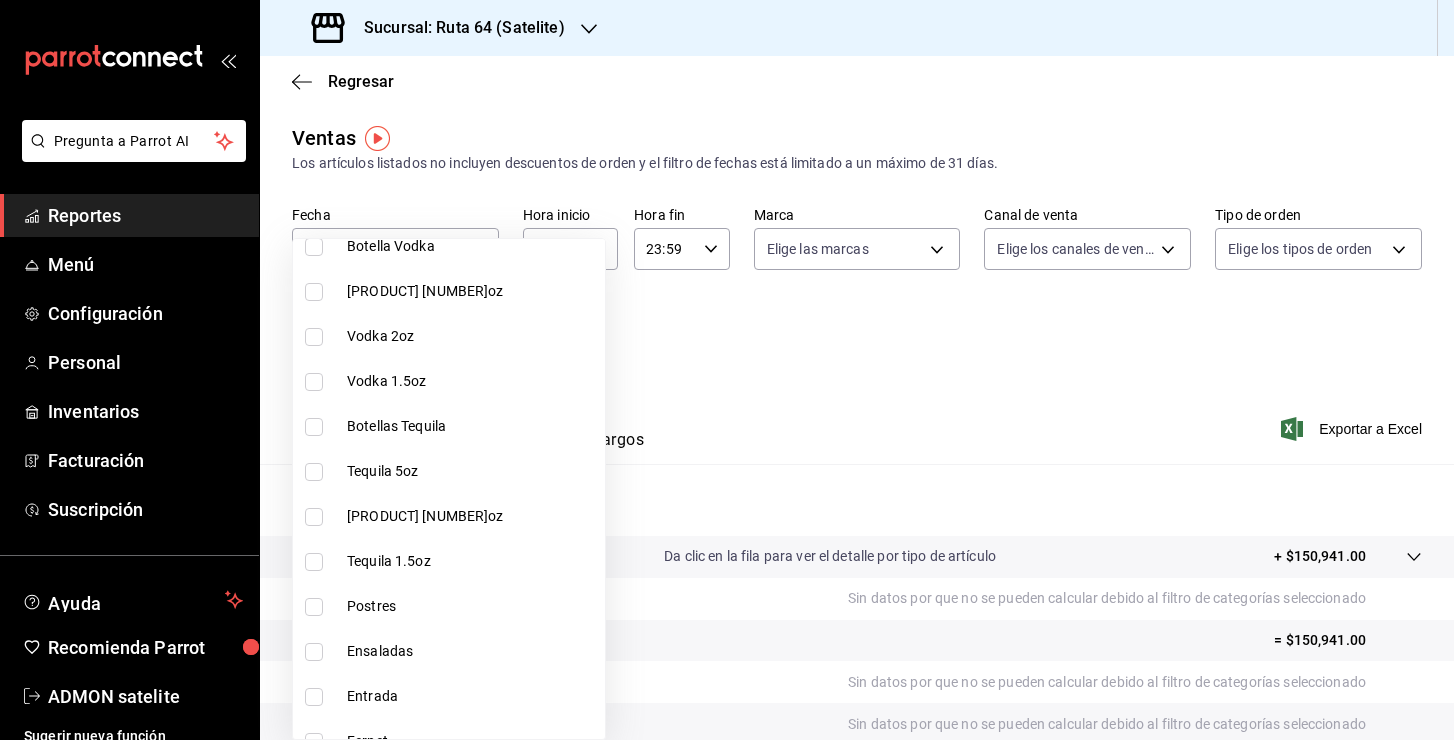 scroll, scrollTop: 2289, scrollLeft: 0, axis: vertical 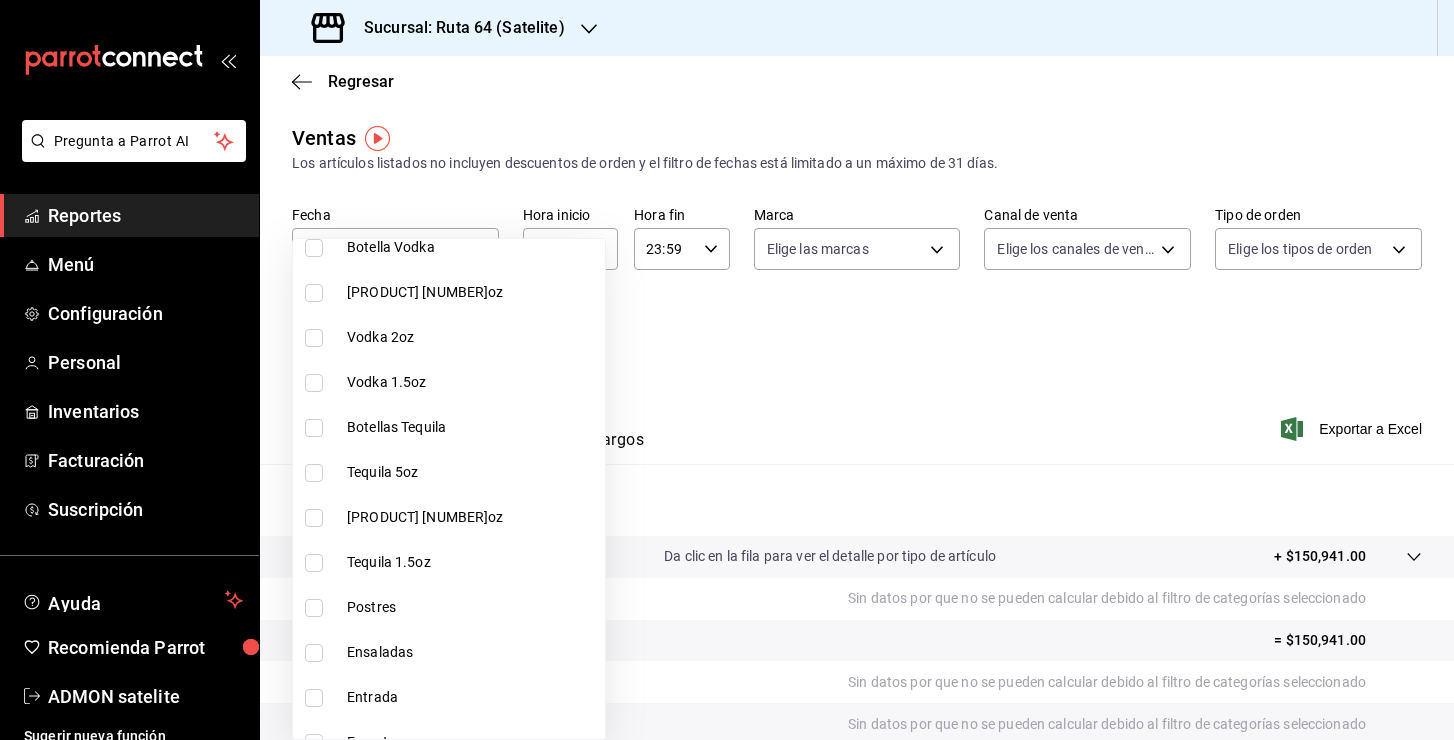 click on "Botellas Tequila" at bounding box center [472, 427] 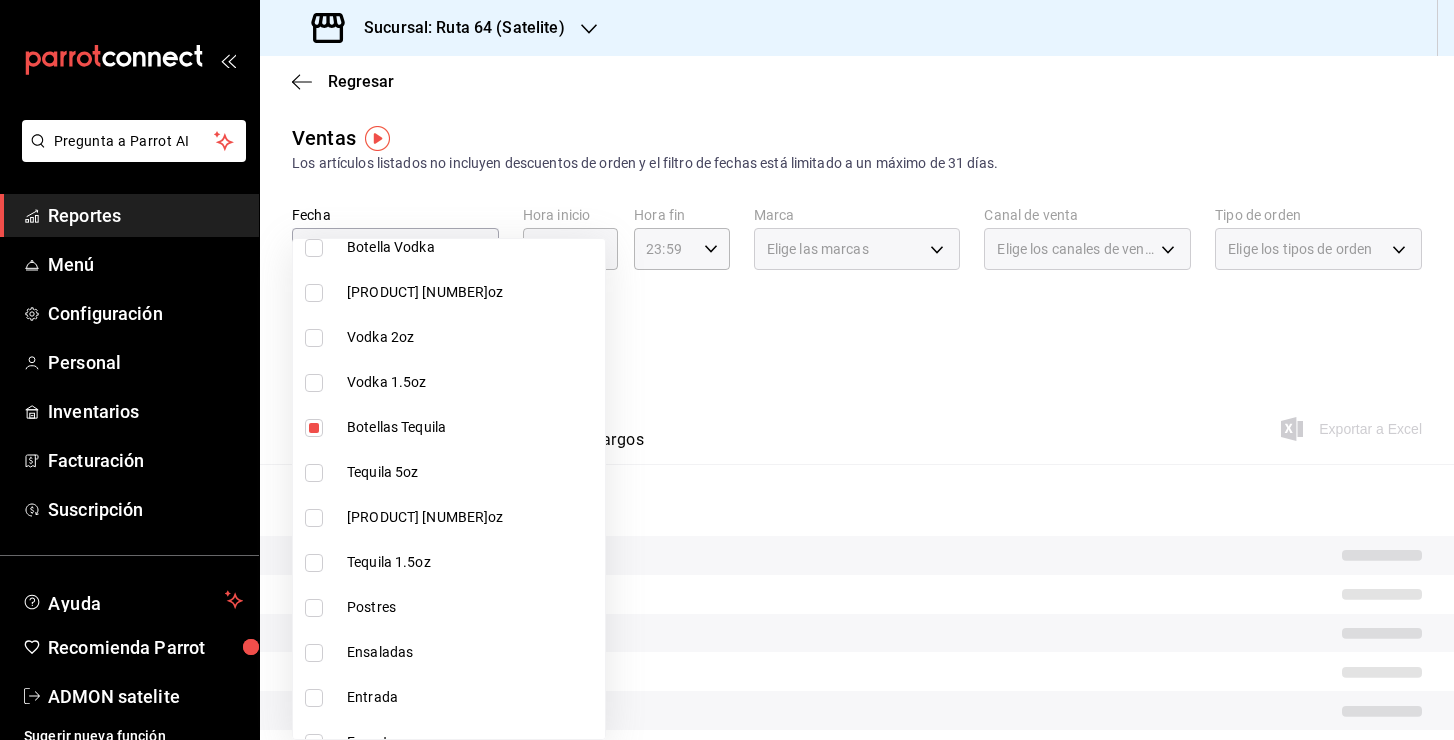 click on "Tequila 5oz" at bounding box center (472, 472) 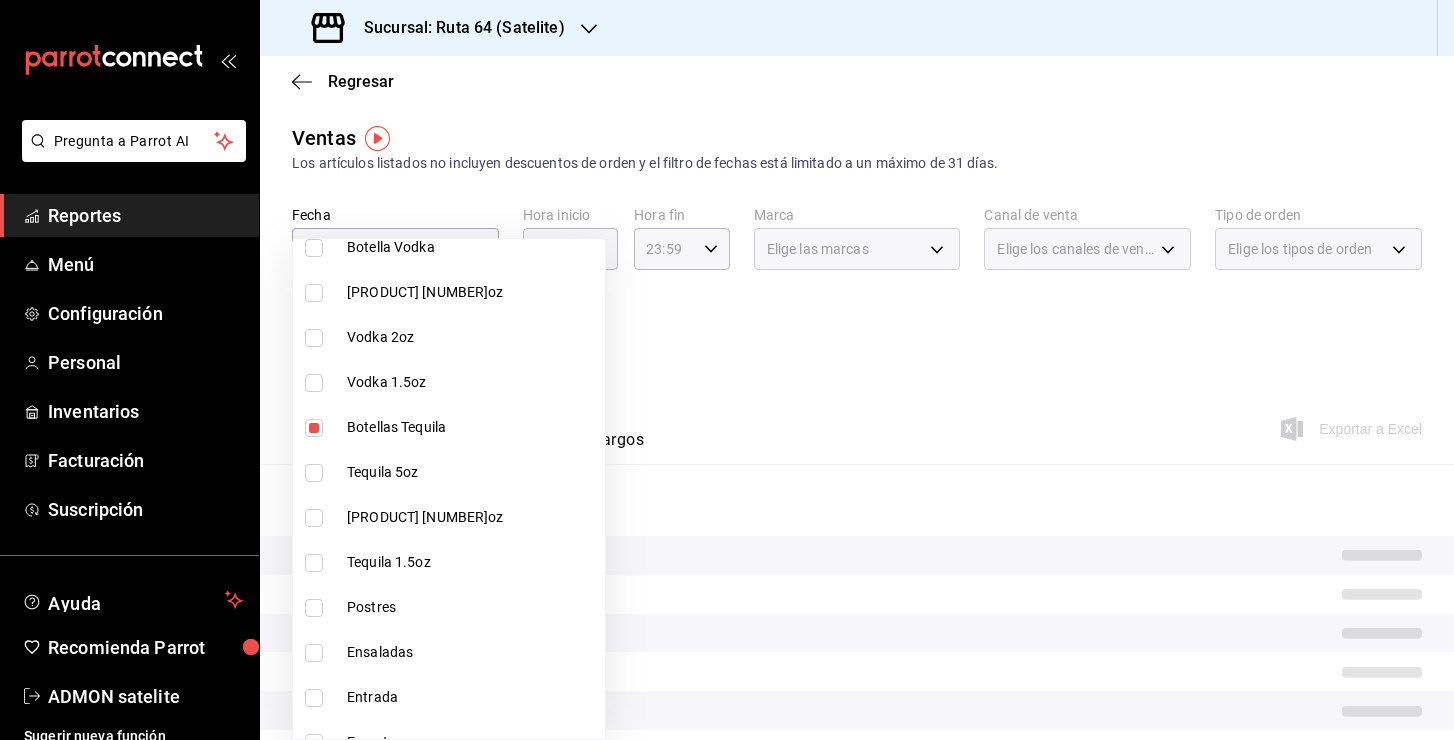 type on "65141c33-3b7f-43b8-85e1-8ea2bbfabfc2,a8e1ffba-f76a-436f-b005-b91b872a6fe9,ea358508-5ec1-42fb-b3c6-1fedfb446262,cc3fd08e-0c36-48a8-865e-f530715c191d,9e23146a-288c-4d16-8149-befc8d7ea9a6,4a7317a9-a004-4e64-b008-28f1aa6ba120,68b67450-a9e1-4903-9557-a8ac3866047b,fd4863aa-f699-4518-8ac2-09bafa73d58b,5cf9c83e-9b96-4c5a-87b7-dddac5c92c1d" 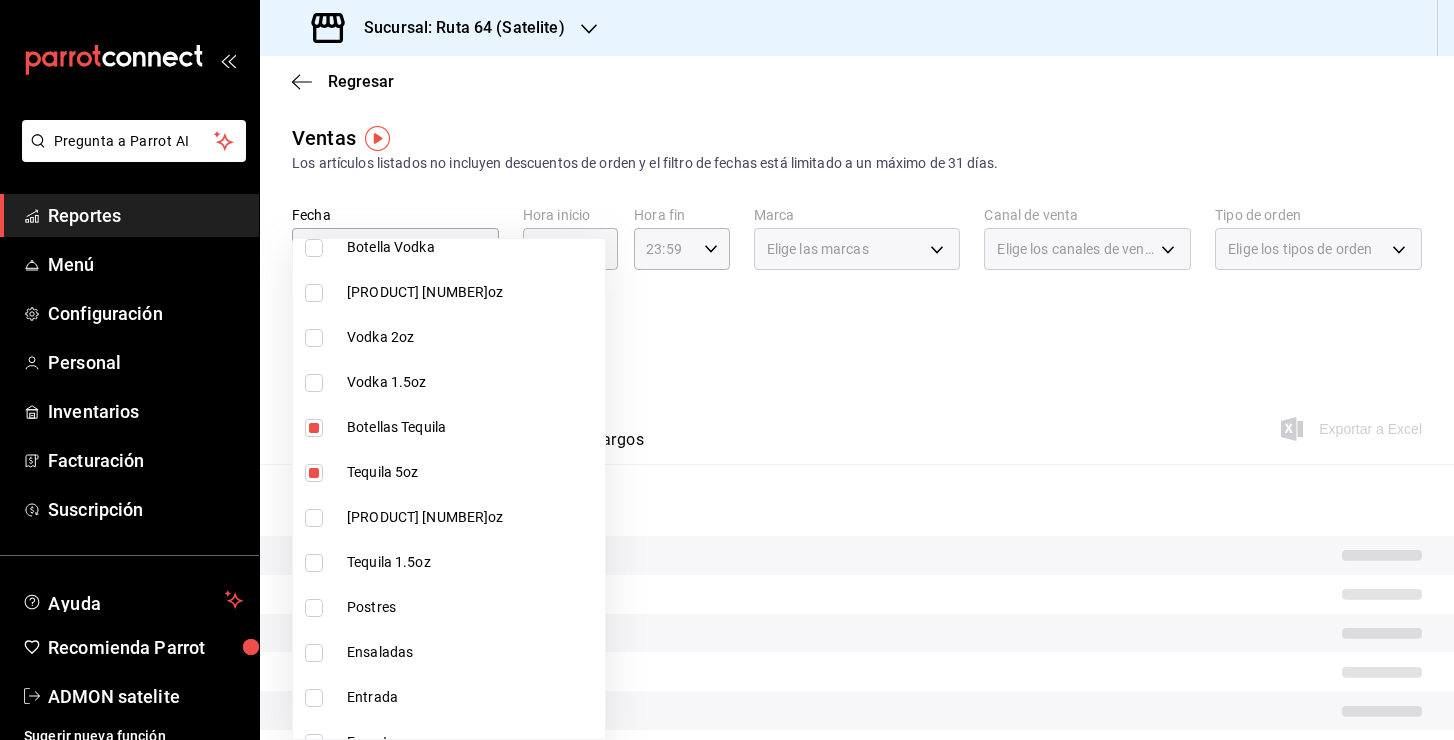 click on "Tequila 2oz" at bounding box center [472, 517] 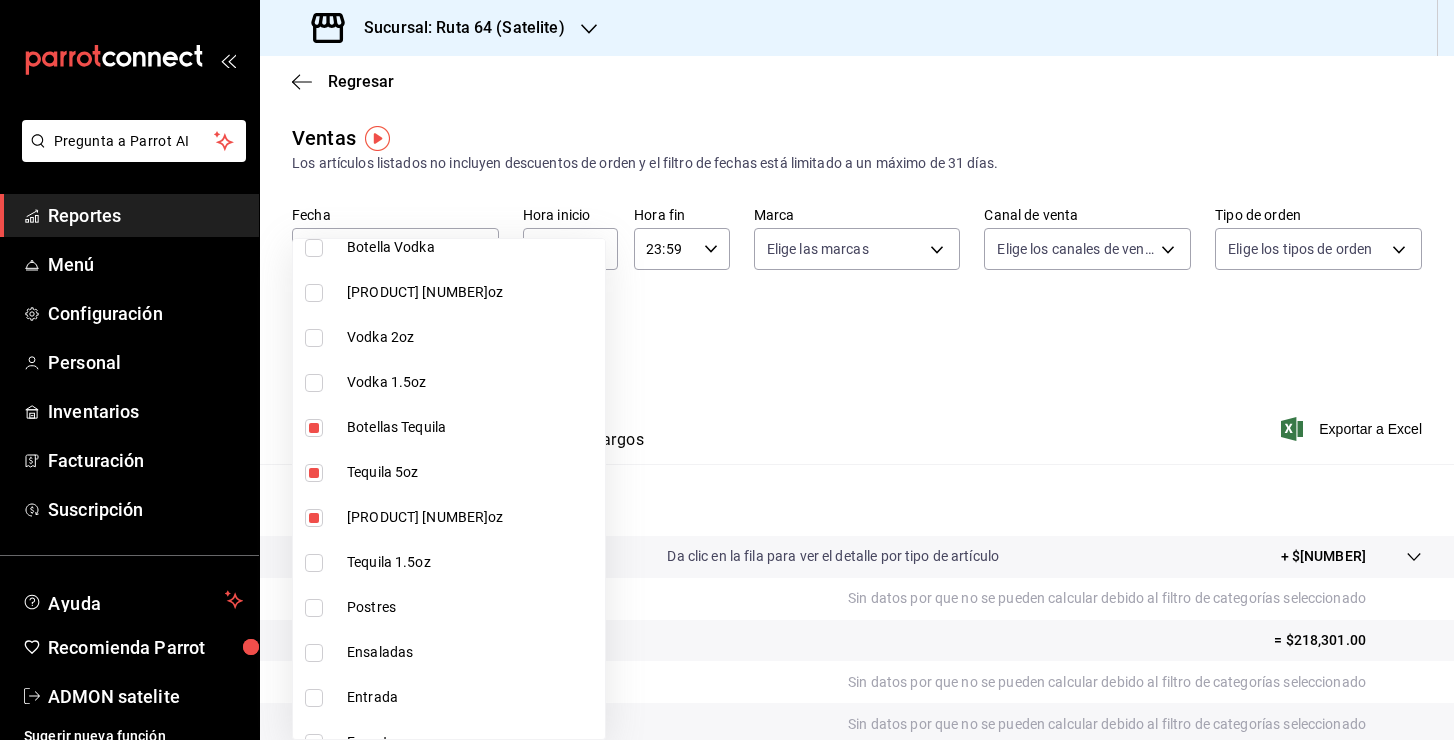 click on "Tequila 1.5oz" at bounding box center [449, 562] 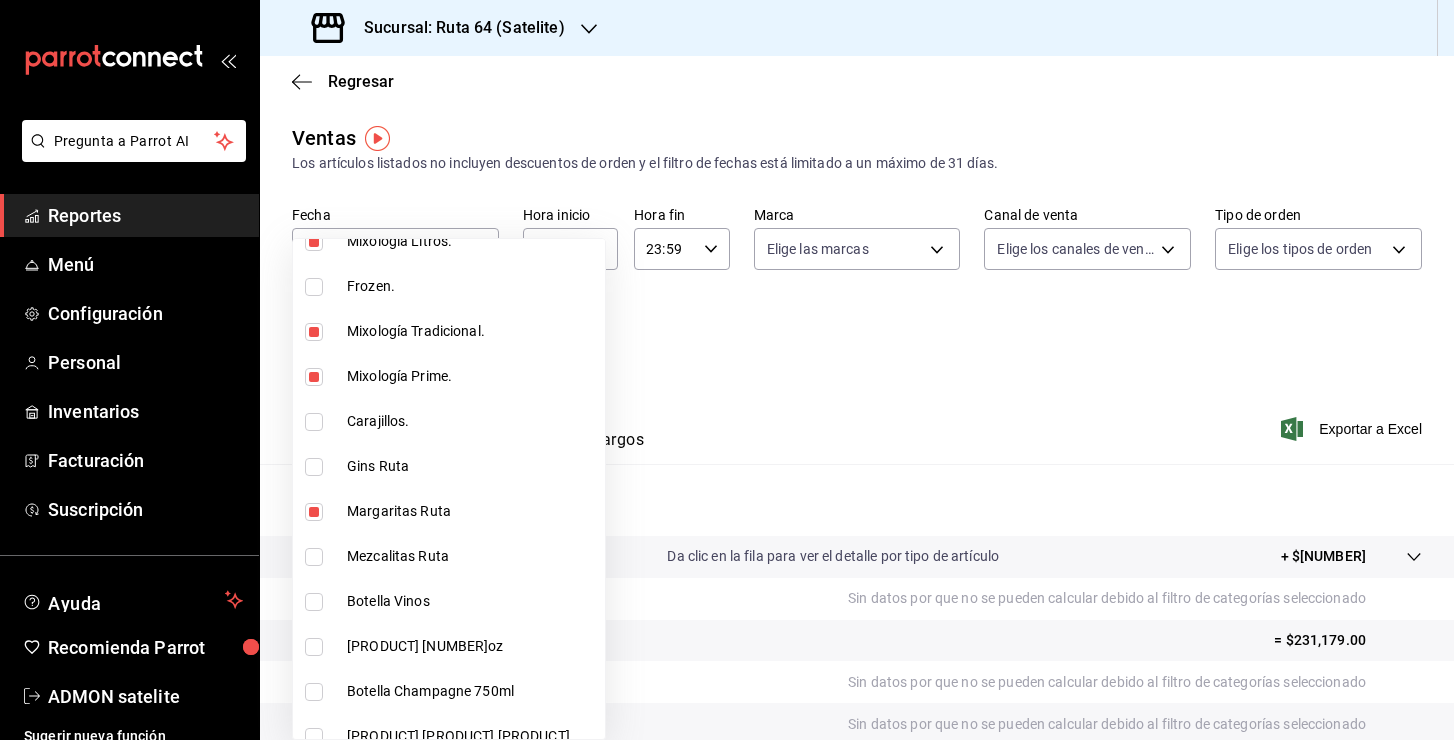 scroll, scrollTop: 0, scrollLeft: 0, axis: both 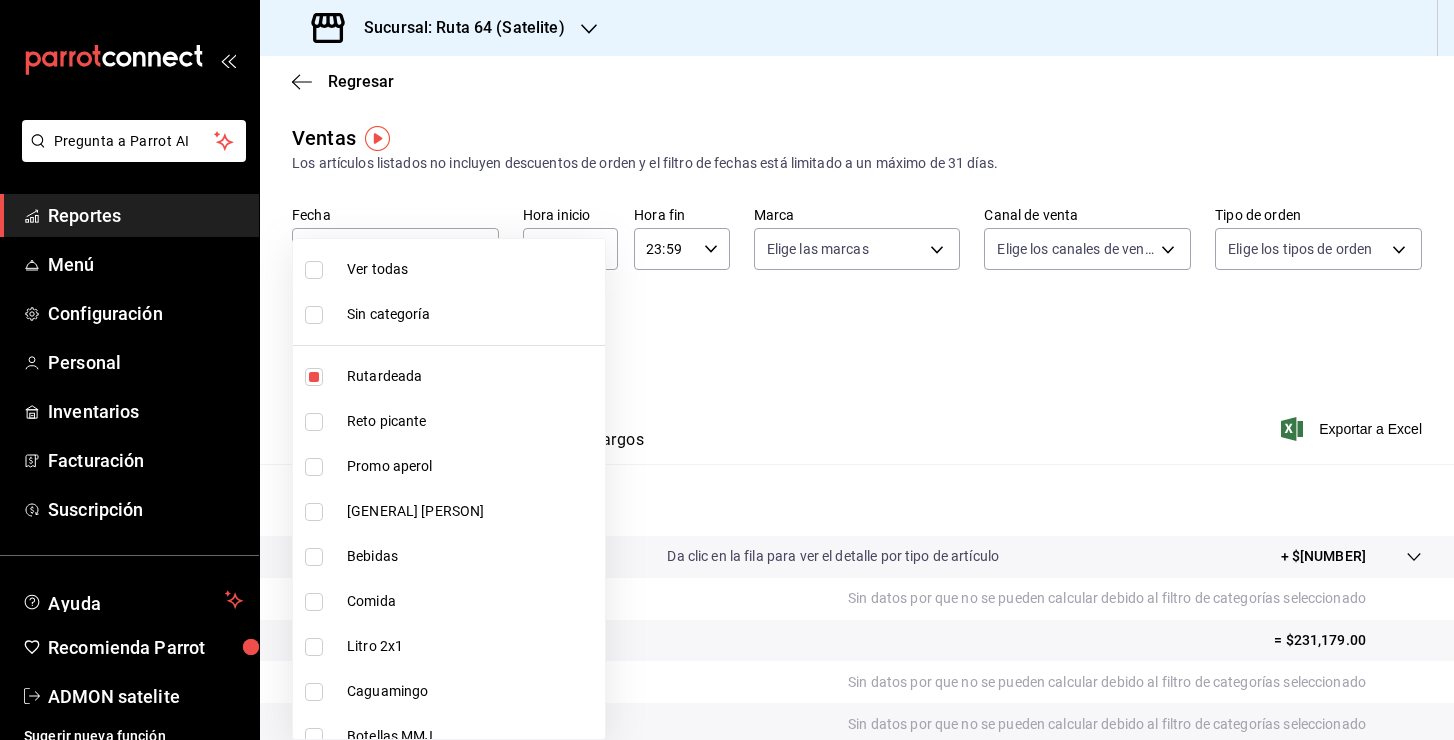 click at bounding box center (727, 370) 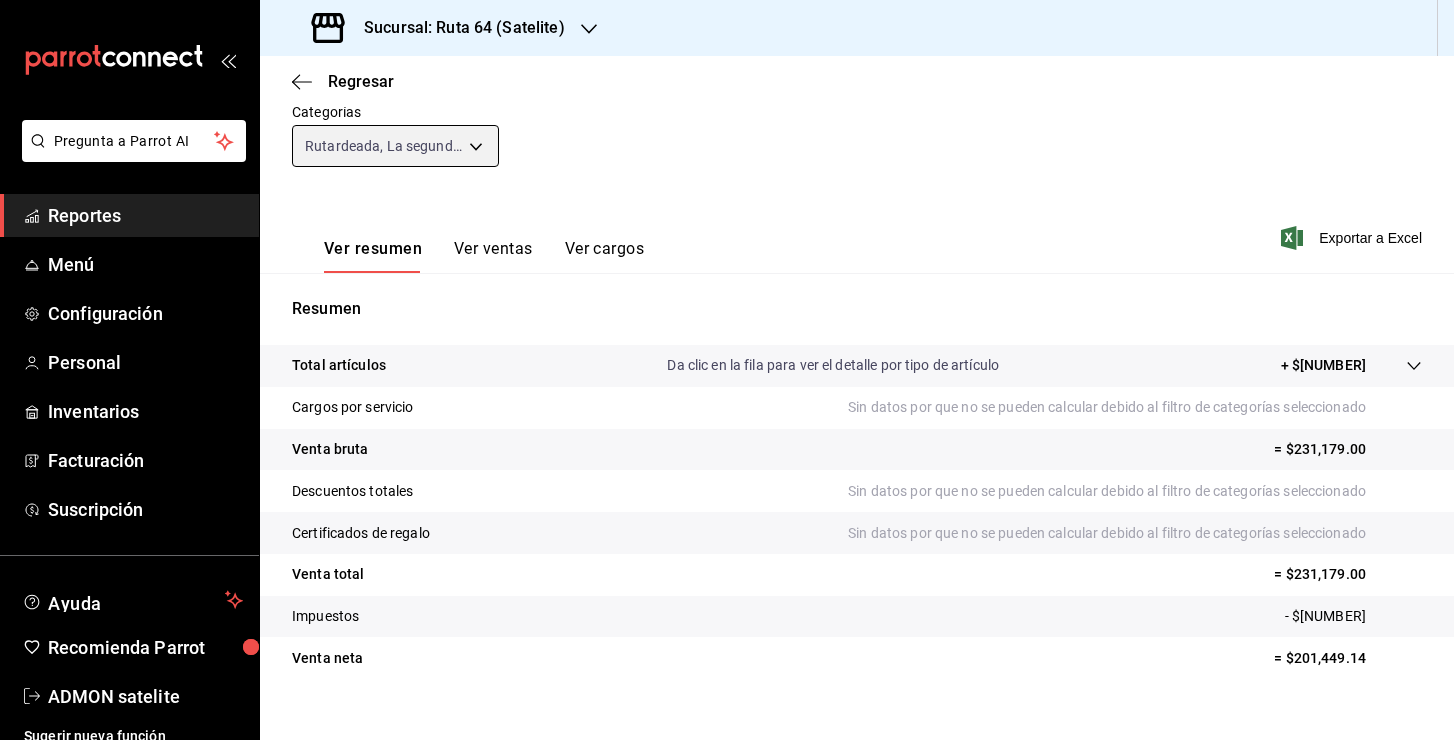 scroll, scrollTop: 218, scrollLeft: 0, axis: vertical 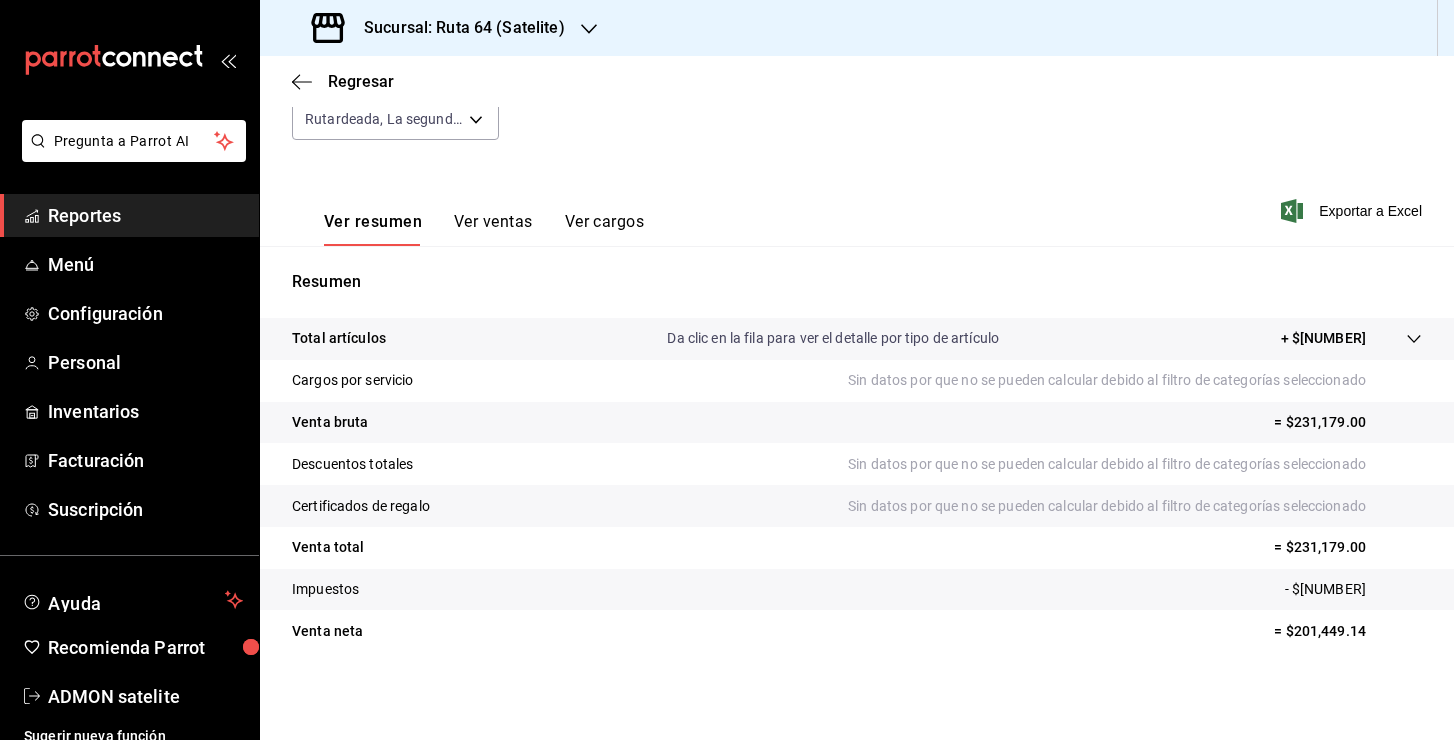 click on "Ver ventas" at bounding box center (493, 229) 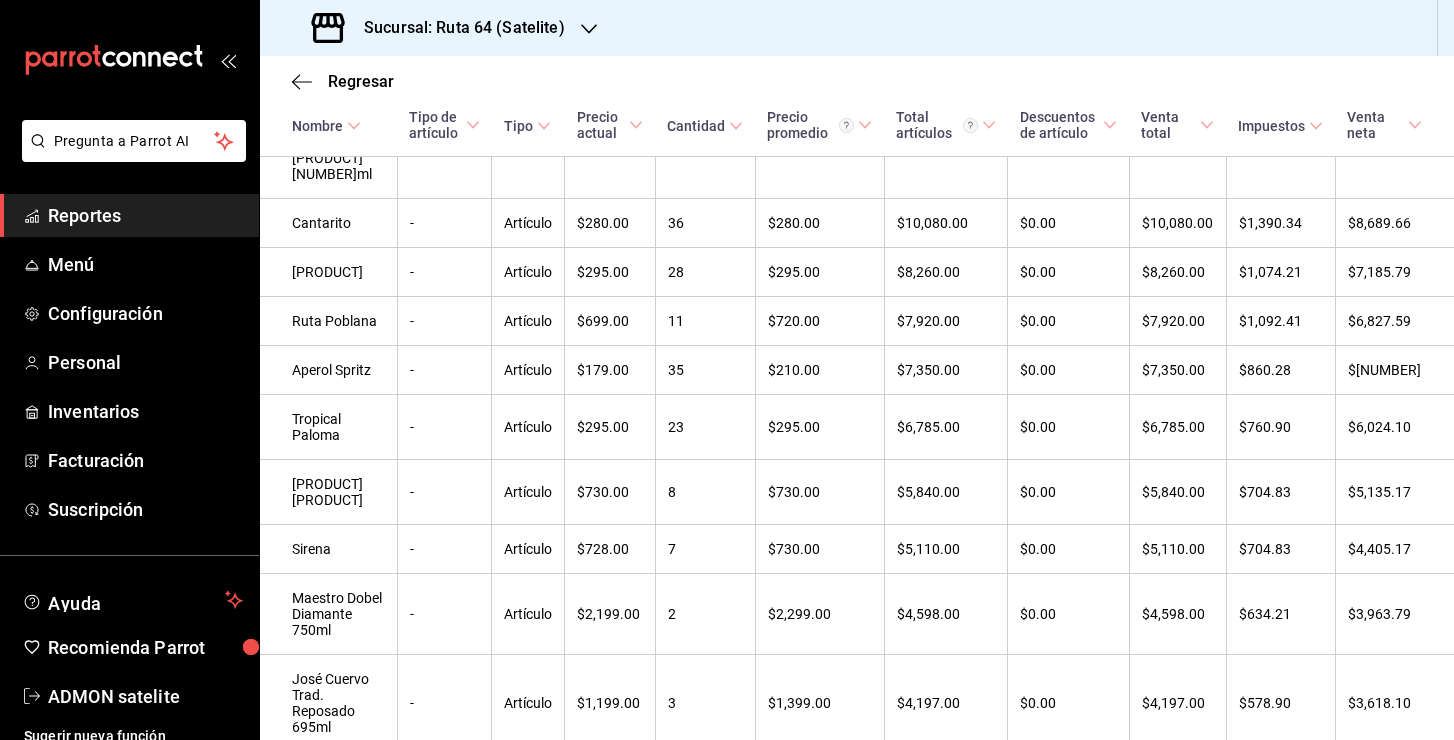scroll, scrollTop: 0, scrollLeft: 0, axis: both 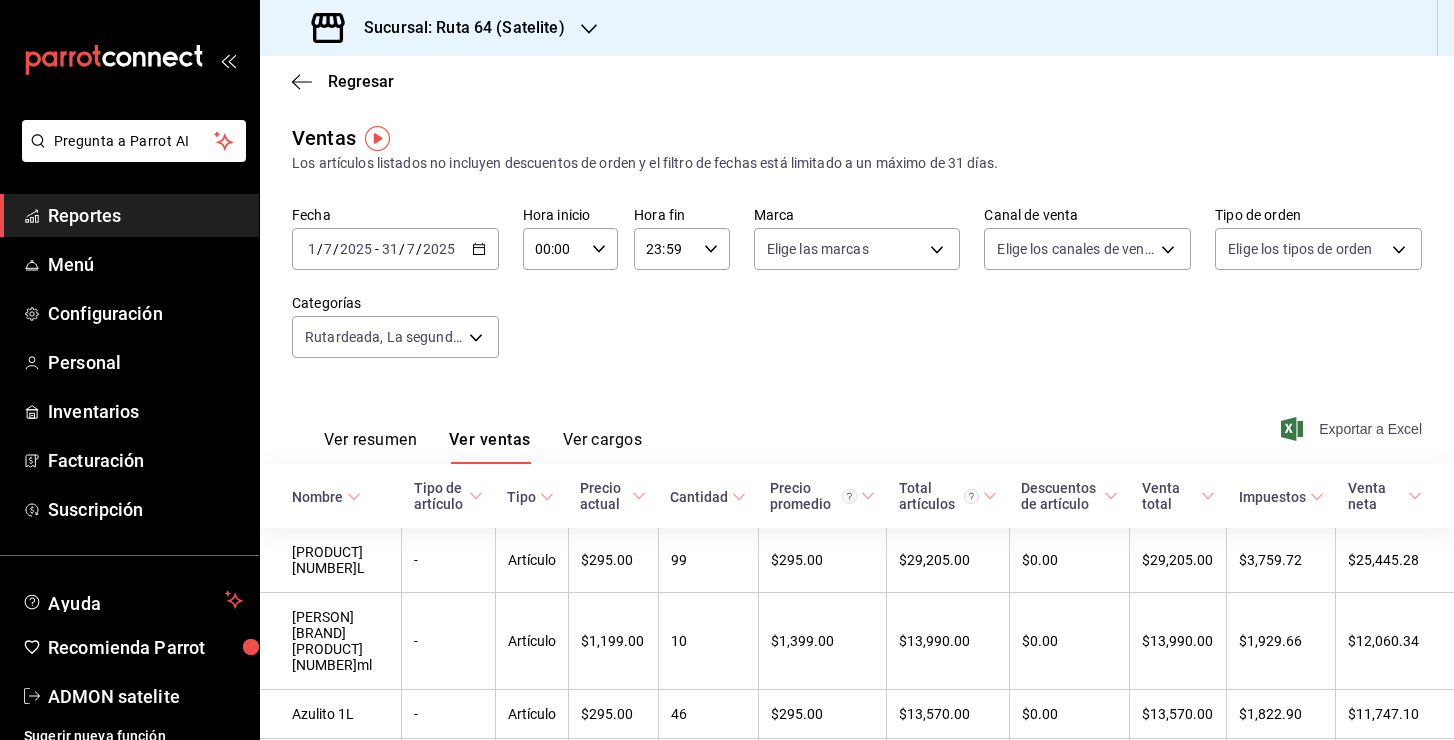 click on "Exportar a Excel" at bounding box center (1353, 429) 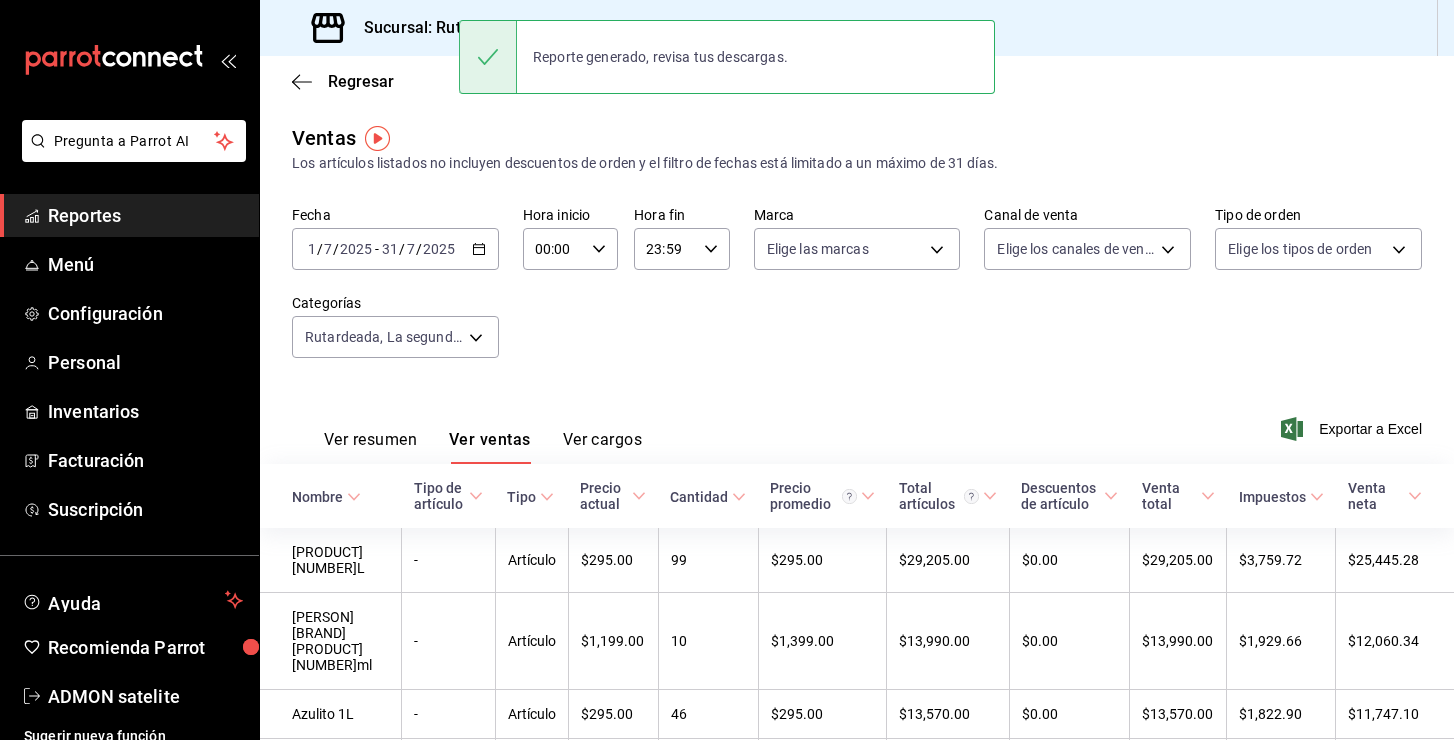 click on "Sucursal: Ruta 64 (Satelite)" at bounding box center (456, 28) 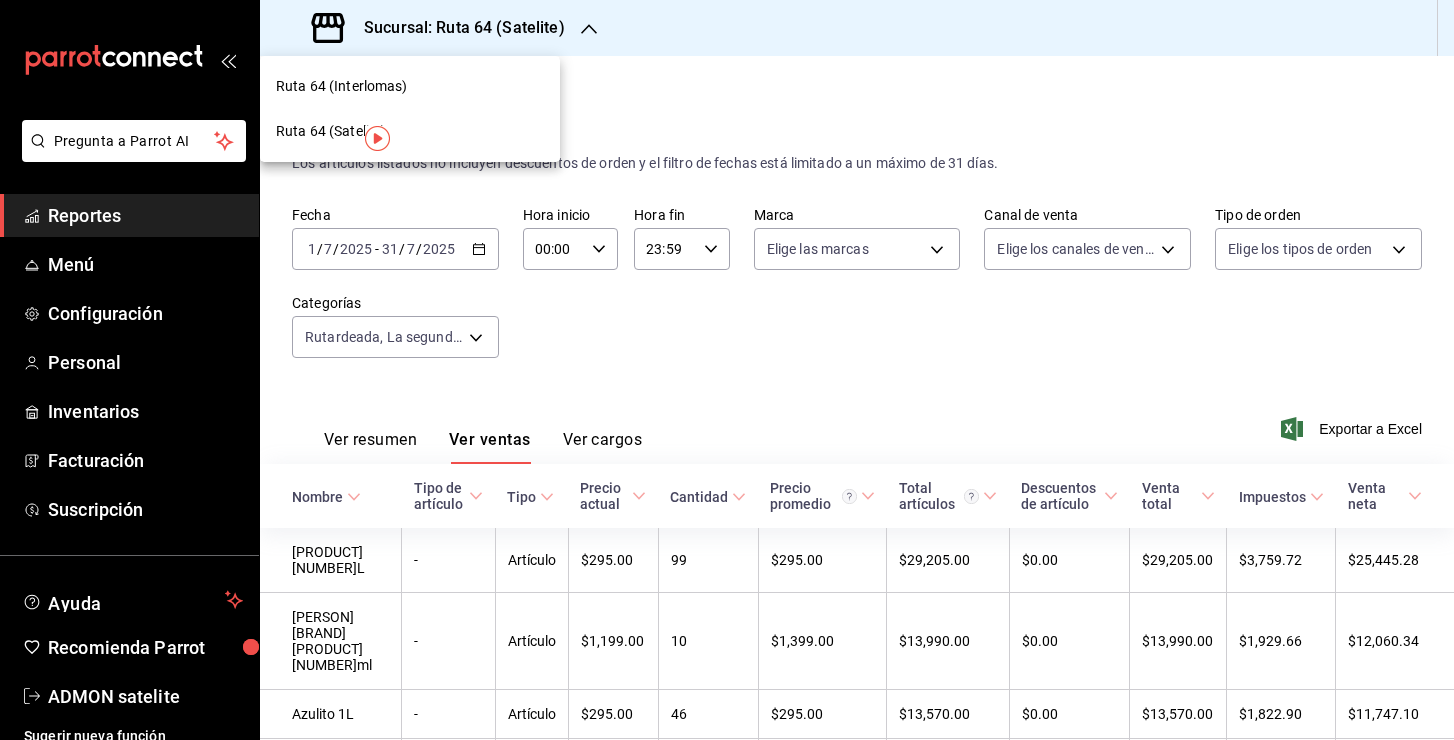 click on "Ruta 64 (Interlomas)" at bounding box center [342, 86] 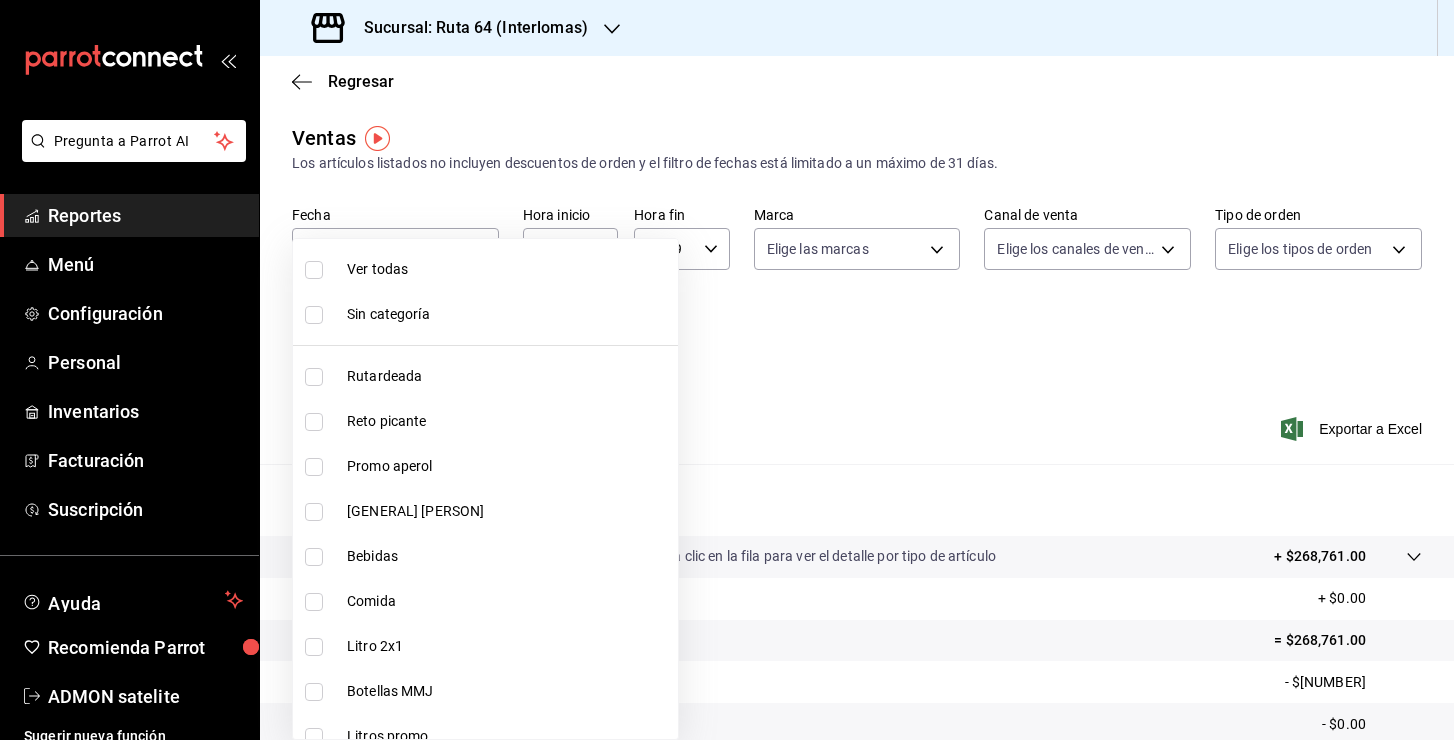 click on "Pregunta a Parrot AI Reportes   Menú   Configuración   Personal   Inventarios   Facturación   Suscripción   Ayuda Recomienda Parrot   ADMON satelite   Sugerir nueva función   Sucursal: Ruta 64 (Interlomas) Regresar Ventas Los artículos listados no incluyen descuentos de orden y el filtro de fechas está limitado a un máximo de 31 días. Fecha 2025-07-01 1 / 7 / 2025 - 2025-07-31 31 / 7 / 2025 Hora inicio 00:00 Hora inicio Hora fin 23:59 Hora fin Marca Elige las marcas Canal de venta Elige los canales de venta Tipo de orden Elige los tipos de orden Categorías Elige las categorías Ver resumen Ver ventas Ver cargos Exportar a Excel Resumen Total artículos Da clic en la fila para ver el detalle por tipo de artículo + $268,761.00 Cargos por servicio + $0.00 Venta bruta = $268,761.00 Descuentos totales - $21,583.80 Certificados de regalo - $0.00 Venta total = $247,177.20 Impuestos - $34,048.72 Venta neta = $213,128.48 GANA 1 MES GRATIS EN TU SUSCRIPCIÓN AQUÍ Ver video tutorial Ir a video Reportes" at bounding box center (727, 370) 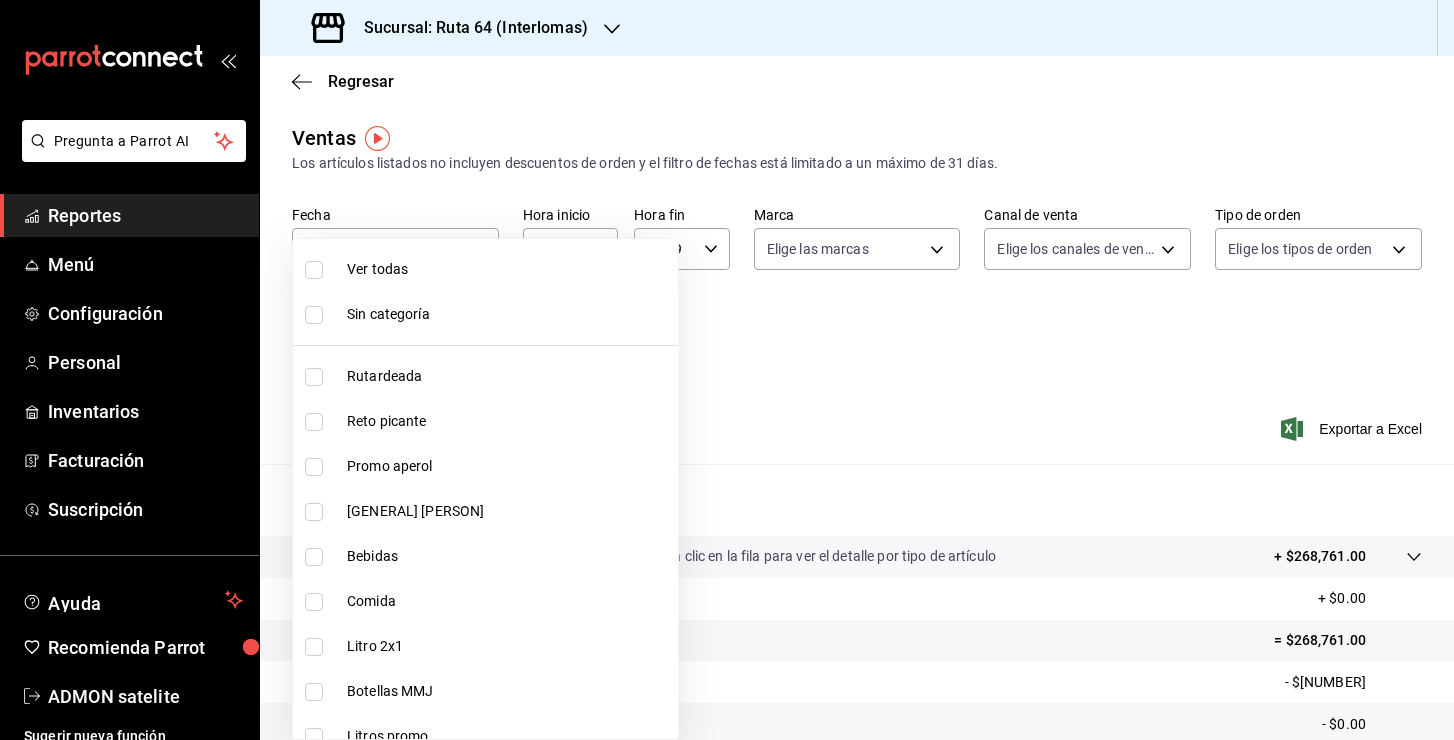 click on "Rutardeada" at bounding box center [508, 376] 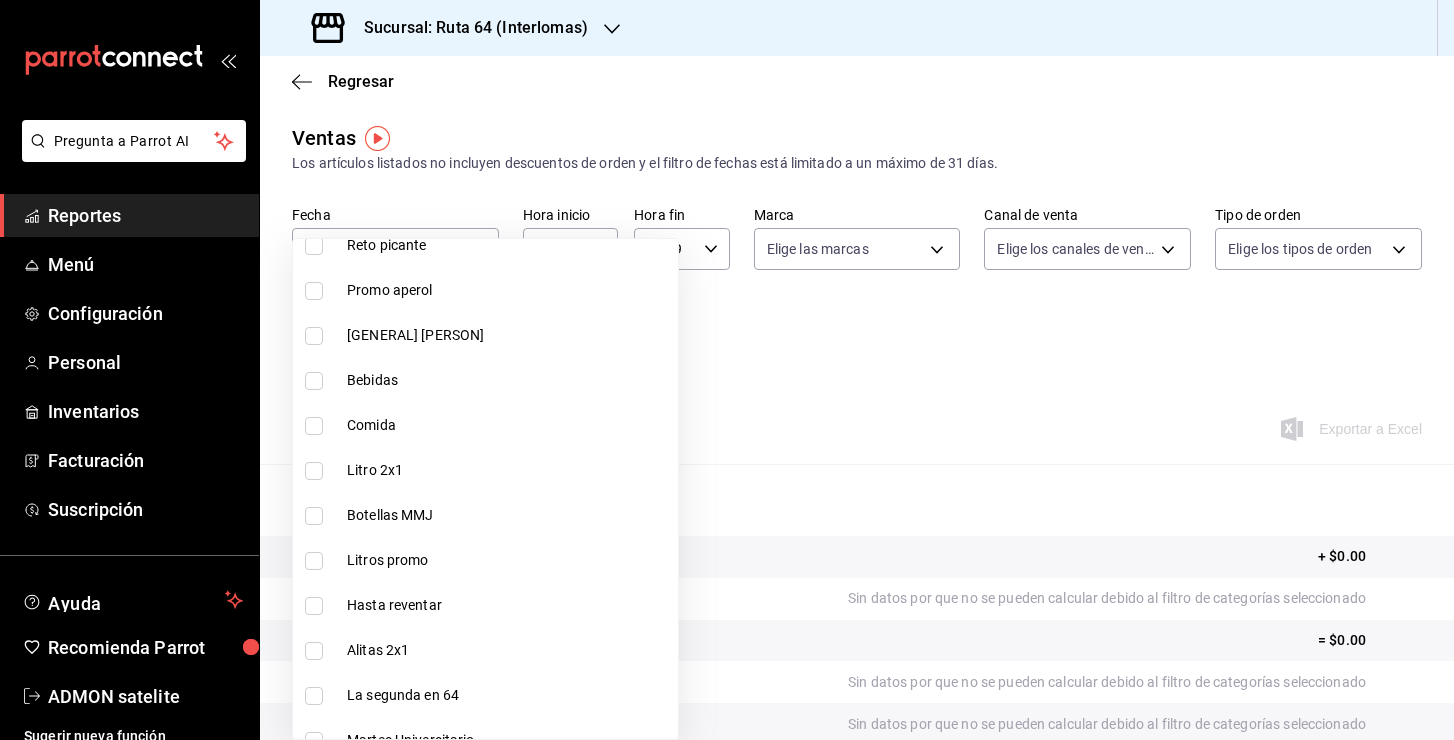 scroll, scrollTop: 257, scrollLeft: 0, axis: vertical 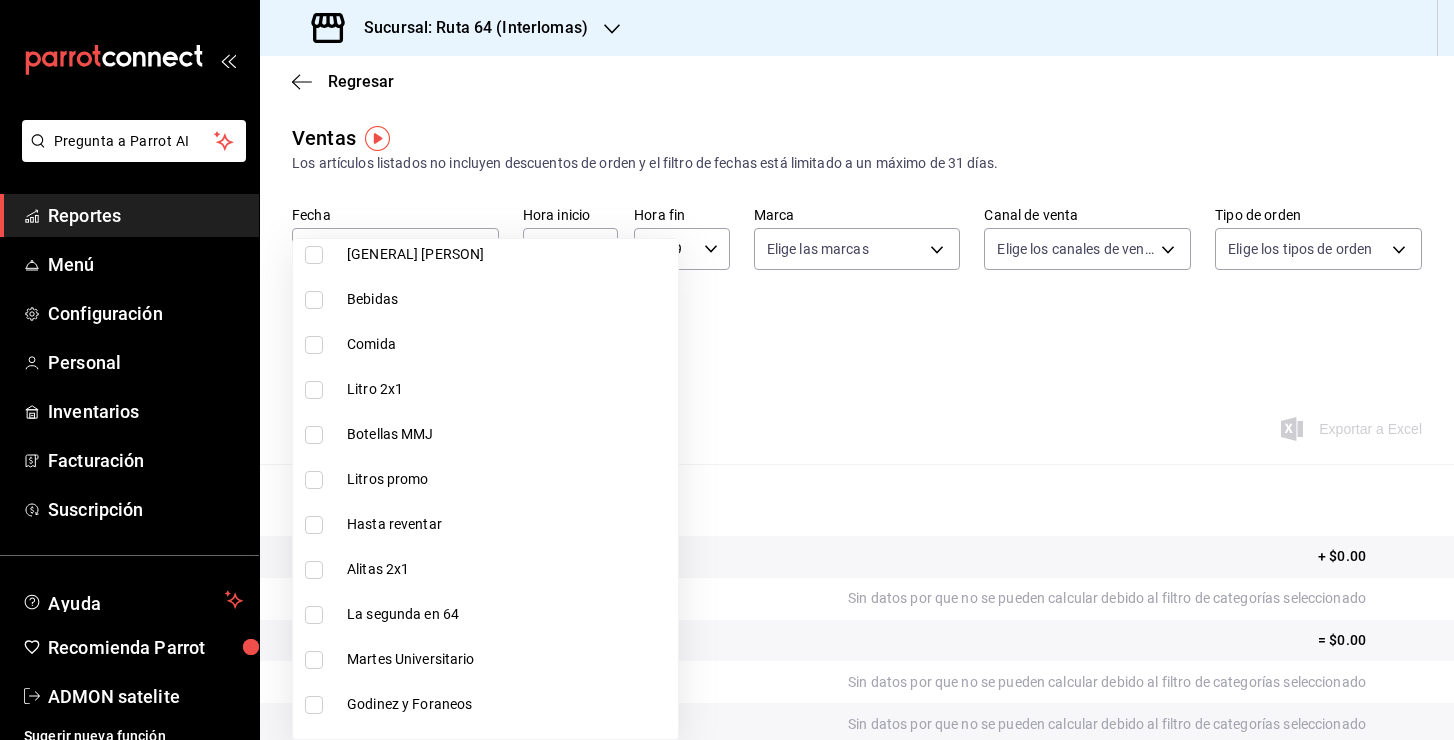click on "Litro 2x1" at bounding box center [508, 389] 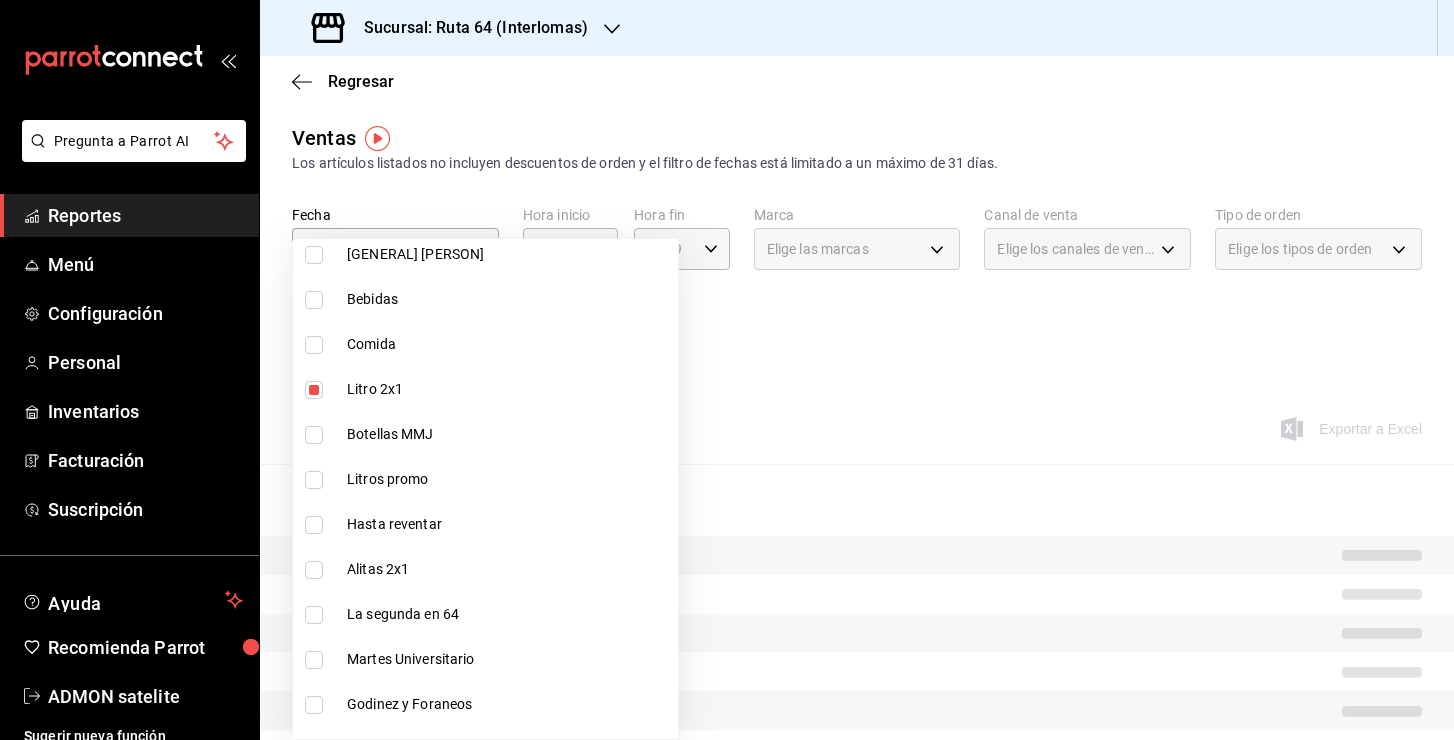 click on "Litro 2x1" at bounding box center (508, 389) 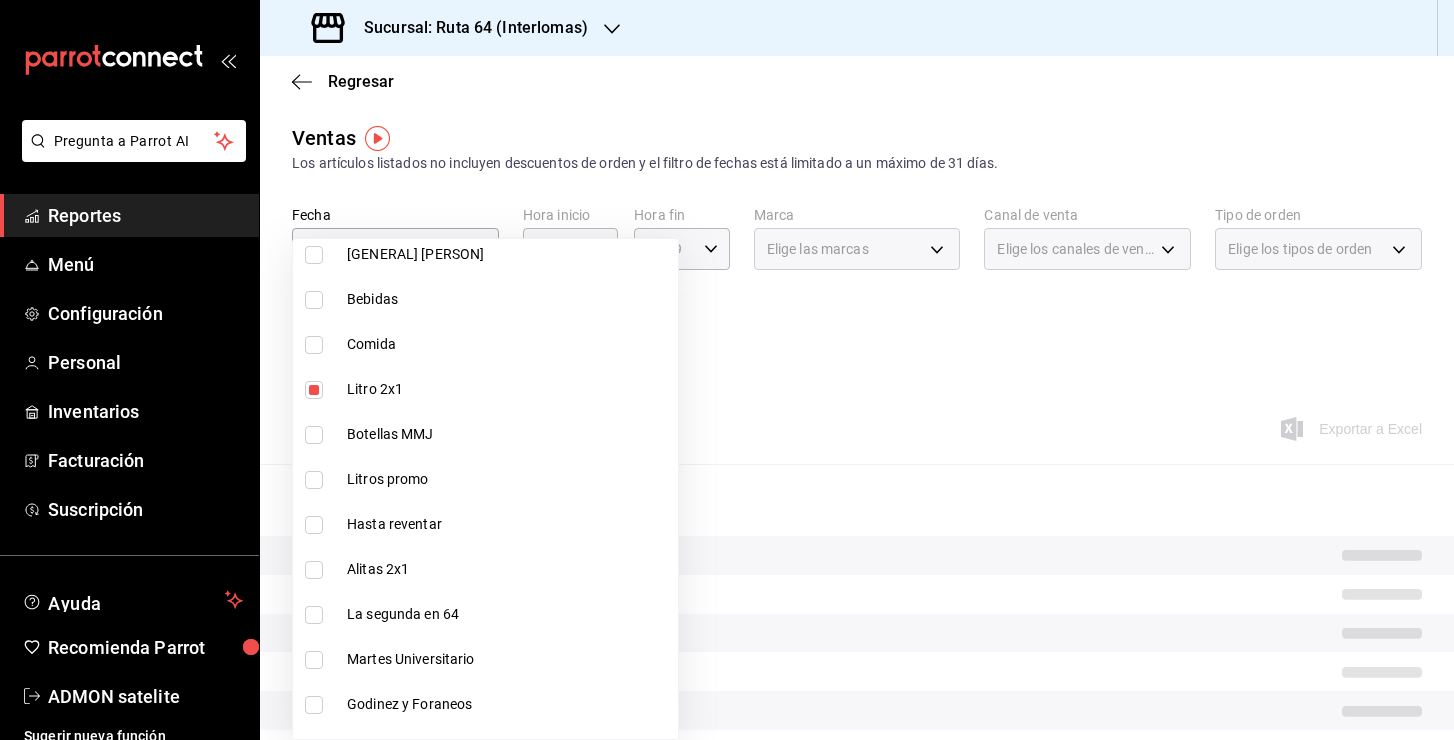 type on "ddaf5282-f3a2-4674-9e3f-39746589e02f" 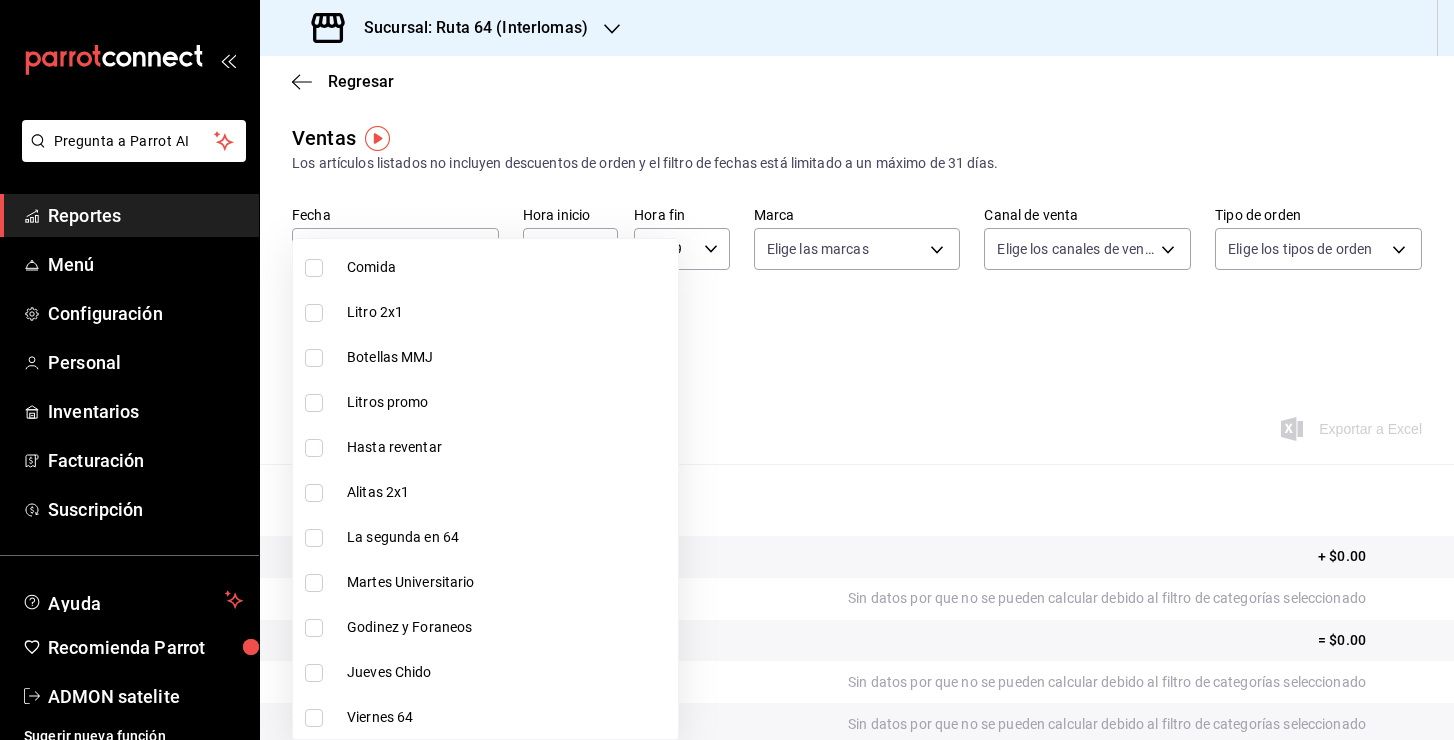 scroll, scrollTop: 342, scrollLeft: 0, axis: vertical 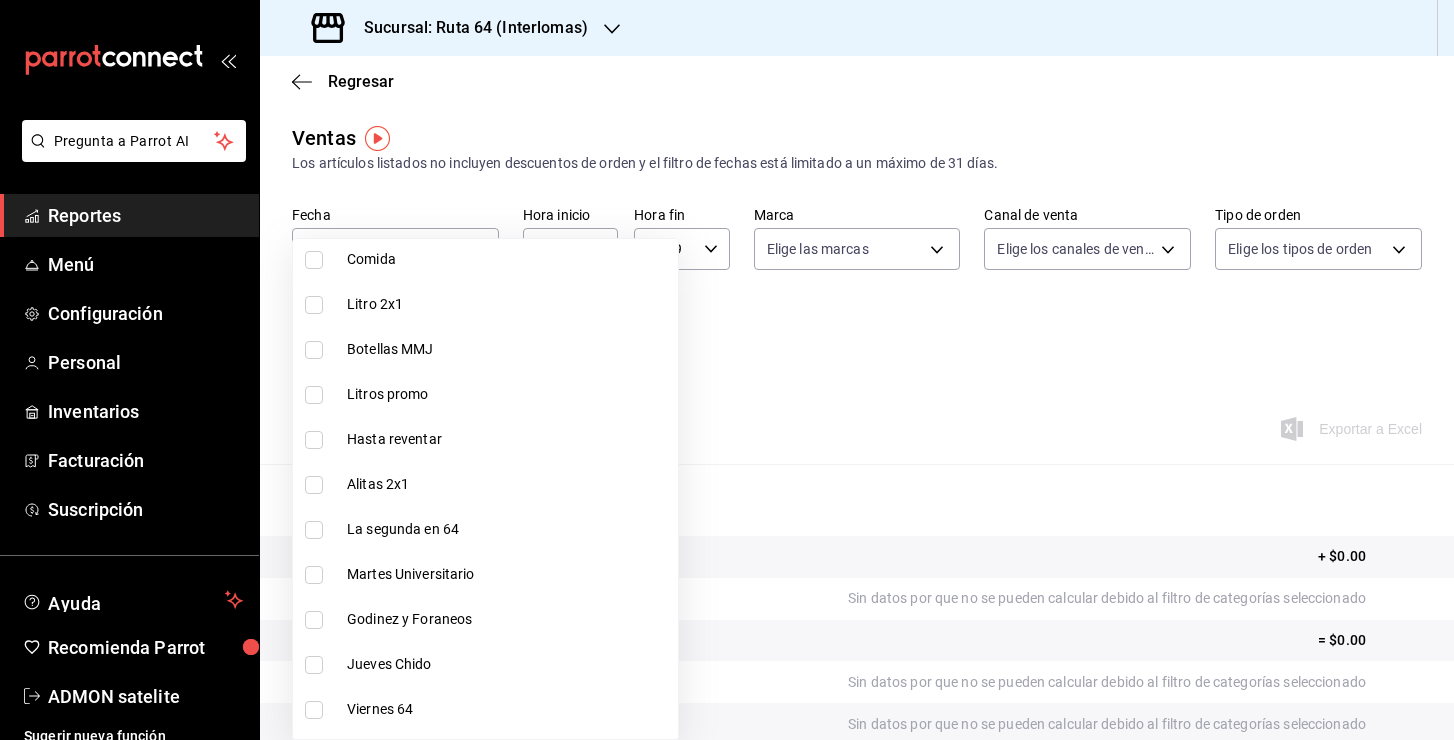 click on "Litros promo" at bounding box center [508, 394] 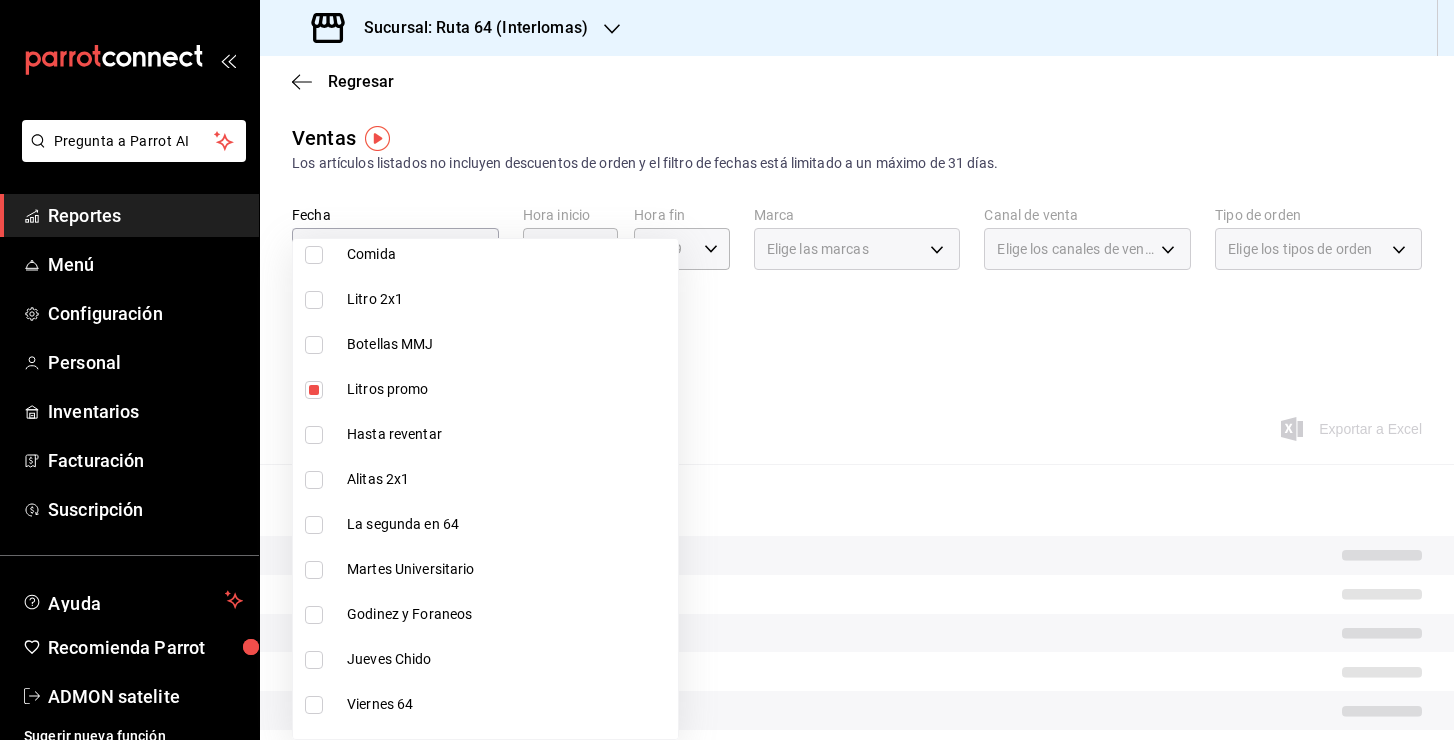 scroll, scrollTop: 336, scrollLeft: 0, axis: vertical 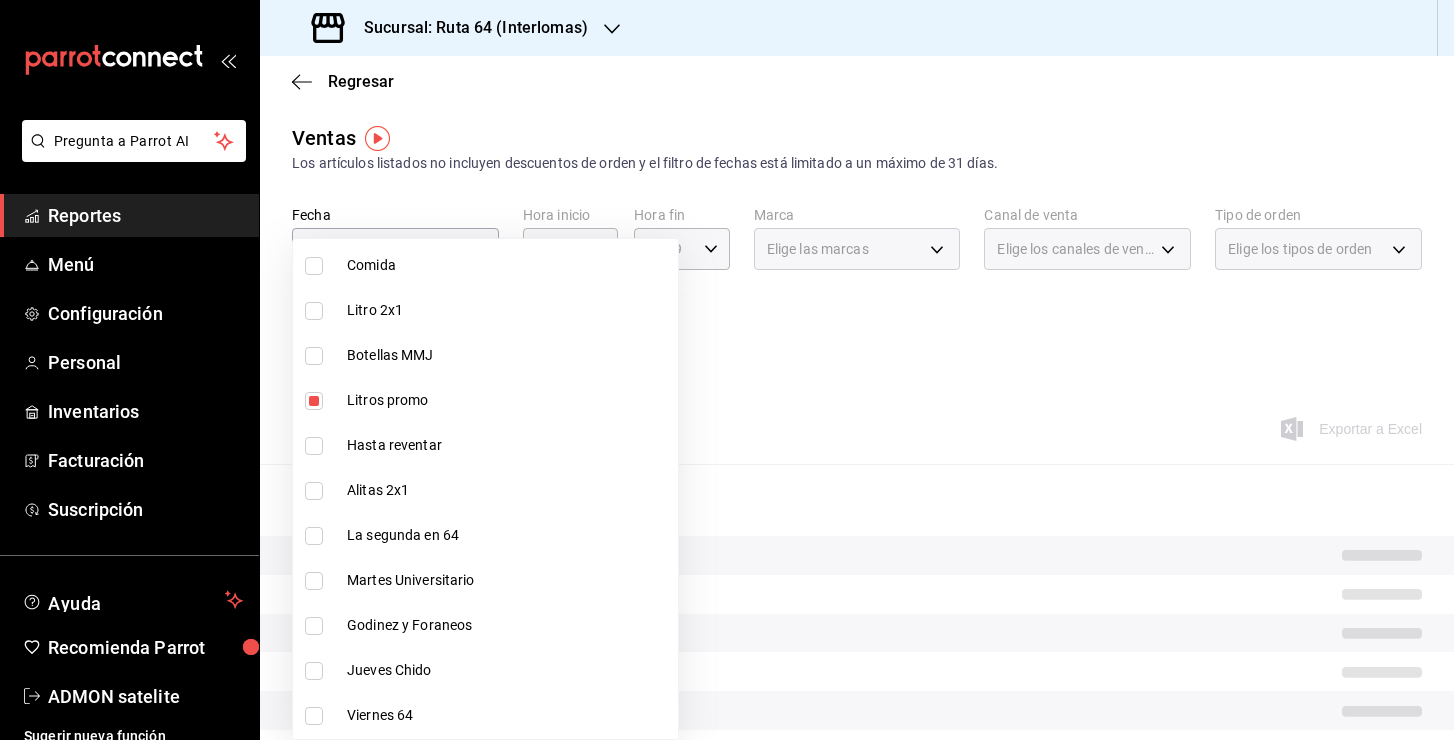 click on "Litro 2x1" at bounding box center [508, 310] 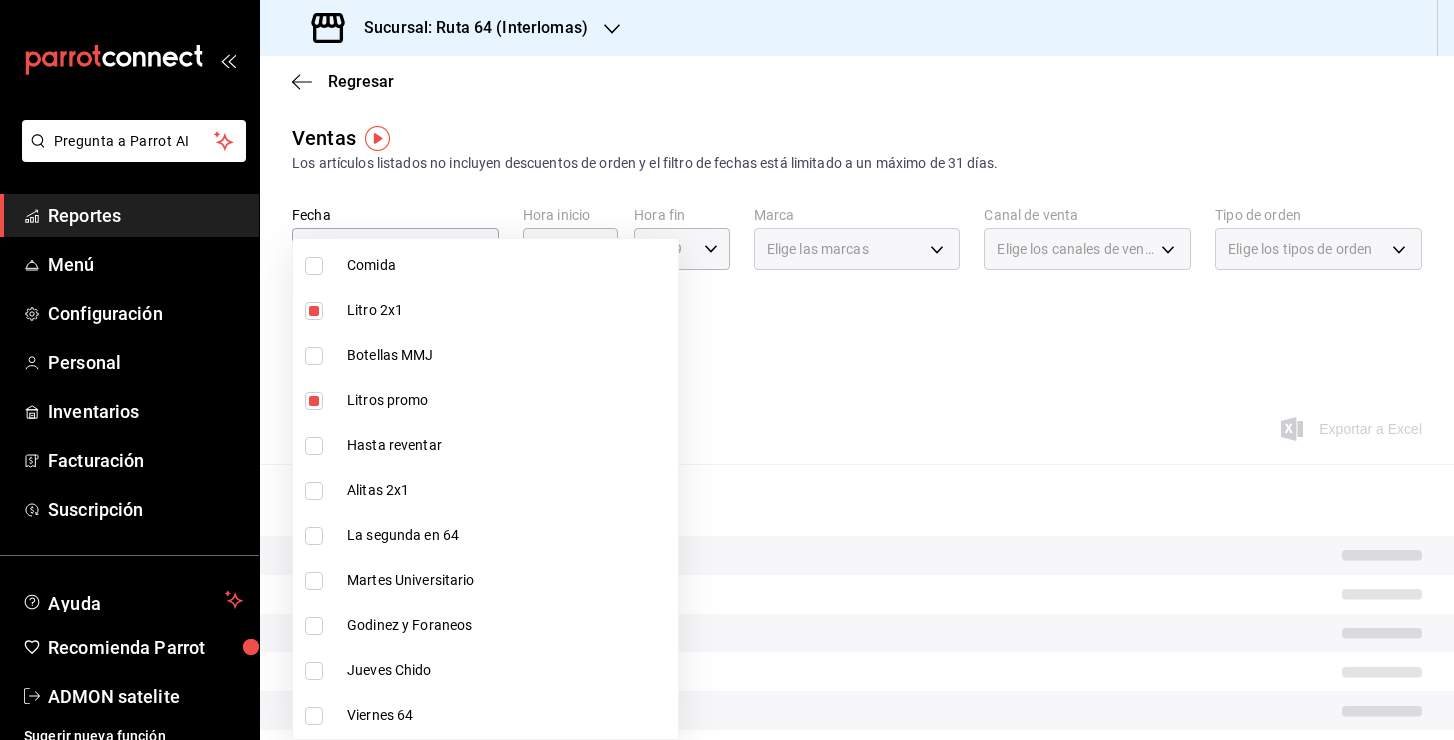 scroll, scrollTop: 353, scrollLeft: 0, axis: vertical 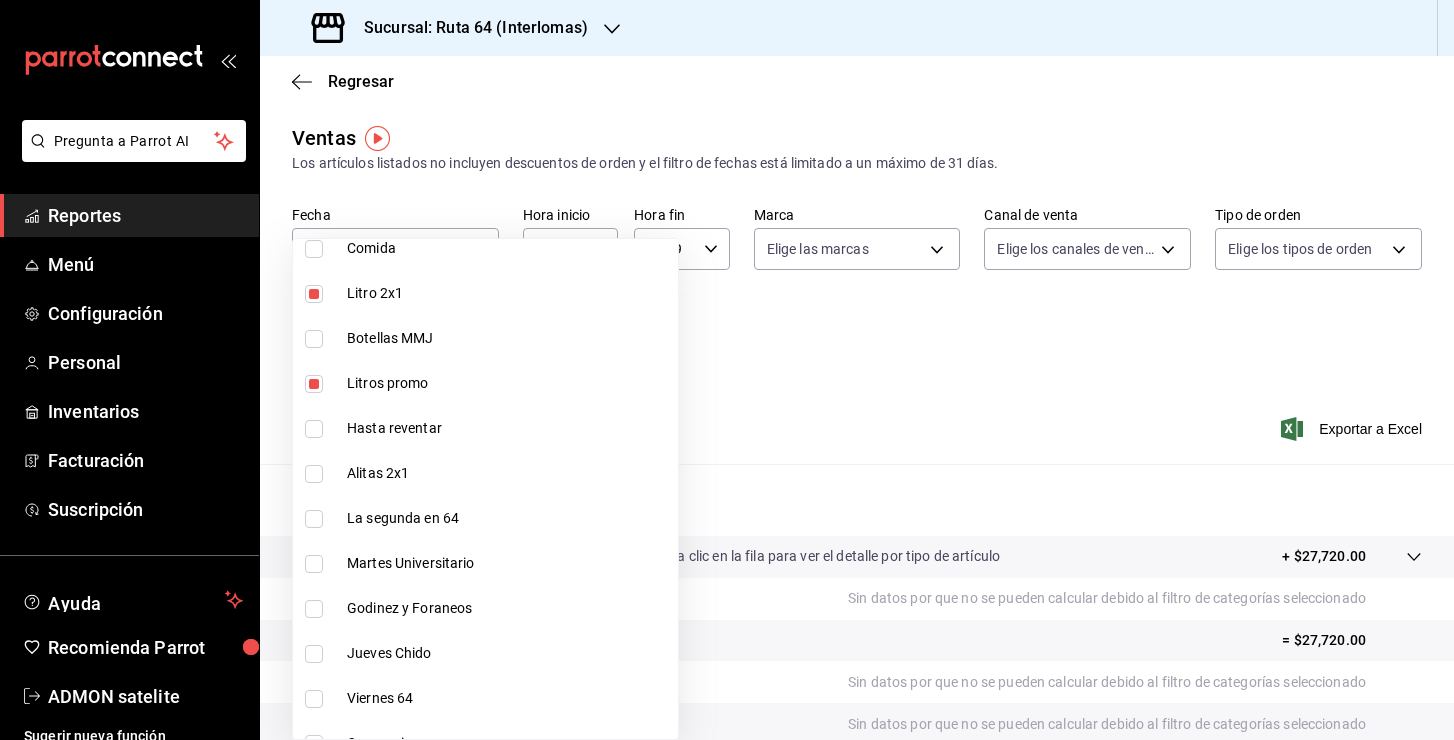 click on "Litro 2x1" at bounding box center (508, 293) 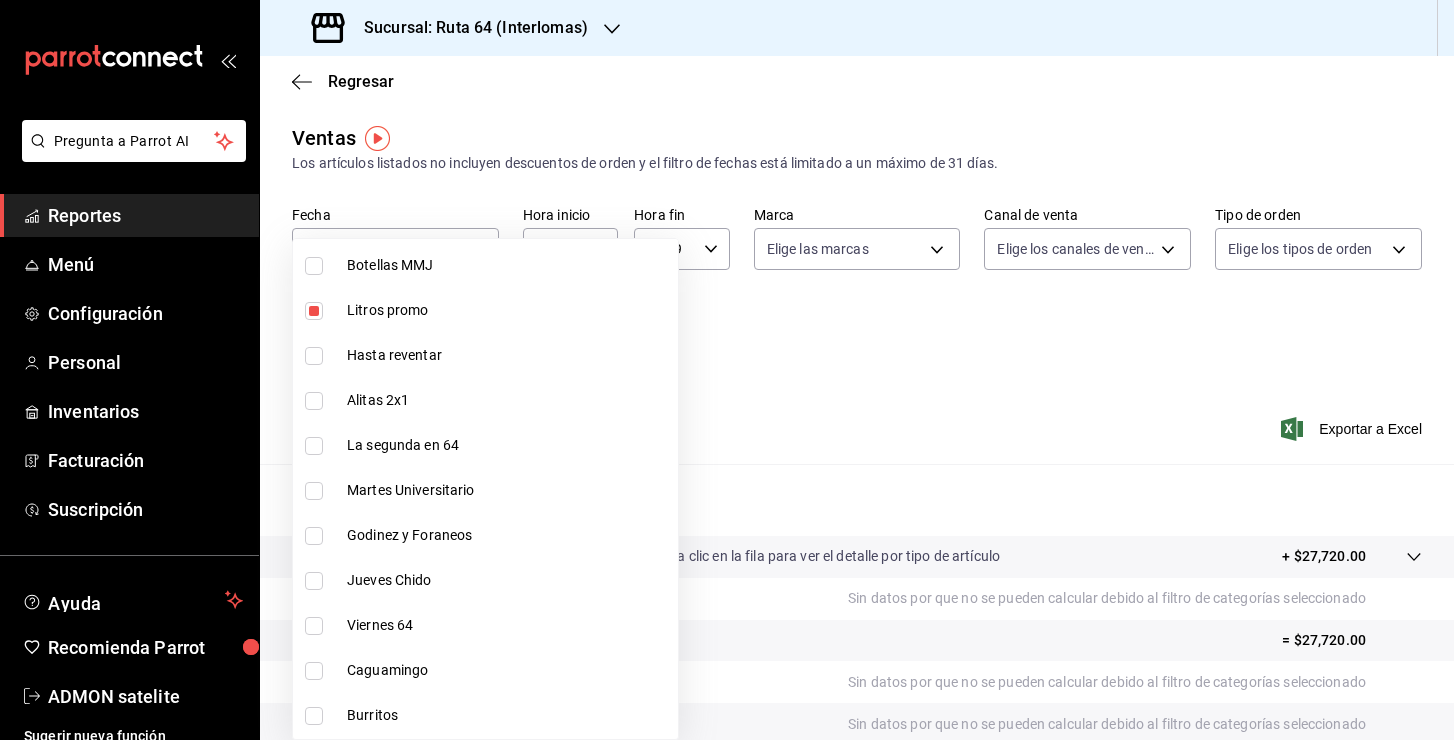 scroll, scrollTop: 425, scrollLeft: 0, axis: vertical 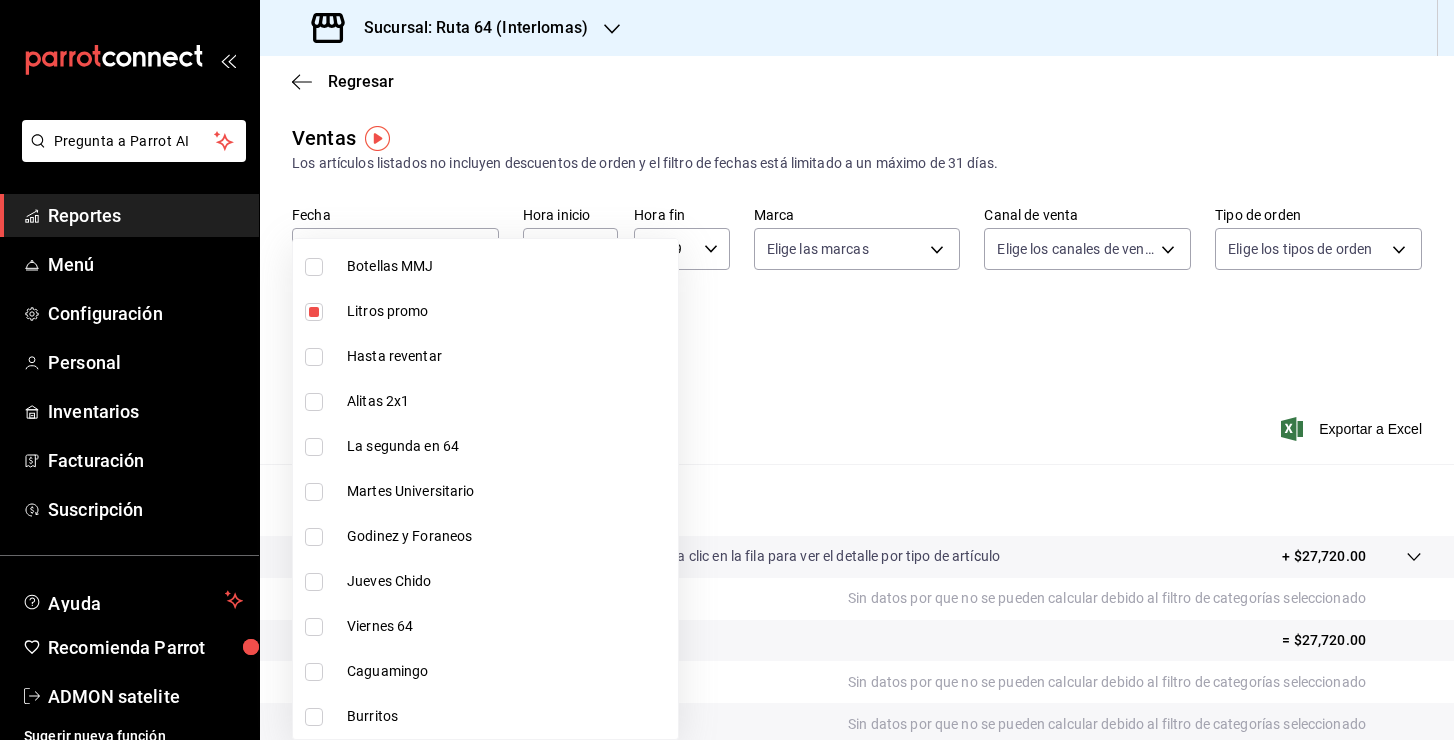 click on "Litros promo" at bounding box center (485, 311) 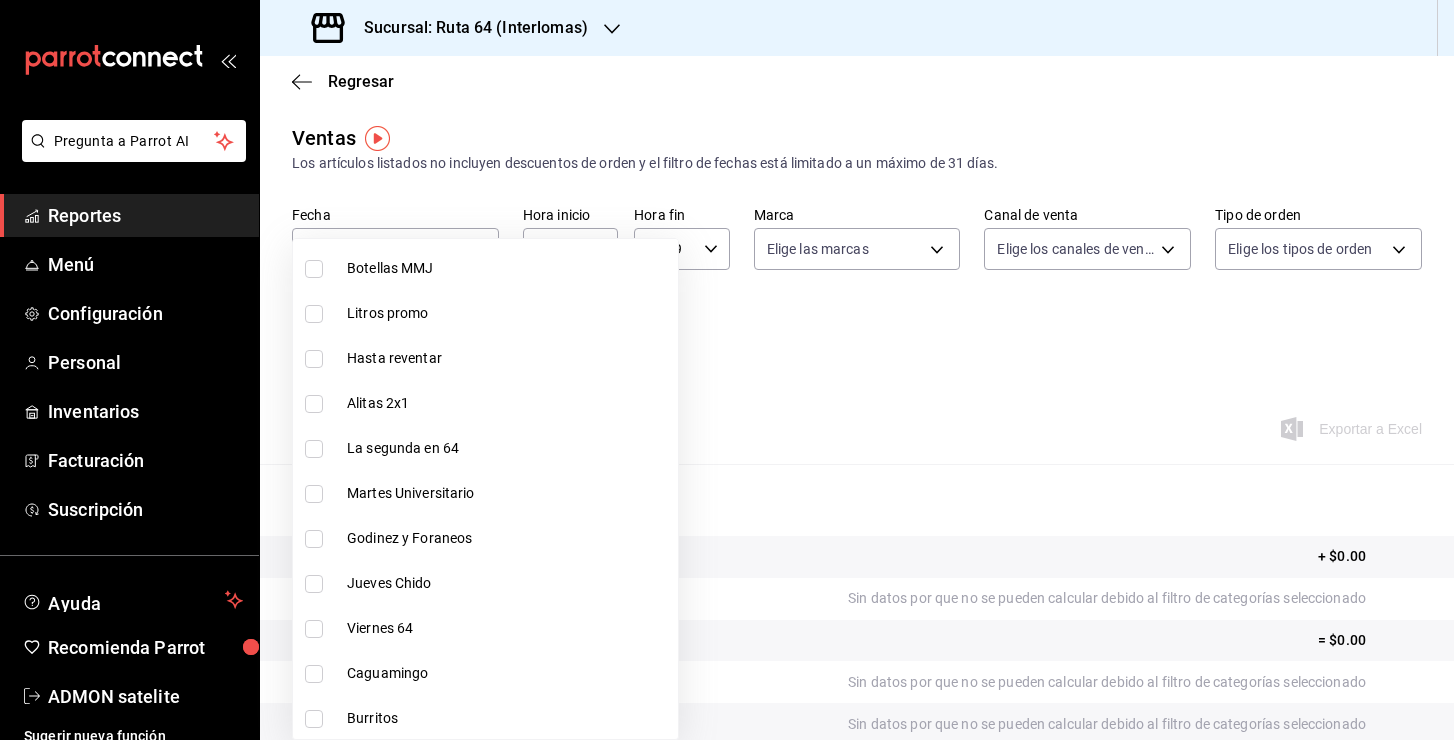scroll, scrollTop: 424, scrollLeft: 0, axis: vertical 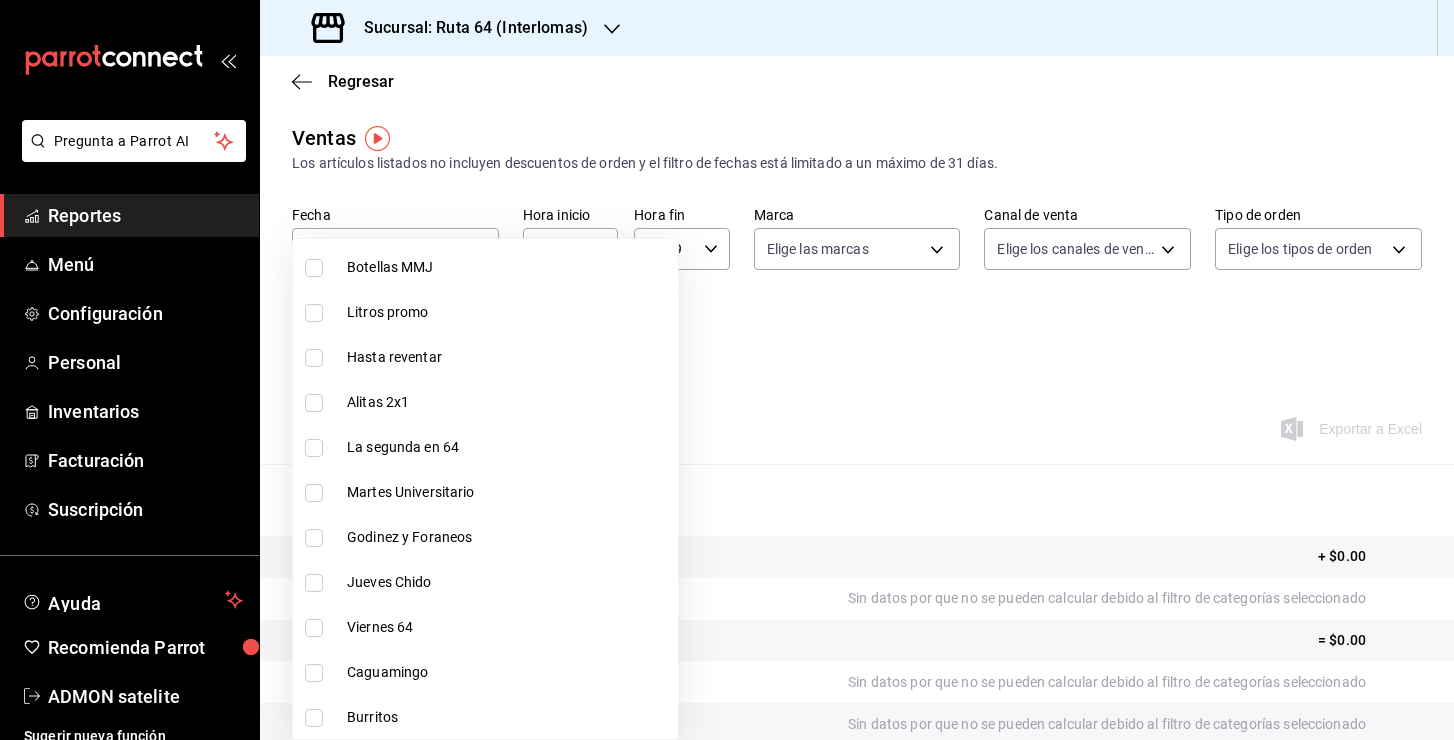 click on "La segunda en 64" at bounding box center (508, 447) 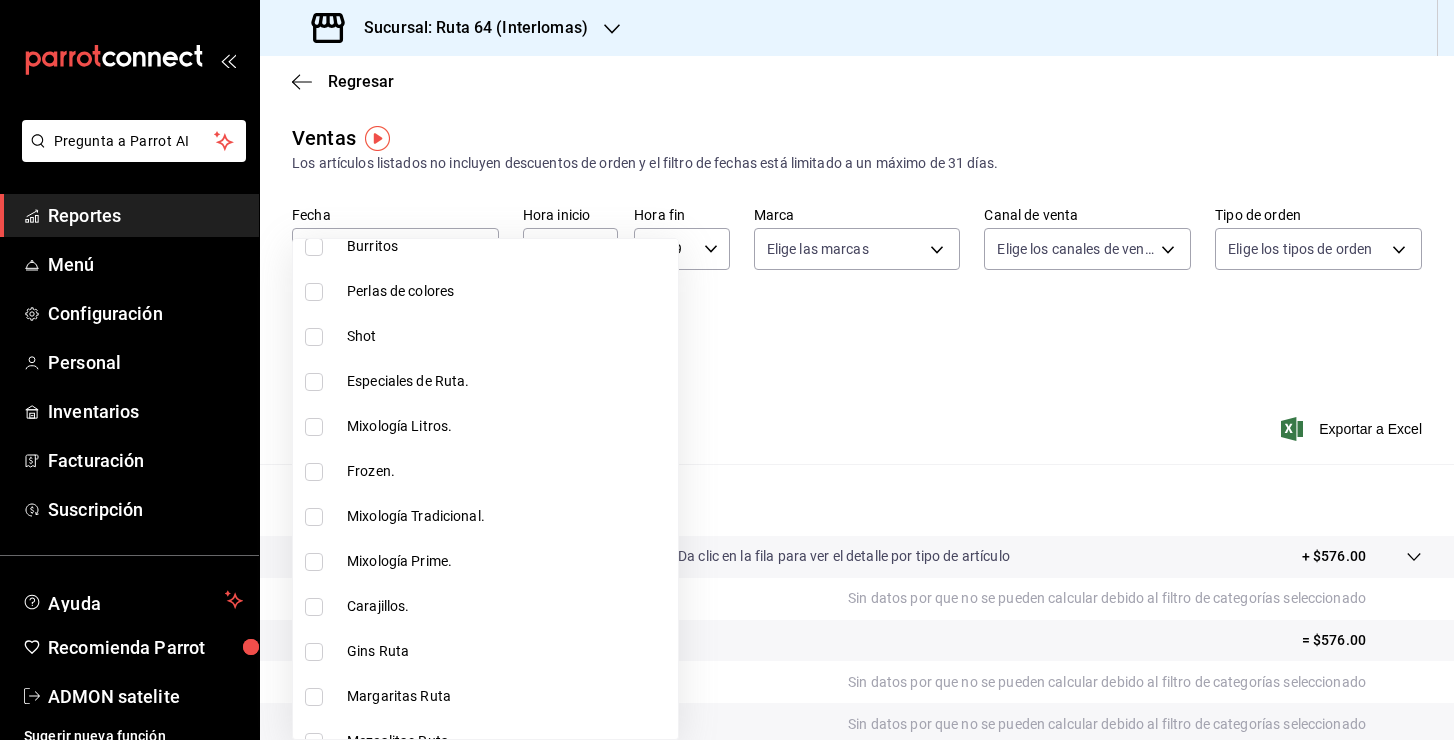 scroll, scrollTop: 902, scrollLeft: 0, axis: vertical 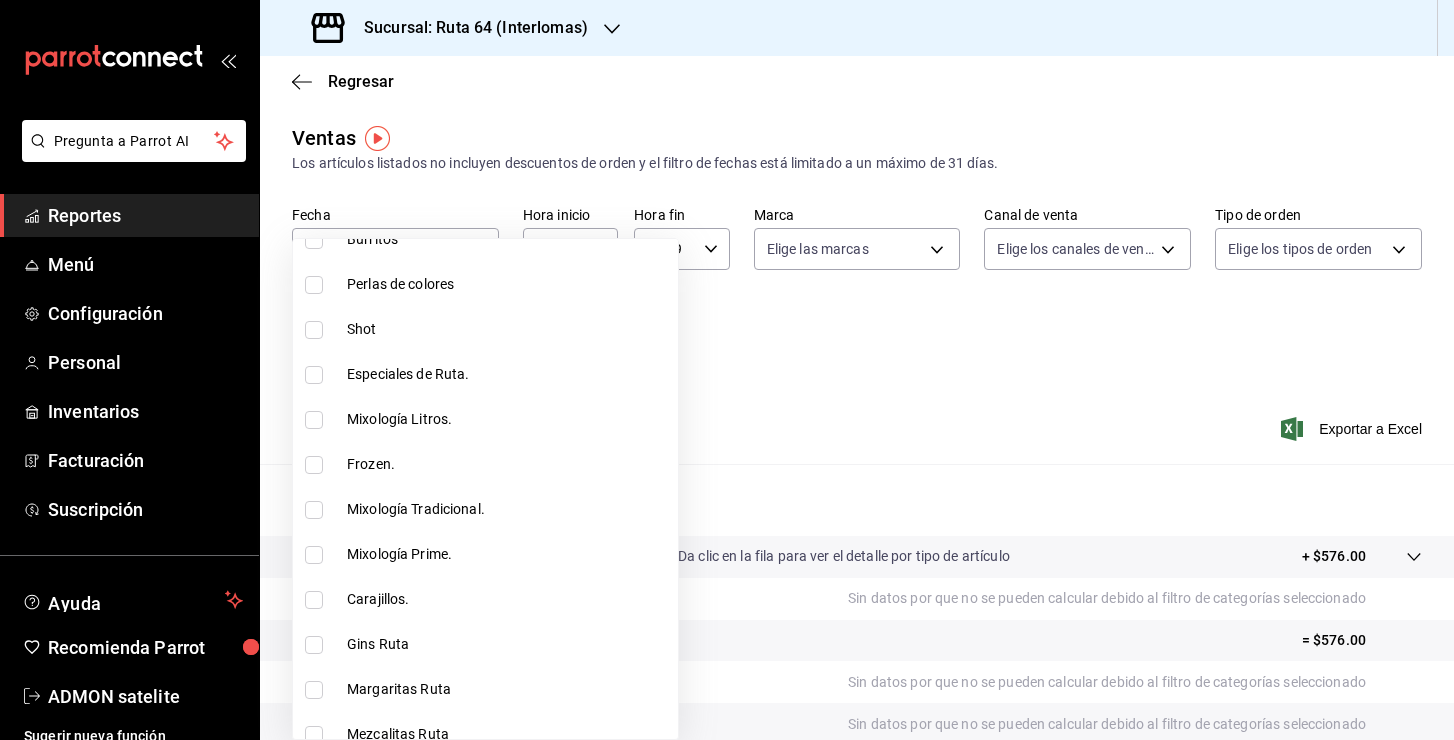 click on "Mixología Litros." at bounding box center [508, 419] 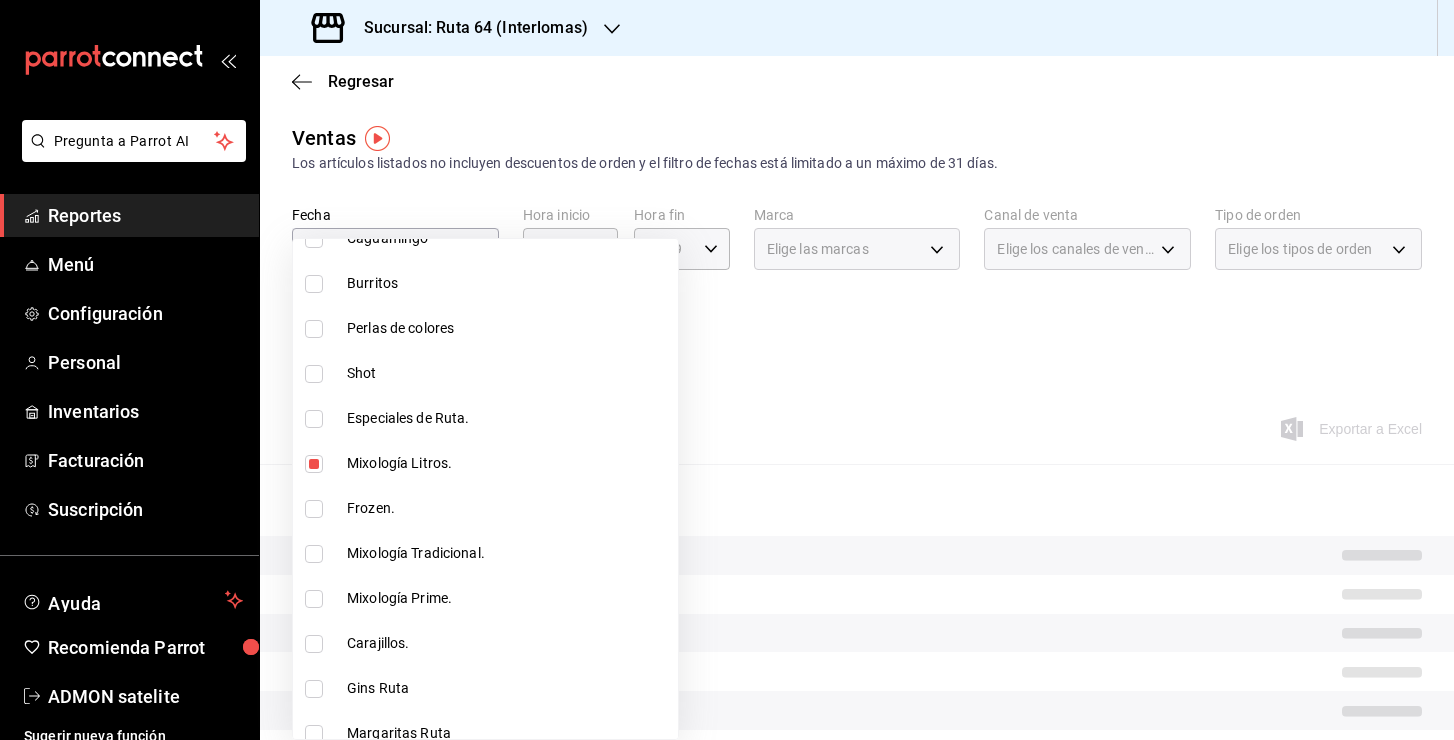 scroll, scrollTop: 850, scrollLeft: 0, axis: vertical 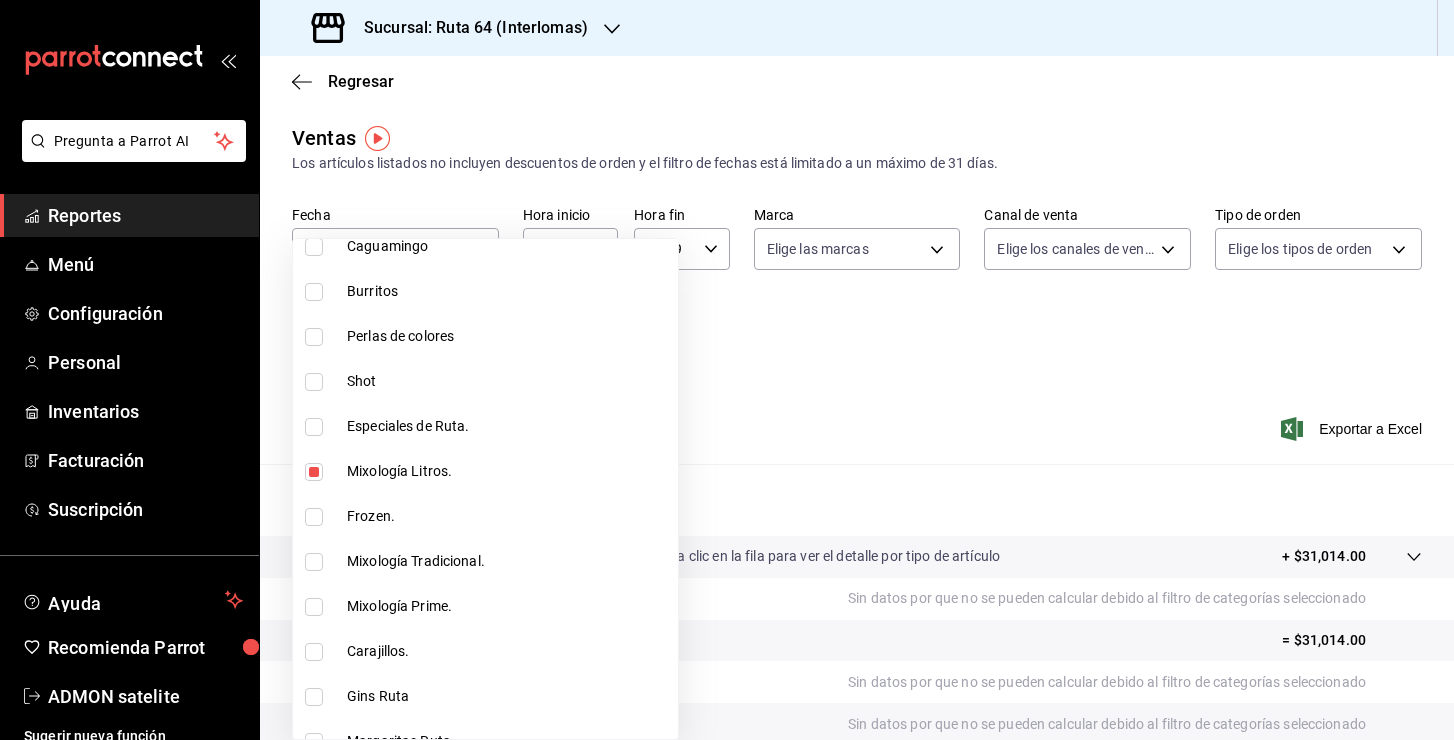 click on "Especiales de Ruta." at bounding box center [508, 426] 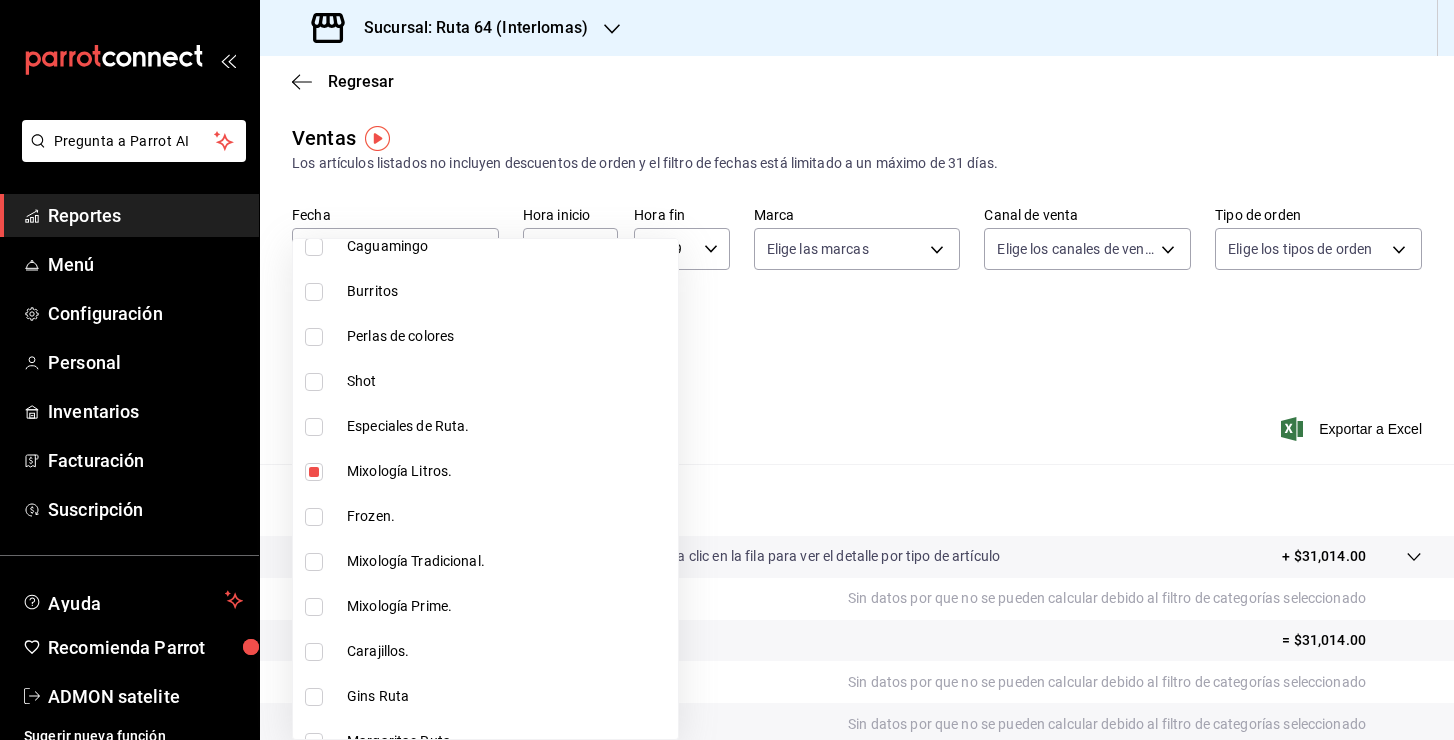 type on "ddaf5282-f3a2-4674-9e3f-39746589e02f,4a2ef1bf-3b78-43c0-b3c2-23a77c29bafa,ede39a98-af1d-40e4-97b4-ab5dbec7d7a3,d16e7282-aa8c-484b-813c-895cf8ca2070" 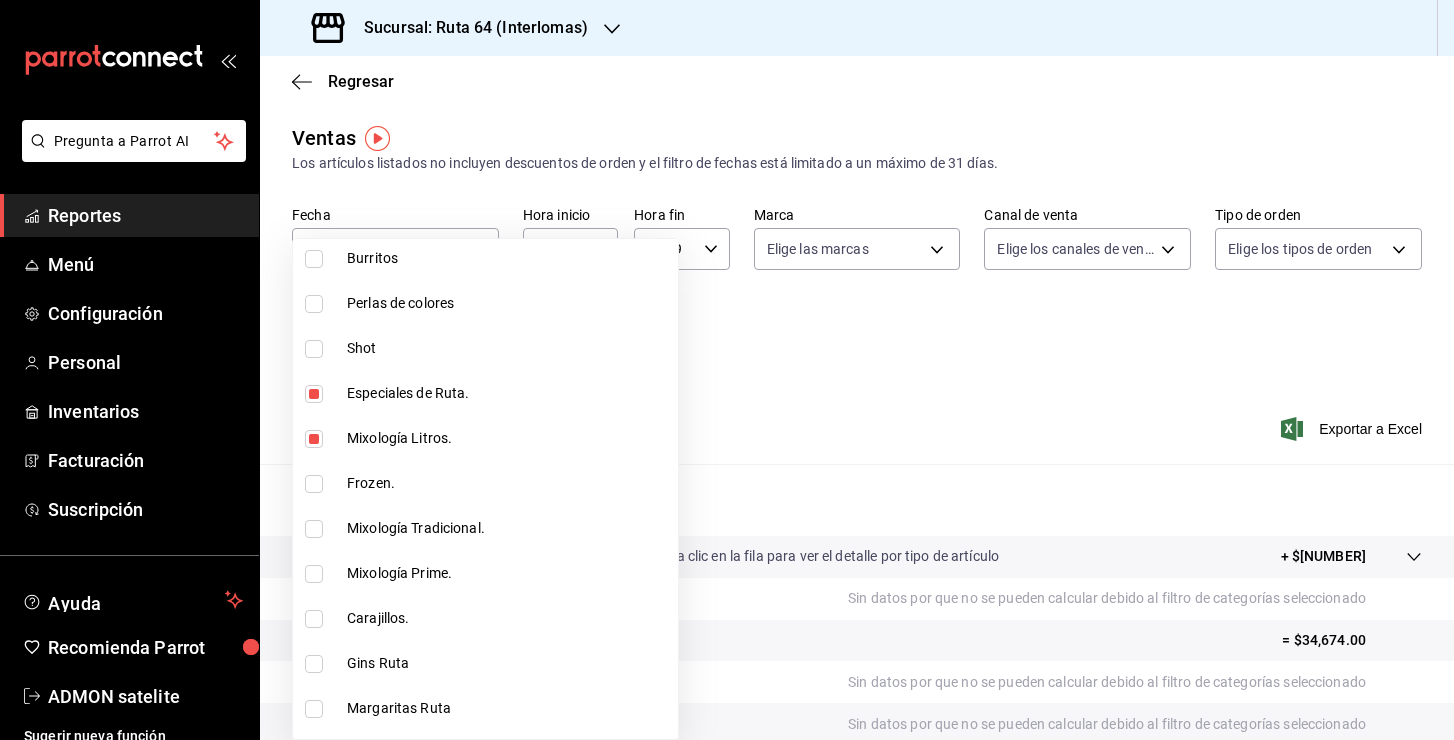 scroll, scrollTop: 941, scrollLeft: 0, axis: vertical 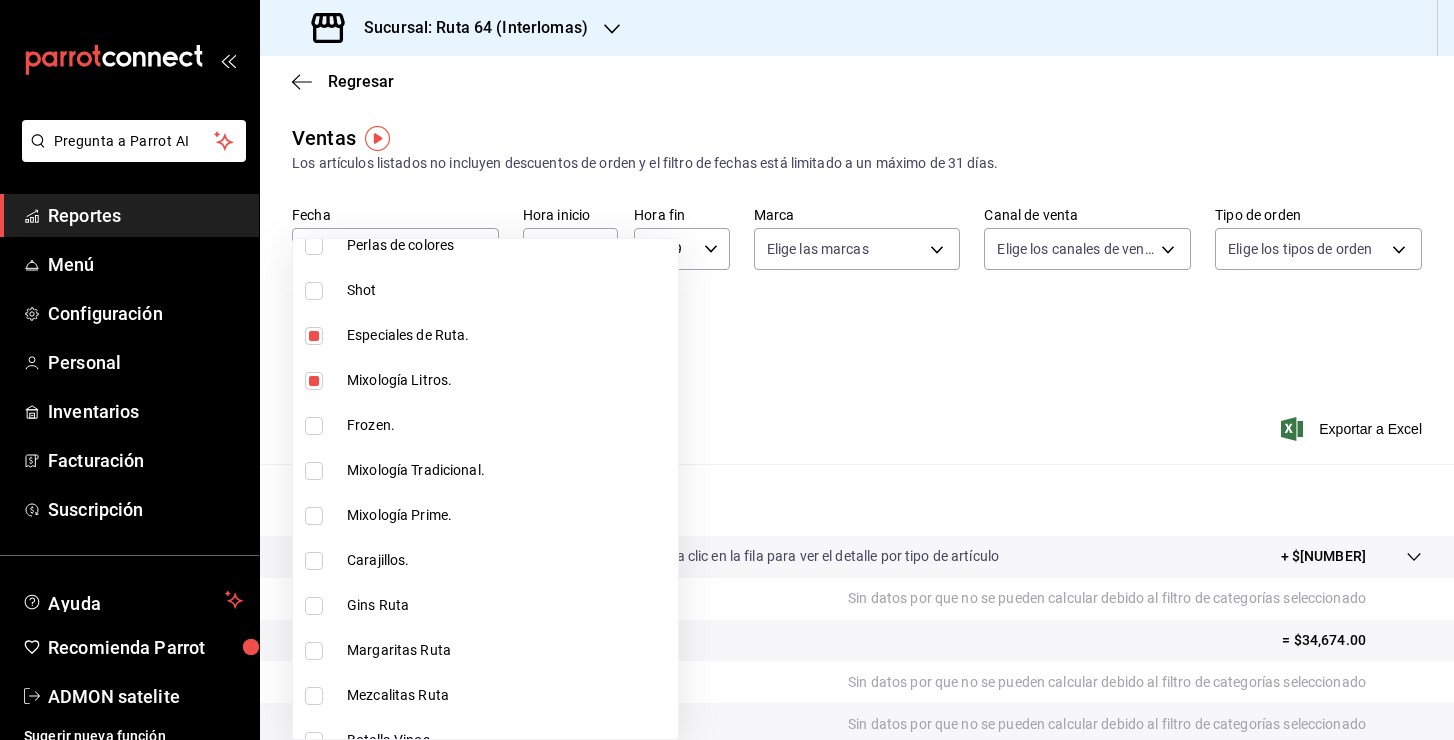 click on "Mixología Tradicional." at bounding box center [508, 470] 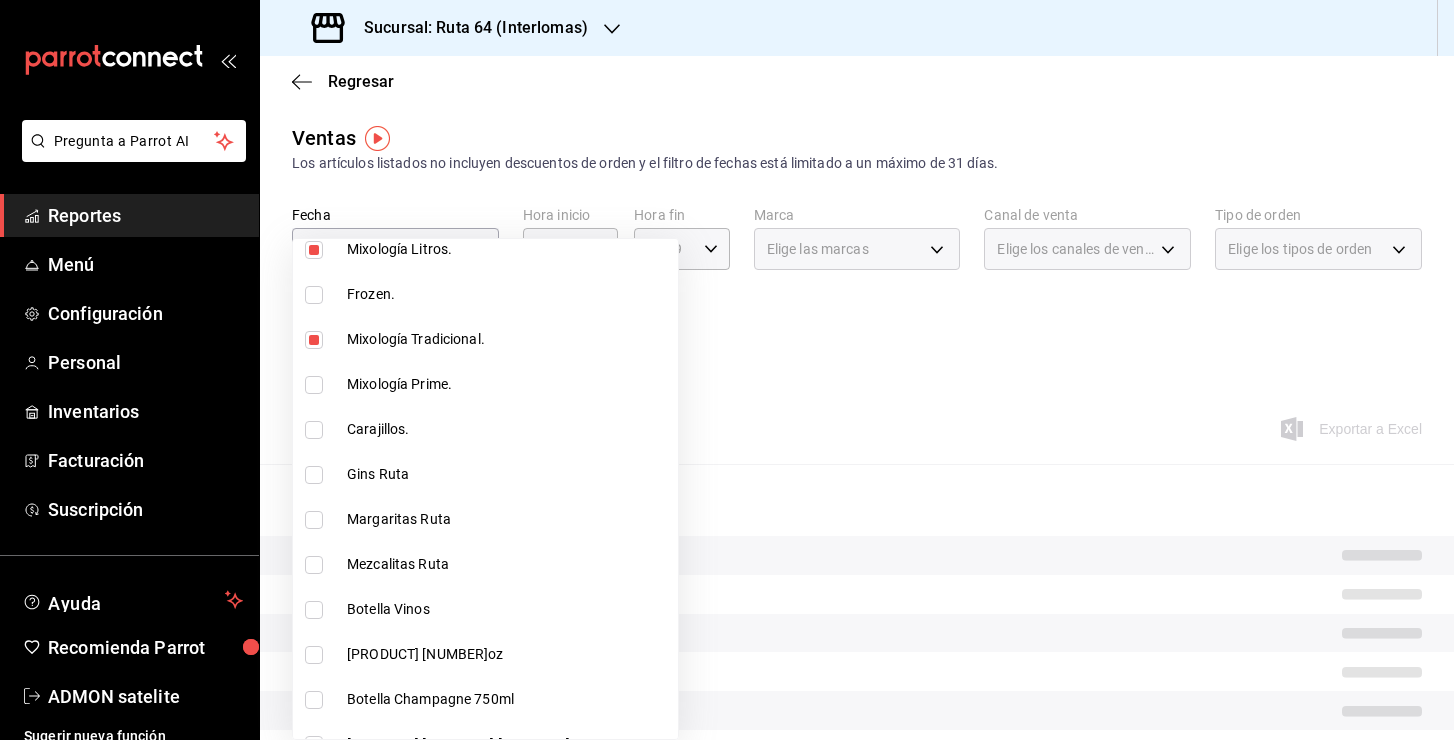 scroll, scrollTop: 1071, scrollLeft: 0, axis: vertical 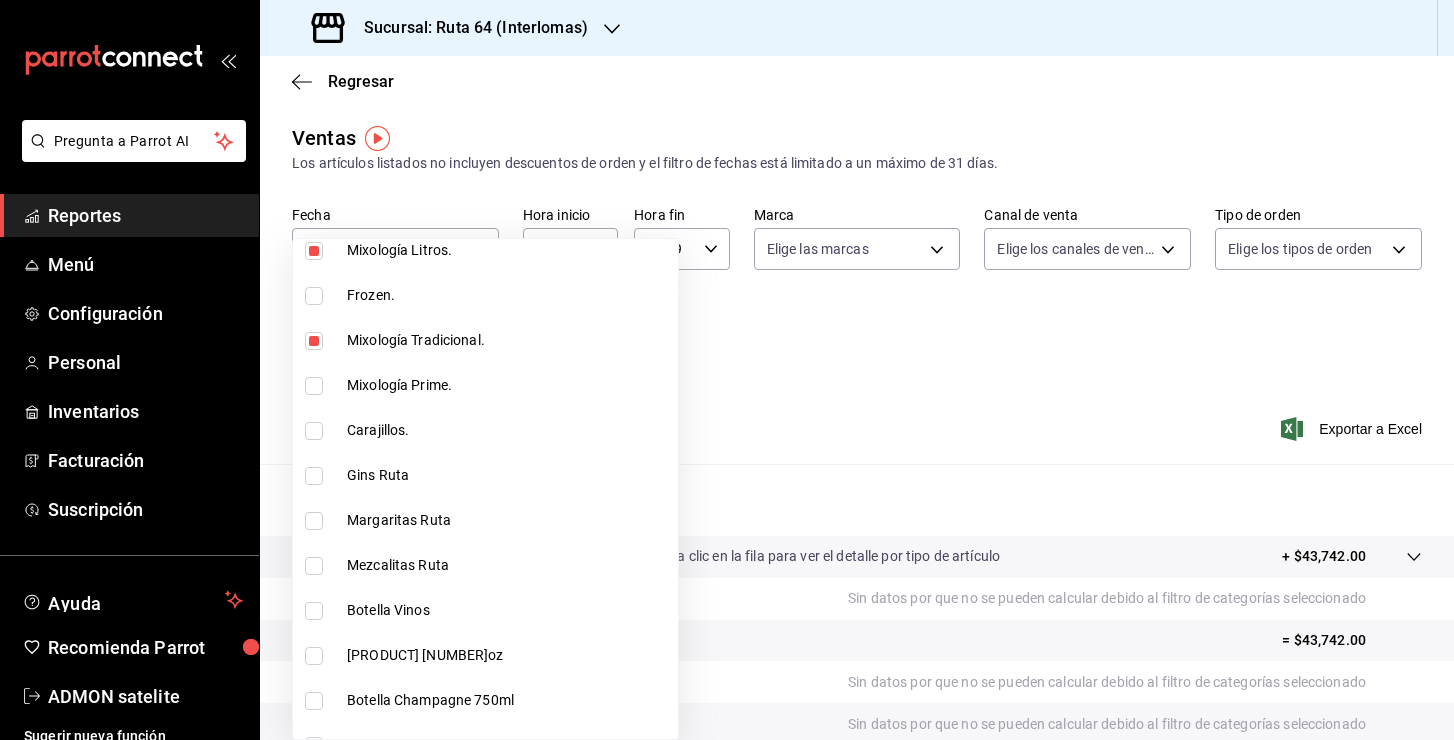 click on "Margaritas Ruta" at bounding box center (508, 520) 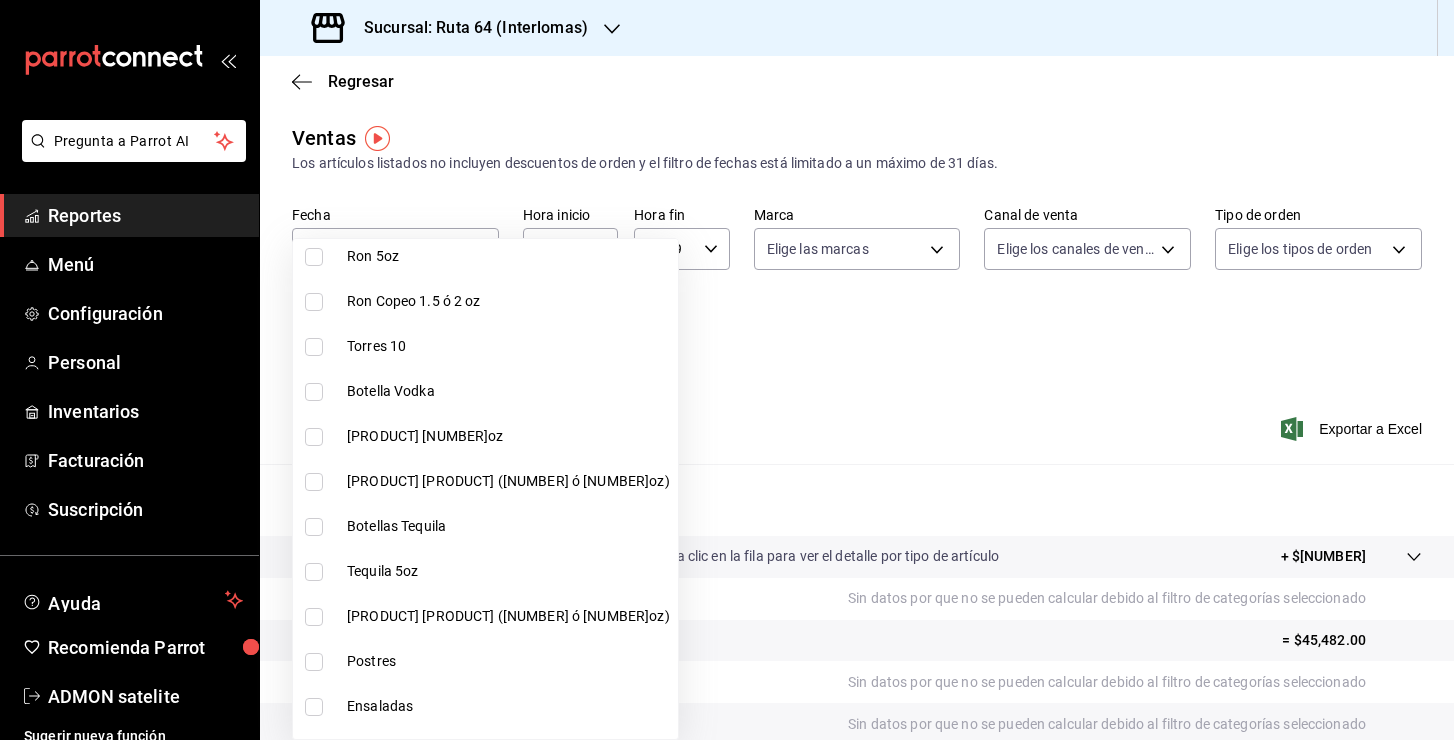 scroll, scrollTop: 2148, scrollLeft: 0, axis: vertical 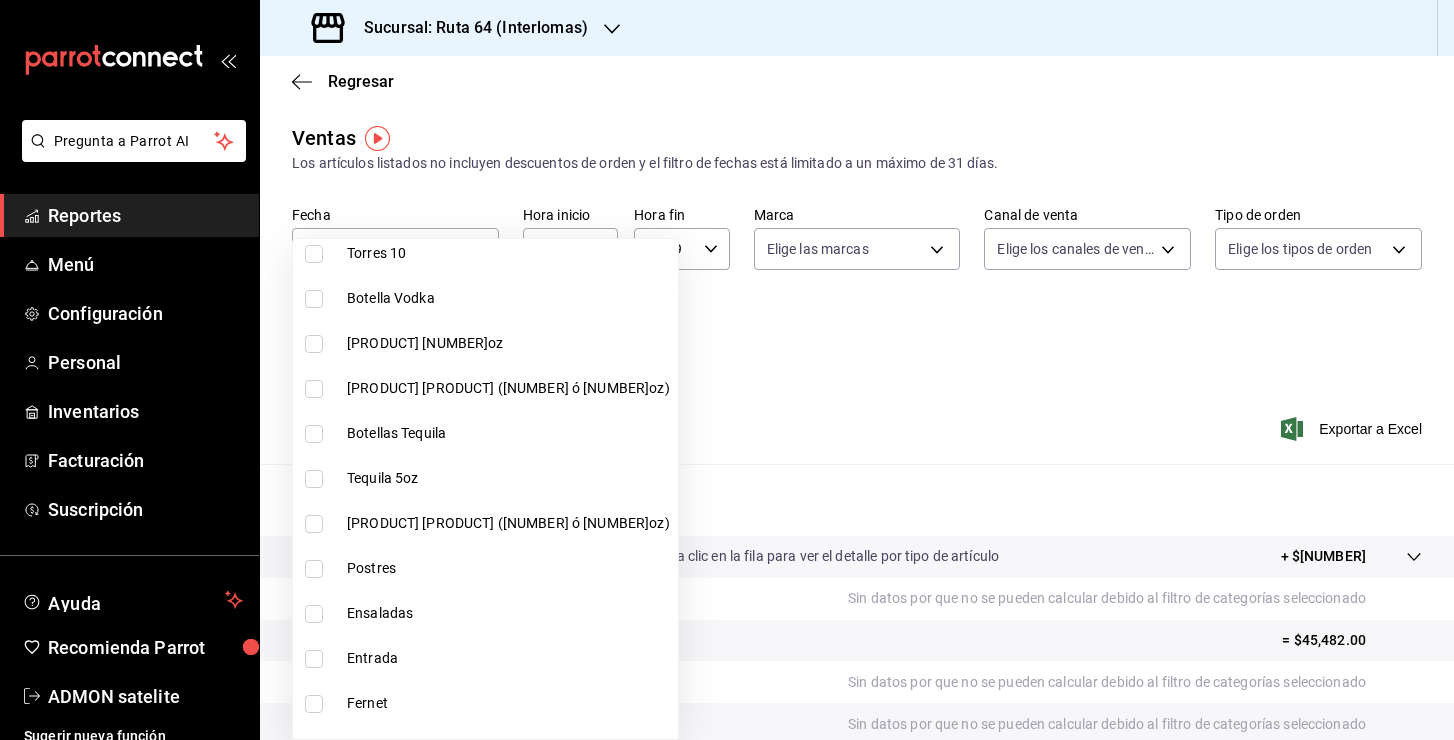 click on "Tequila 5oz" at bounding box center (508, 478) 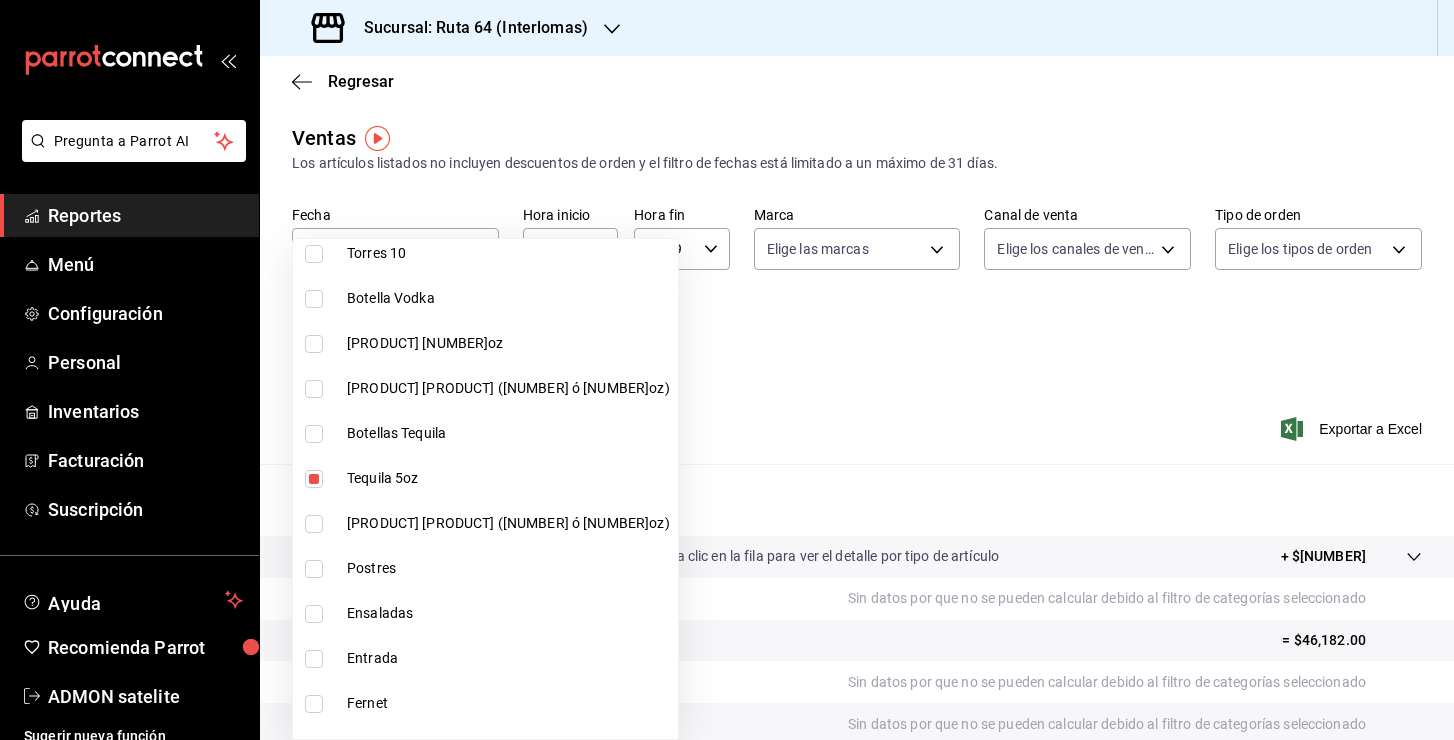 click on "Botellas Tequila" at bounding box center [508, 433] 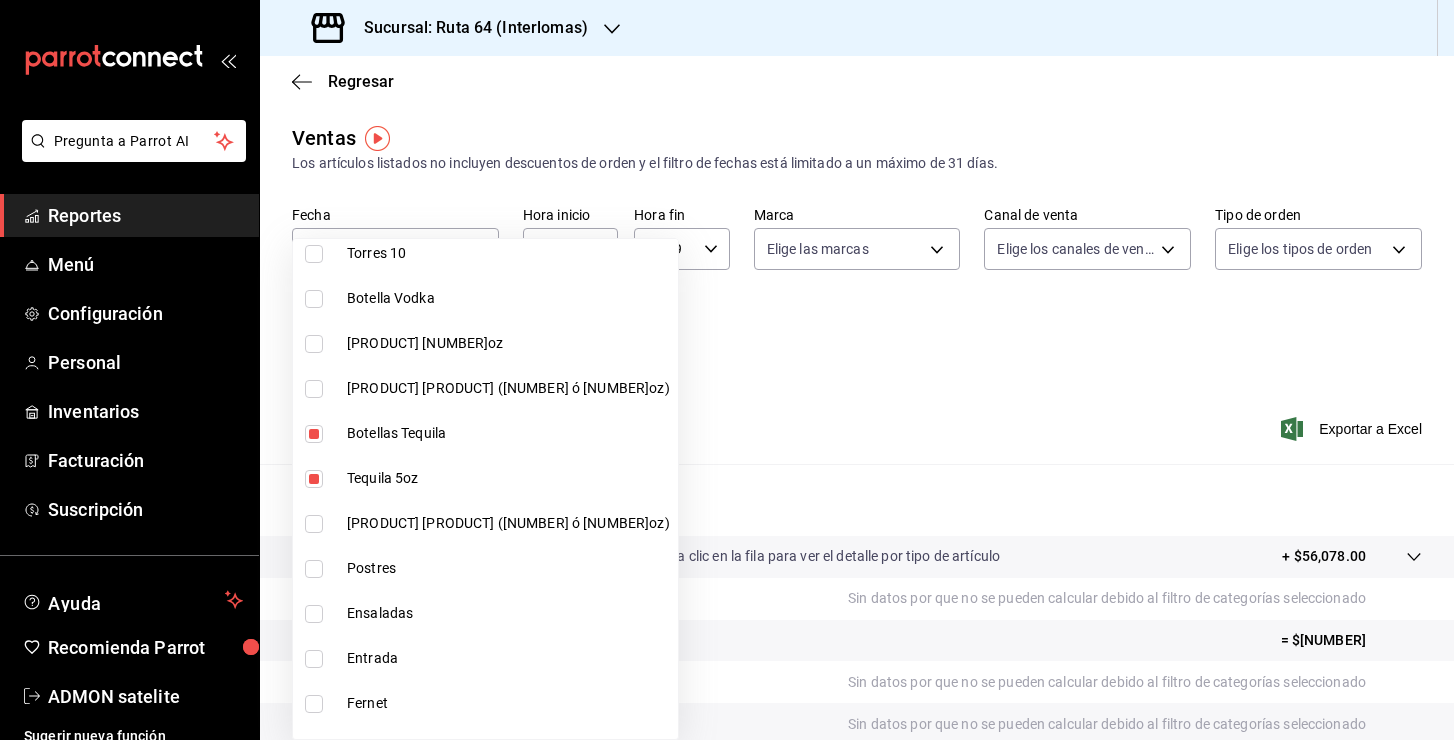 click on "Tequila Copeo (1.5 ó 2oz)" at bounding box center [508, 523] 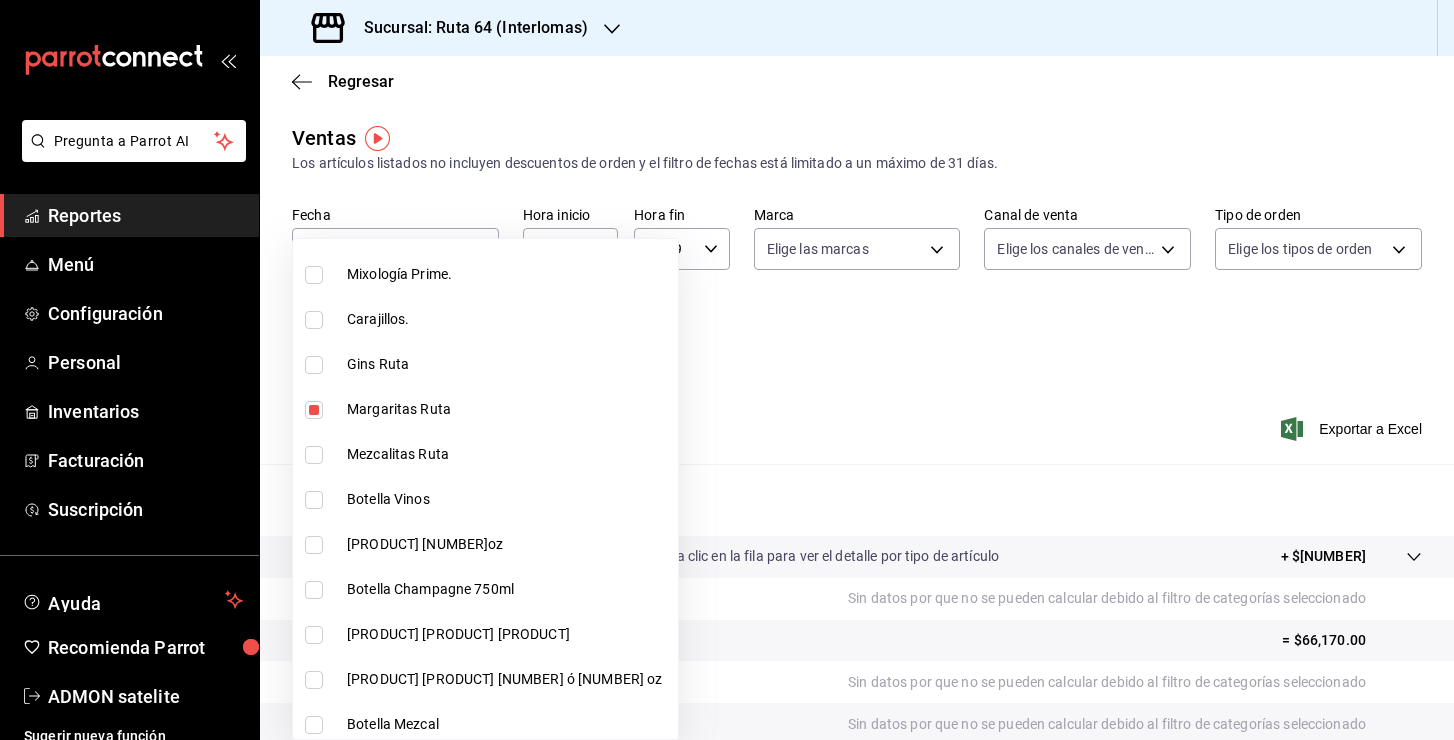 scroll, scrollTop: 1183, scrollLeft: 0, axis: vertical 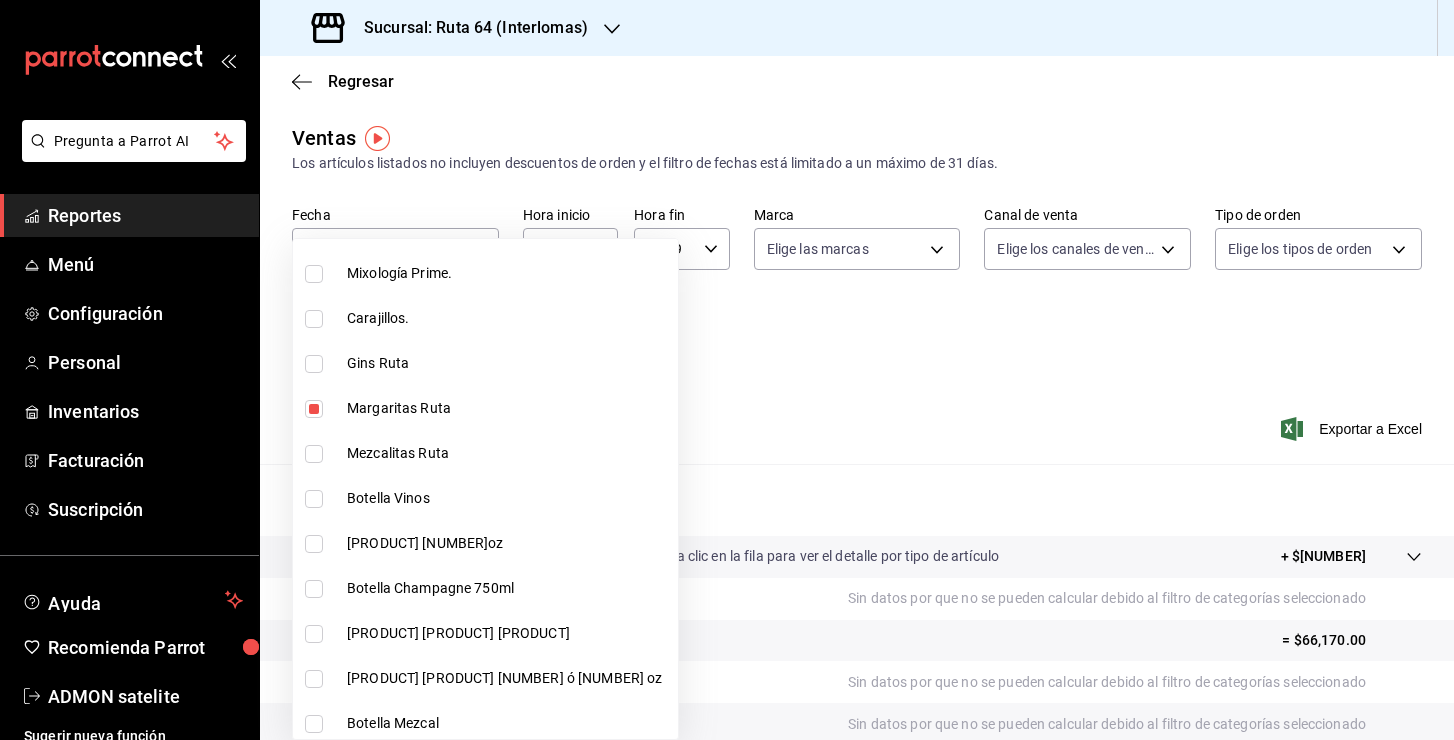 click at bounding box center (727, 370) 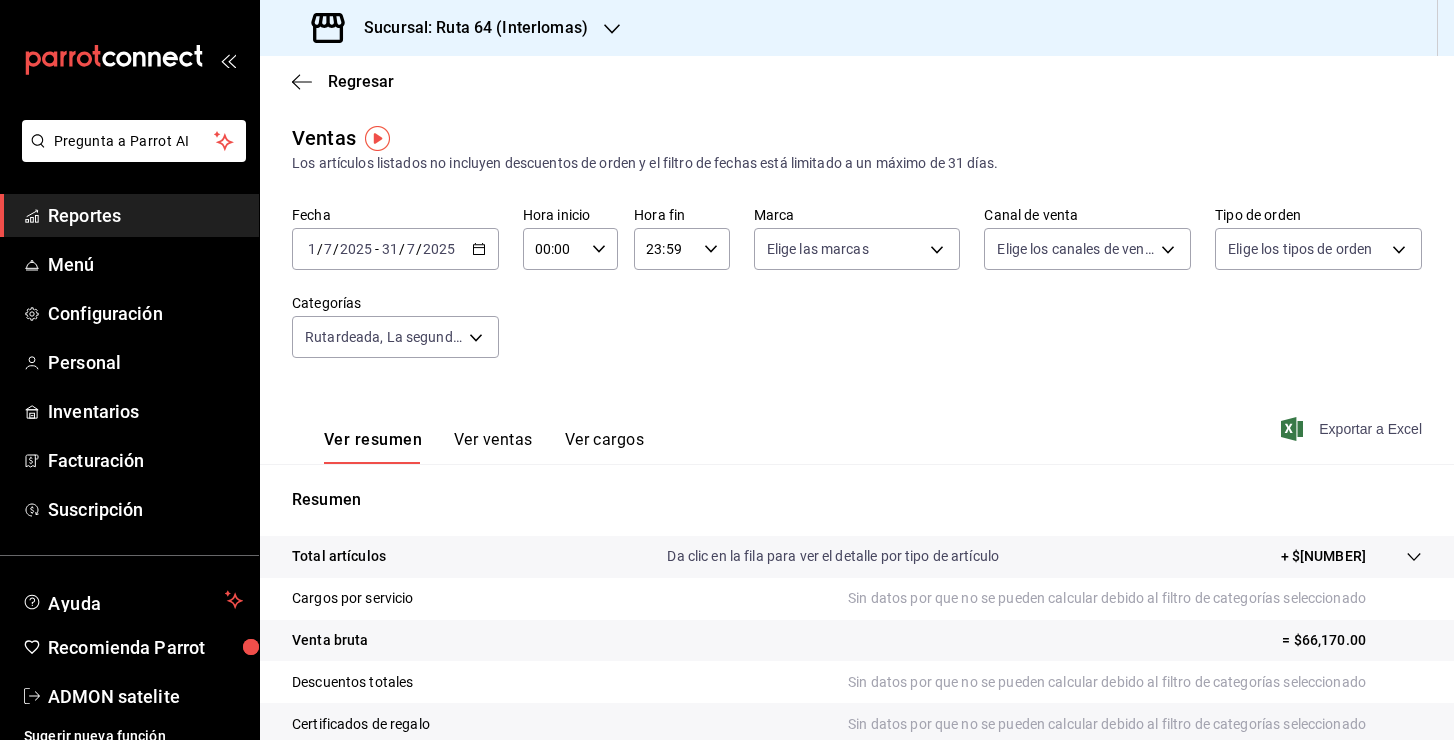 click on "Exportar a Excel" at bounding box center (1353, 429) 